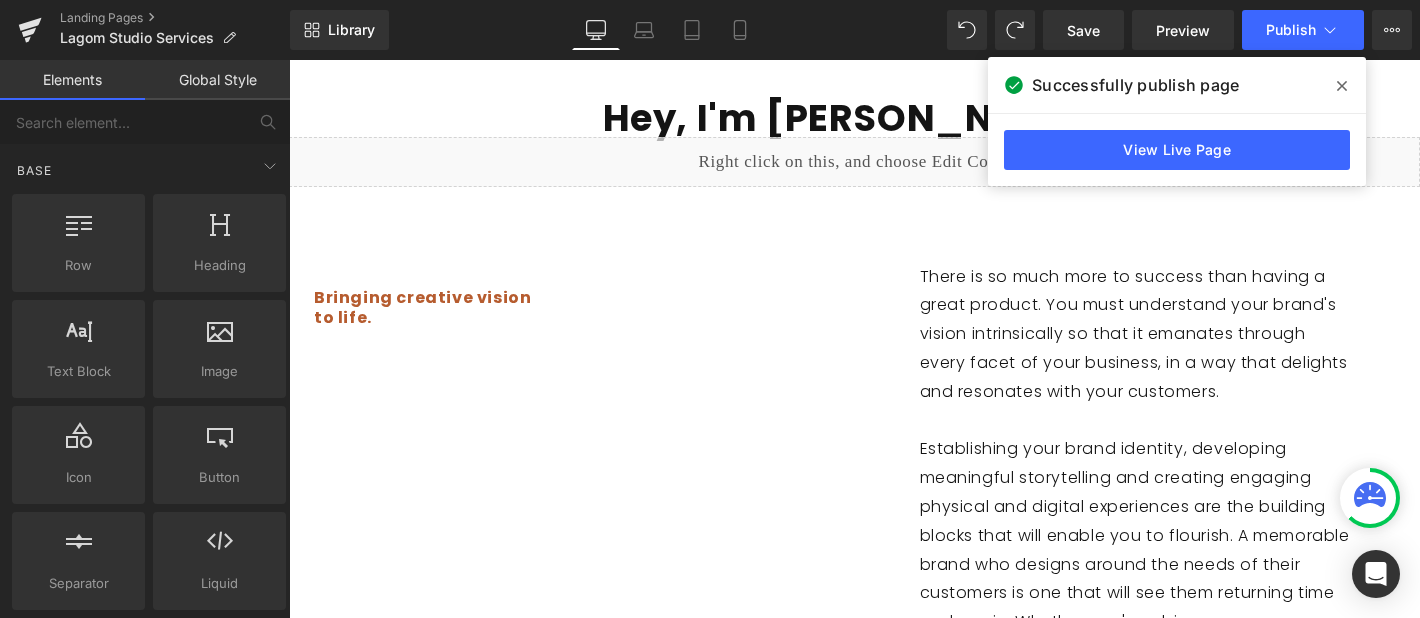 scroll, scrollTop: 5892, scrollLeft: 0, axis: vertical 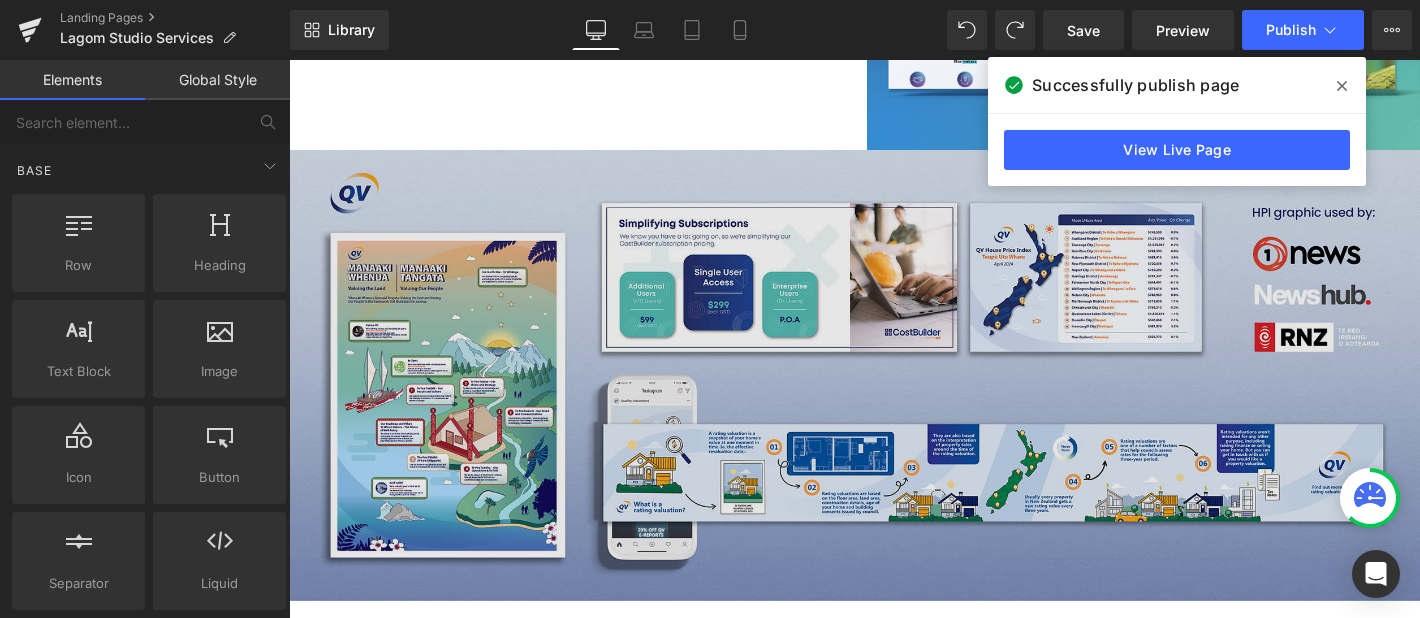 click at bounding box center [854, 375] 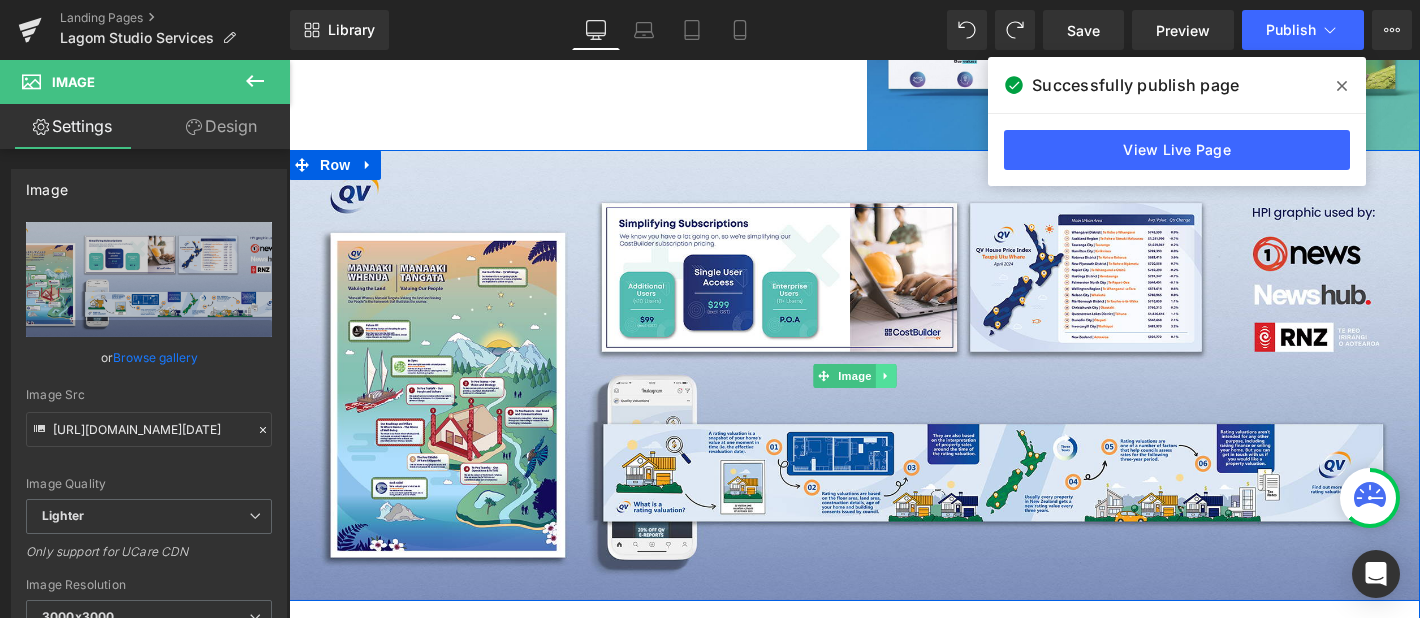 click 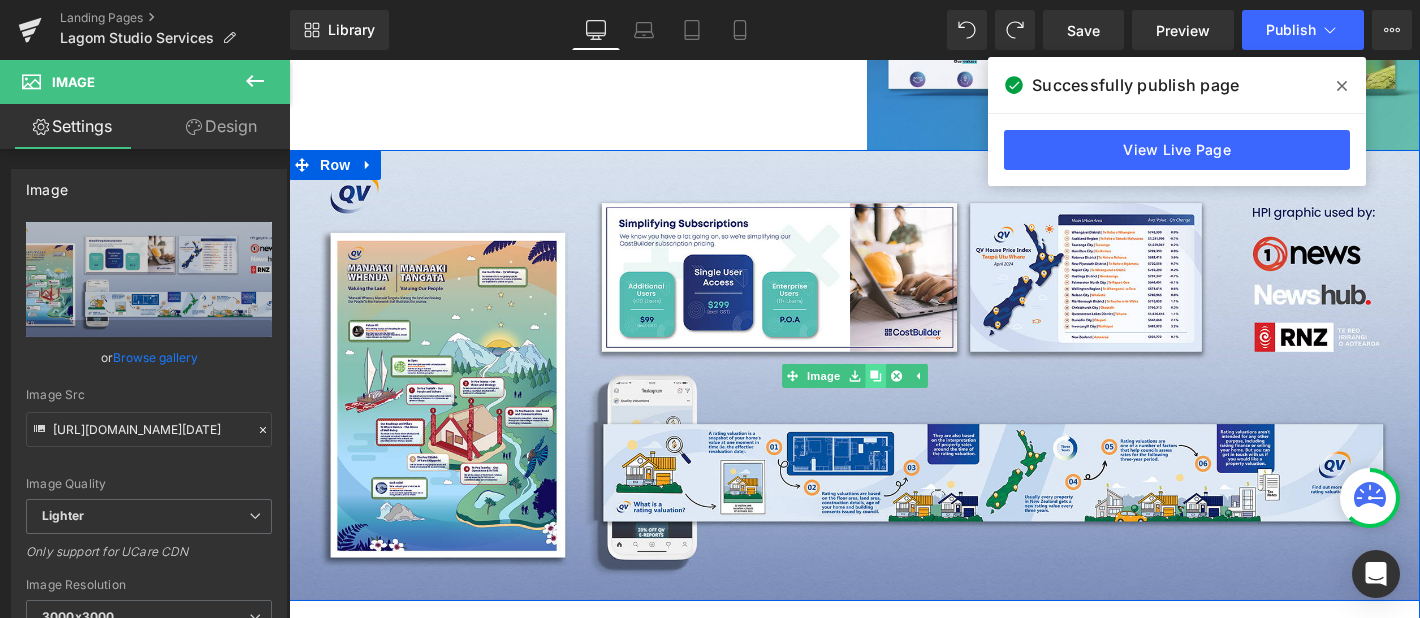 click 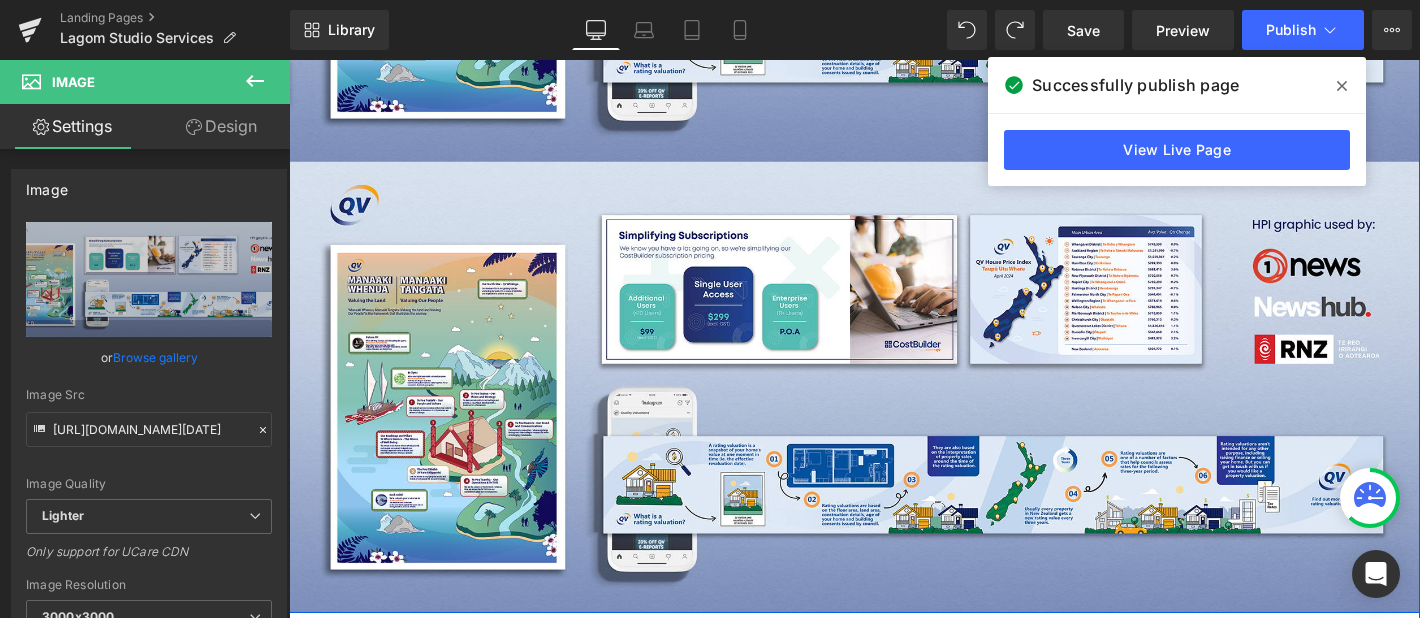 scroll, scrollTop: 6353, scrollLeft: 0, axis: vertical 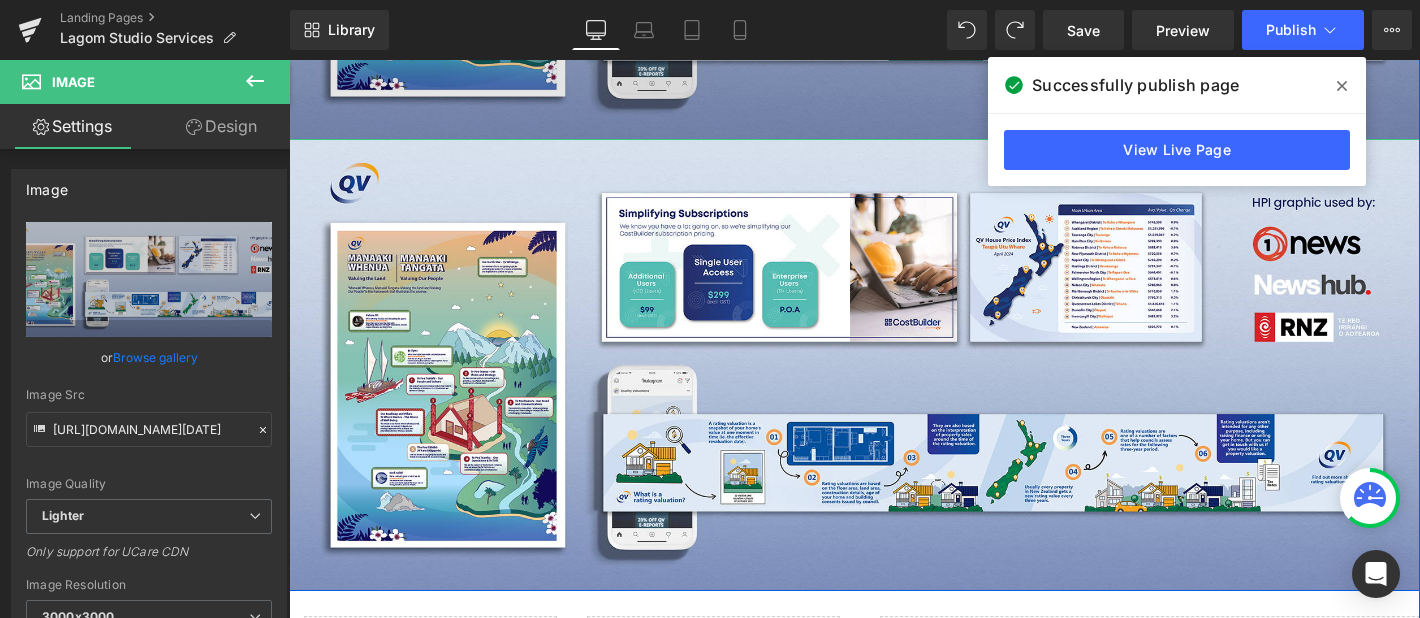 click at bounding box center [854, -86] 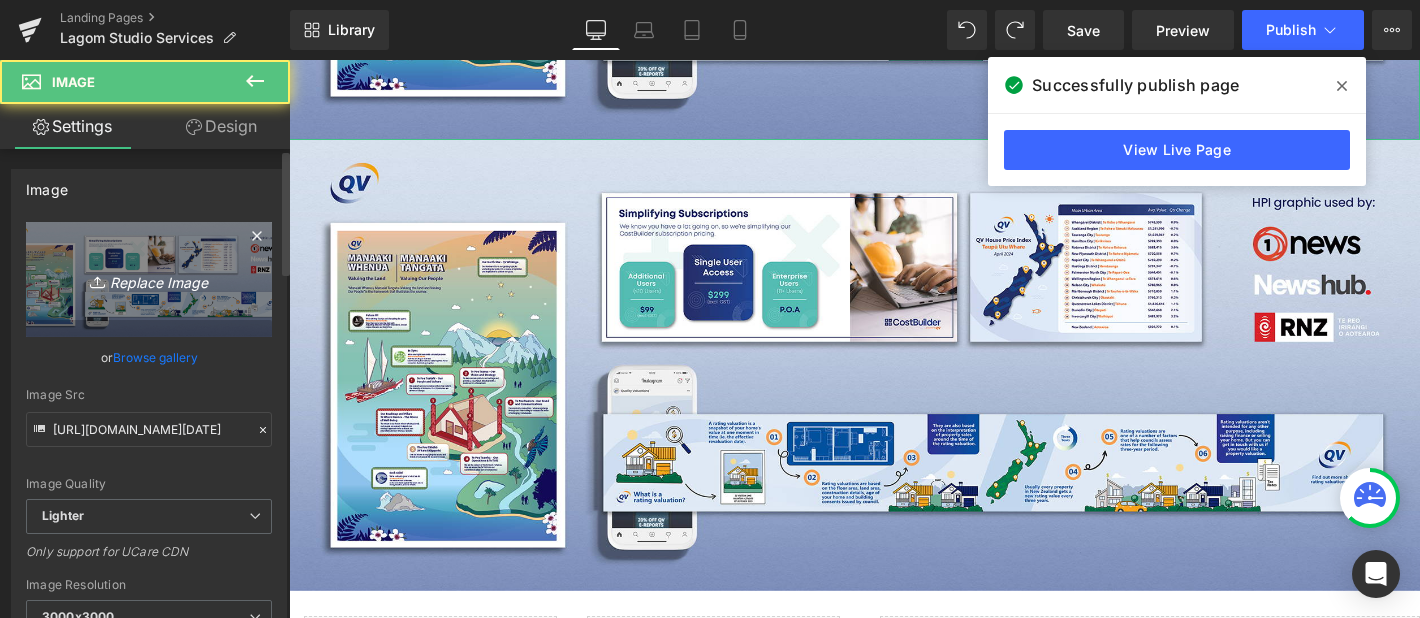 click on "Replace Image" at bounding box center [149, 279] 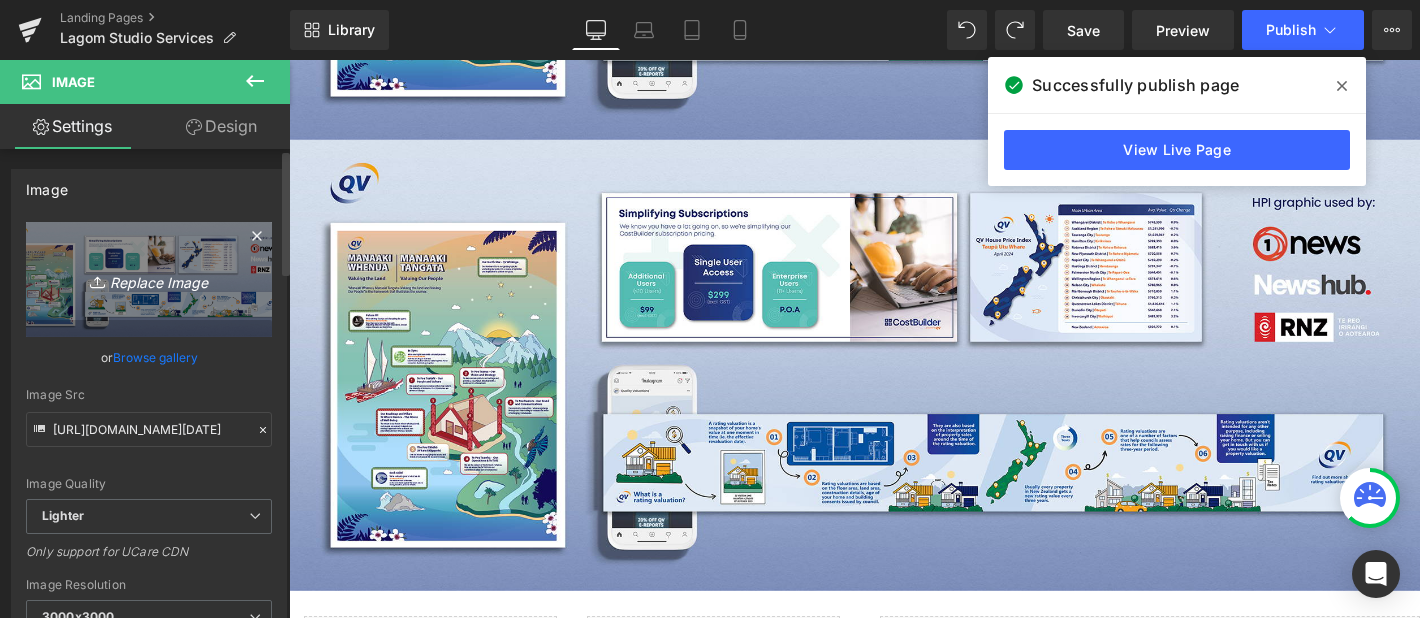 type on "C:\fakepath\Sky Portfolio.png" 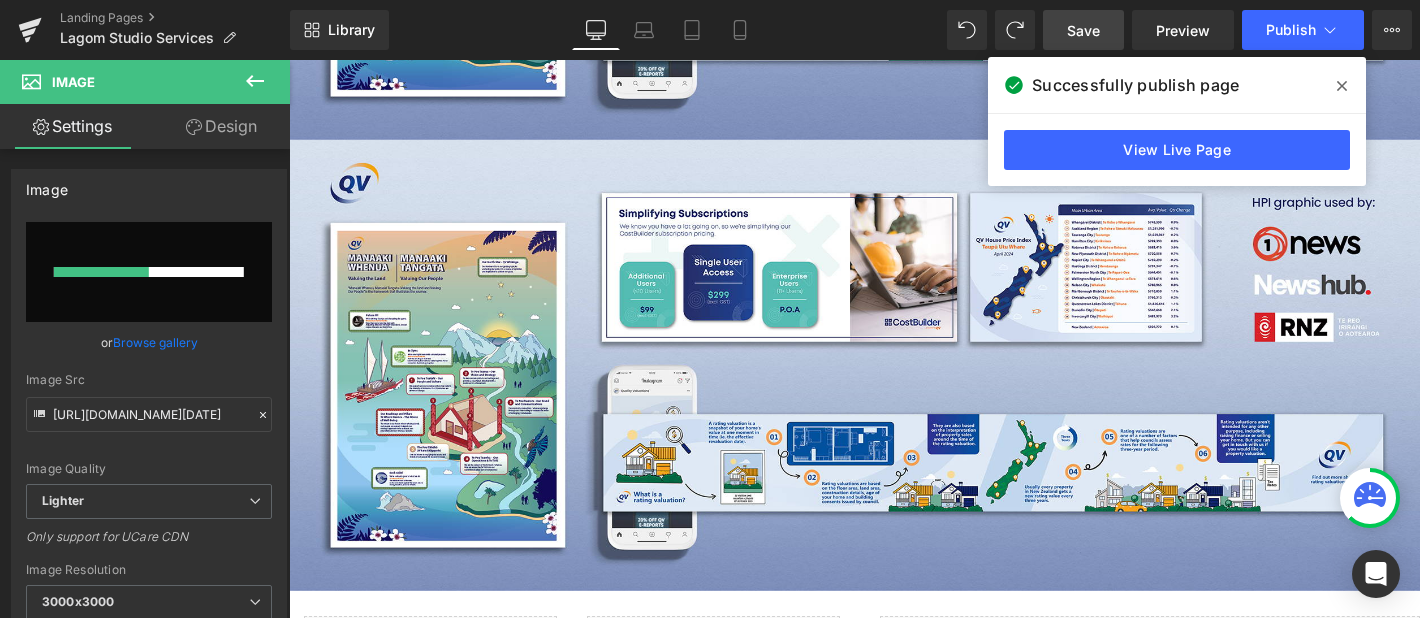 type 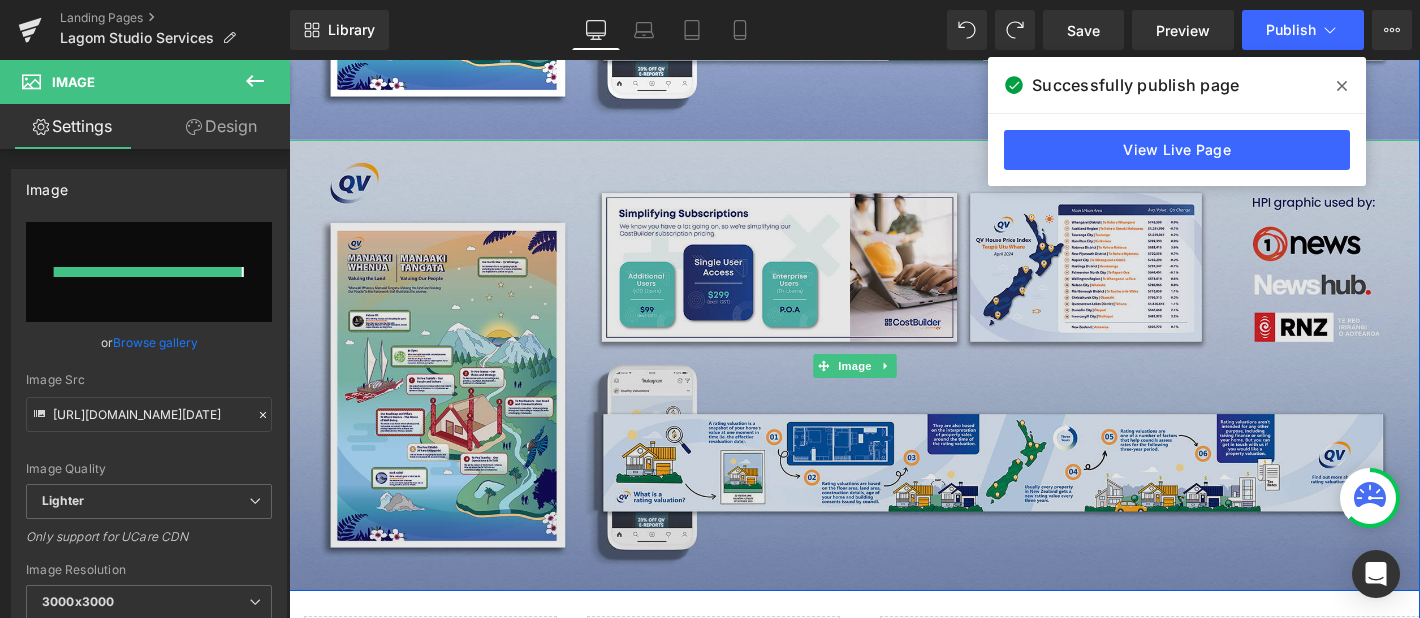 type on "[URL][DOMAIN_NAME]" 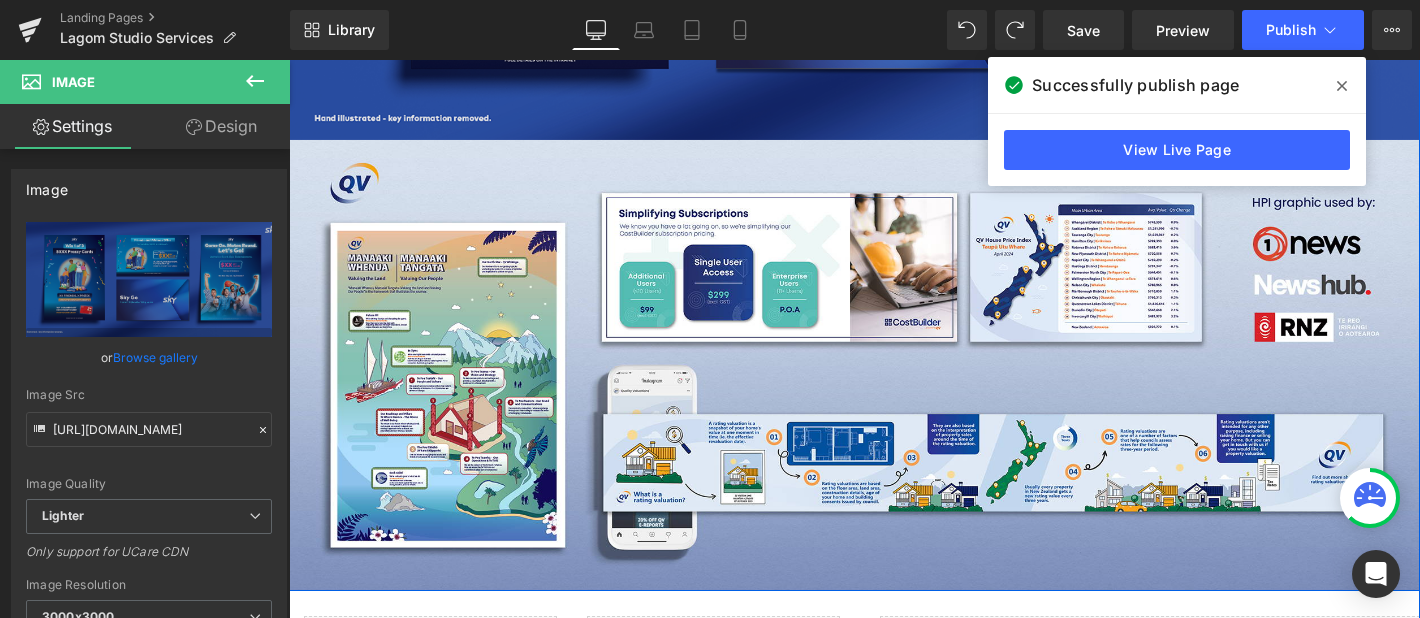 scroll, scrollTop: 6393, scrollLeft: 0, axis: vertical 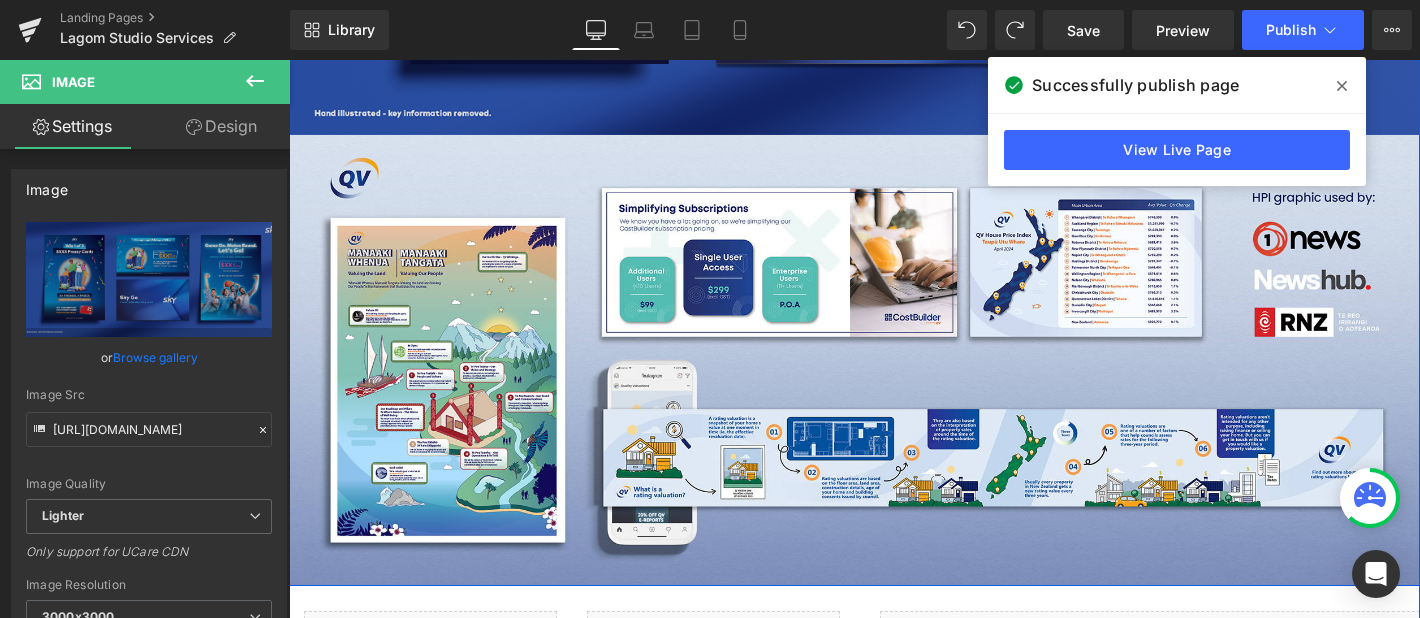 click at bounding box center (854, 360) 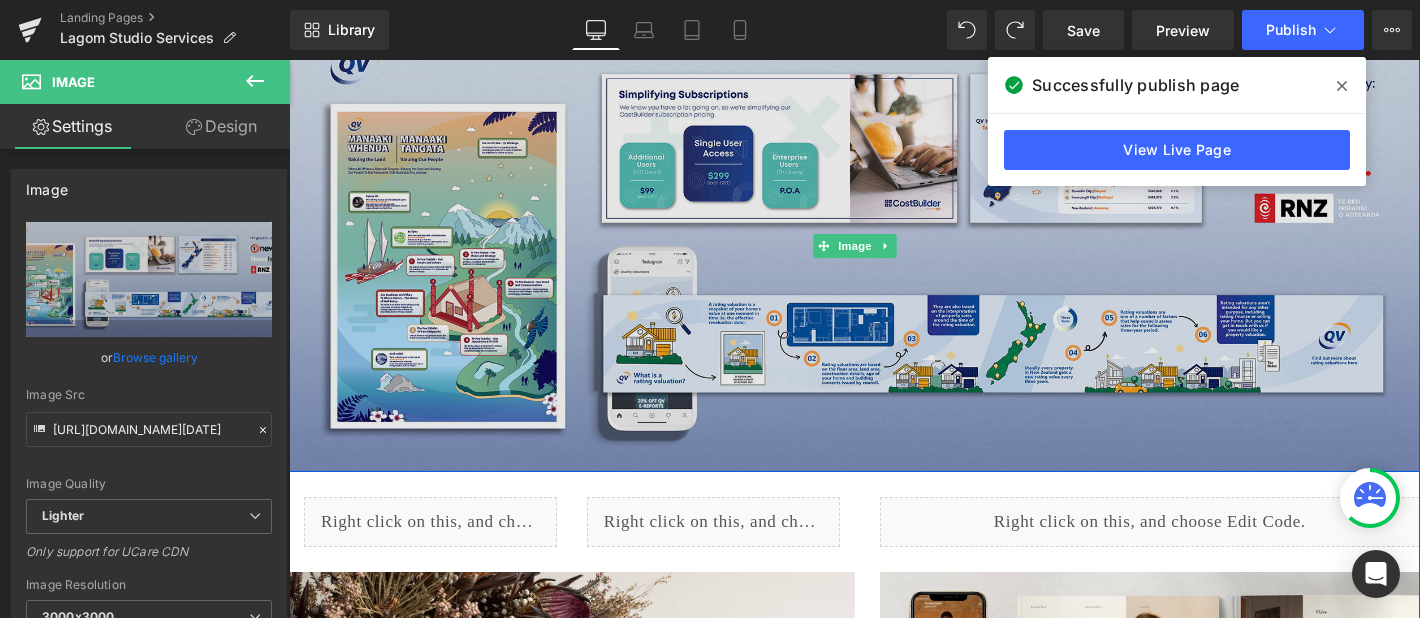 scroll, scrollTop: 6365, scrollLeft: 0, axis: vertical 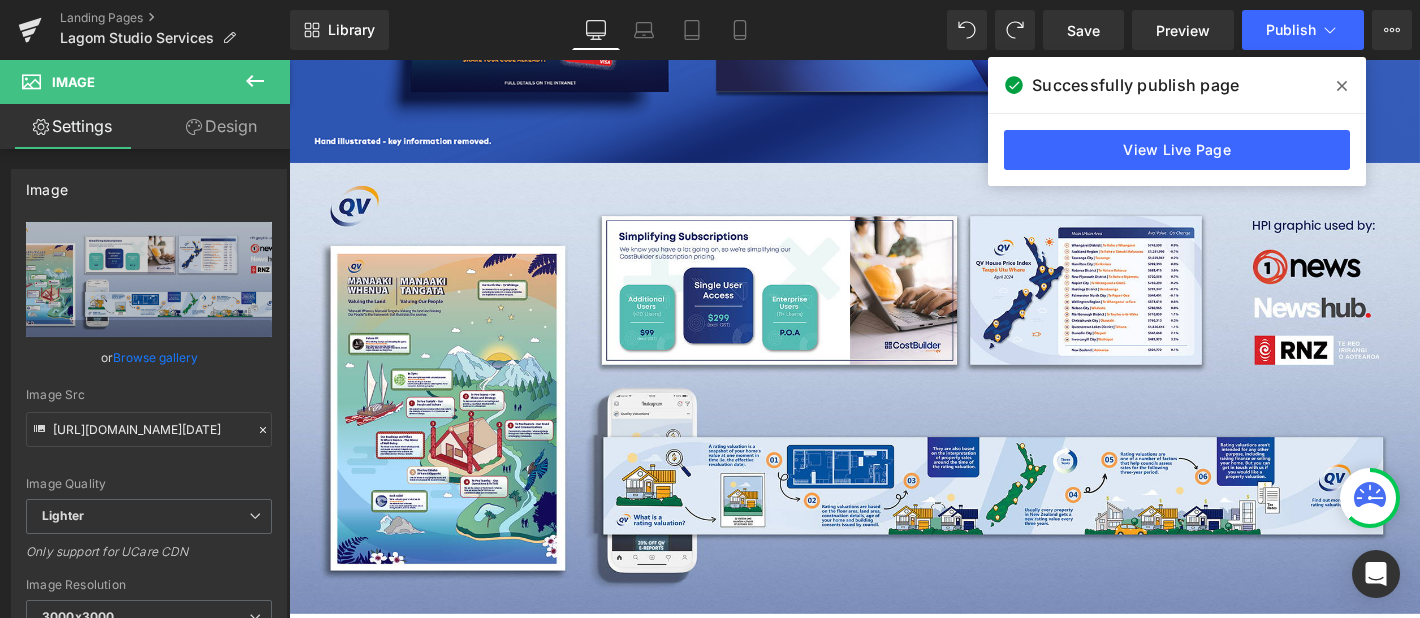 drag, startPoint x: 1338, startPoint y: 84, endPoint x: 1049, endPoint y: 24, distance: 295.16266 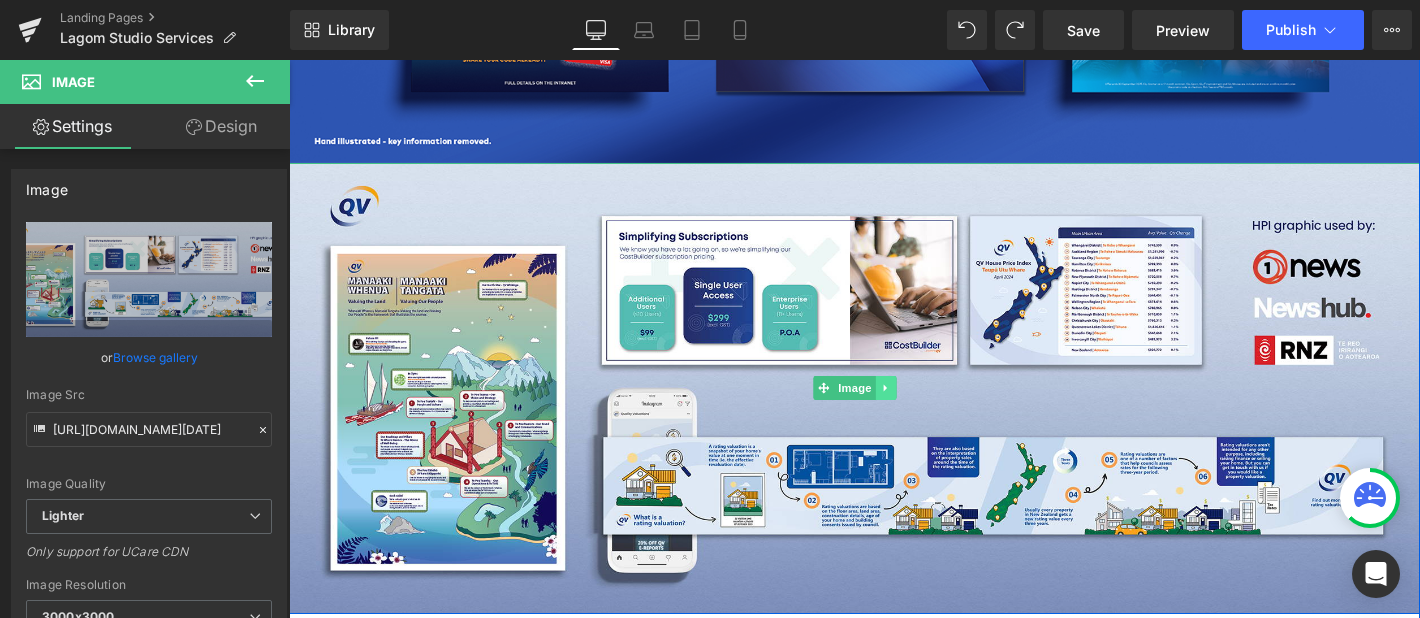click 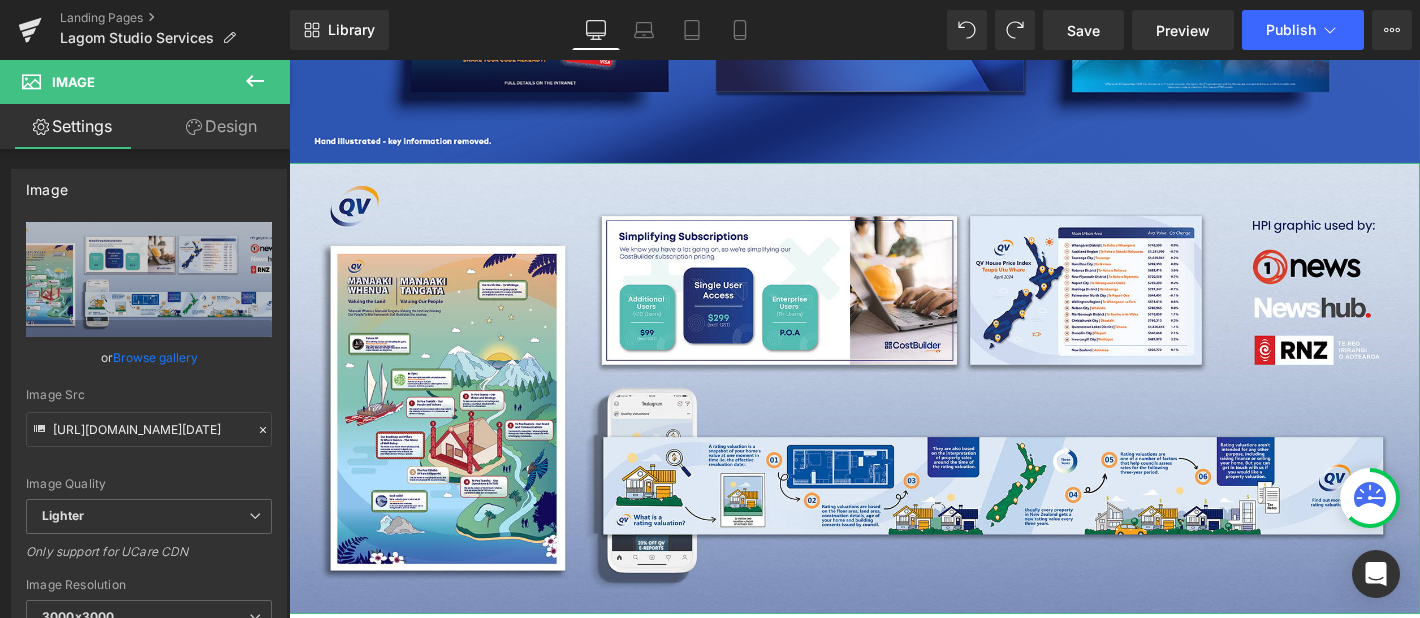click on "Design" at bounding box center [221, 126] 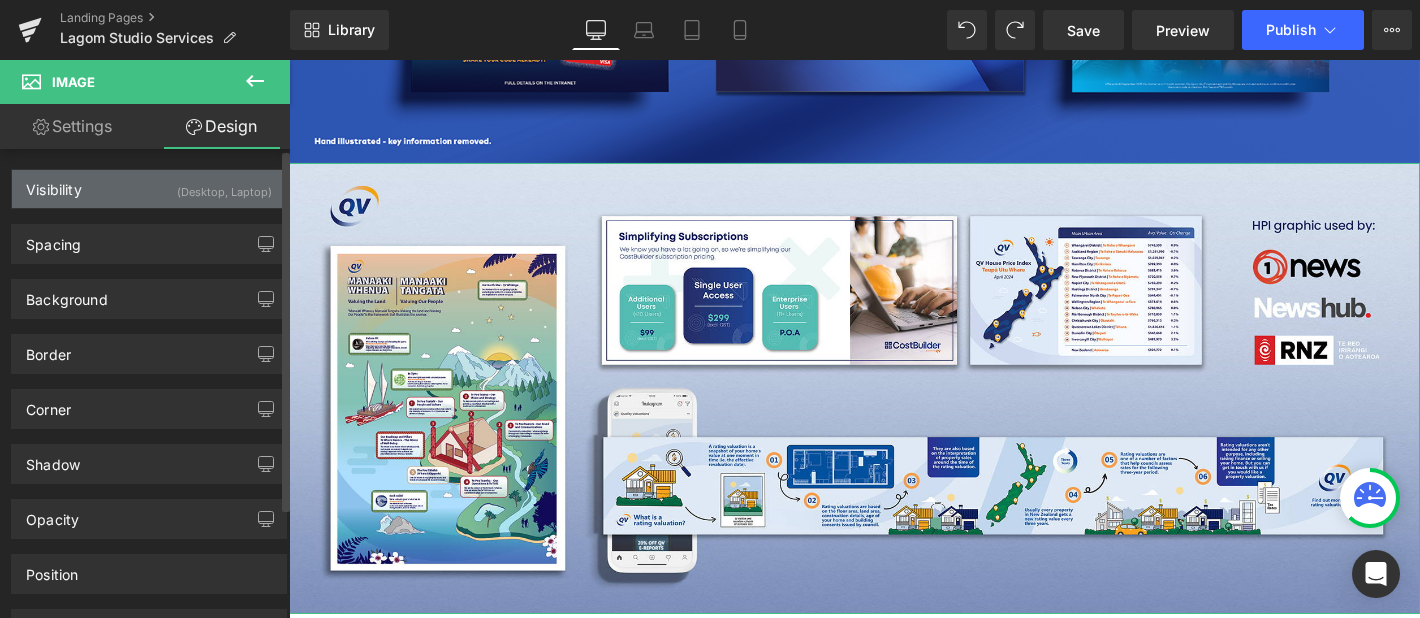 click on "(Desktop, Laptop)" at bounding box center (224, 186) 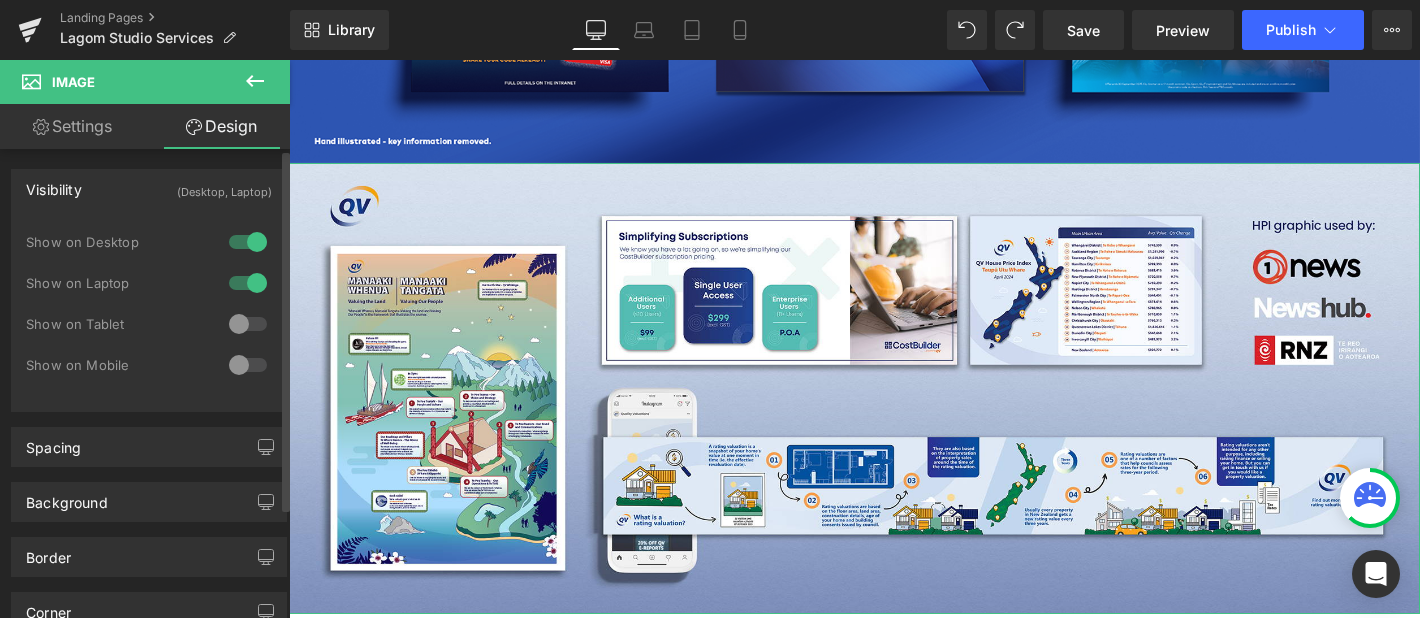click at bounding box center (248, 242) 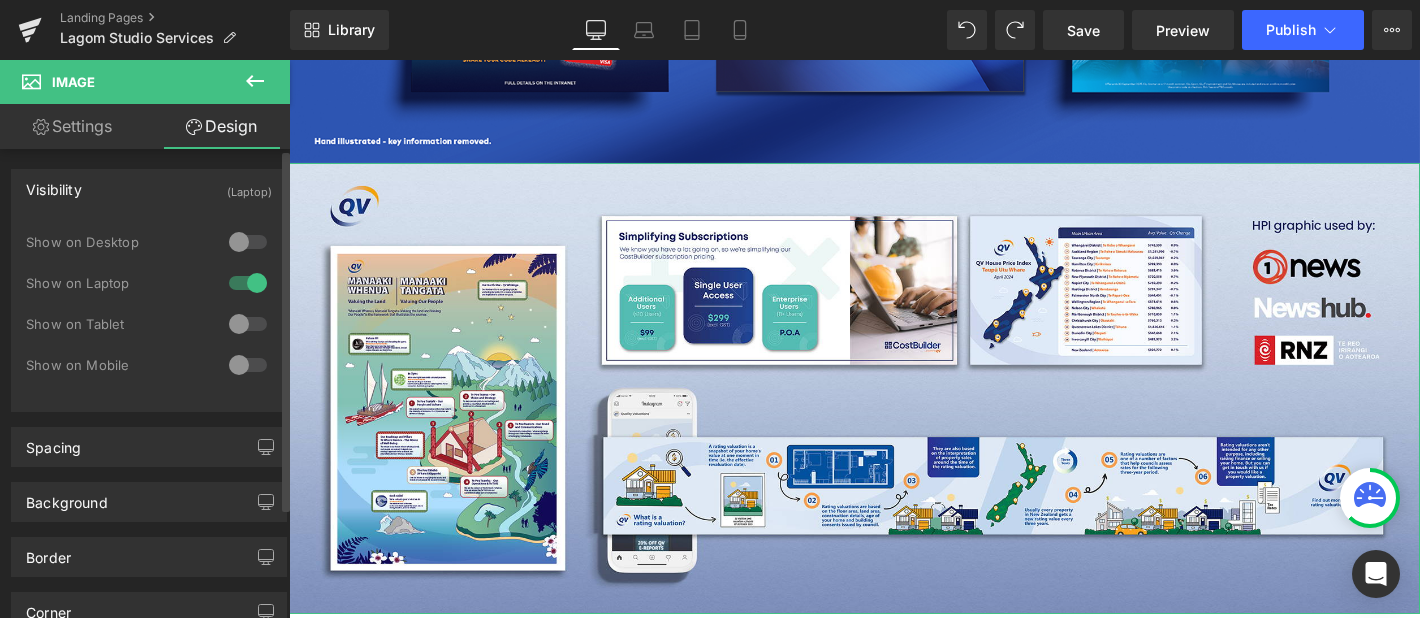 click at bounding box center (248, 242) 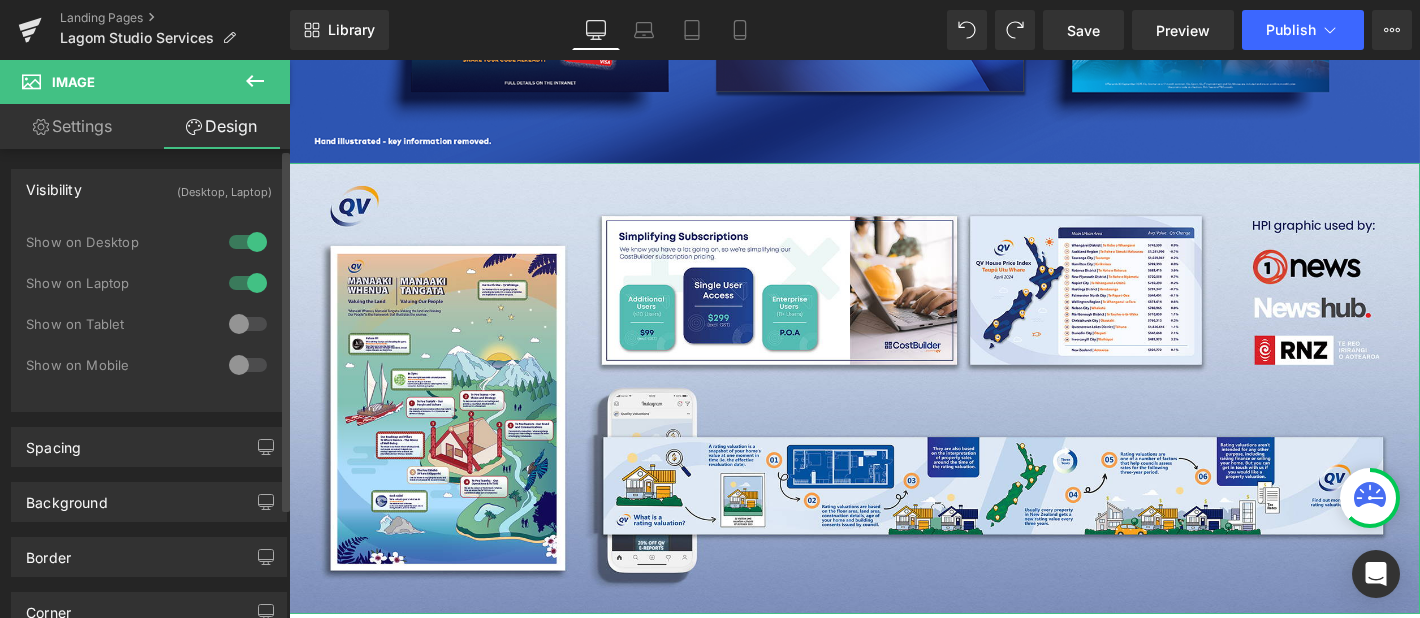 click at bounding box center [248, 283] 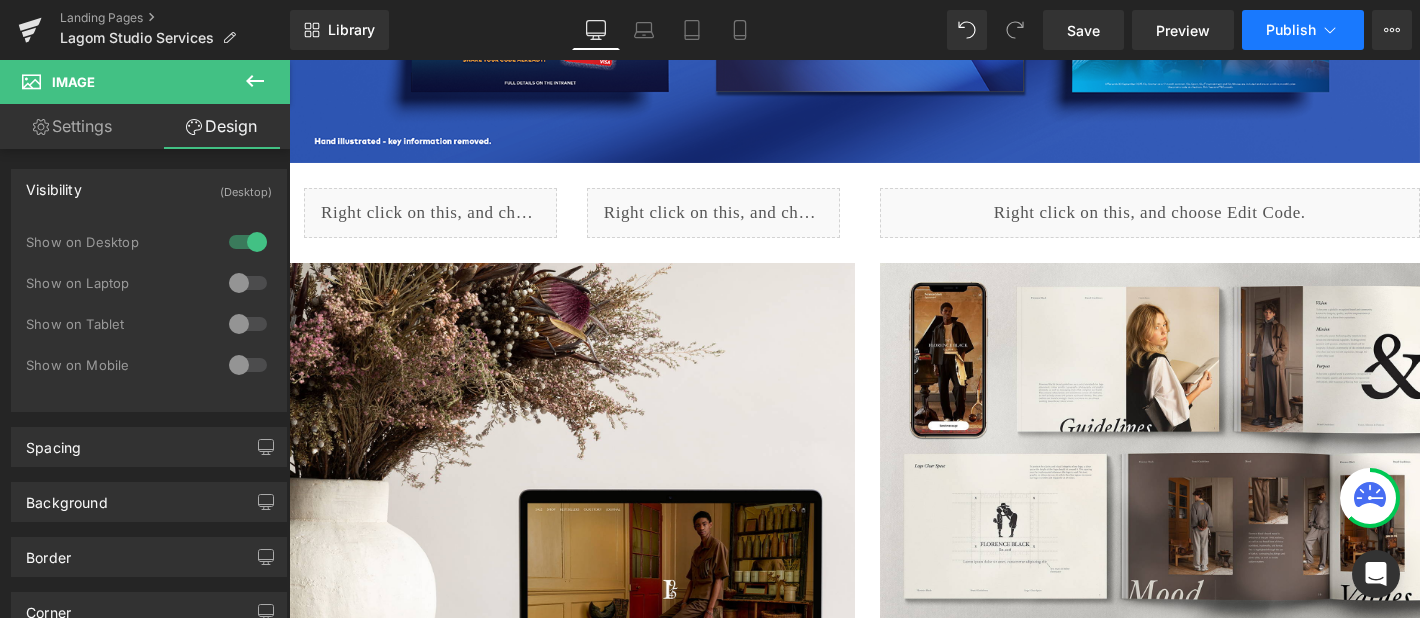 click 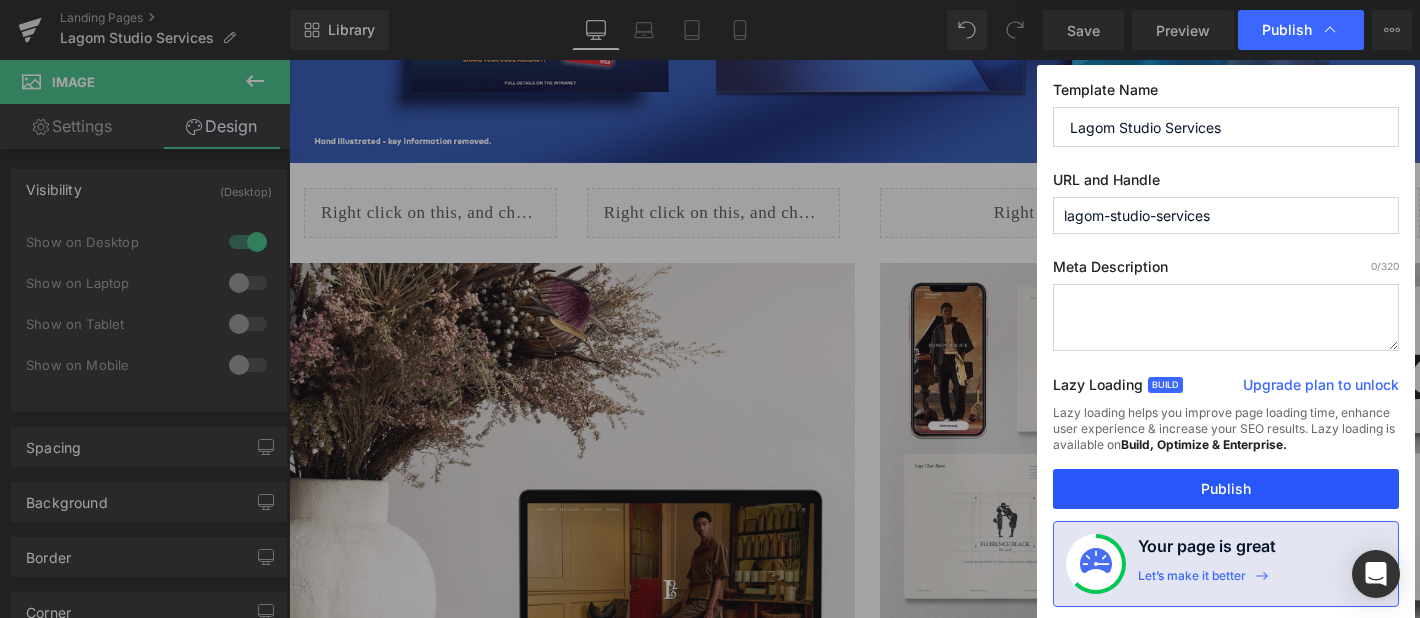 click on "Publish" at bounding box center (1226, 489) 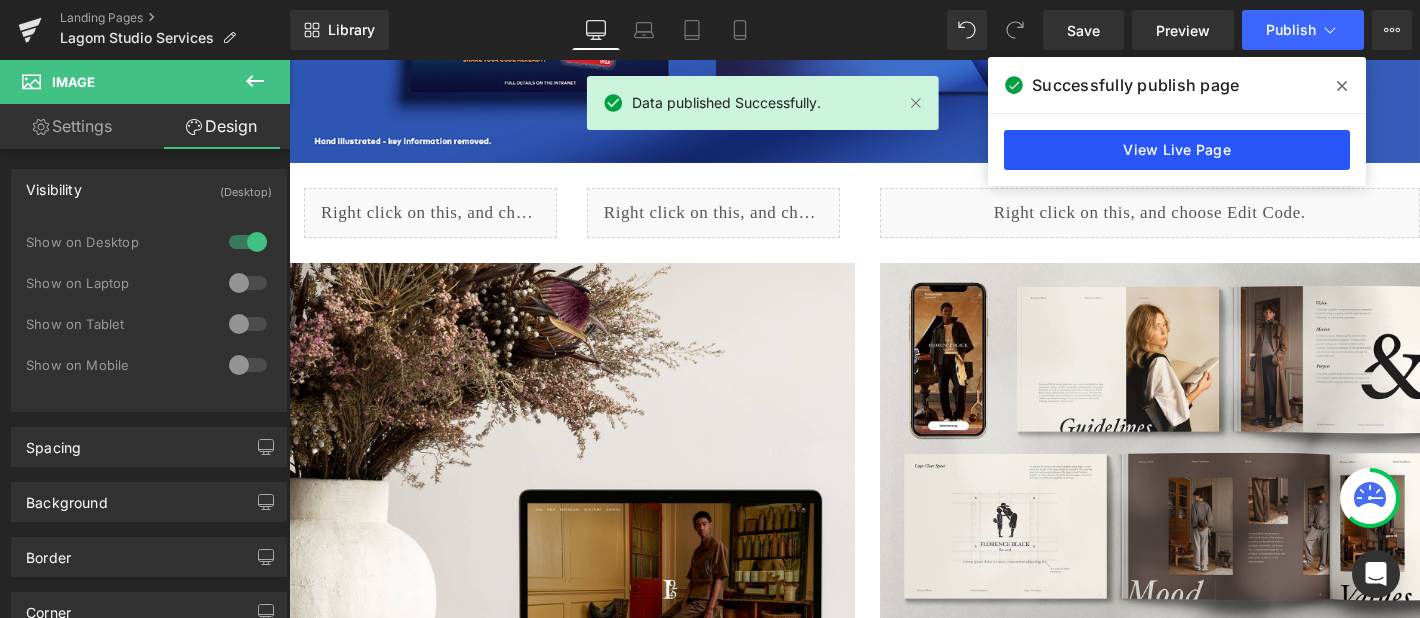 click on "View Live Page" at bounding box center (1177, 150) 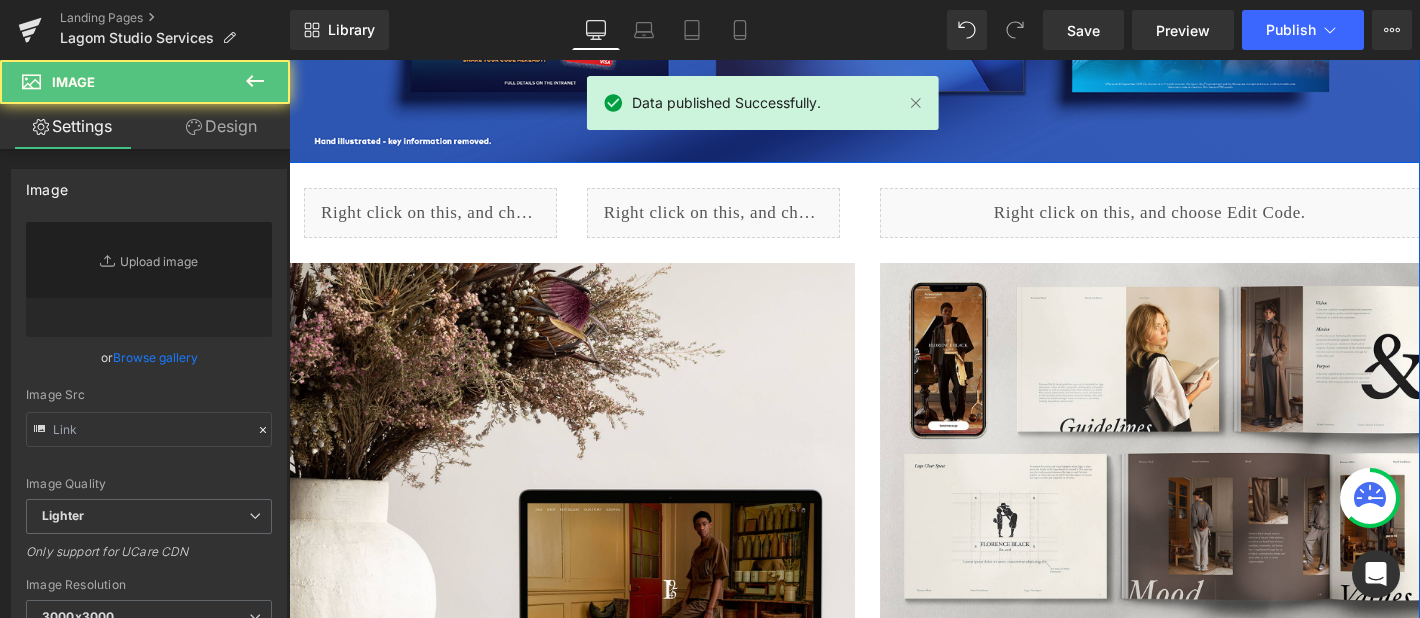 type on "https://ucarecdn.com/917ecb23-bb6c-4391-ba38-acbdc1e00e90/-/format/auto/-/preview/3000x3000/-/quality/lighter/Sky%20Portfolio.png" 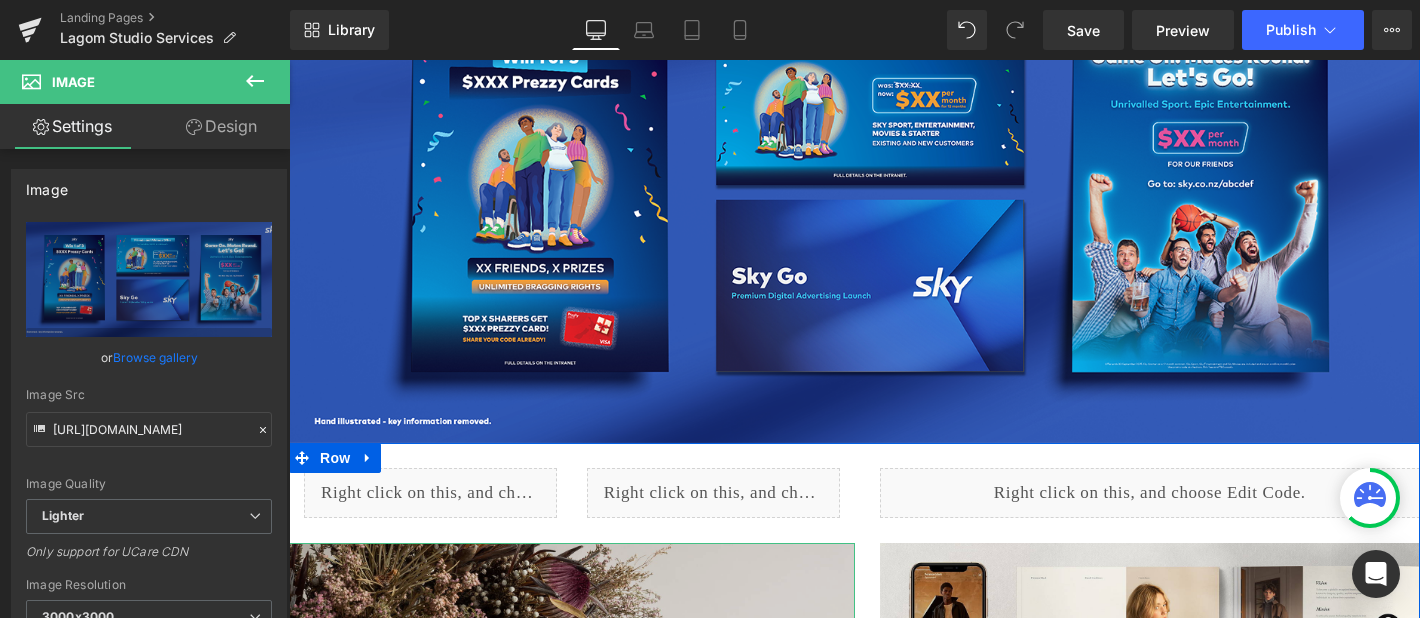 scroll, scrollTop: 5995, scrollLeft: 0, axis: vertical 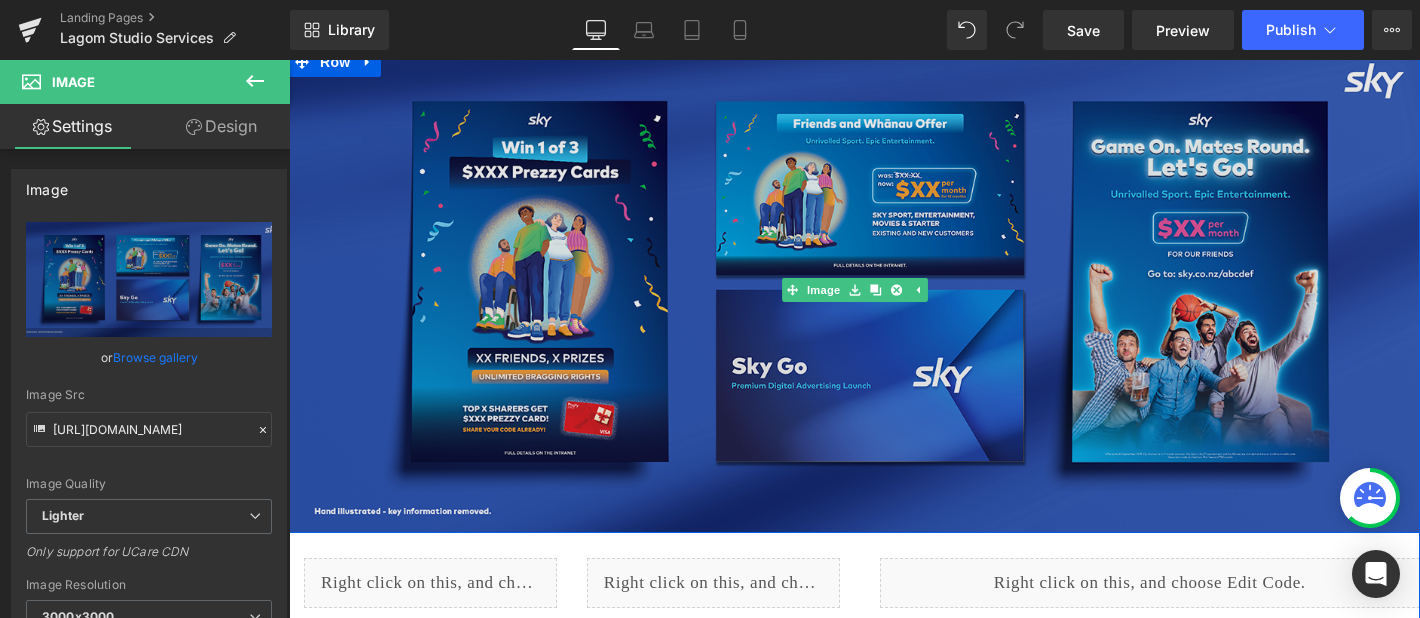 click at bounding box center [854, 290] 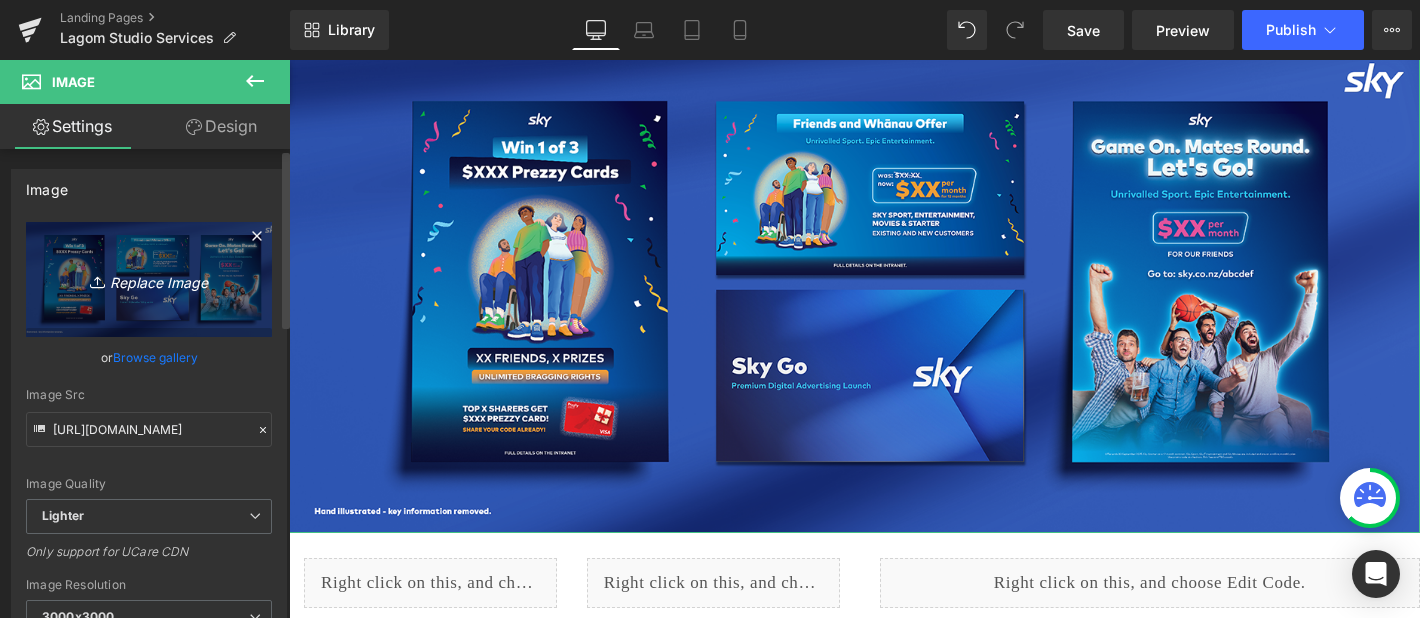 click on "Replace Image" at bounding box center [149, 279] 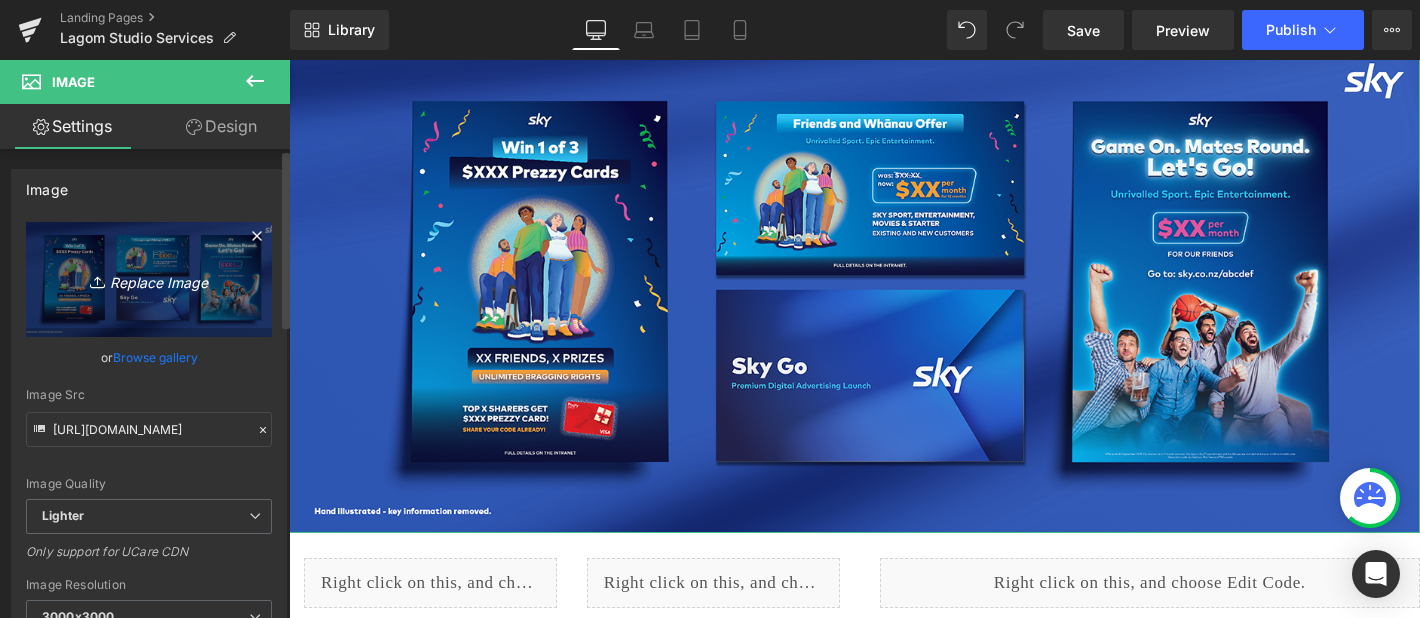 click on "Replace Image" at bounding box center (149, 279) 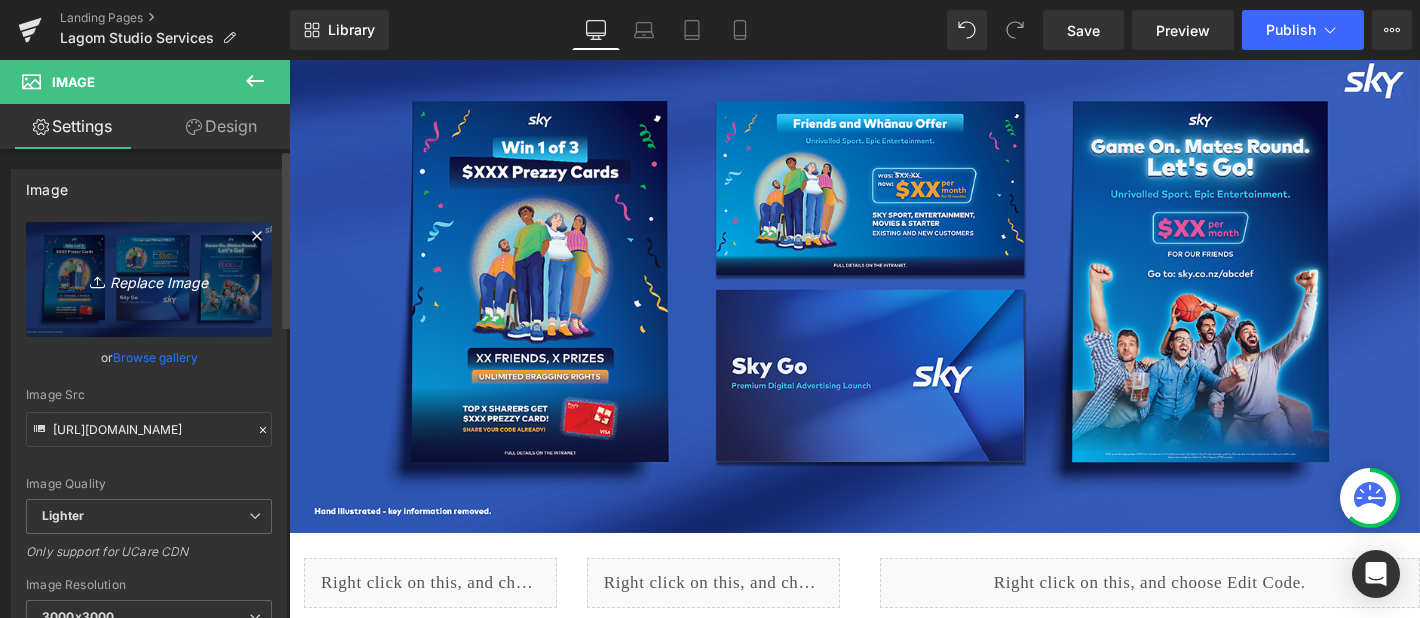 type on "C:\fakepath\Sky Portfolio 2.jpg" 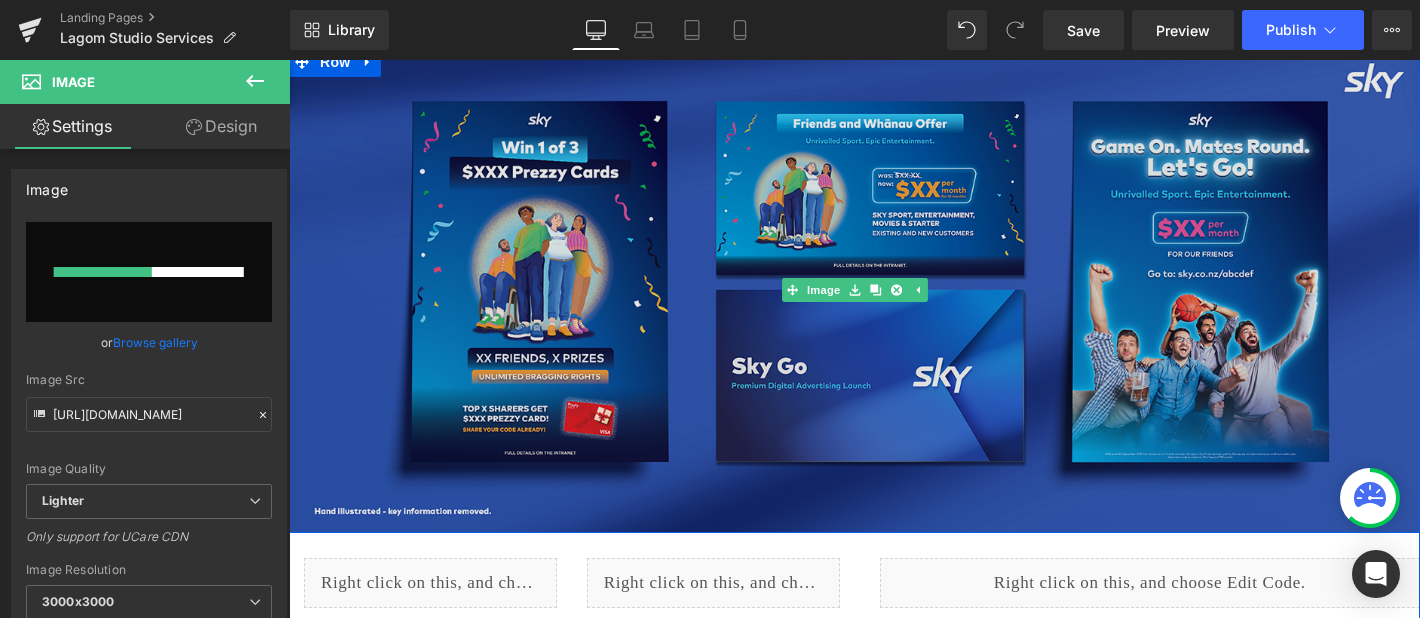 type 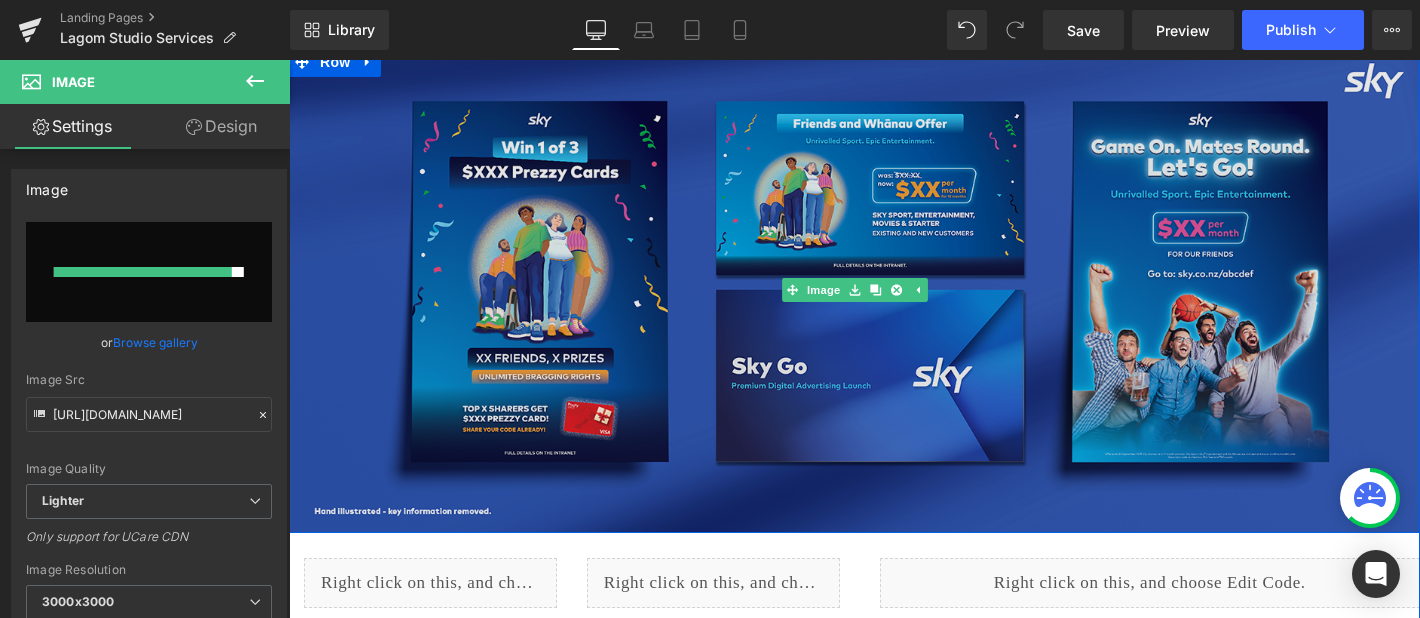 type on "https://ucarecdn.com/044a1ca8-1a78-4cf0-9939-36549350d920/-/format/auto/-/preview/3000x3000/-/quality/lighter/Sky%20Portfolio%202.jpg" 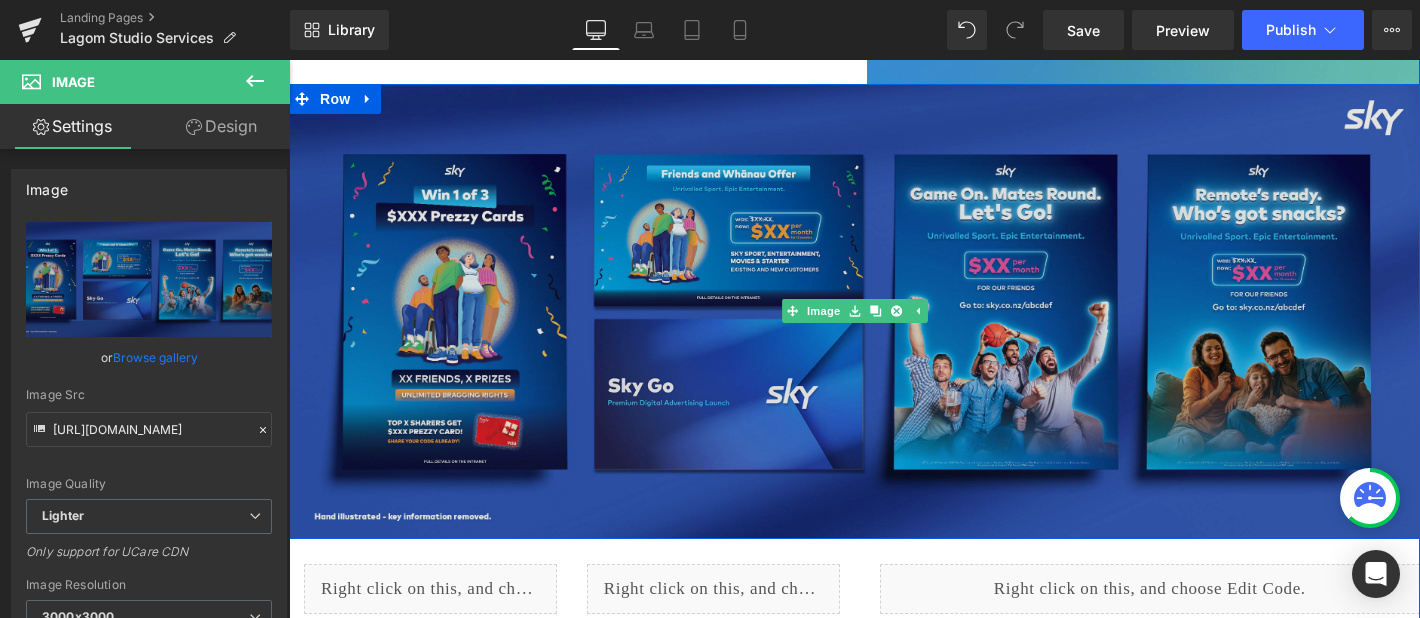 scroll, scrollTop: 5963, scrollLeft: 0, axis: vertical 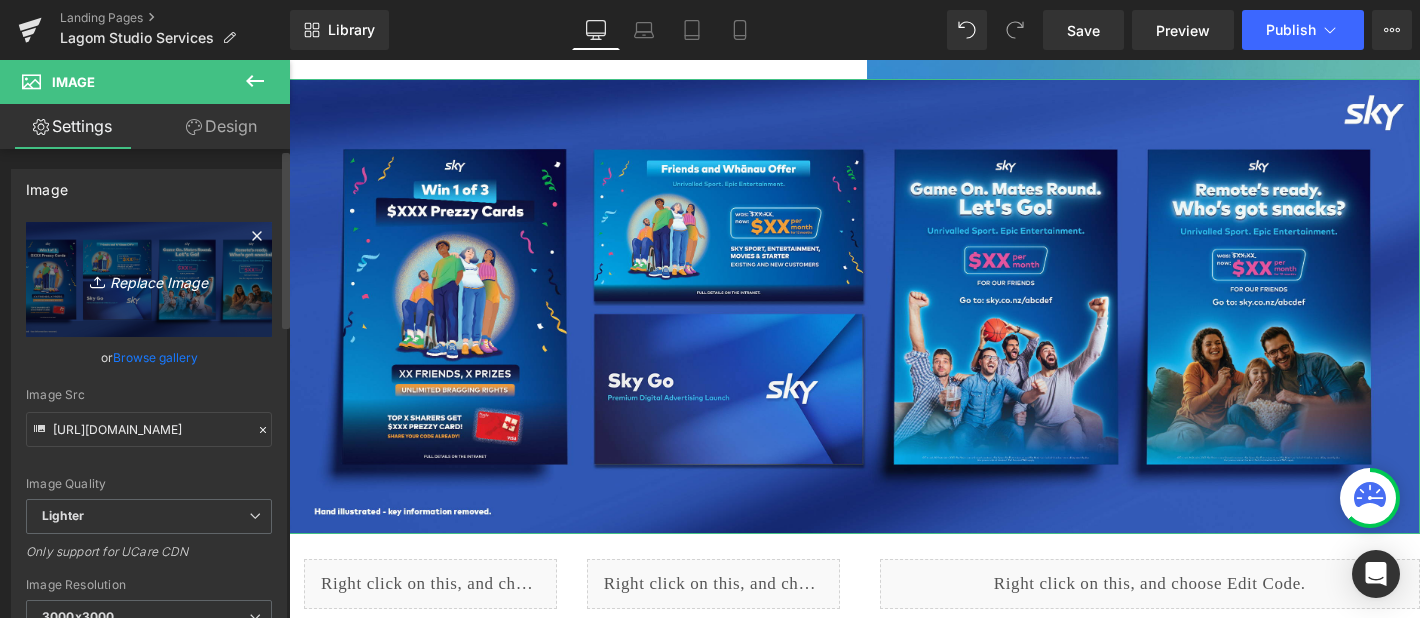 click on "Replace Image" at bounding box center [149, 279] 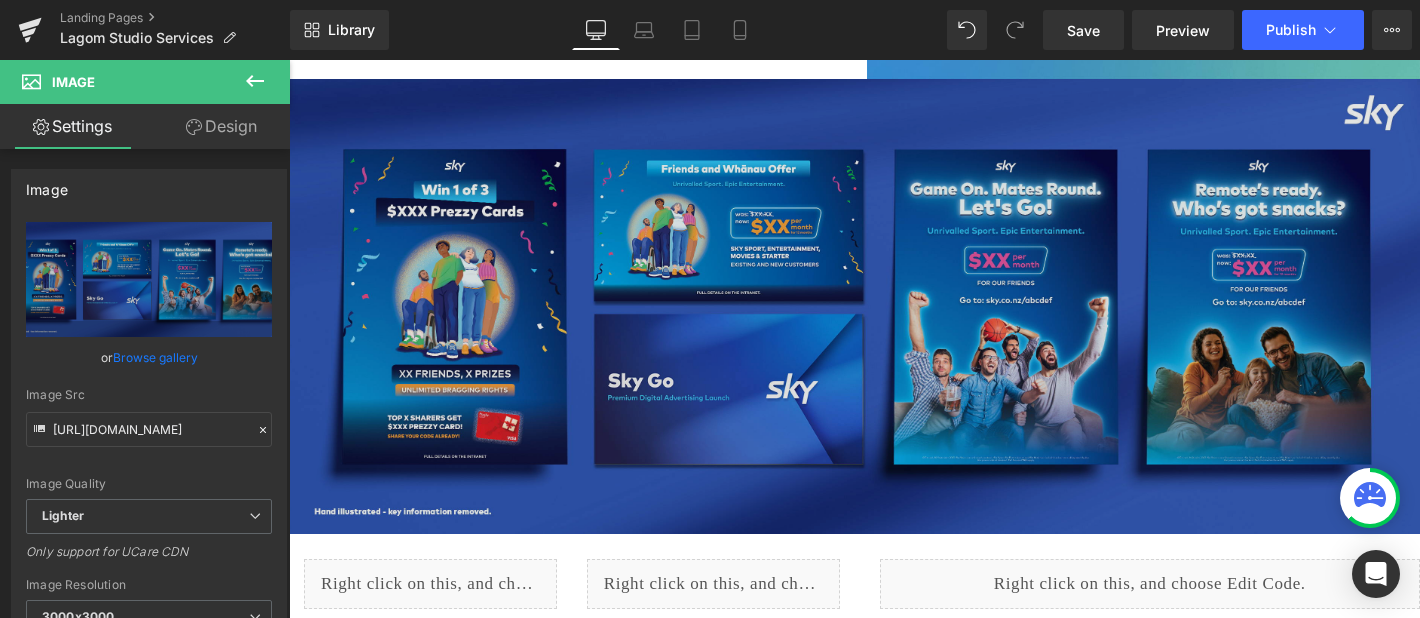 click at bounding box center [854, 306] 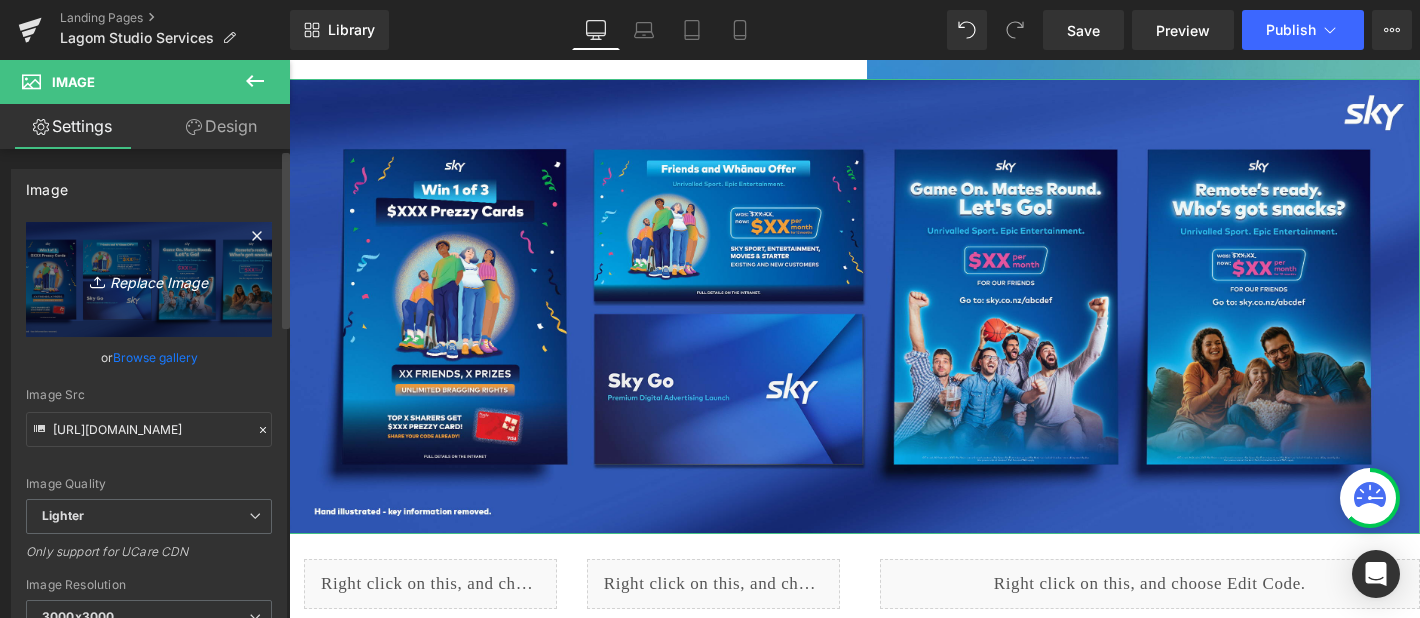 click on "Replace Image" at bounding box center [149, 279] 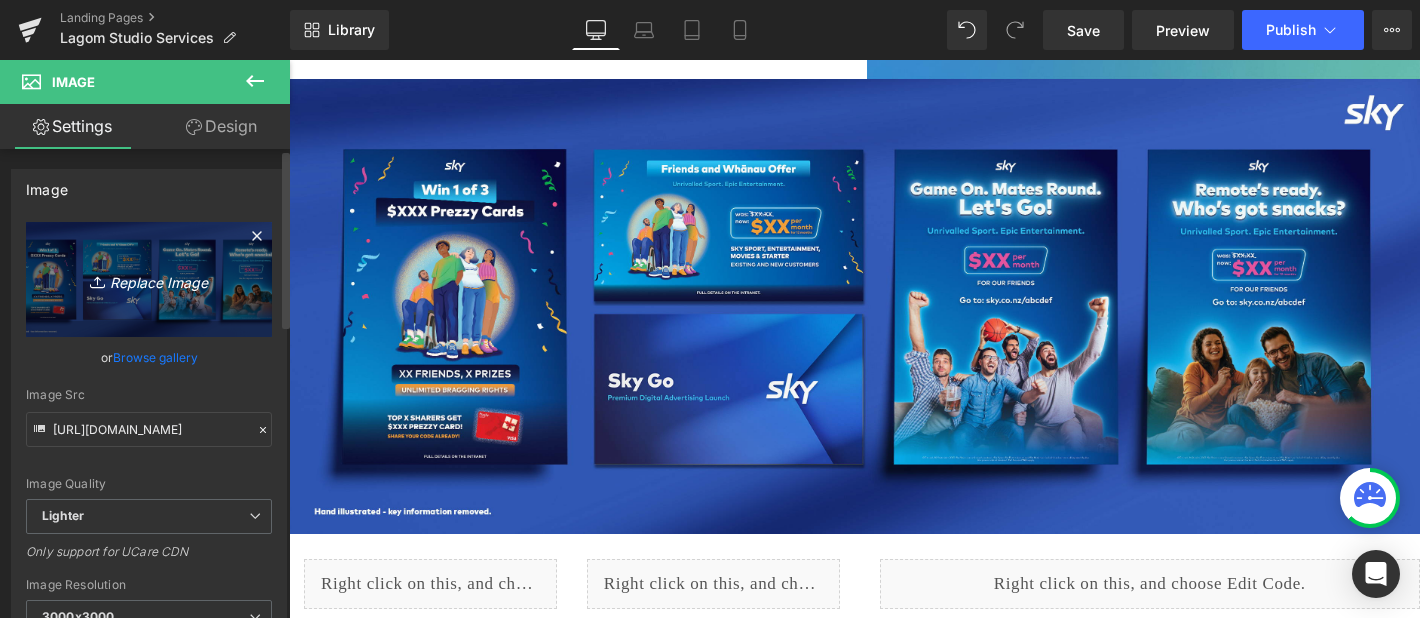 type on "C:\fakepath\Sky Portfolio 2.1.jpg" 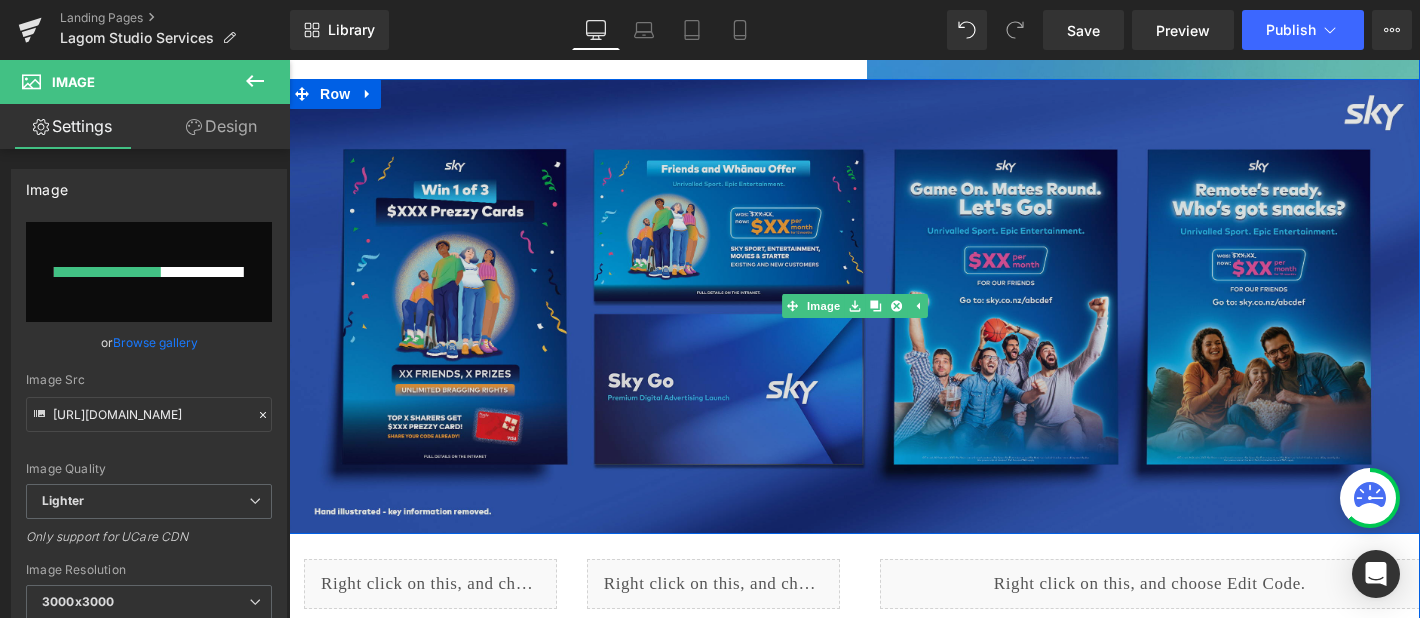 type 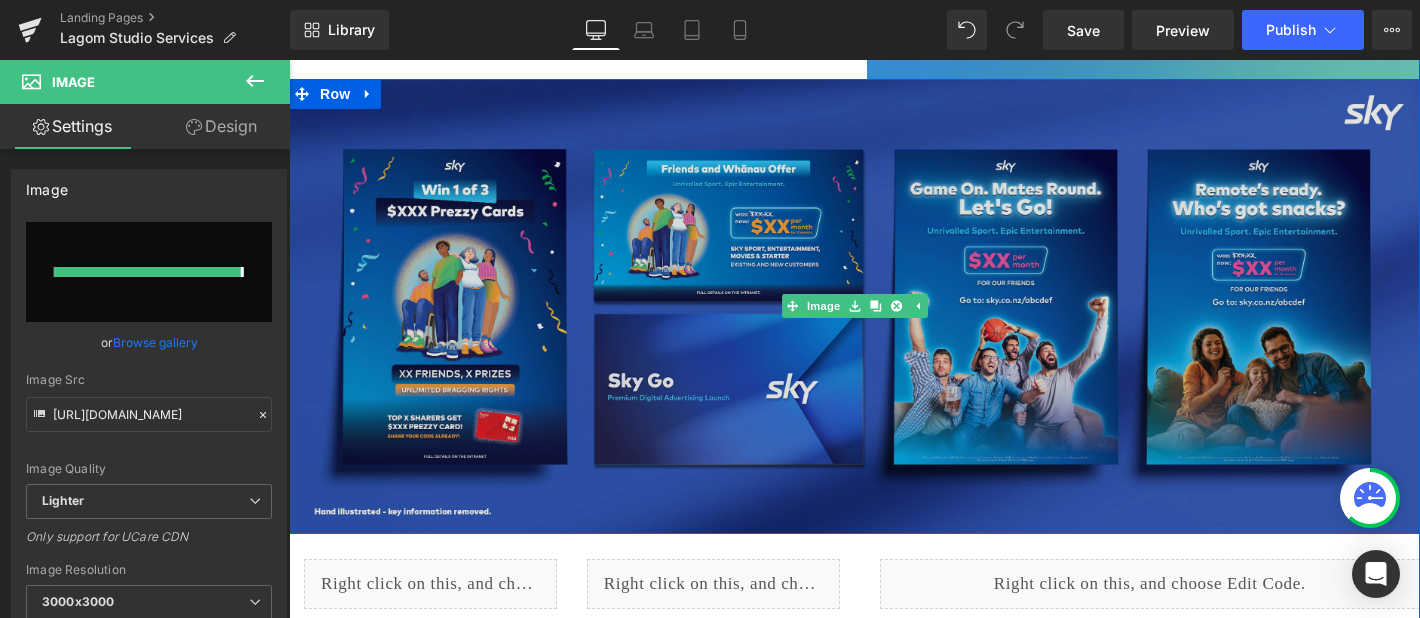type on "[URL][DOMAIN_NAME]" 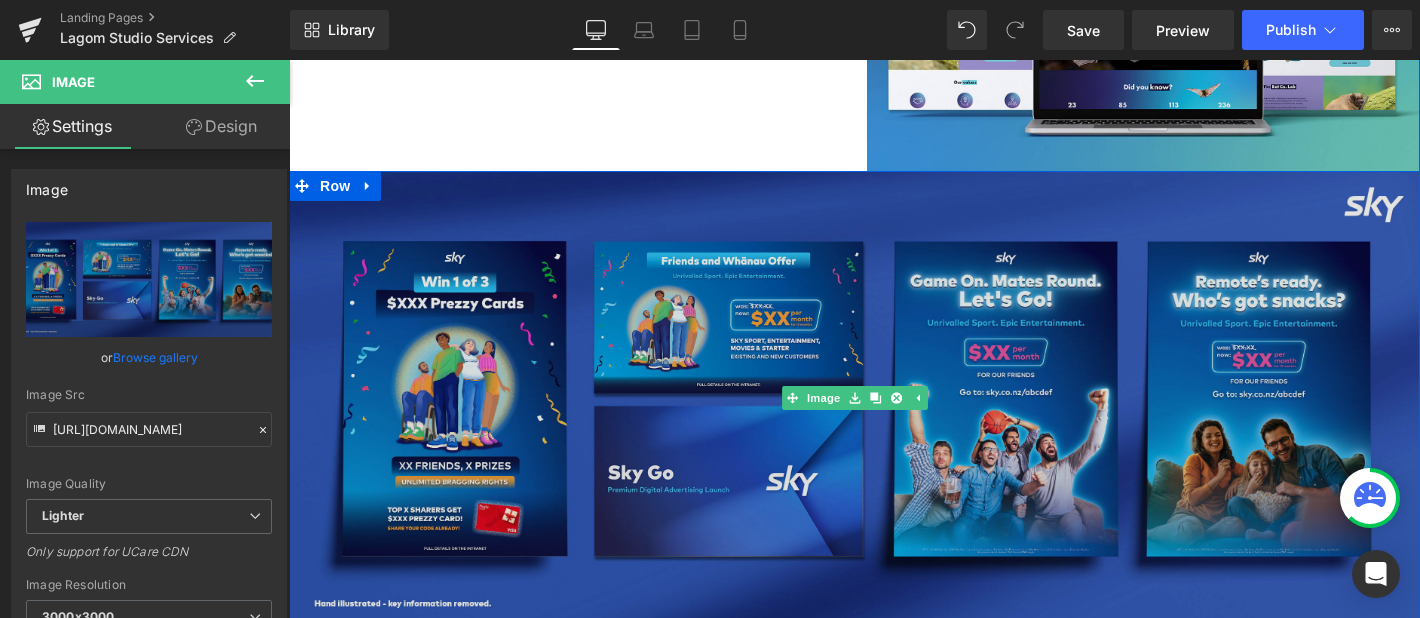 scroll, scrollTop: 5741, scrollLeft: 0, axis: vertical 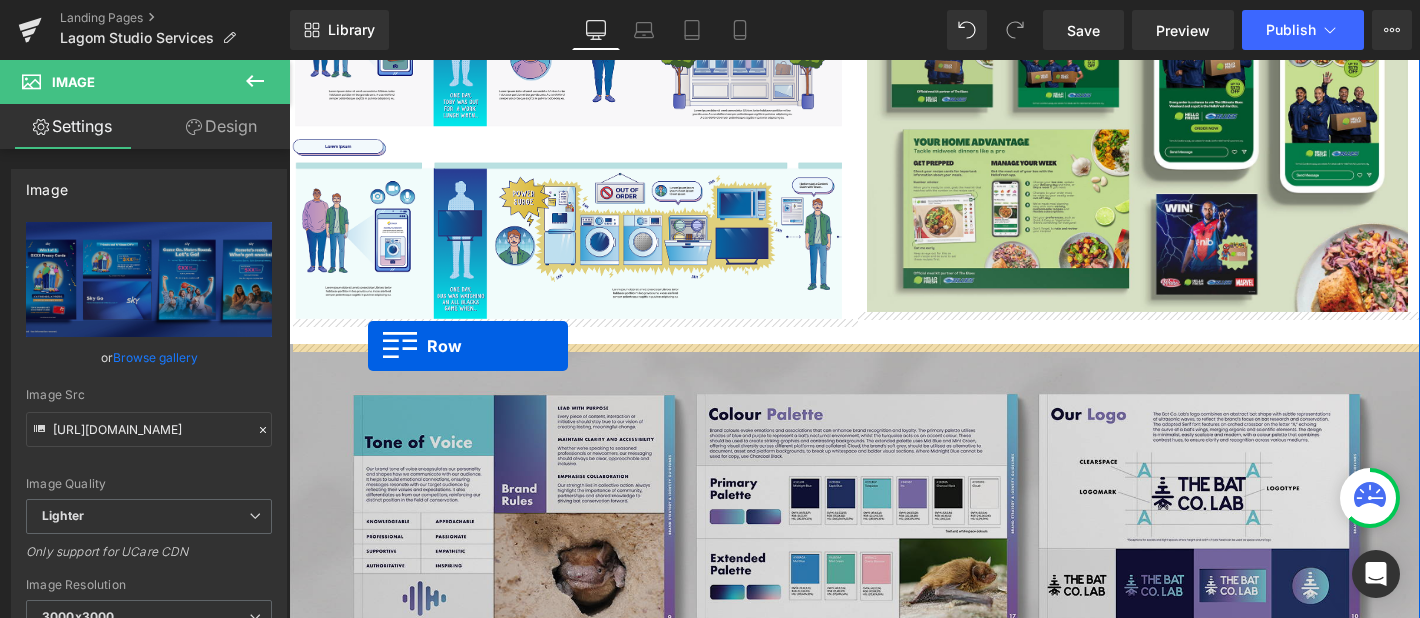drag, startPoint x: 302, startPoint y: 313, endPoint x: 368, endPoint y: 345, distance: 73.34848 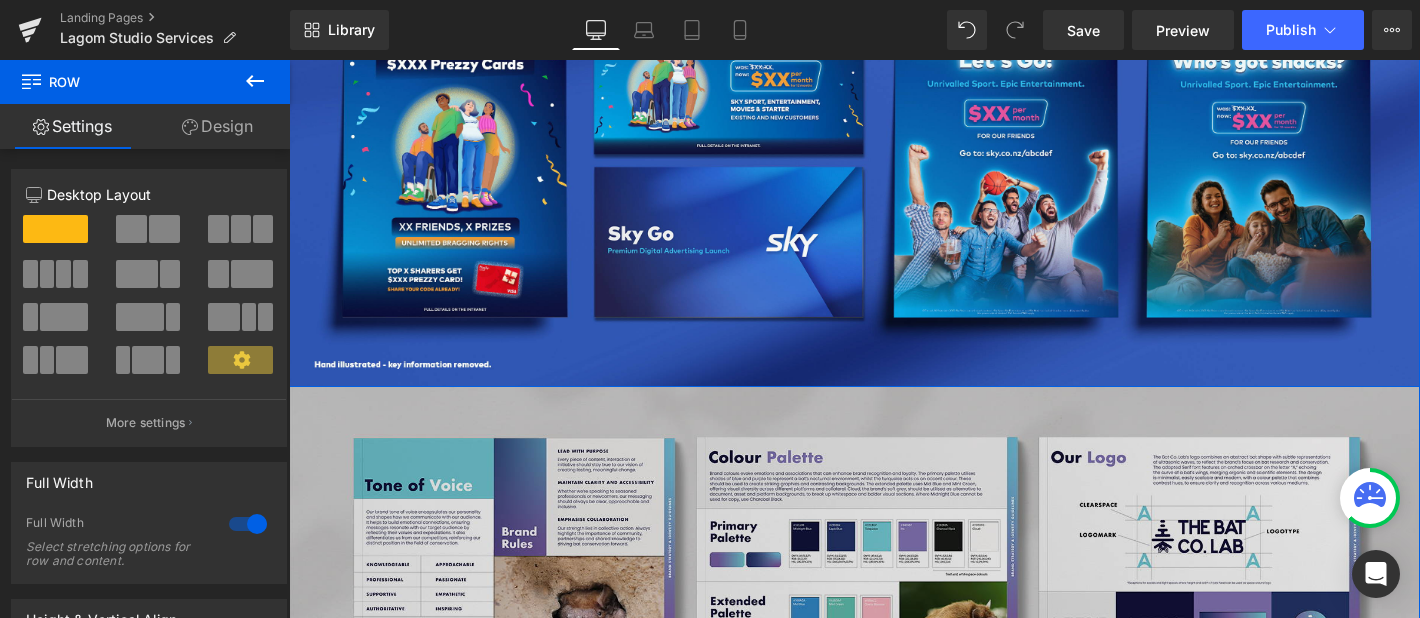 scroll, scrollTop: 5140, scrollLeft: 0, axis: vertical 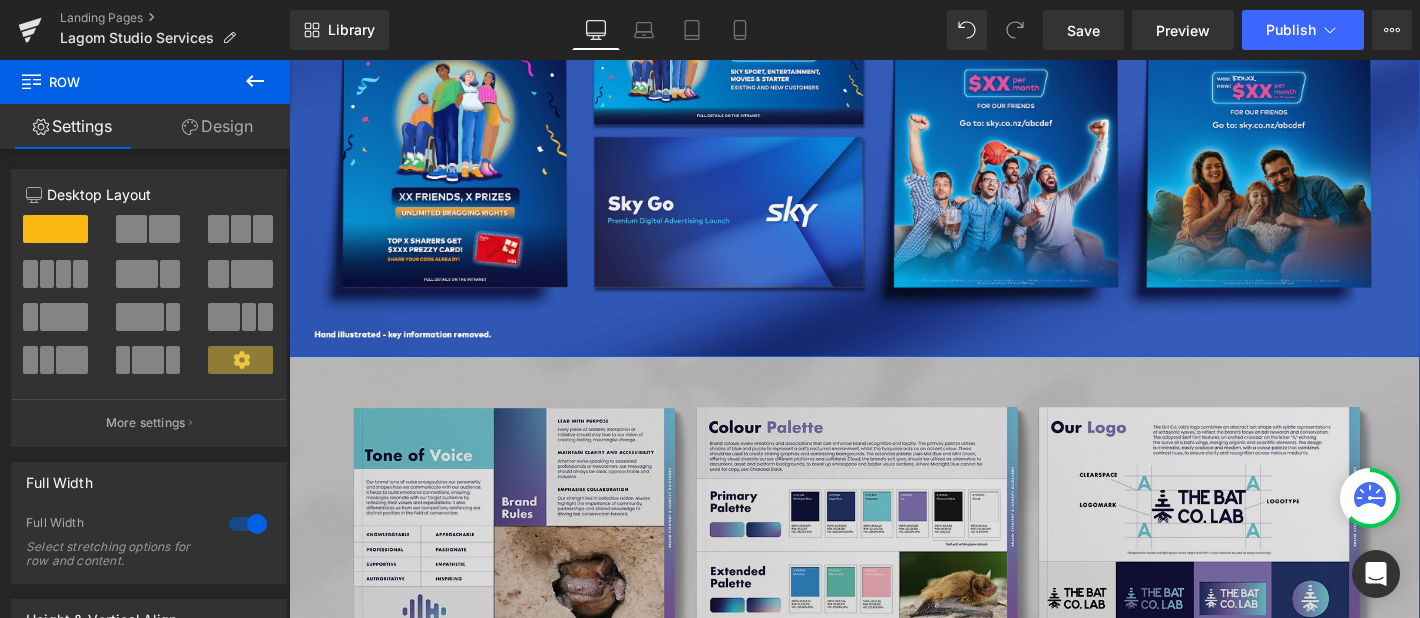 click at bounding box center (854, 650) 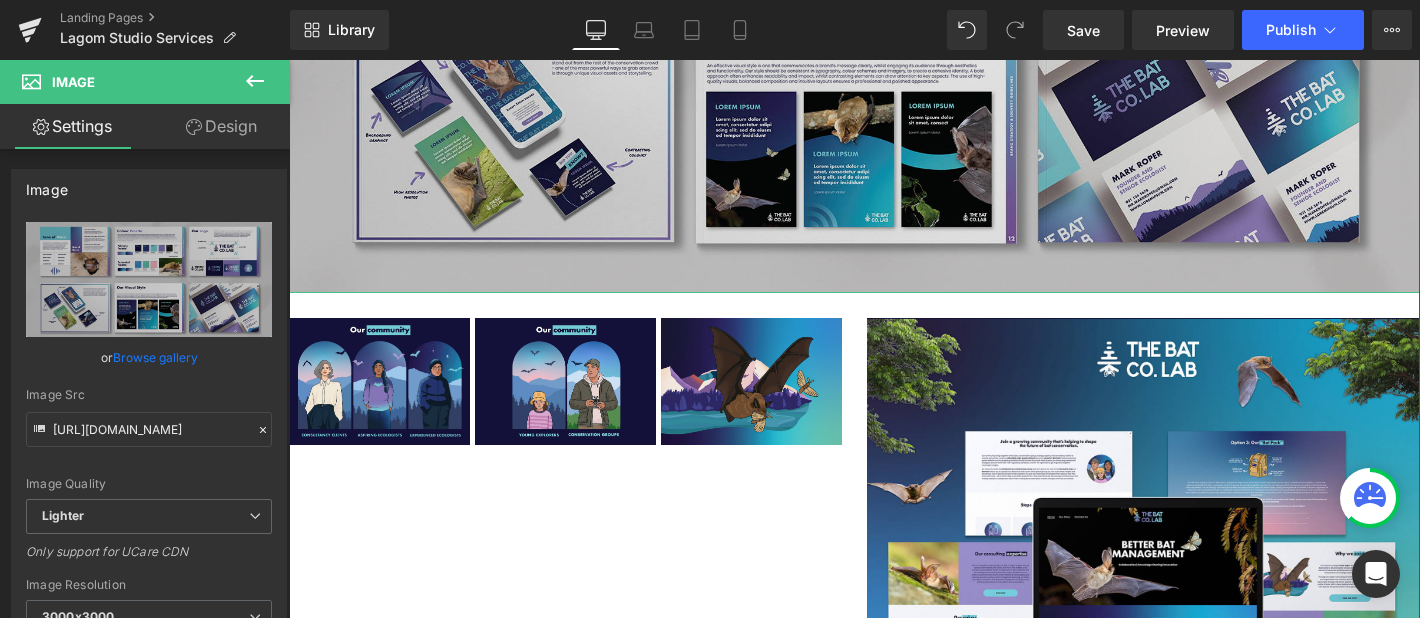 scroll, scrollTop: 5829, scrollLeft: 0, axis: vertical 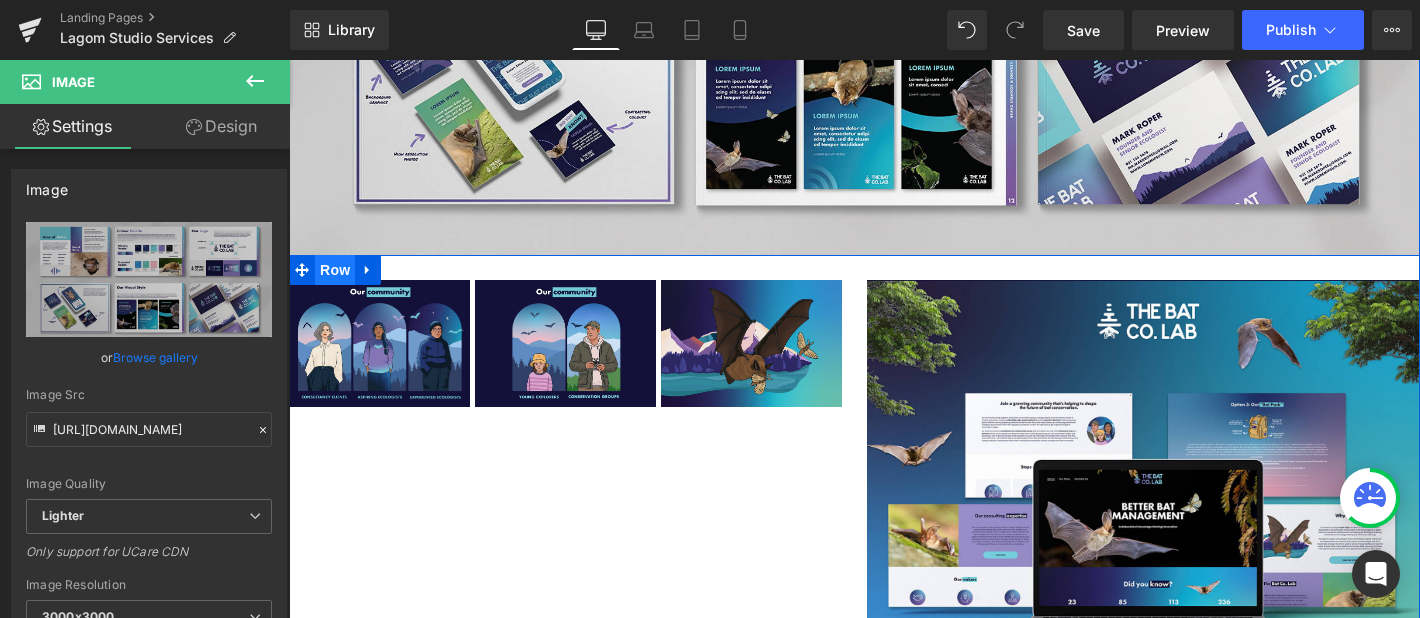 click on "Row" at bounding box center [335, 270] 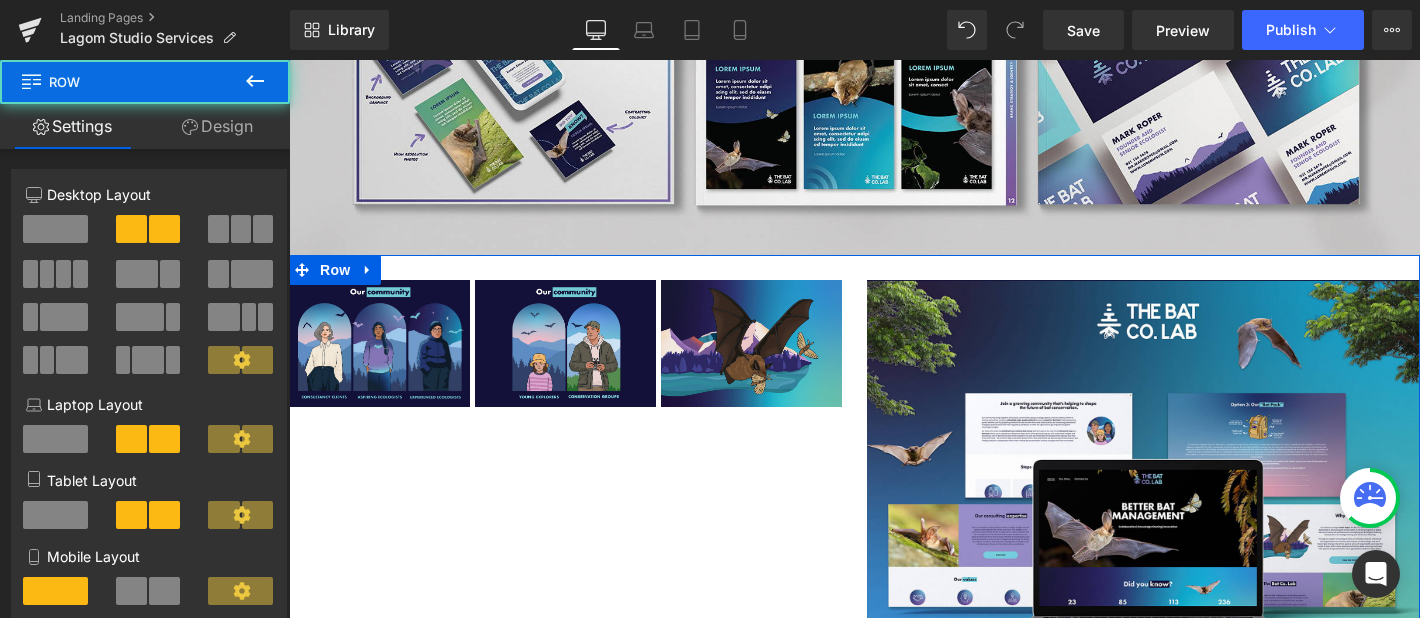 click on "Design" at bounding box center [217, 126] 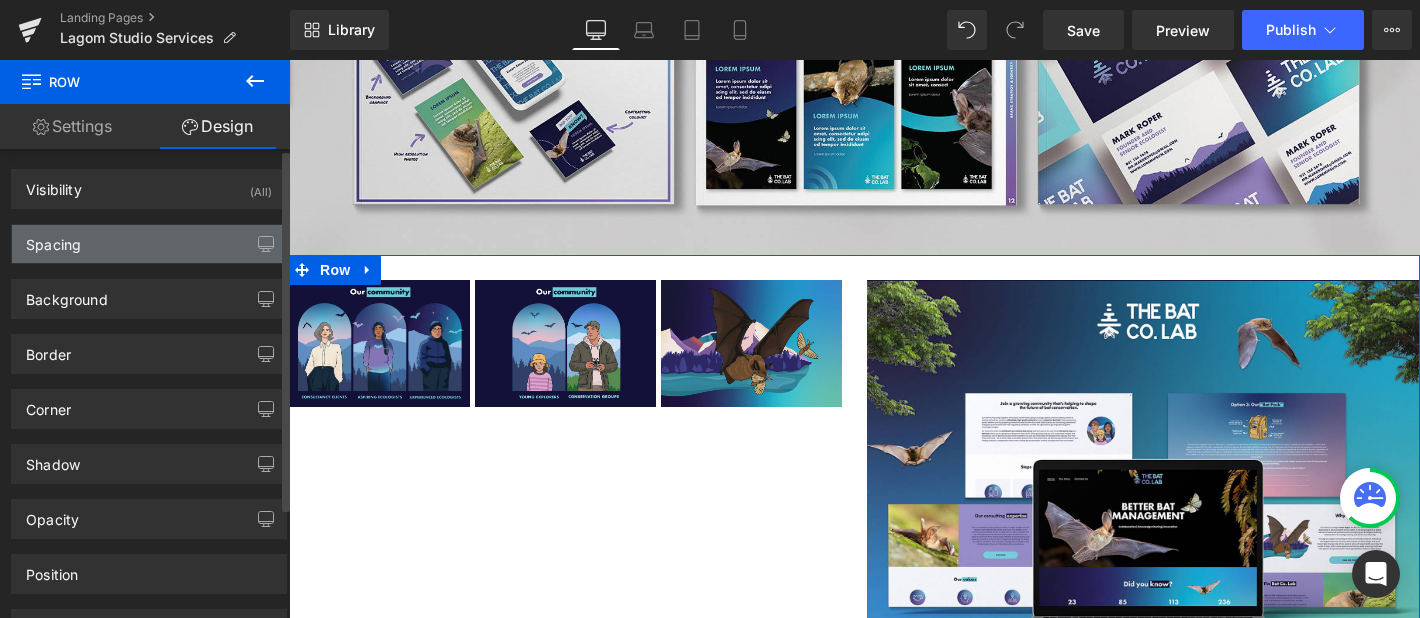 click on "Spacing" at bounding box center (149, 244) 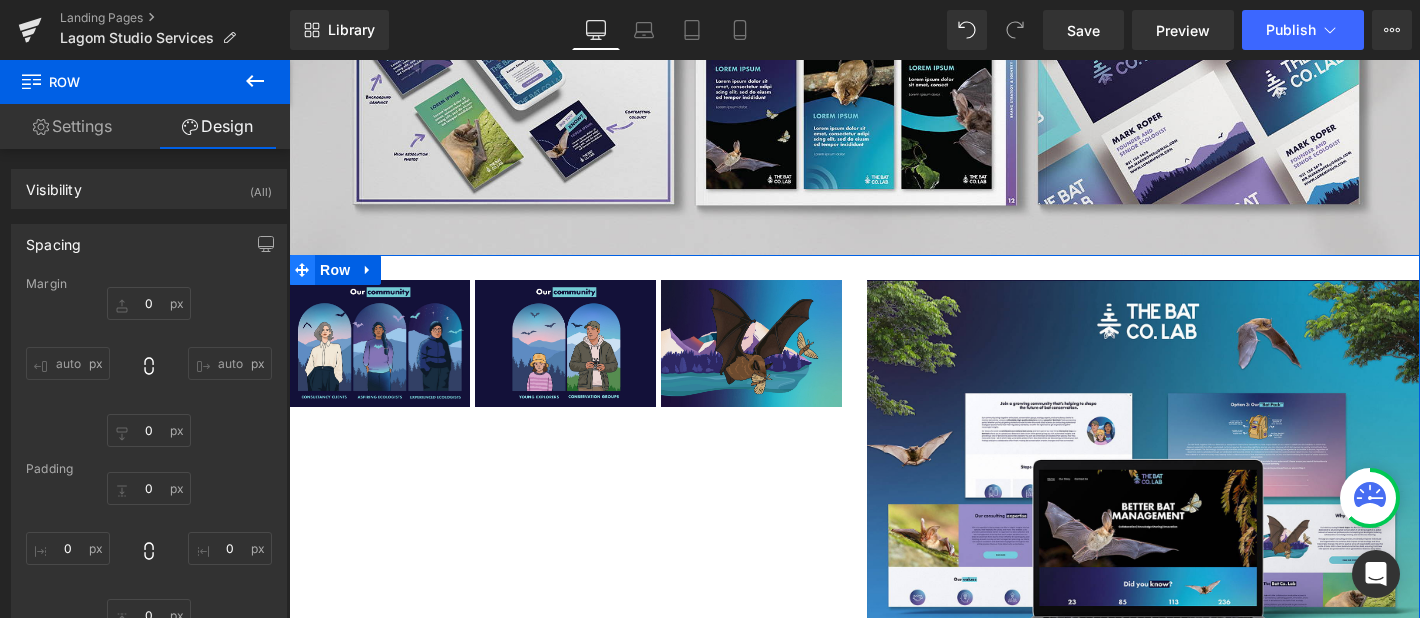 click 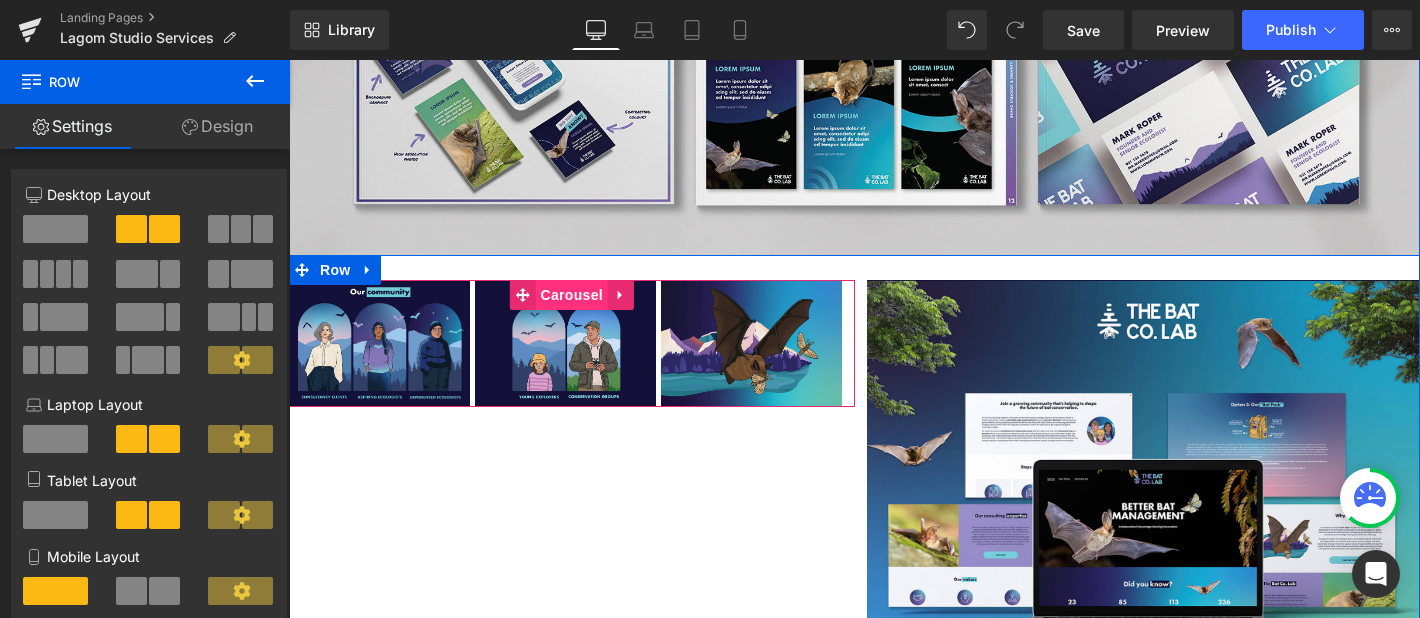 click on "Carousel" at bounding box center (572, 295) 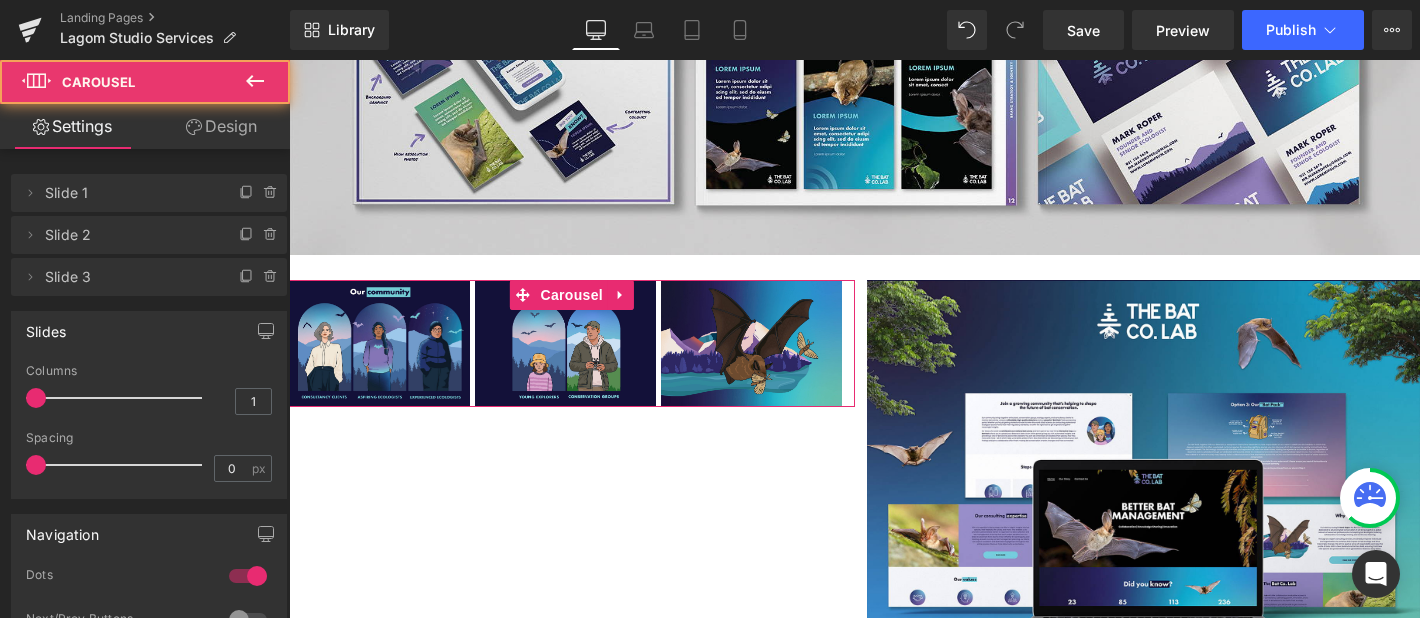 click on "Design" at bounding box center (221, 126) 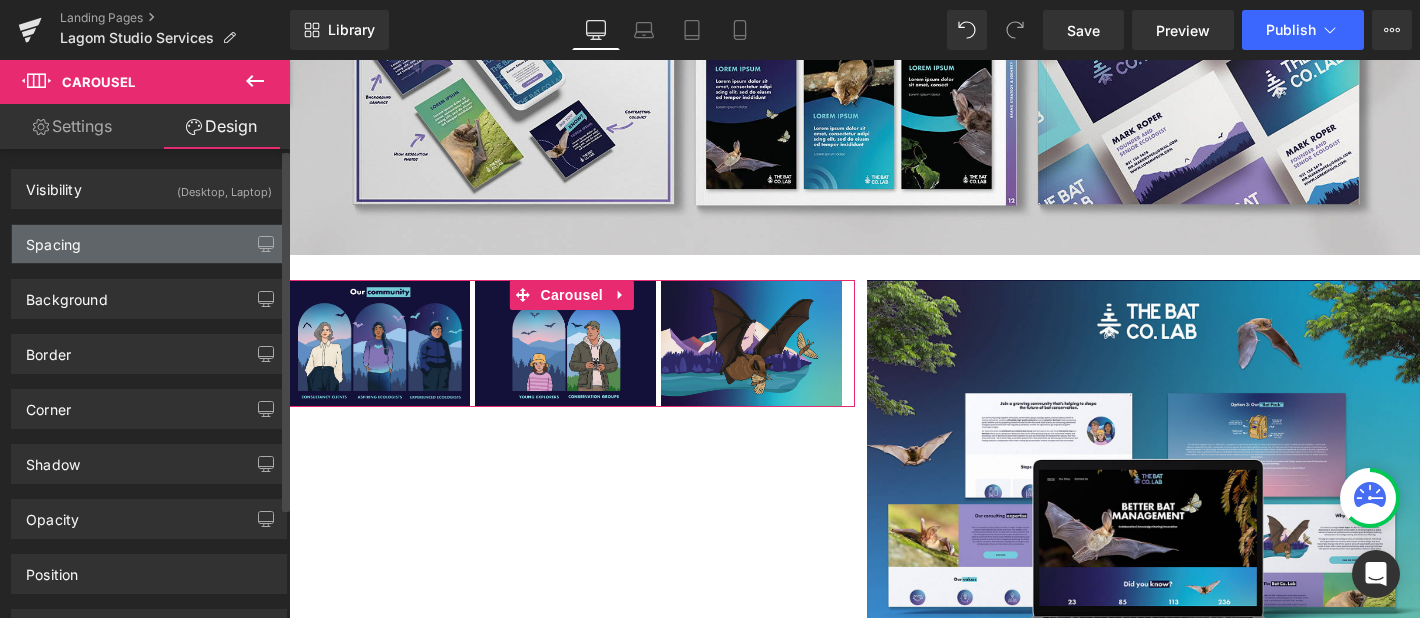 type on "25" 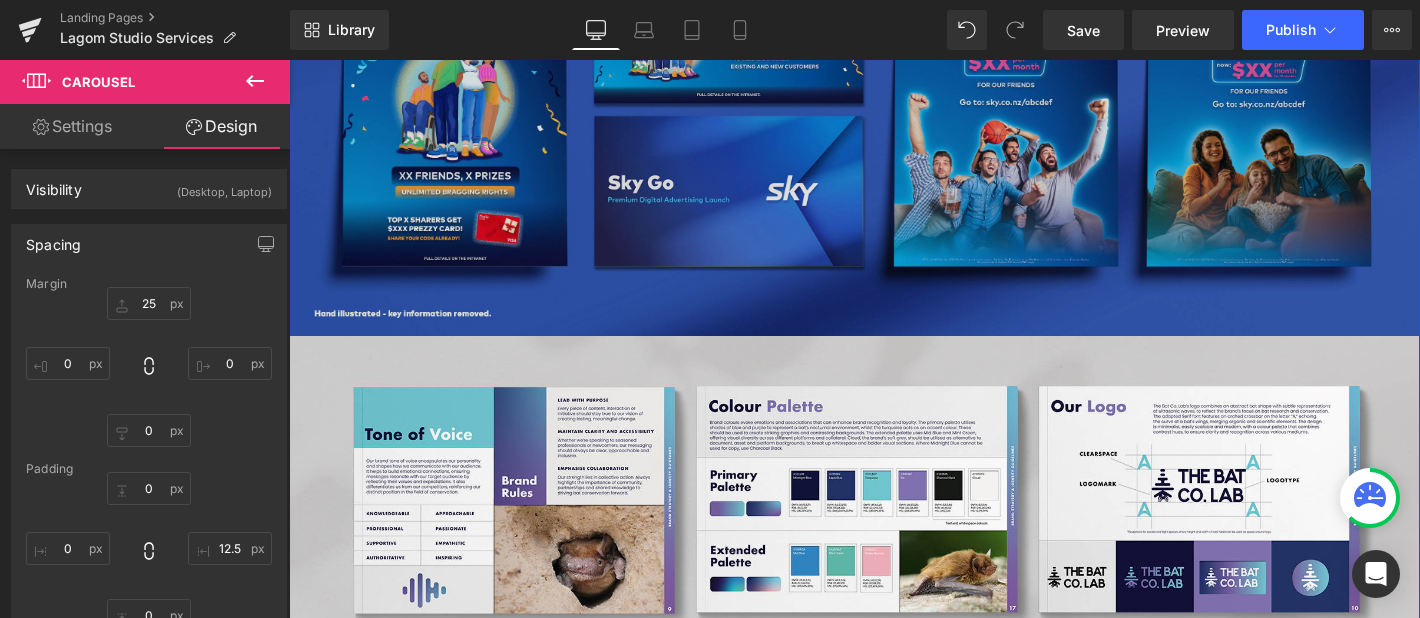 scroll, scrollTop: 5171, scrollLeft: 0, axis: vertical 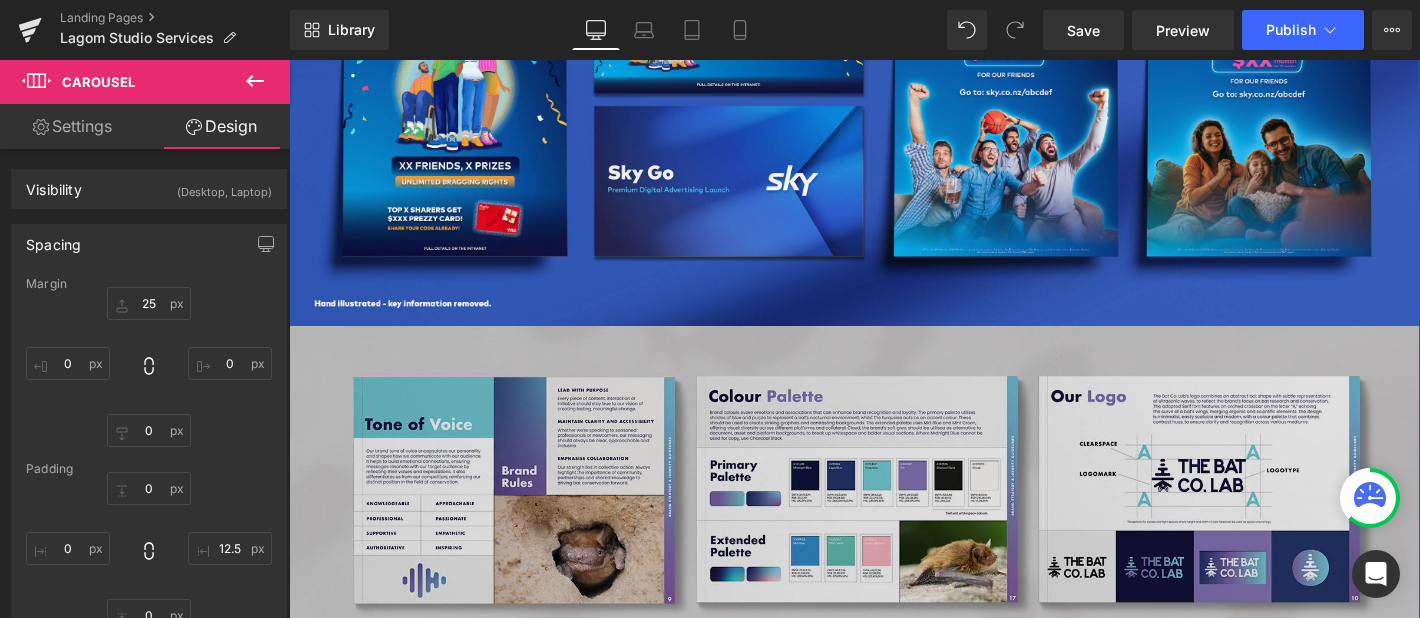 click at bounding box center [854, 619] 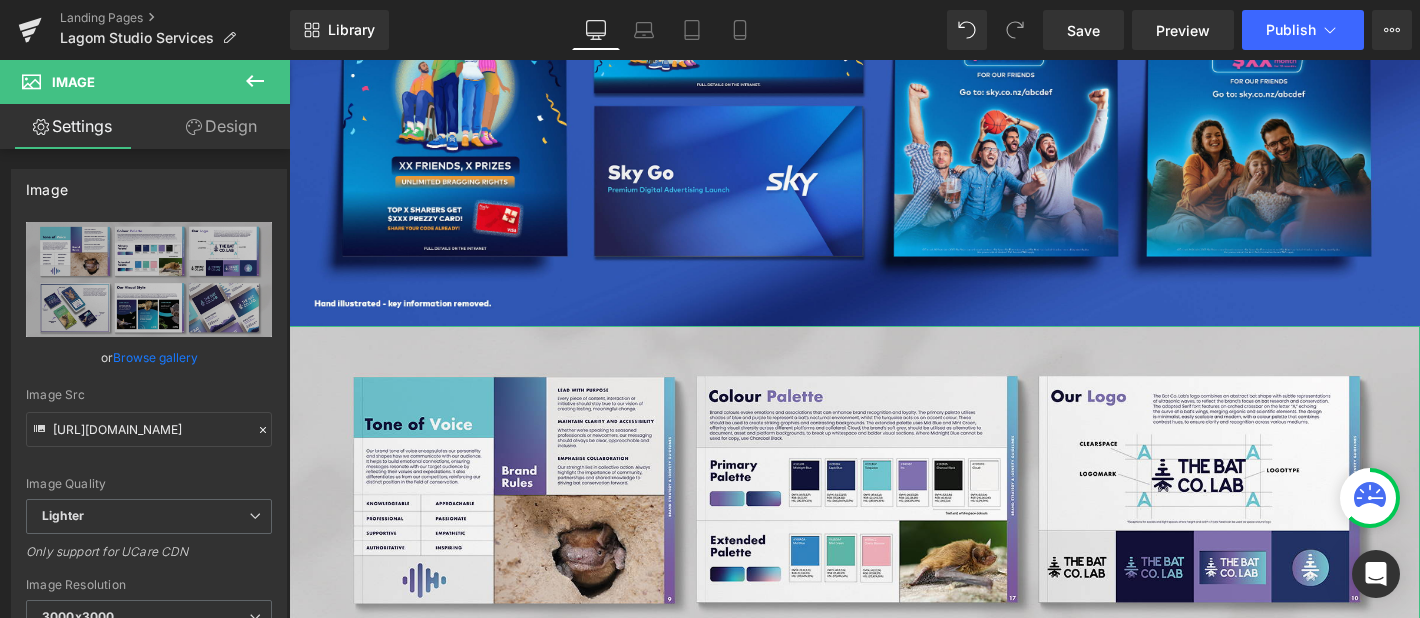 click on "Design" at bounding box center (221, 126) 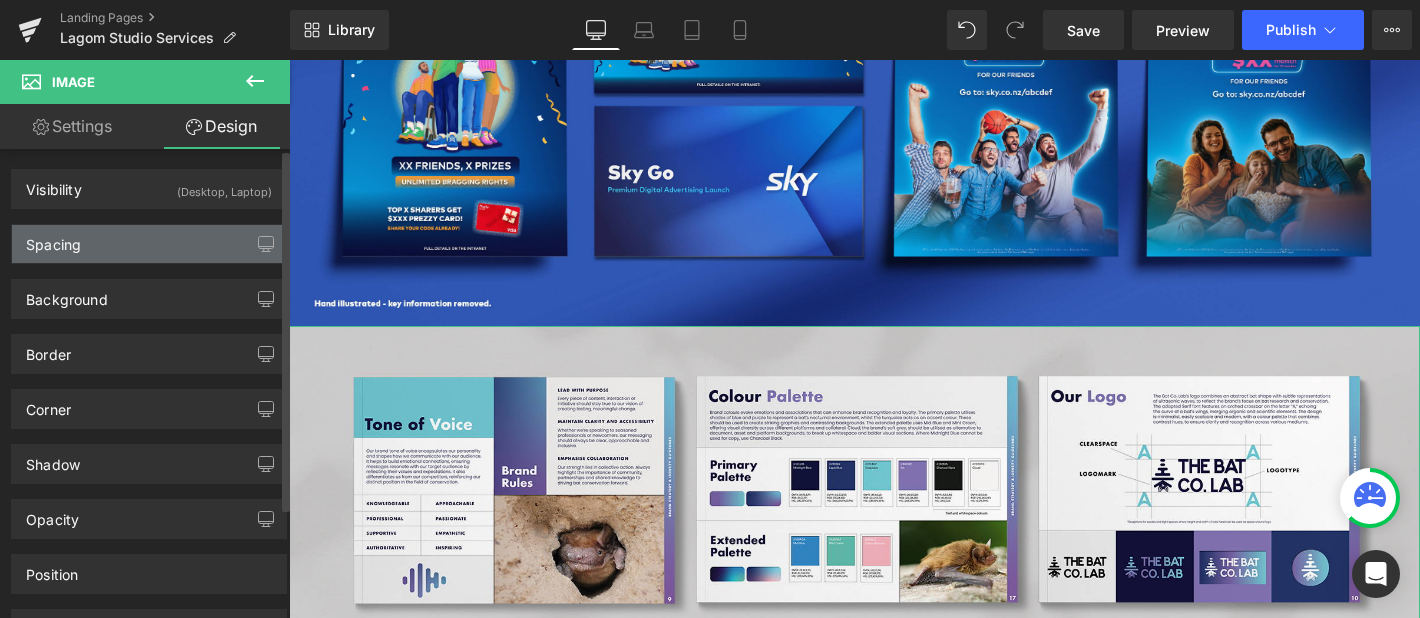 type on "0" 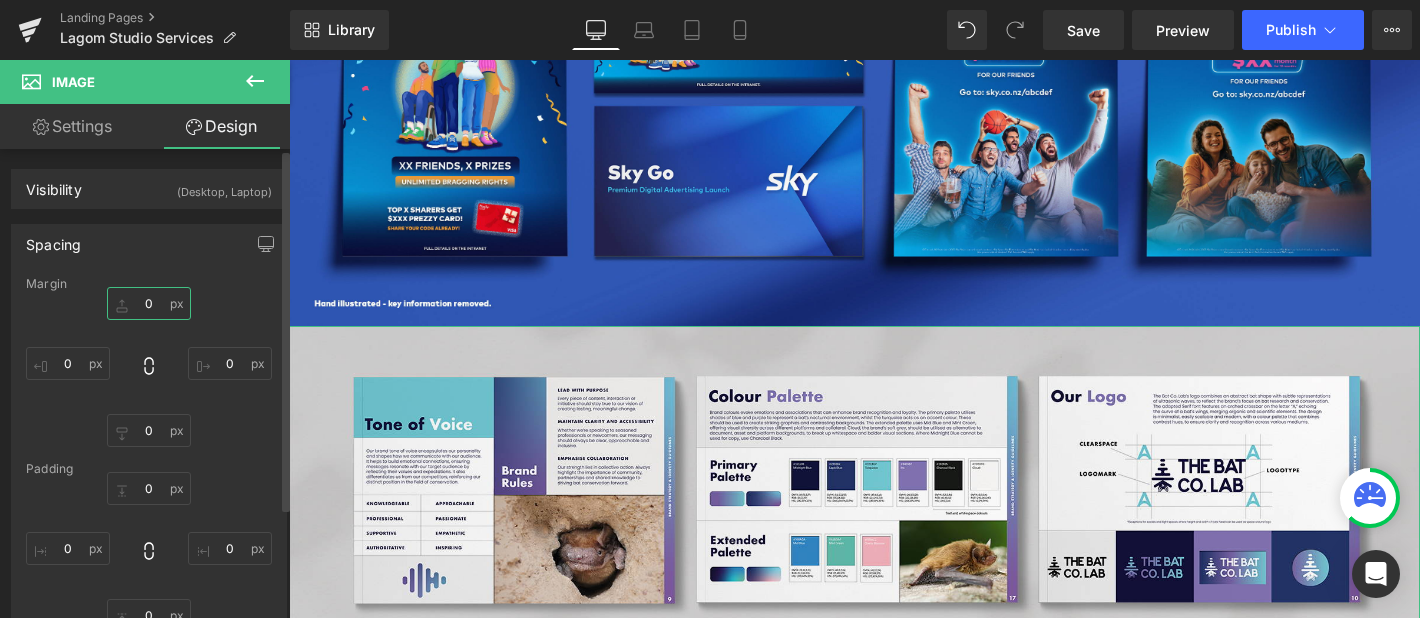 click on "0" at bounding box center (149, 303) 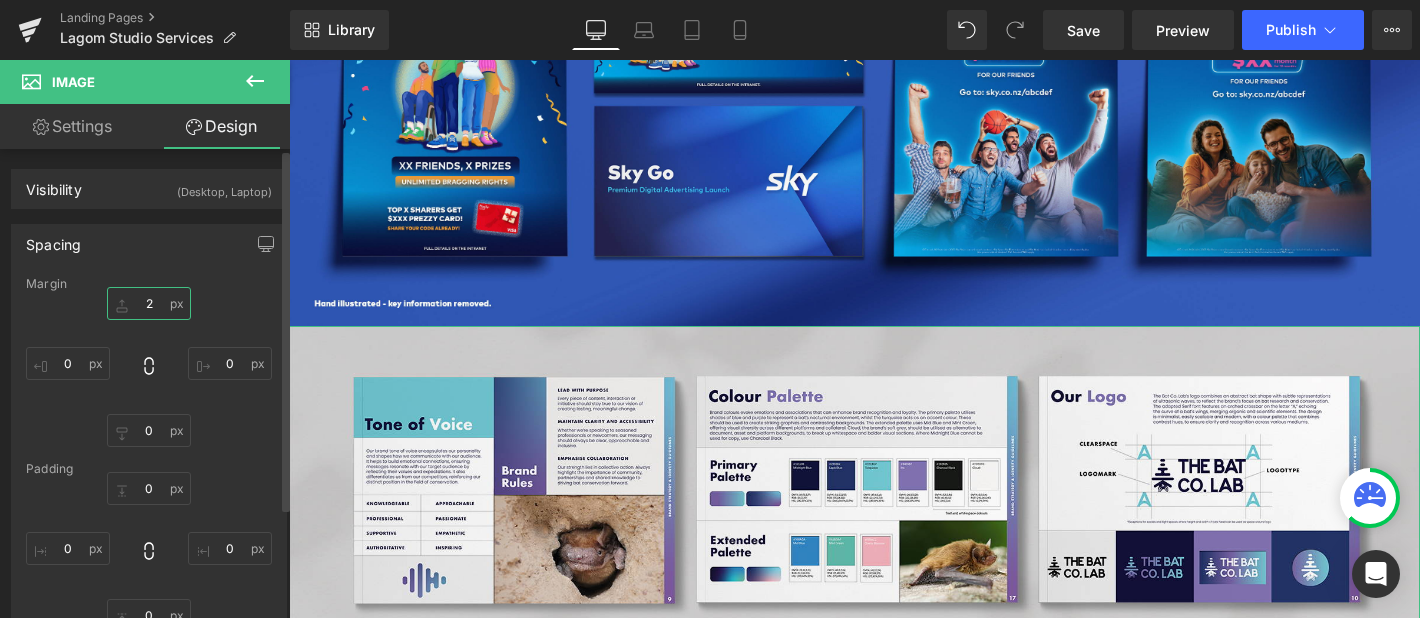 type on "25" 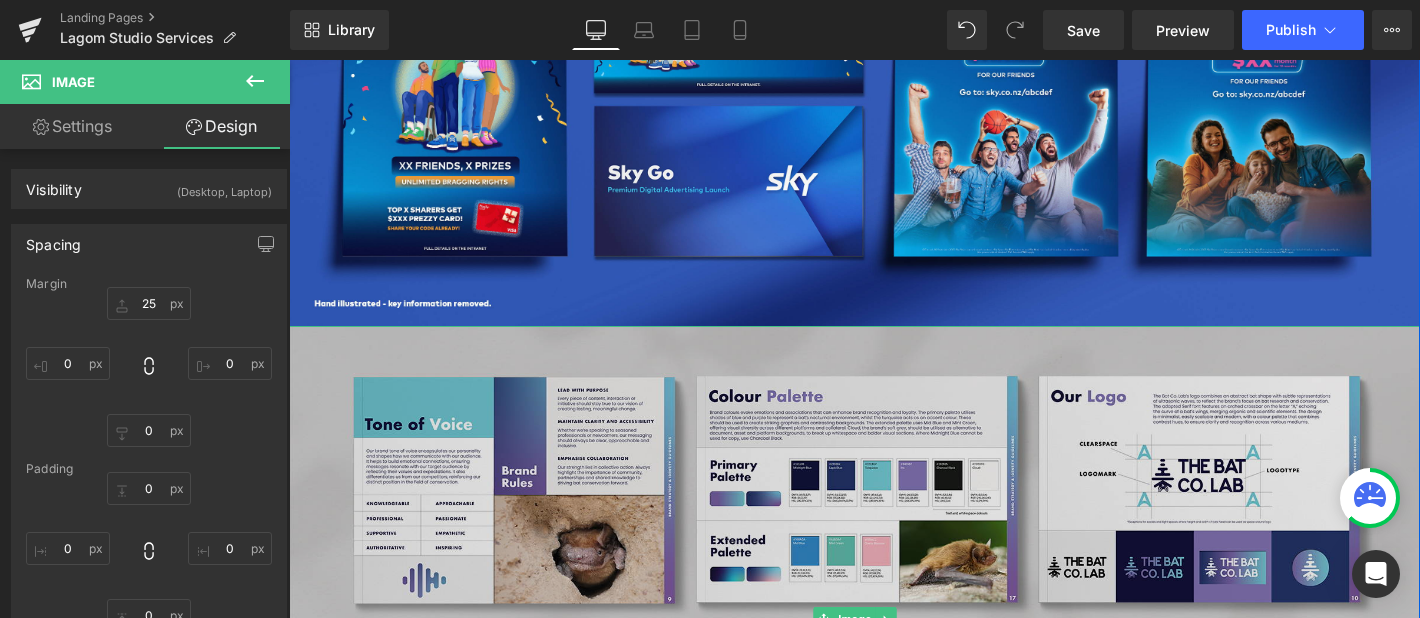 click at bounding box center (854, 619) 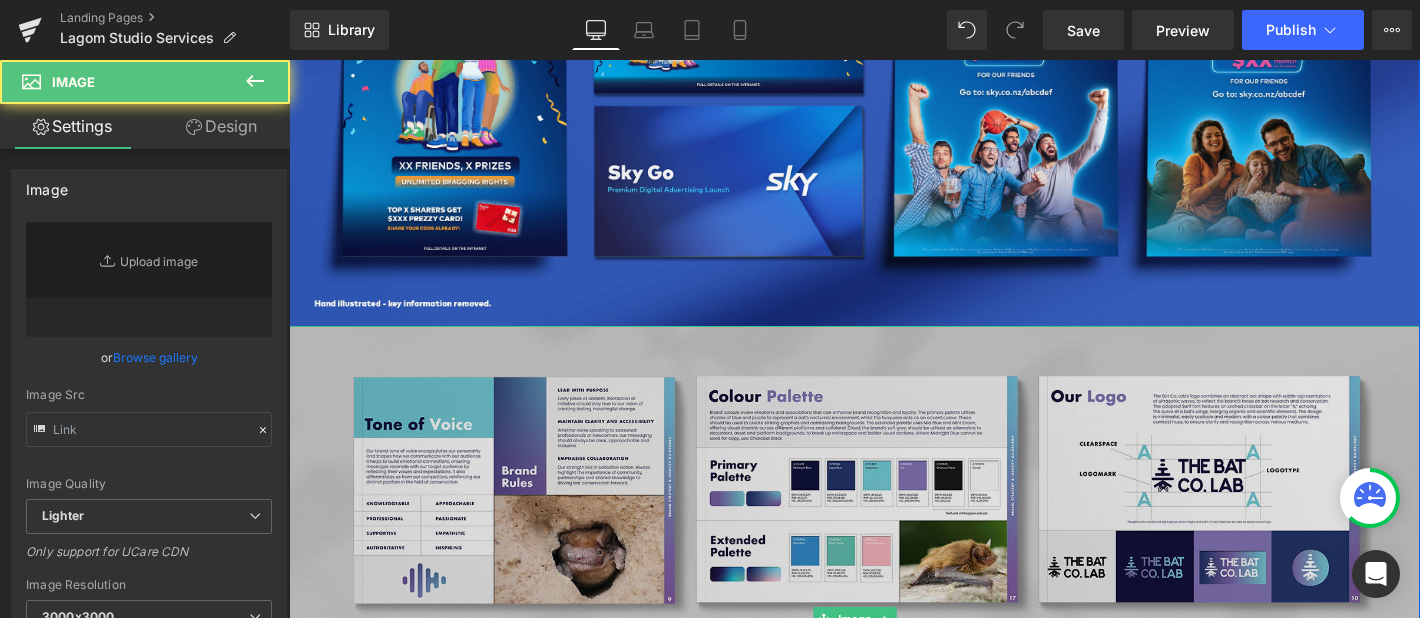 type on "https://ucarecdn.com/83188cd7-016e-4dcf-8318-b2f2d84a43c1/-/format/auto/-/preview/3000x3000/-/quality/lighter/Visual%20Style%20flatlay%207.jpg" 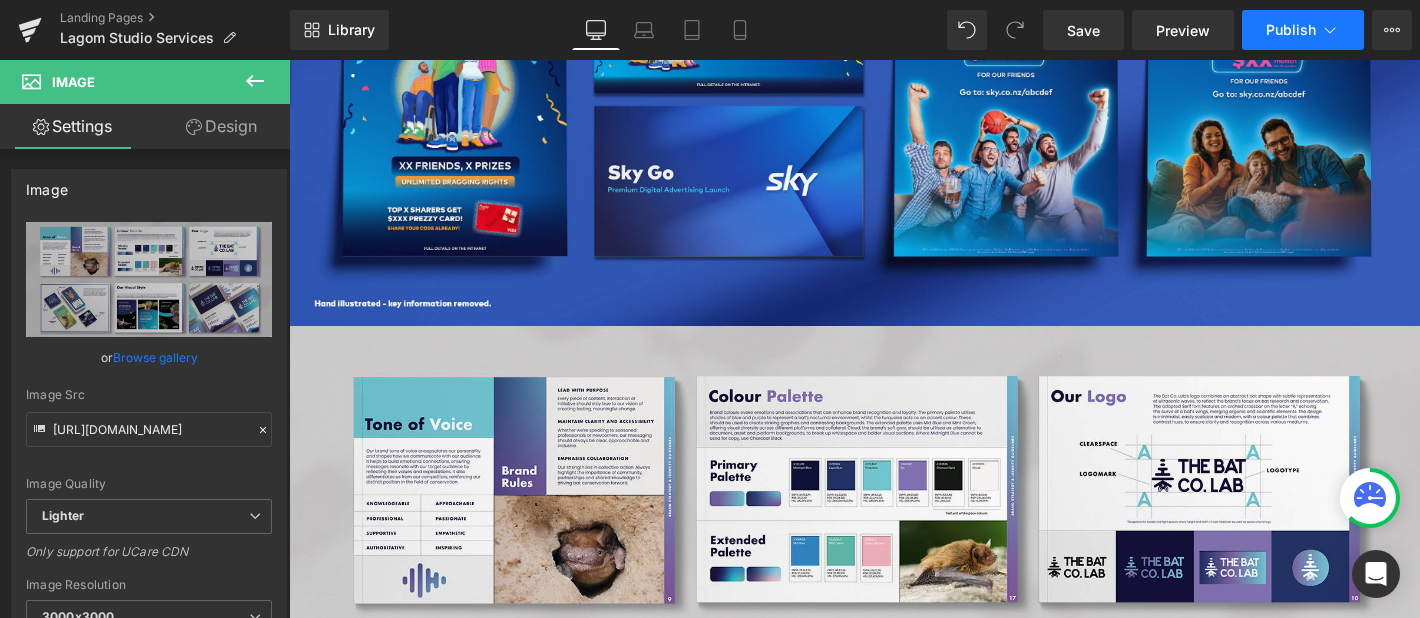 click on "Publish" at bounding box center [1291, 30] 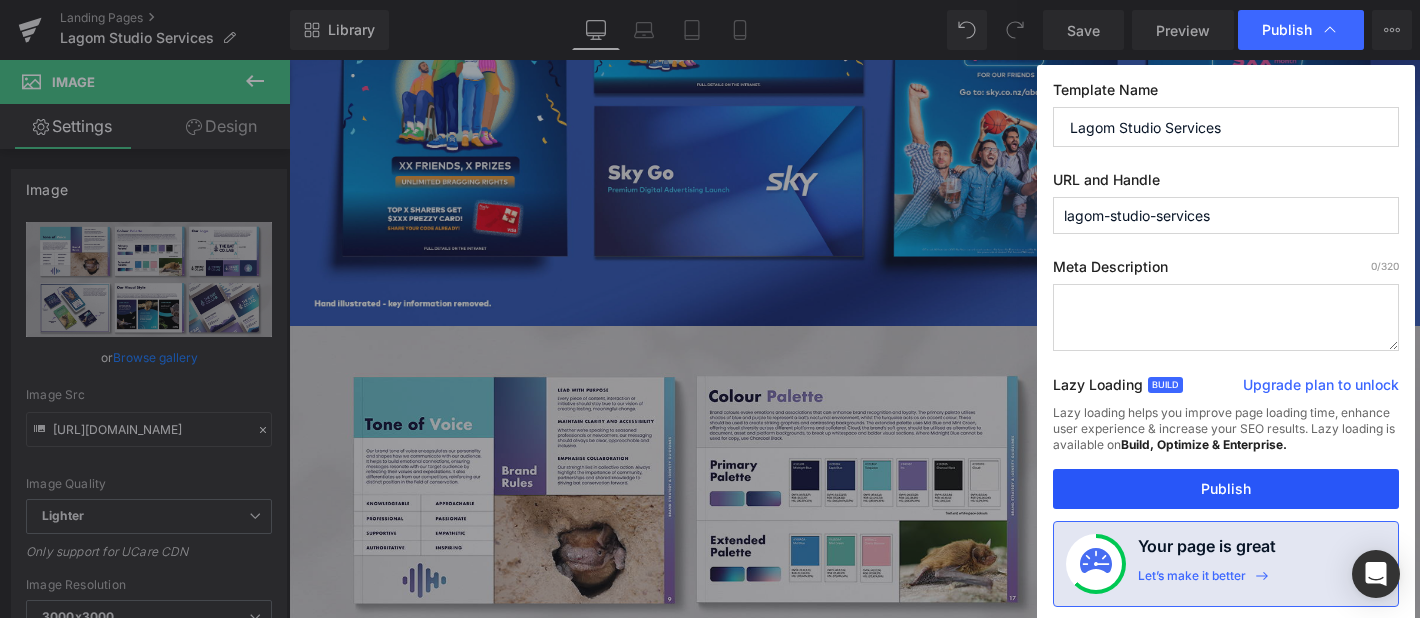 click on "Publish" at bounding box center (1226, 489) 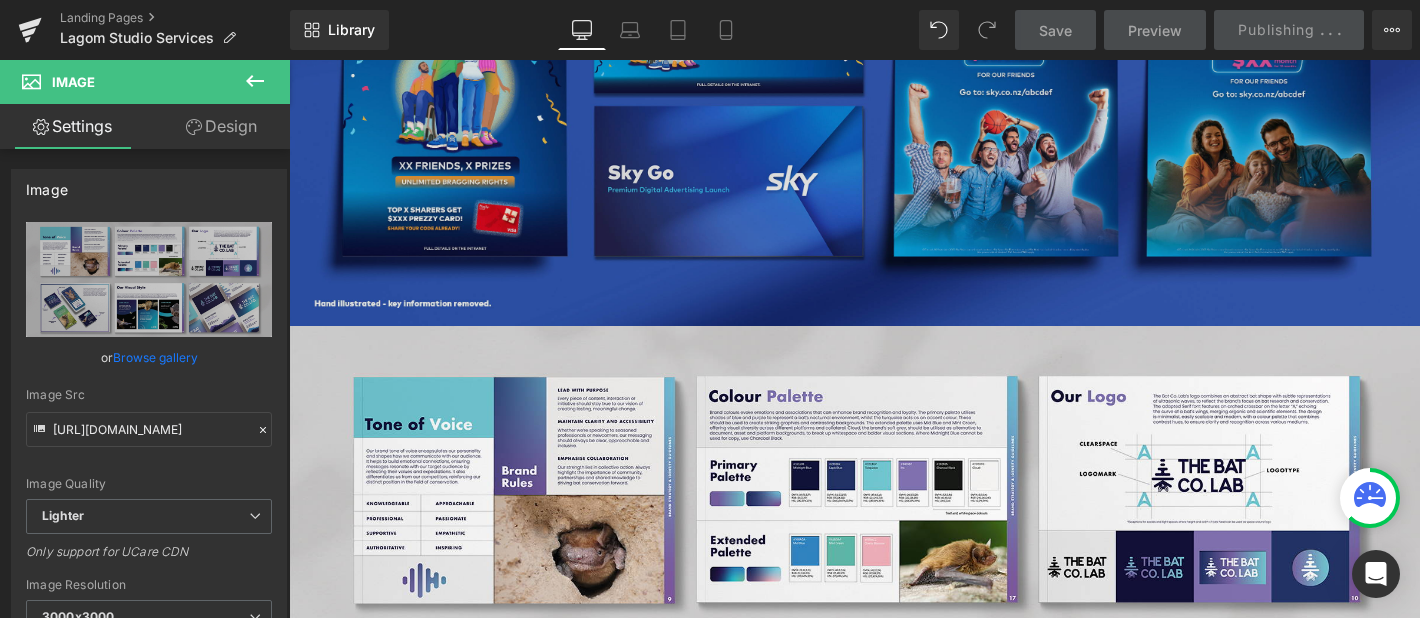 scroll, scrollTop: 4970, scrollLeft: 0, axis: vertical 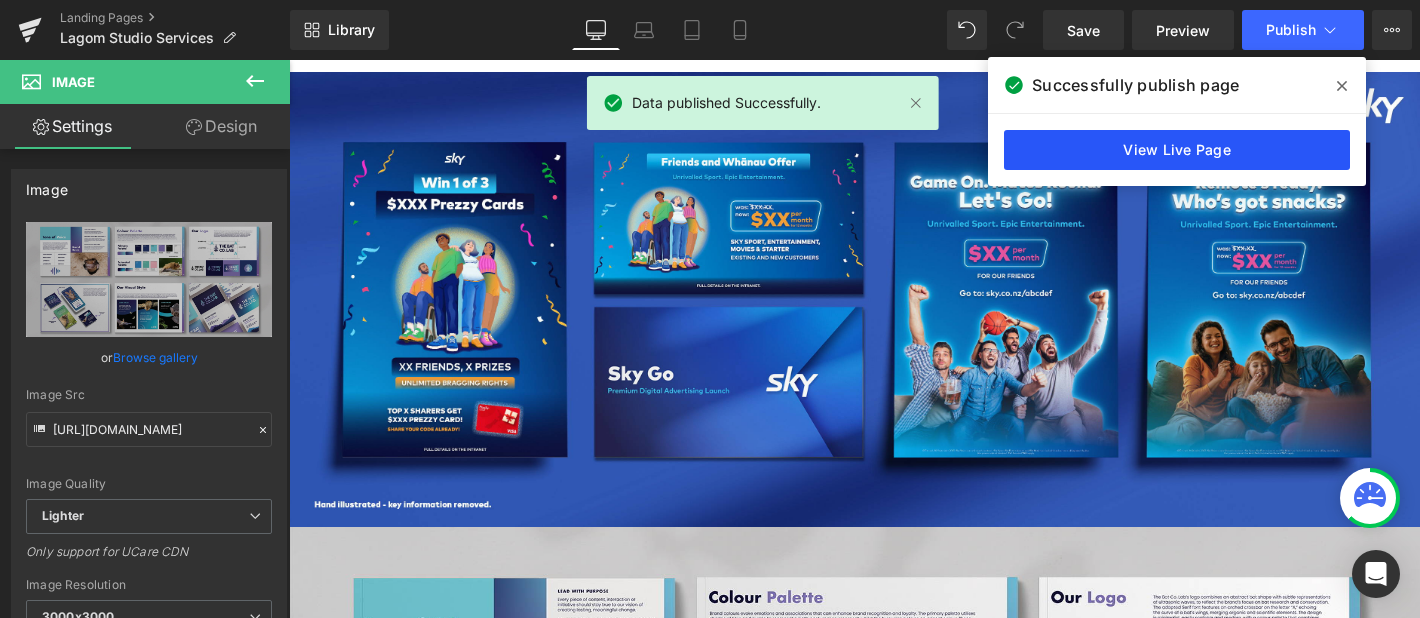 click on "View Live Page" at bounding box center [1177, 150] 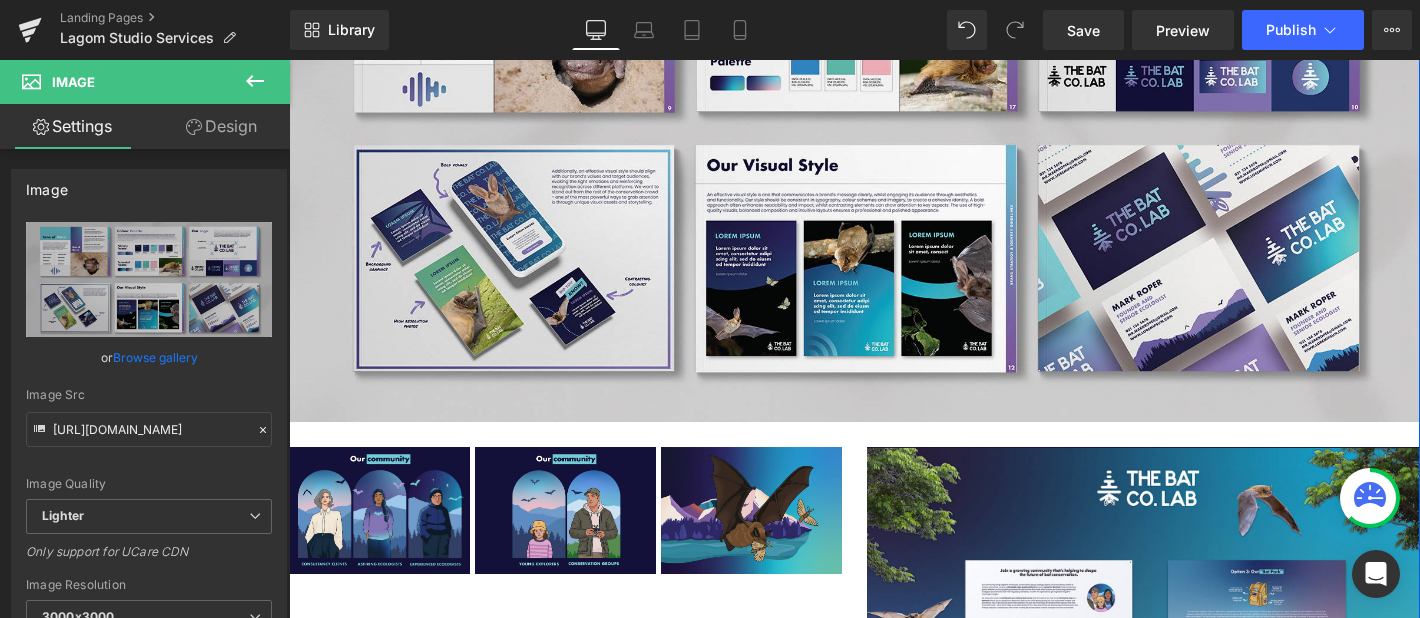 scroll, scrollTop: 5612, scrollLeft: 0, axis: vertical 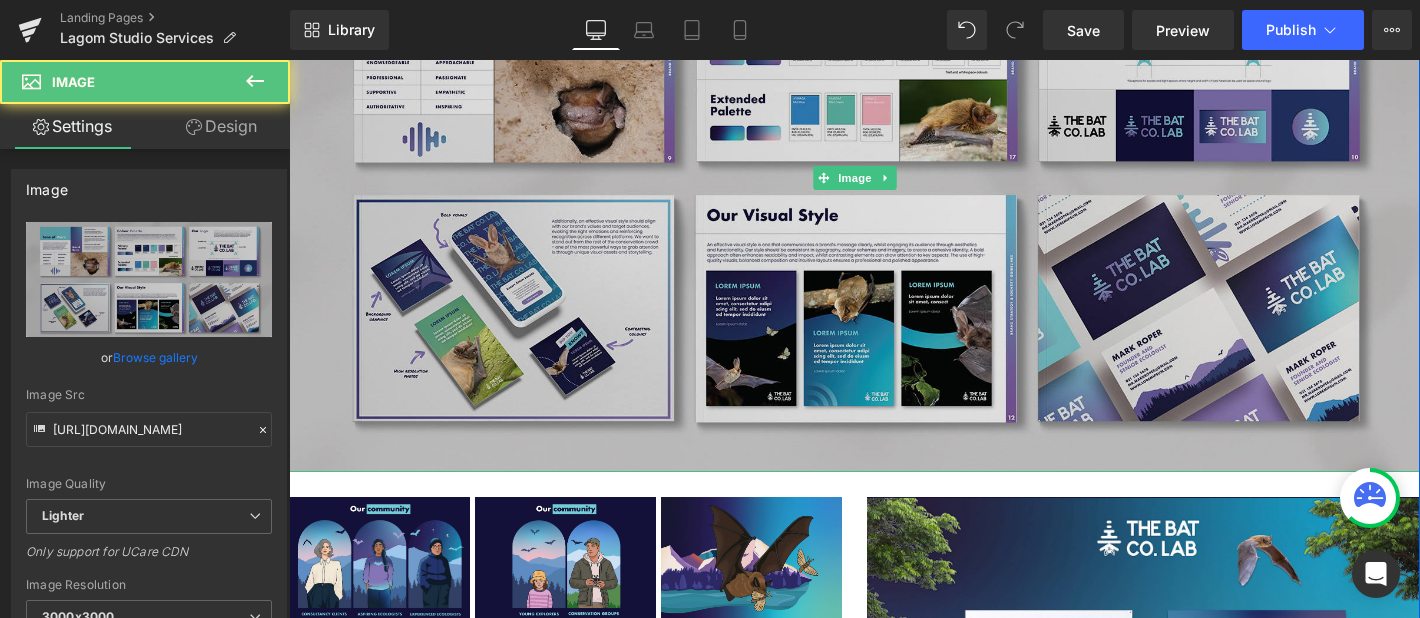 click at bounding box center (854, 178) 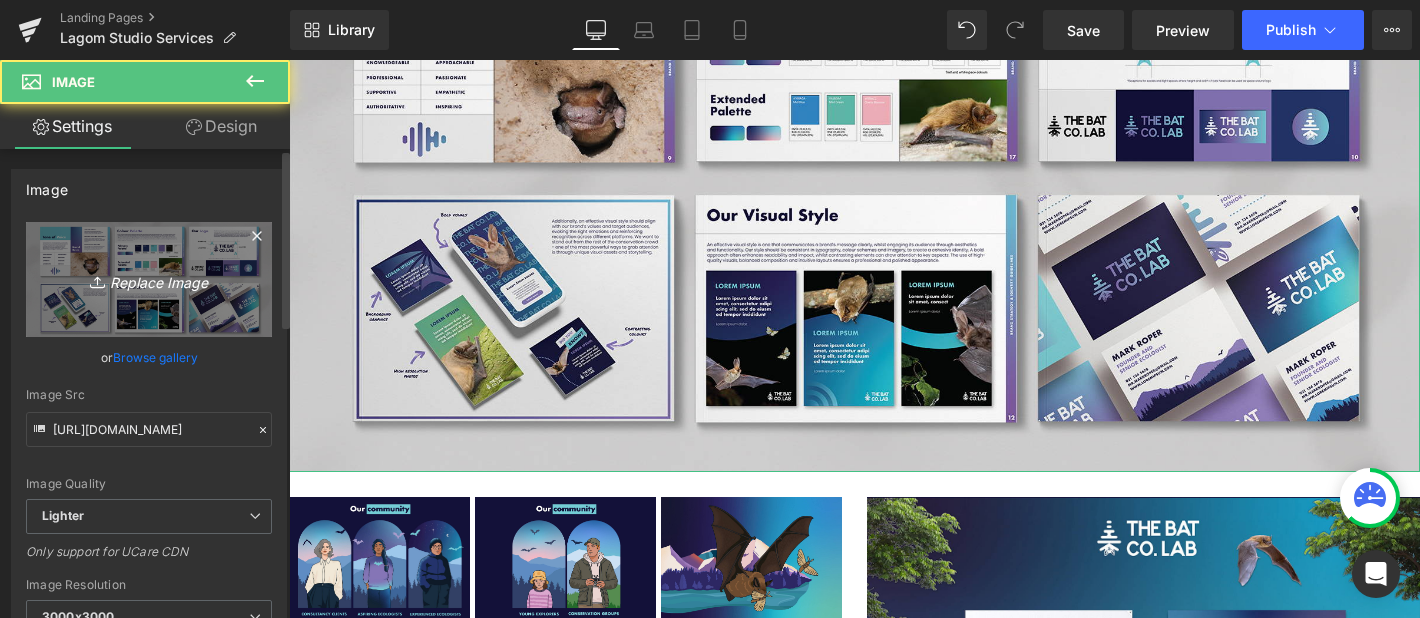 click on "Replace Image" at bounding box center (149, 279) 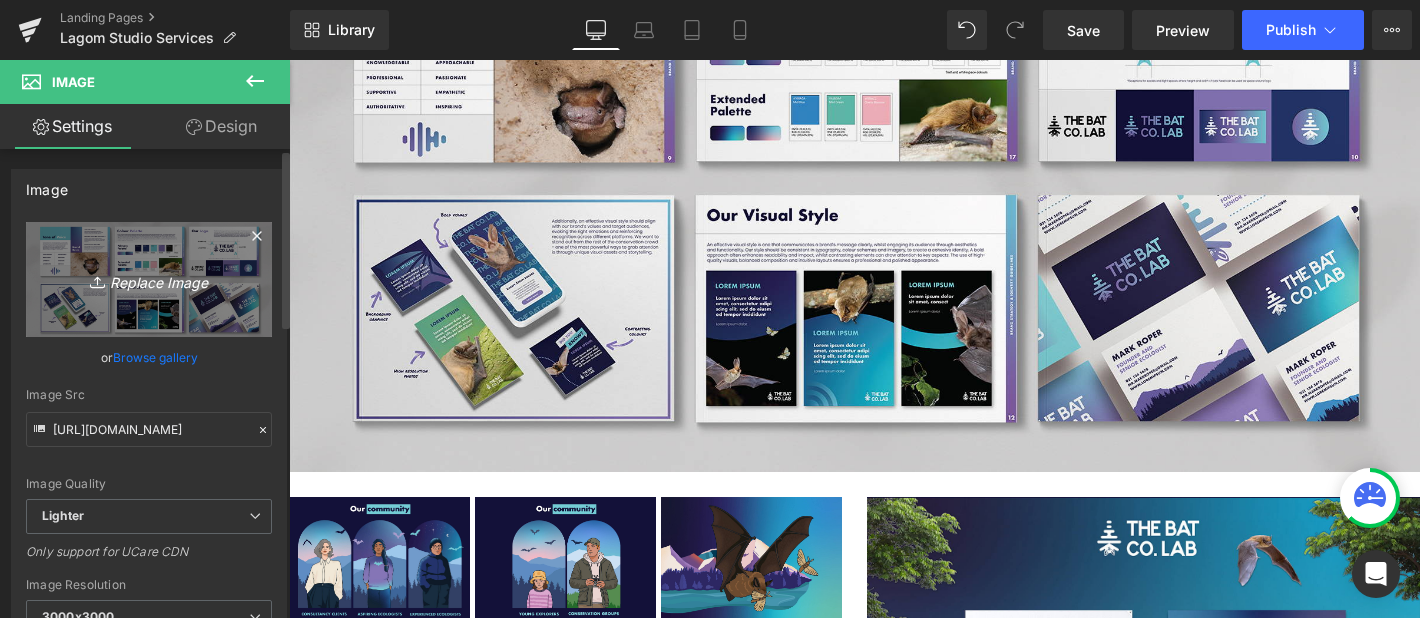 type on "C:\fakepath\Visual Style flatlay July 2025.jpg" 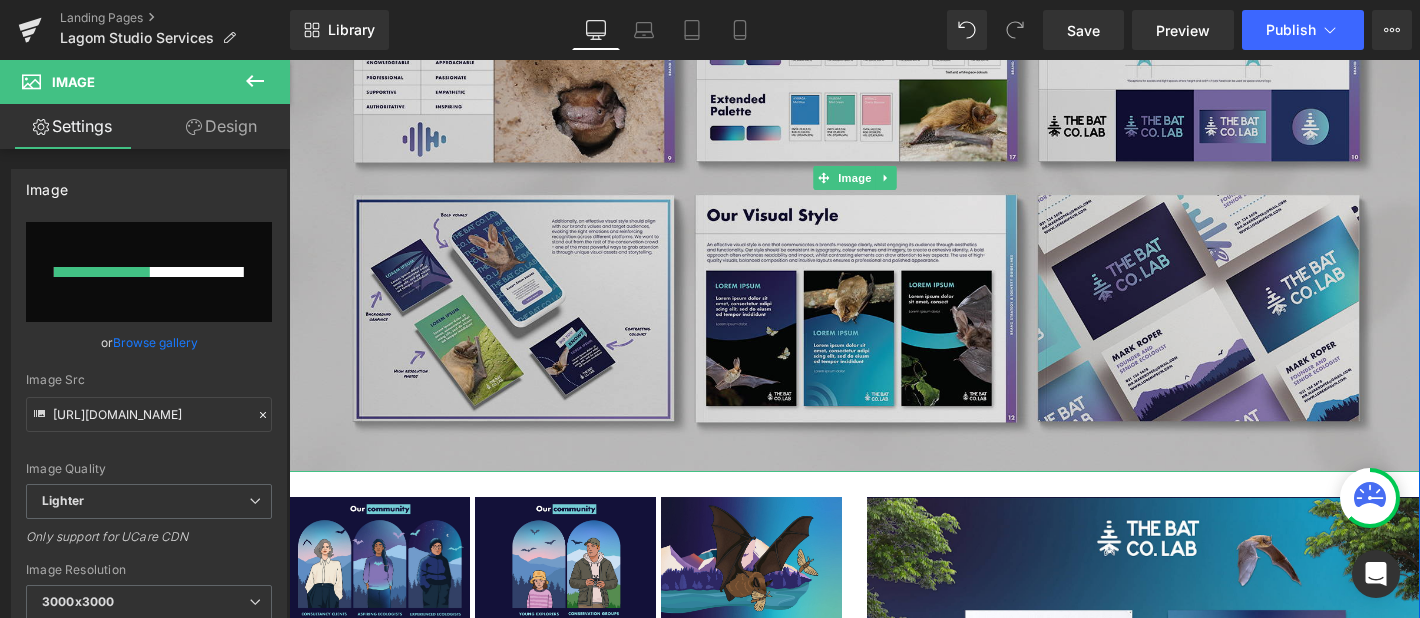 type 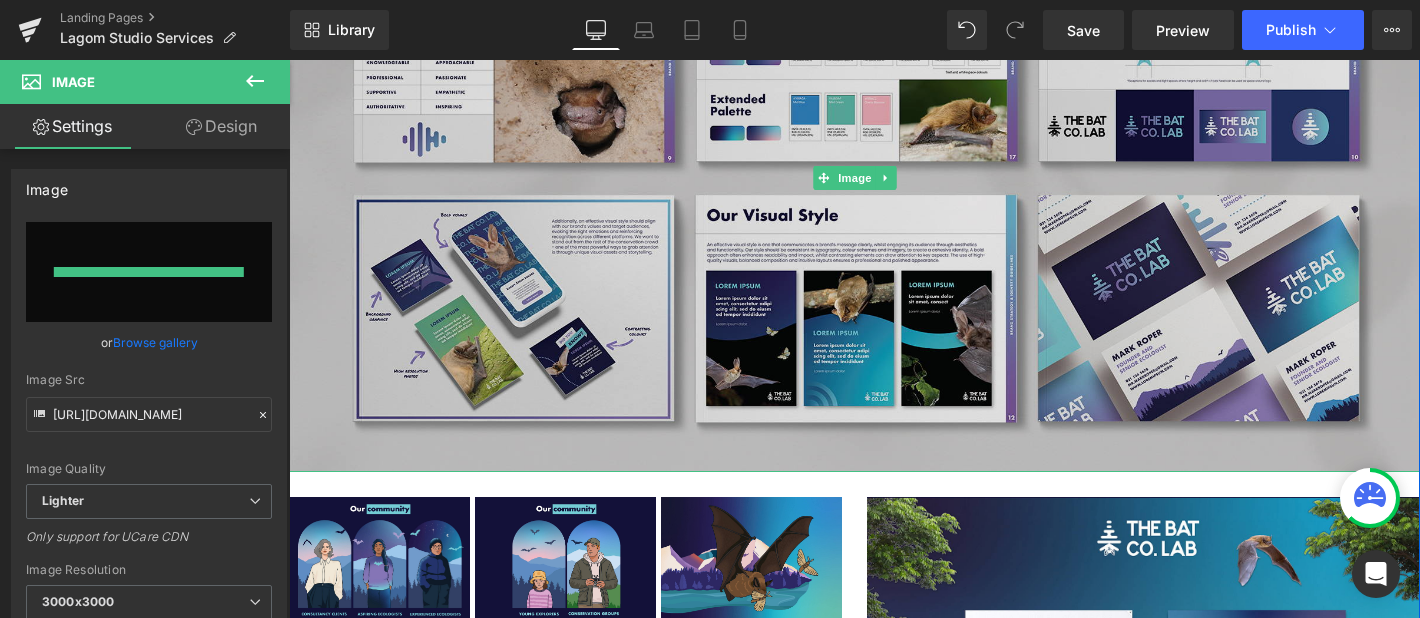 type on "https://ucarecdn.com/f9df2576-ae7c-4937-bc54-cc0f787b335f/-/format/auto/-/preview/3000x3000/-/quality/lighter/Visual%20Style%20flatlay%20July%202025.jpg" 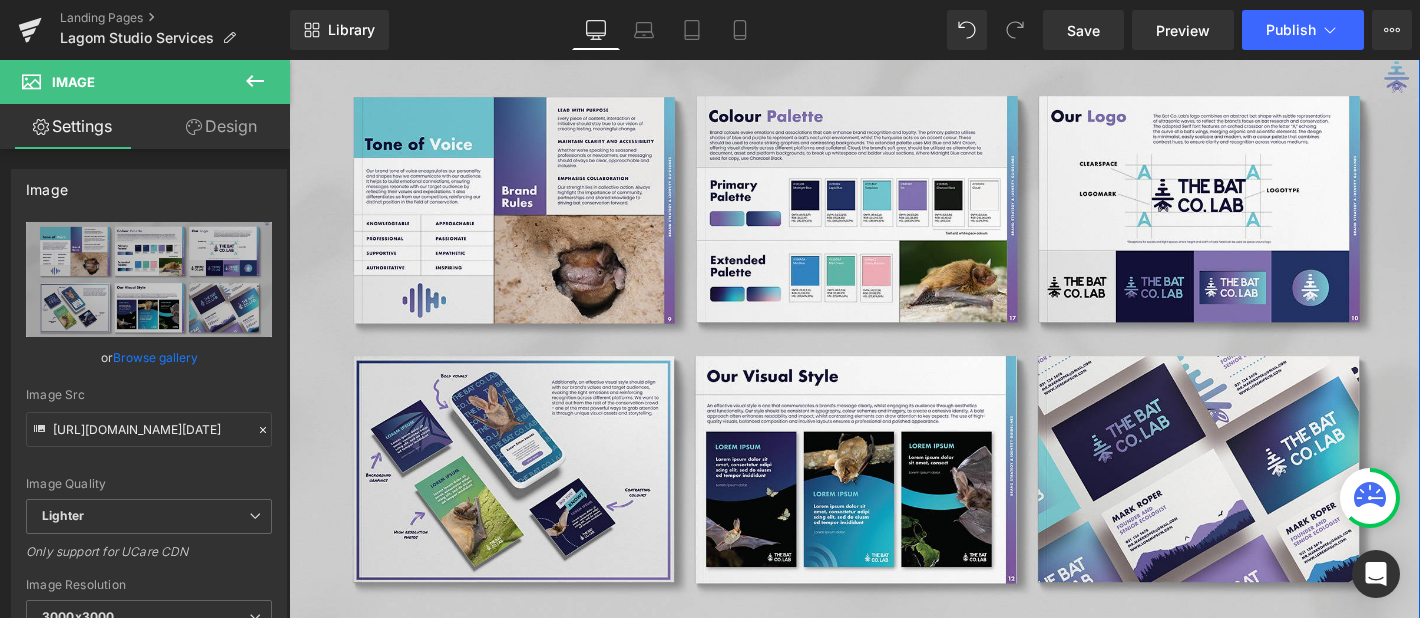 scroll, scrollTop: 5434, scrollLeft: 0, axis: vertical 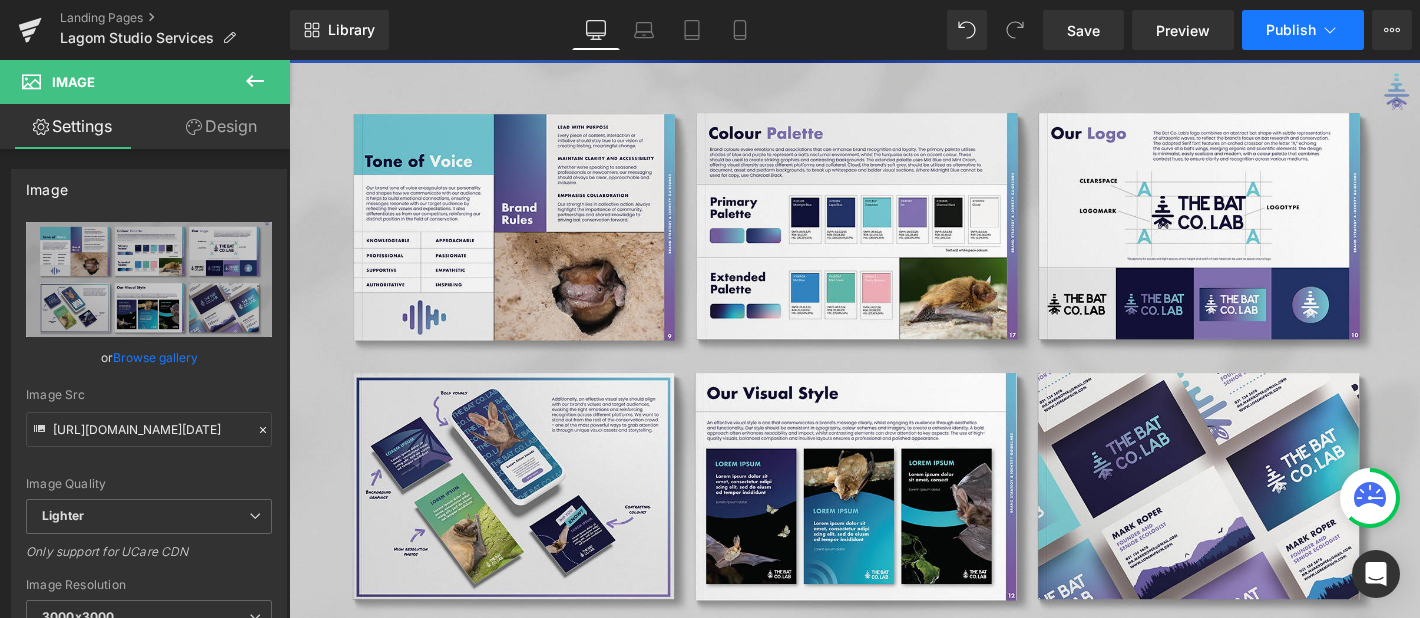 click on "Publish" at bounding box center (1291, 30) 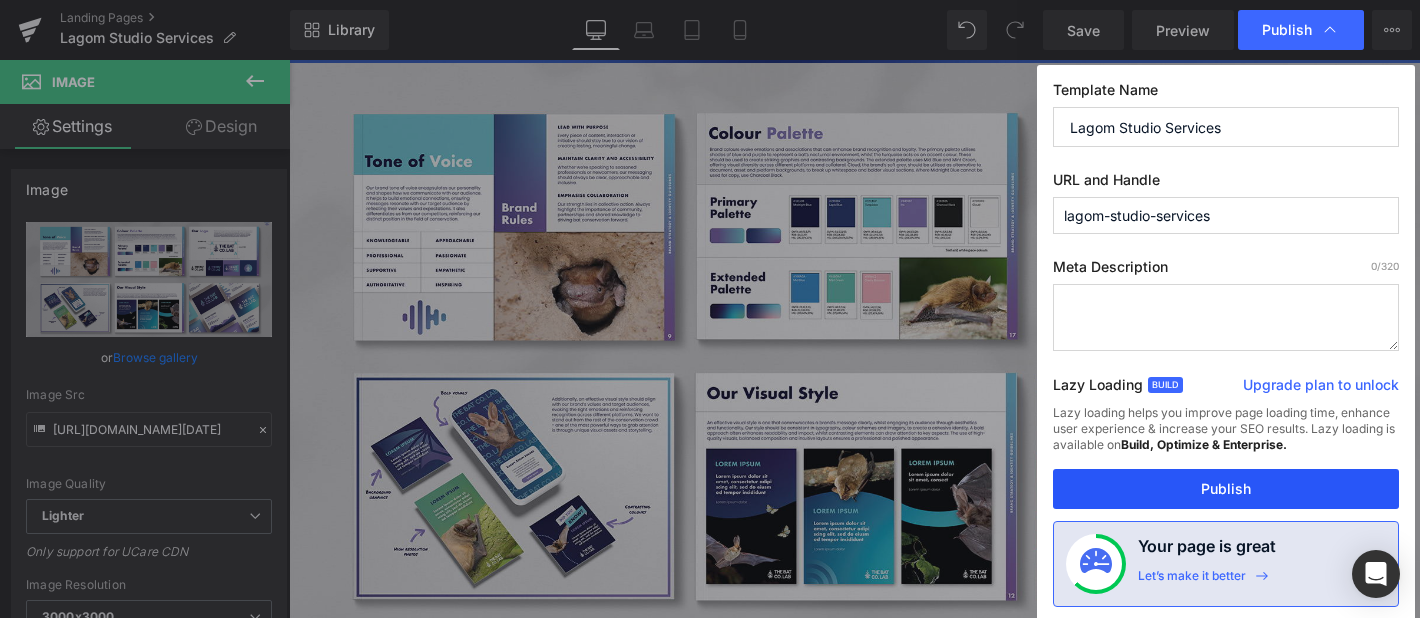 click on "Publish" at bounding box center [1226, 489] 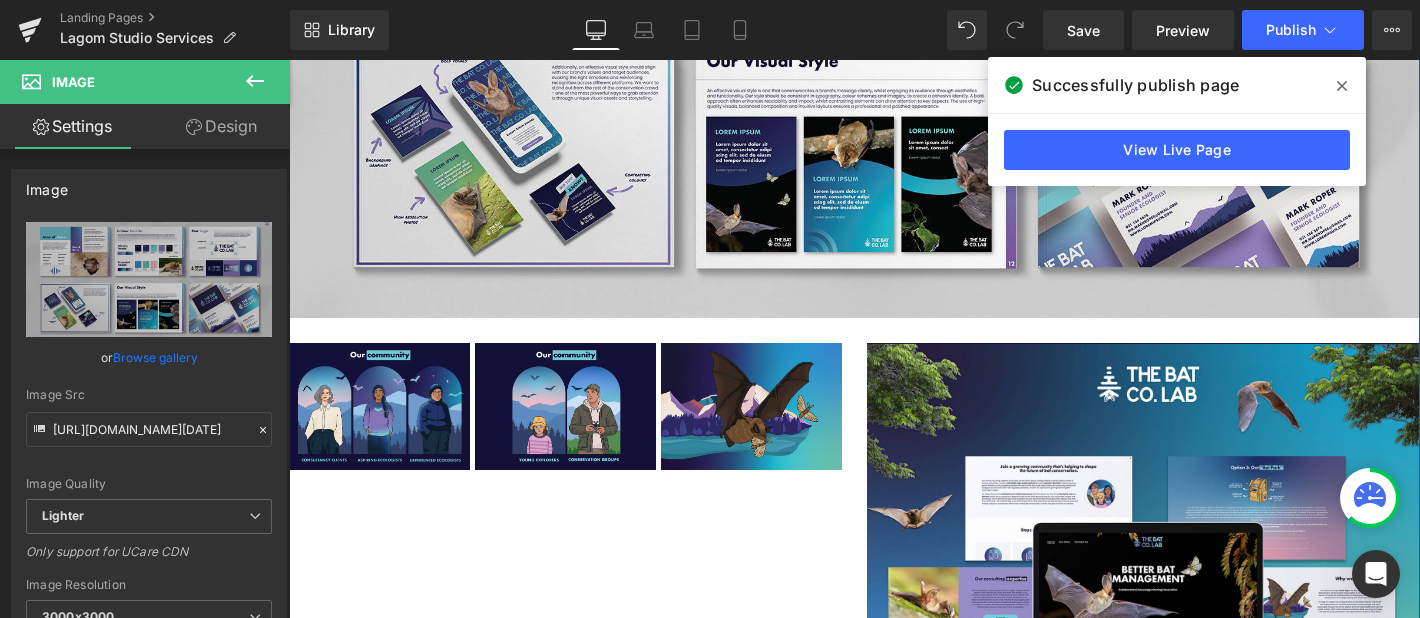 scroll, scrollTop: 5633, scrollLeft: 0, axis: vertical 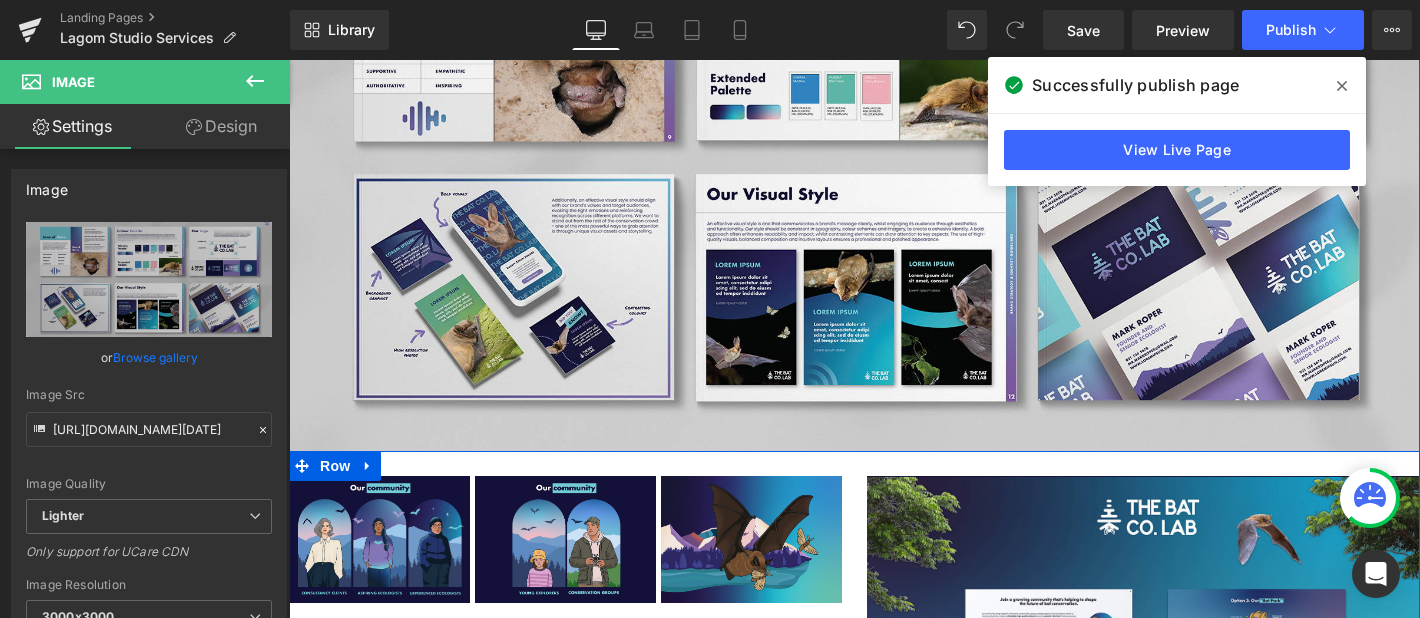 click on "Image
Image
Image
‹ ›
Carousel" at bounding box center (572, 527) 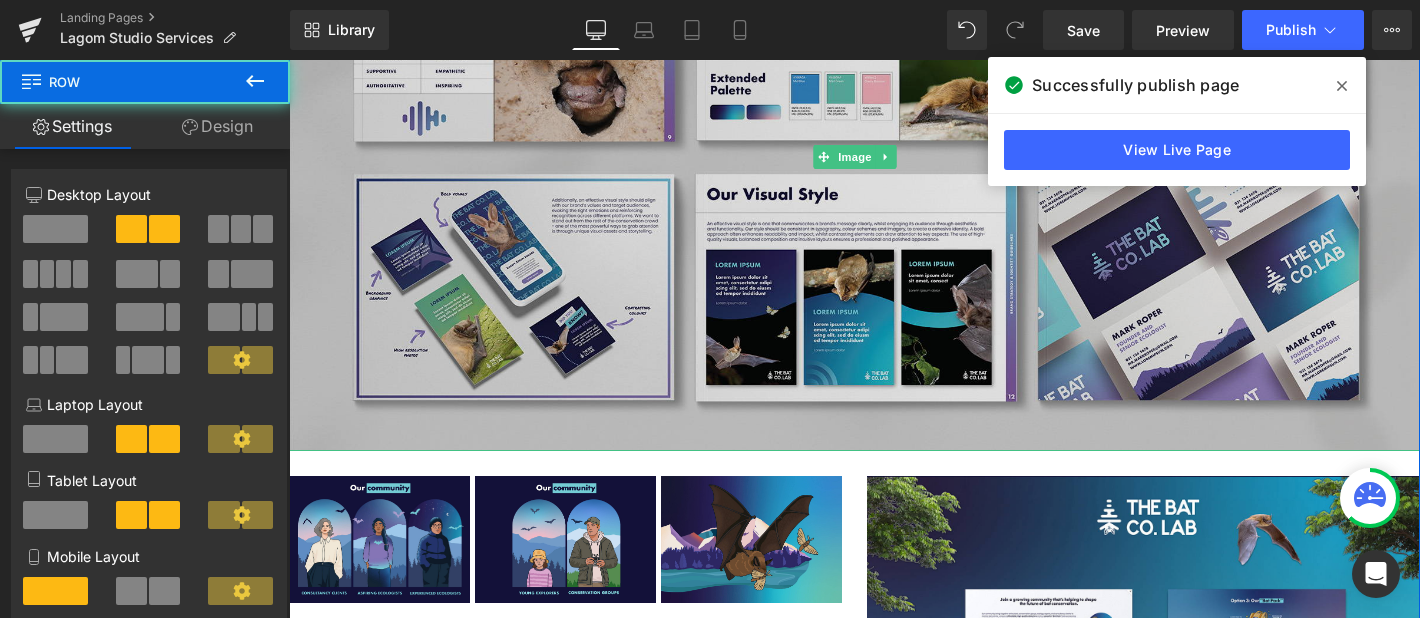 click at bounding box center (854, 157) 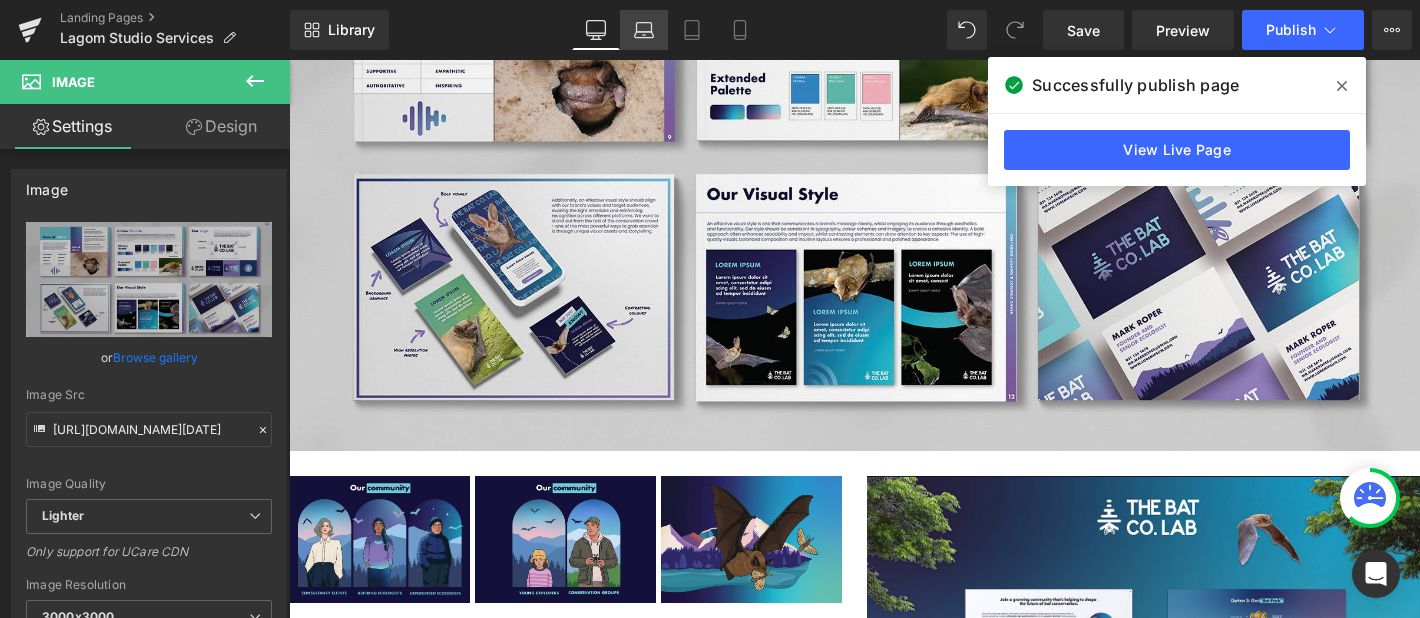 click 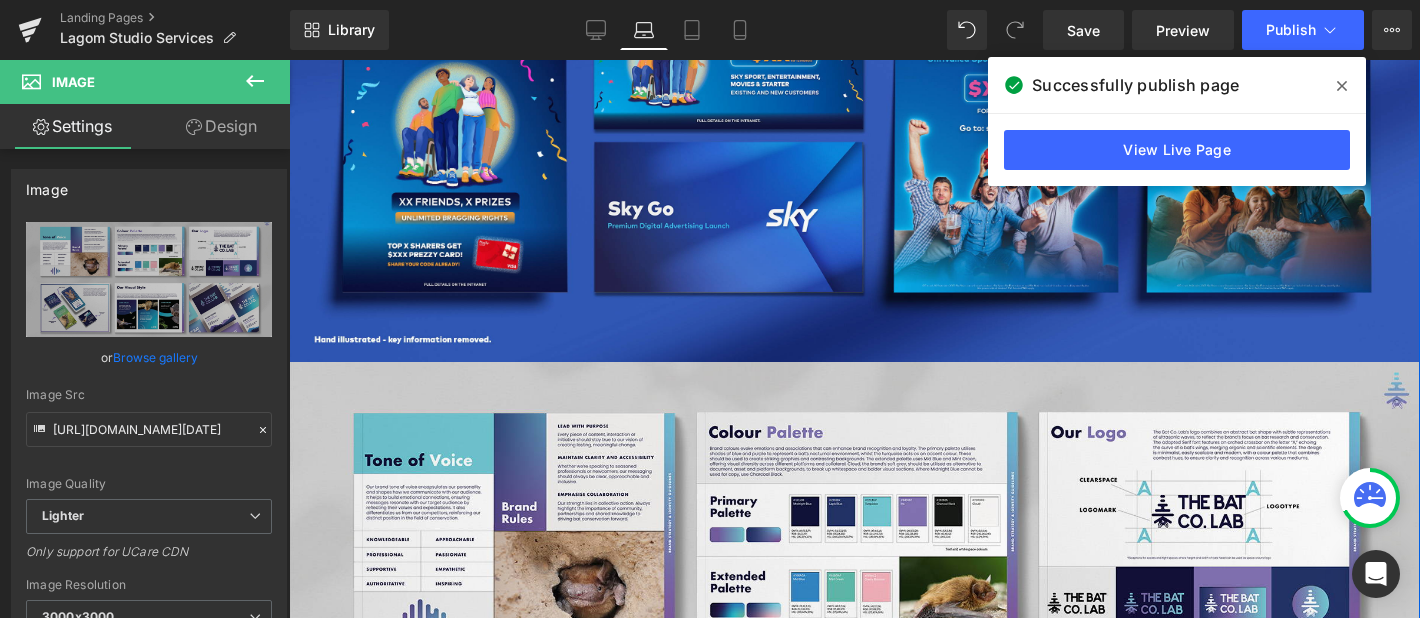 scroll, scrollTop: 4902, scrollLeft: 0, axis: vertical 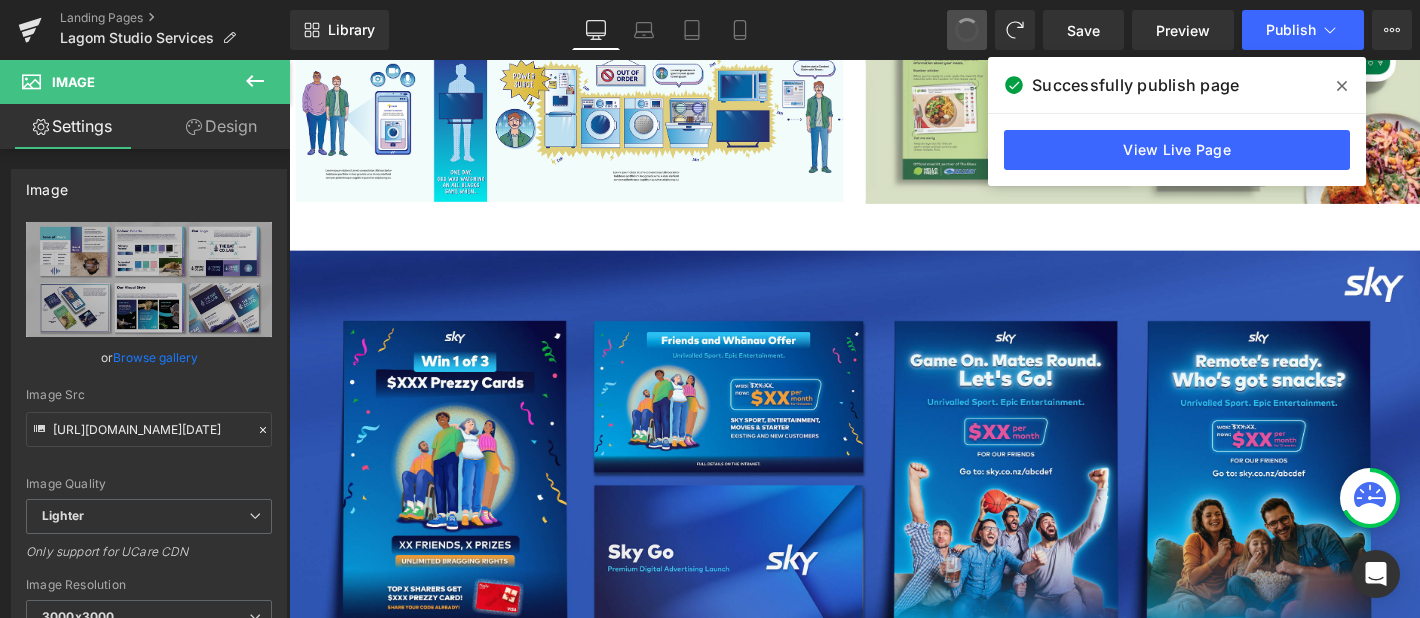 type on "https://ucarecdn.com/83188cd7-016e-4dcf-8318-b2f2d84a43c1/-/format/auto/-/preview/3000x3000/-/quality/lighter/Visual%20Style%20flatlay%207.jpg" 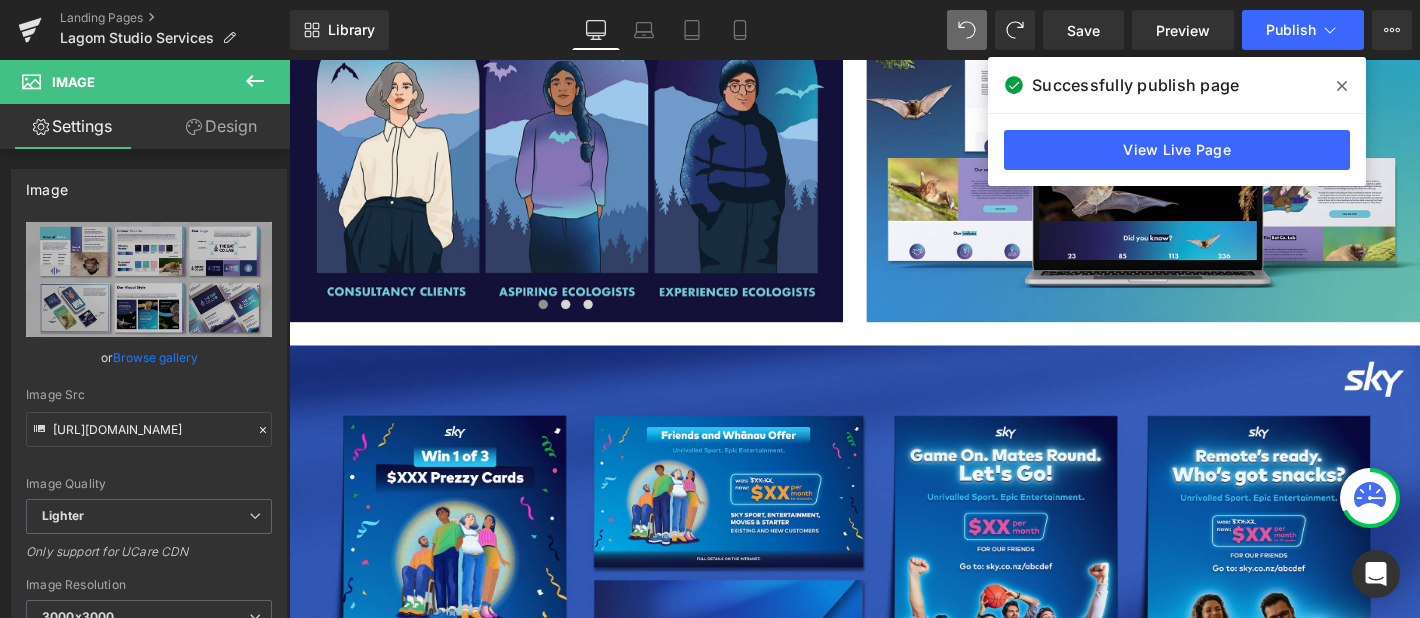 scroll, scrollTop: 6408, scrollLeft: 0, axis: vertical 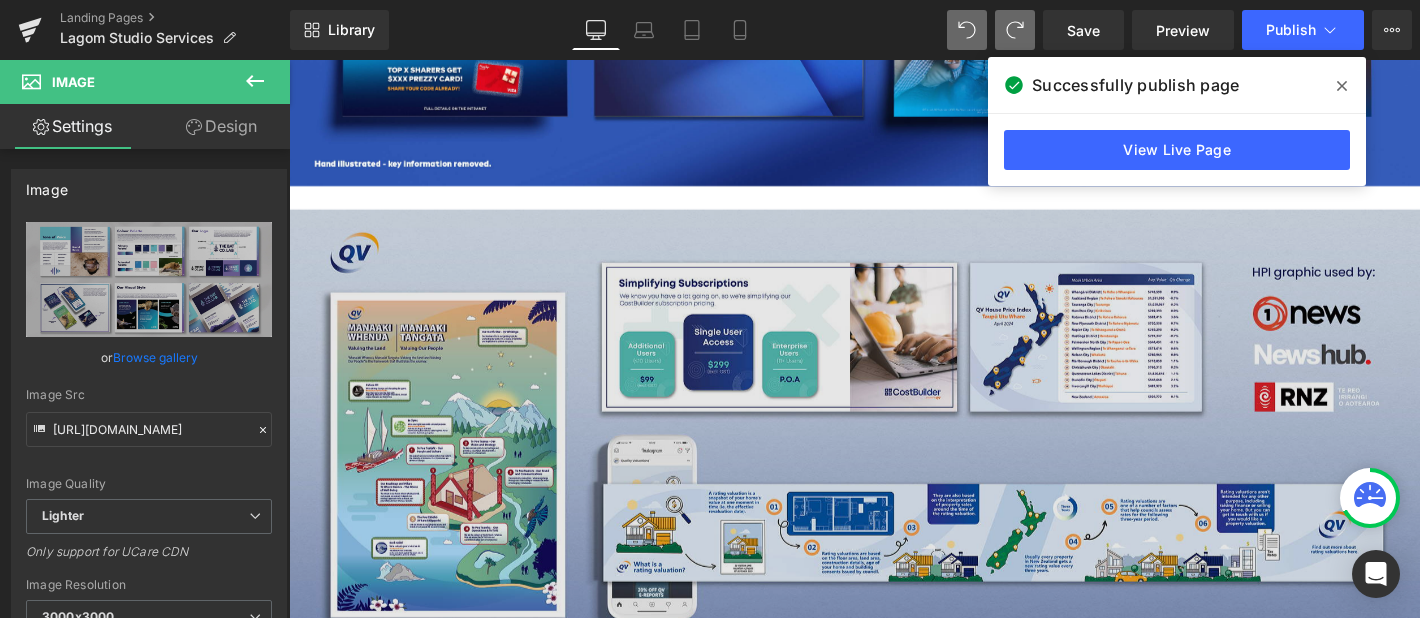 click at bounding box center [894, 461] 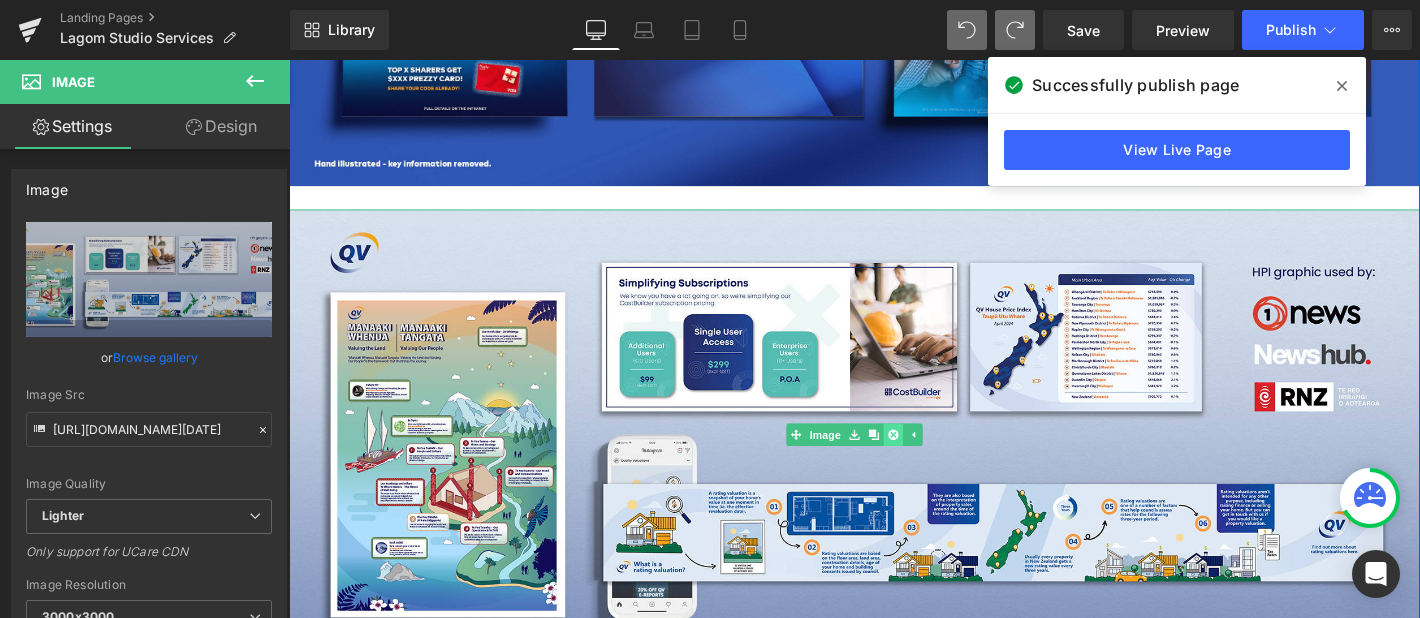 click 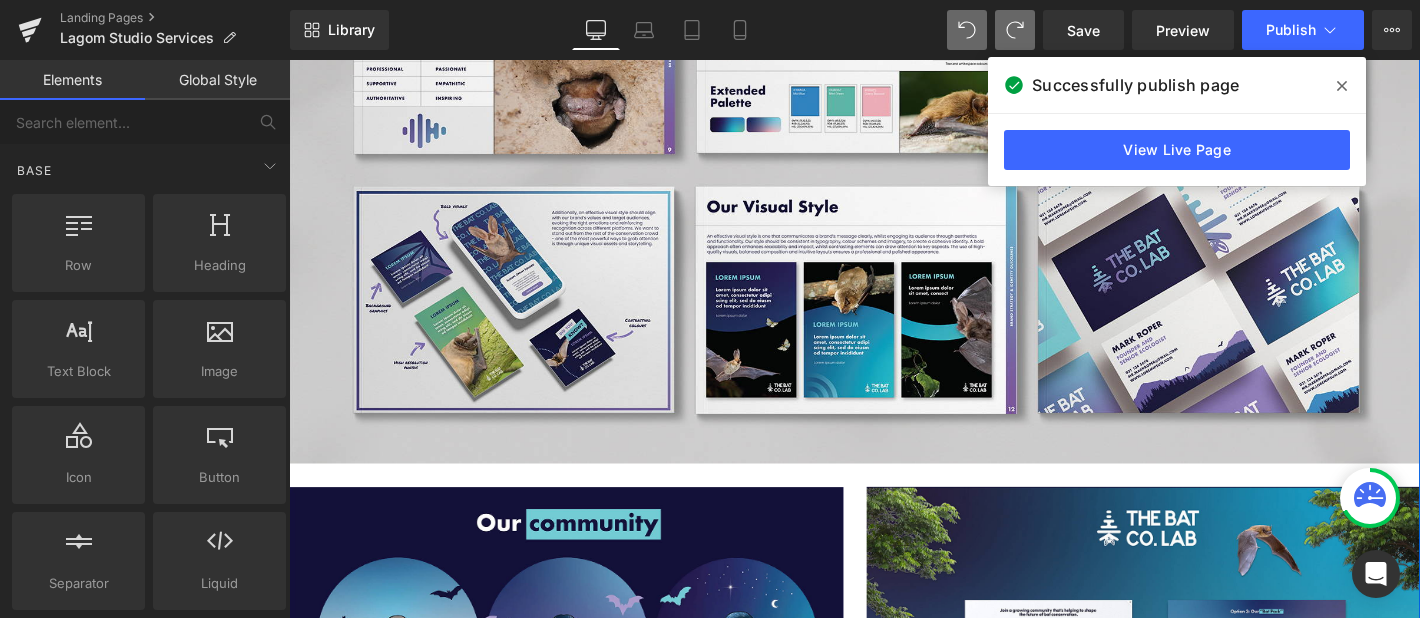 scroll, scrollTop: 6271, scrollLeft: 0, axis: vertical 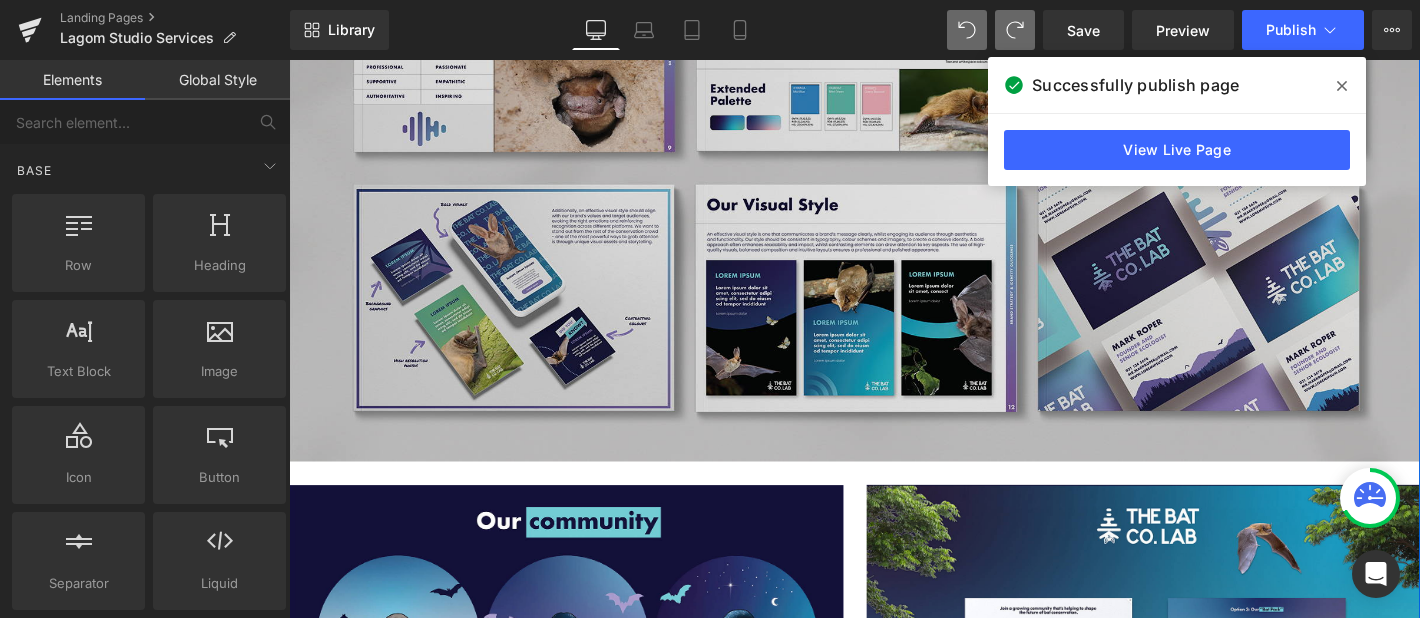 click at bounding box center (894, 176) 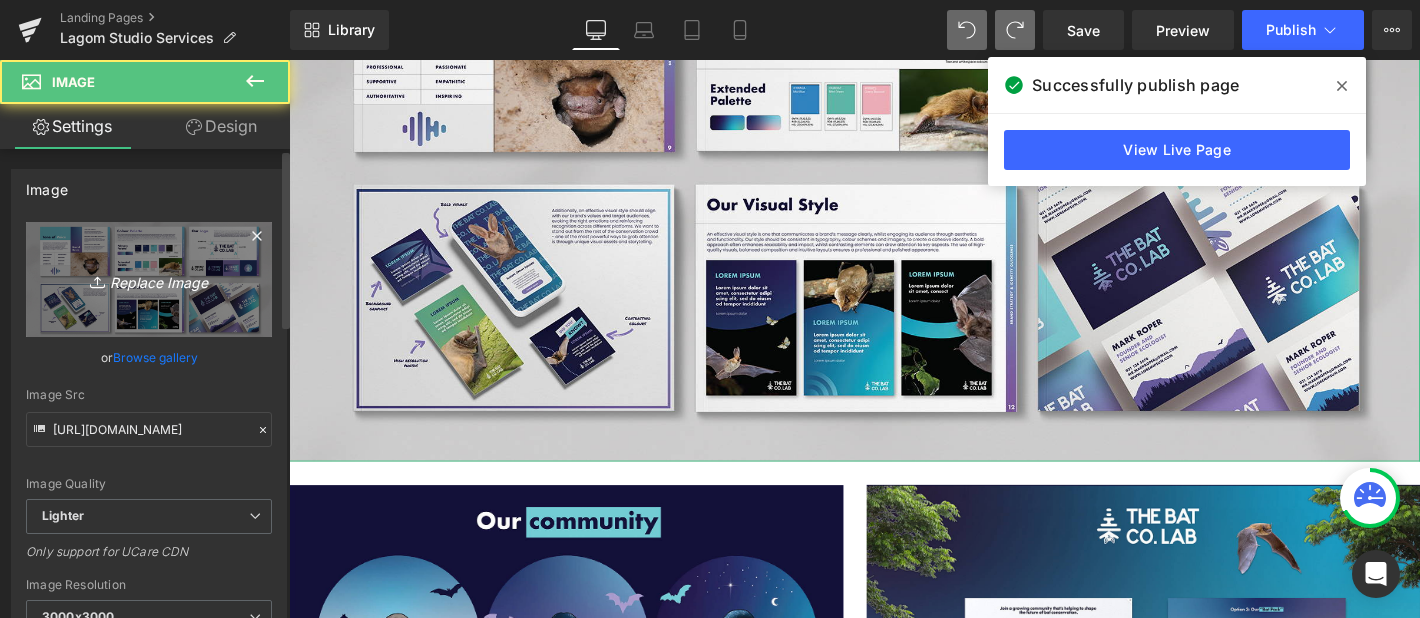 click on "Replace Image" at bounding box center [149, 279] 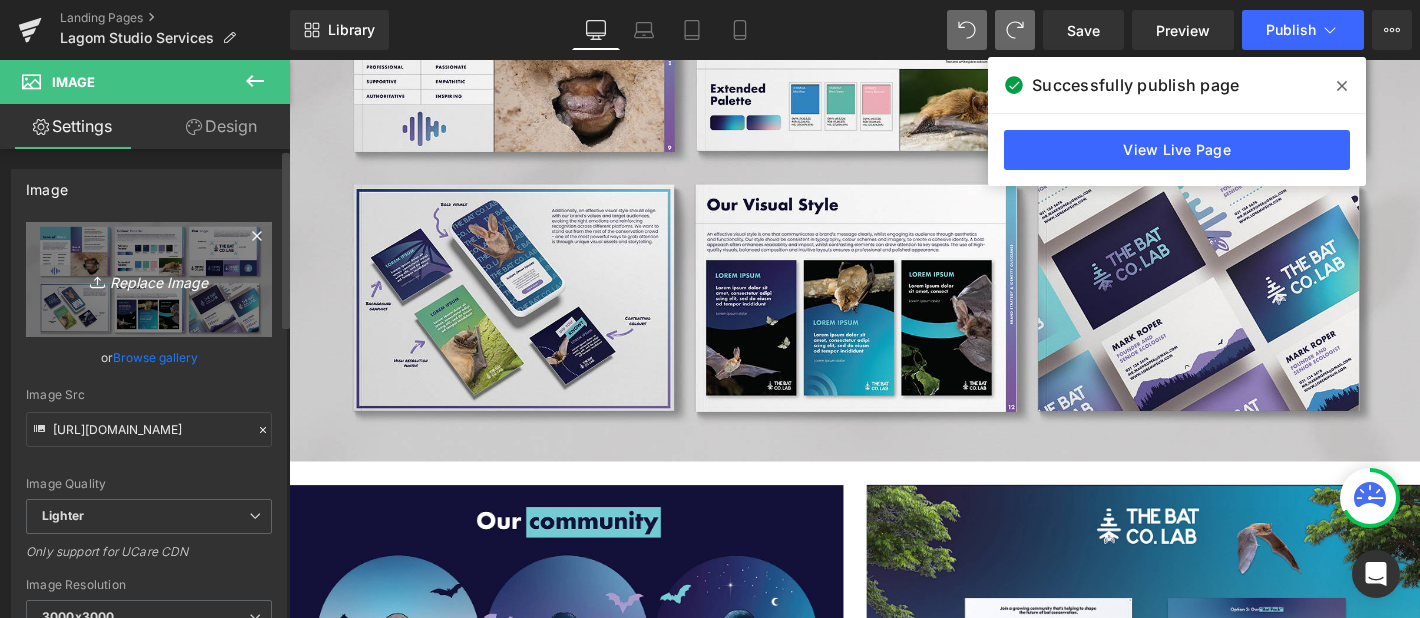 type on "C:\fakepath\Visual Style flatlay July 2025.jpg" 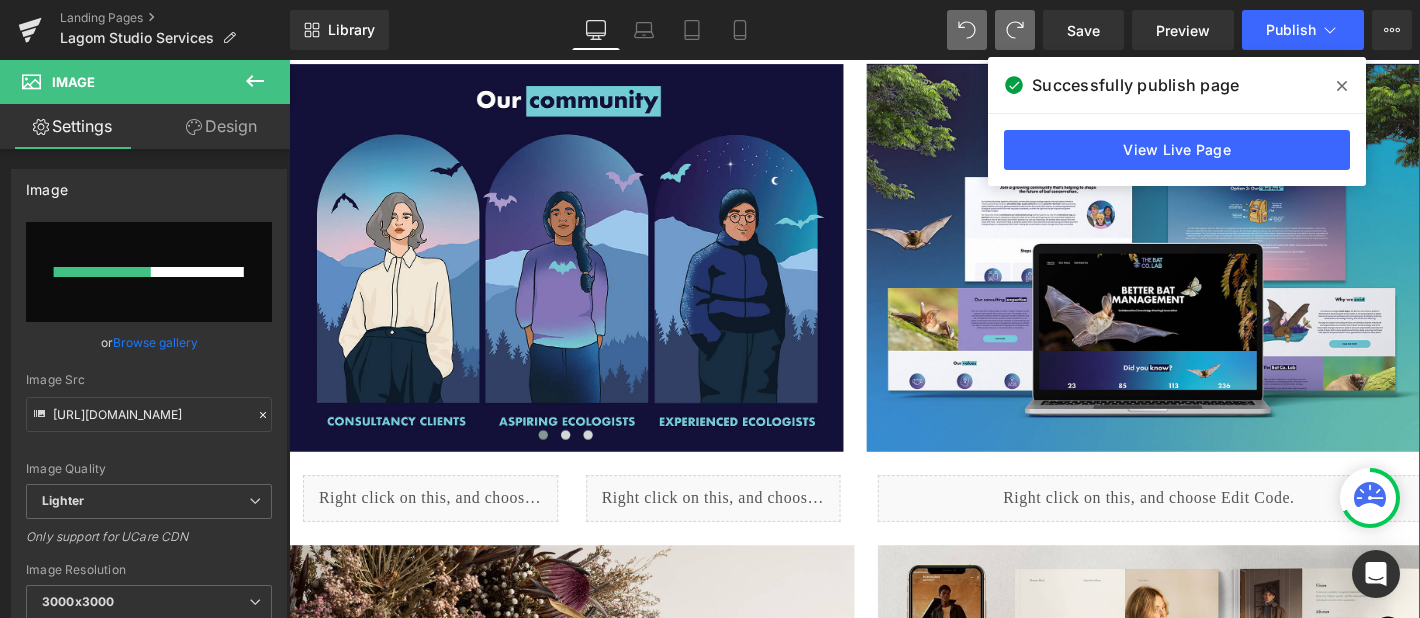 scroll, scrollTop: 6723, scrollLeft: 0, axis: vertical 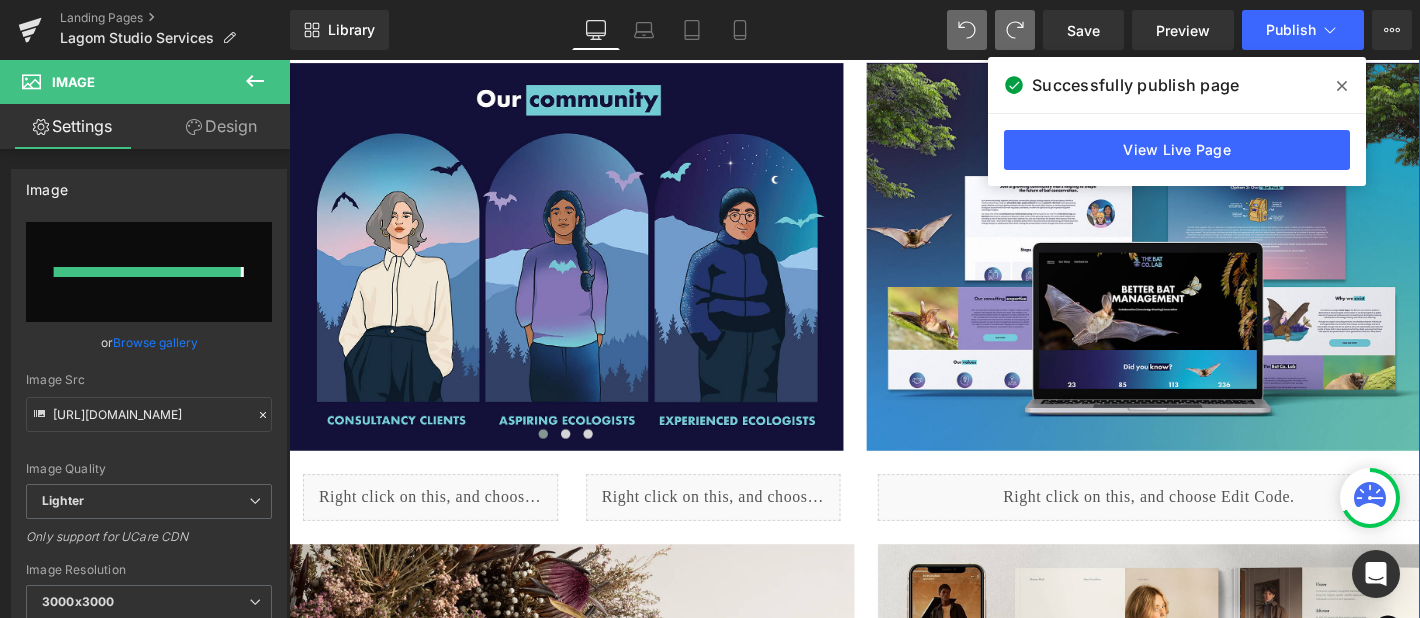 type on "https://ucarecdn.com/01877795-dfe0-4e69-b2b1-fb42e708f35d/-/format/auto/-/preview/3000x3000/-/quality/lighter/Visual%20Style%20flatlay%20July%202025.jpg" 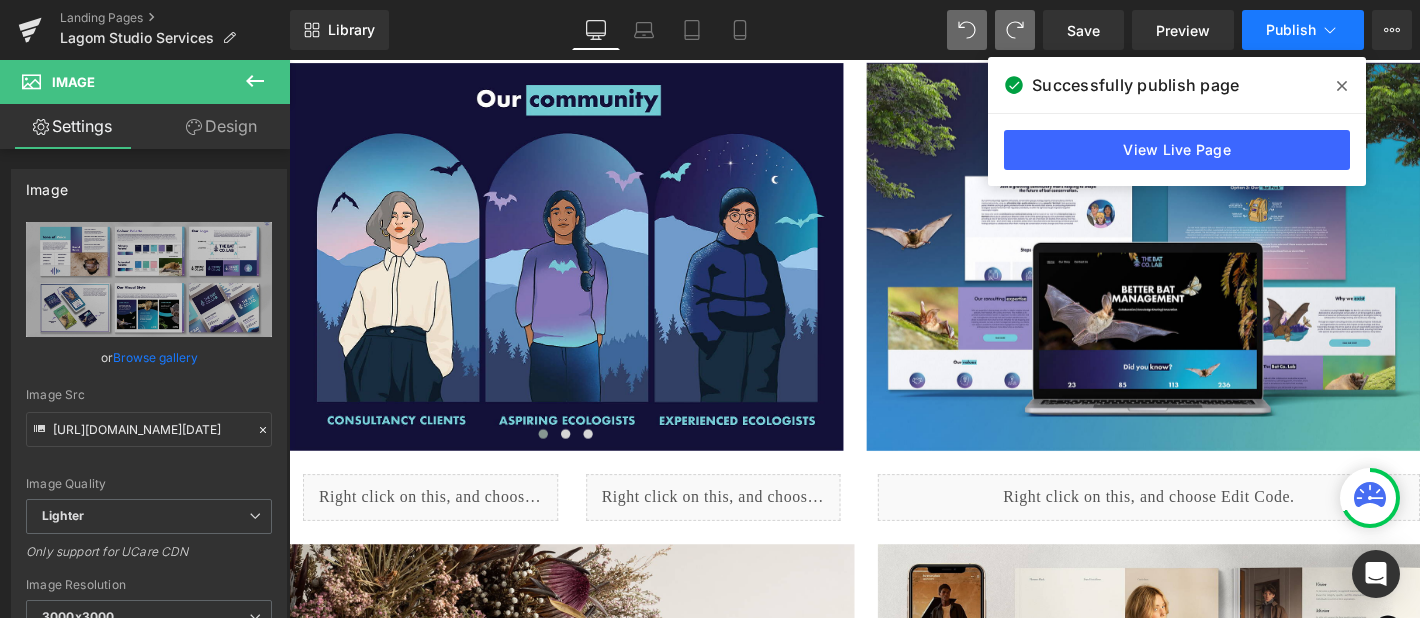 click on "Publish" at bounding box center [1303, 30] 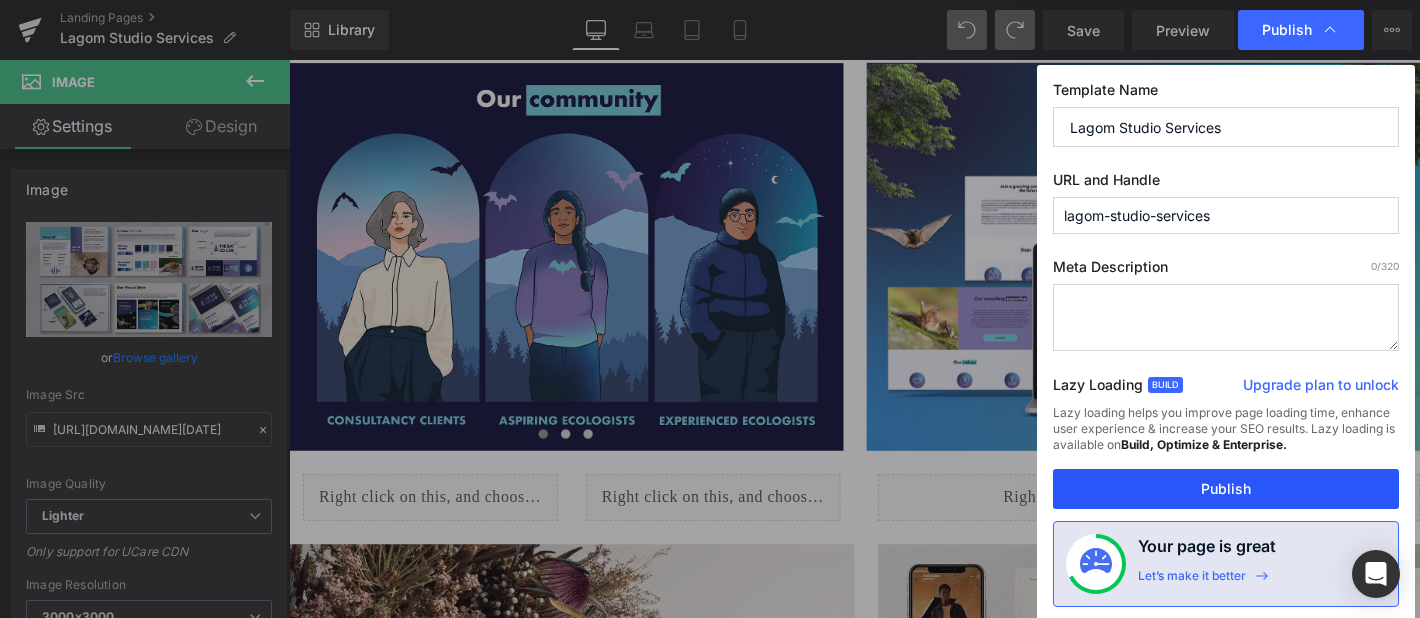 click on "Publish" at bounding box center [1226, 489] 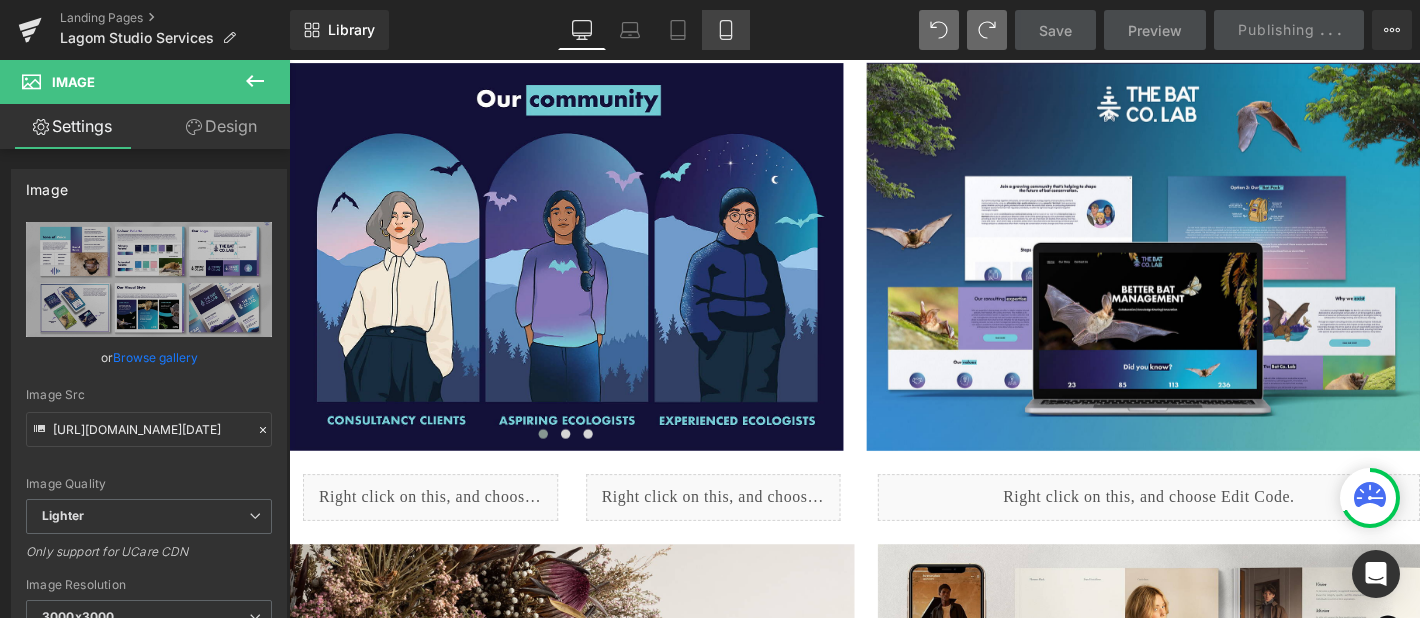 click 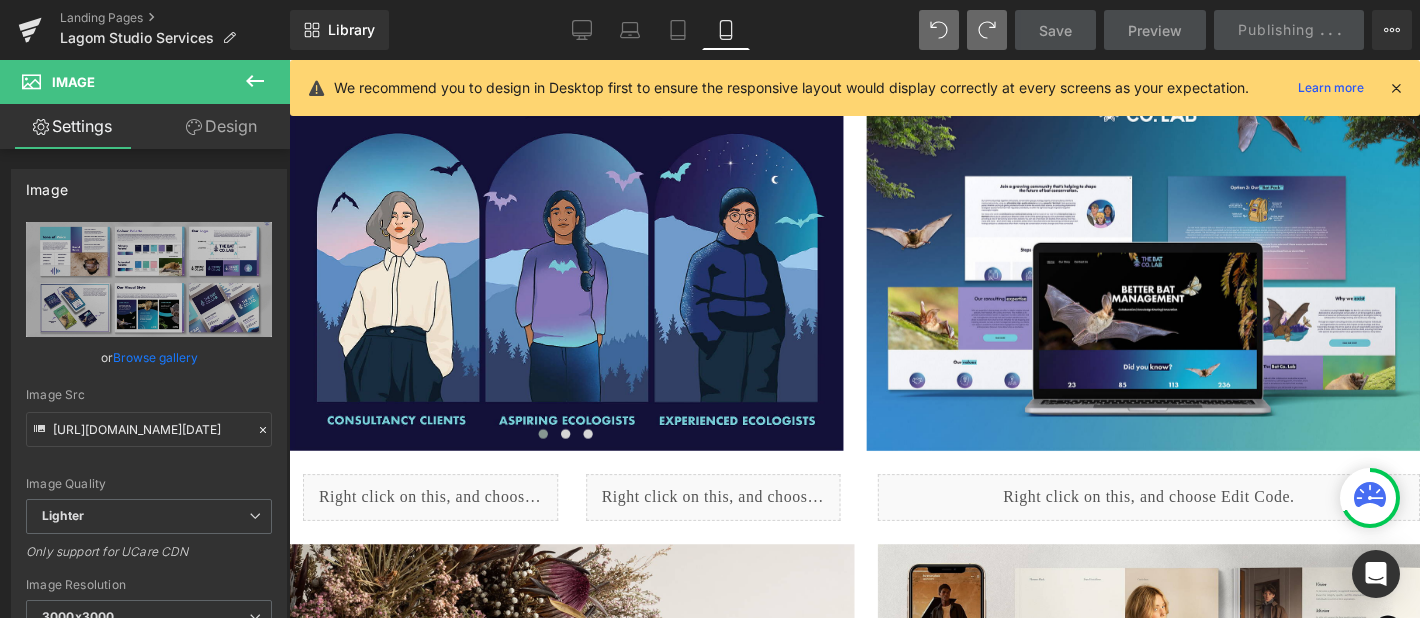 click 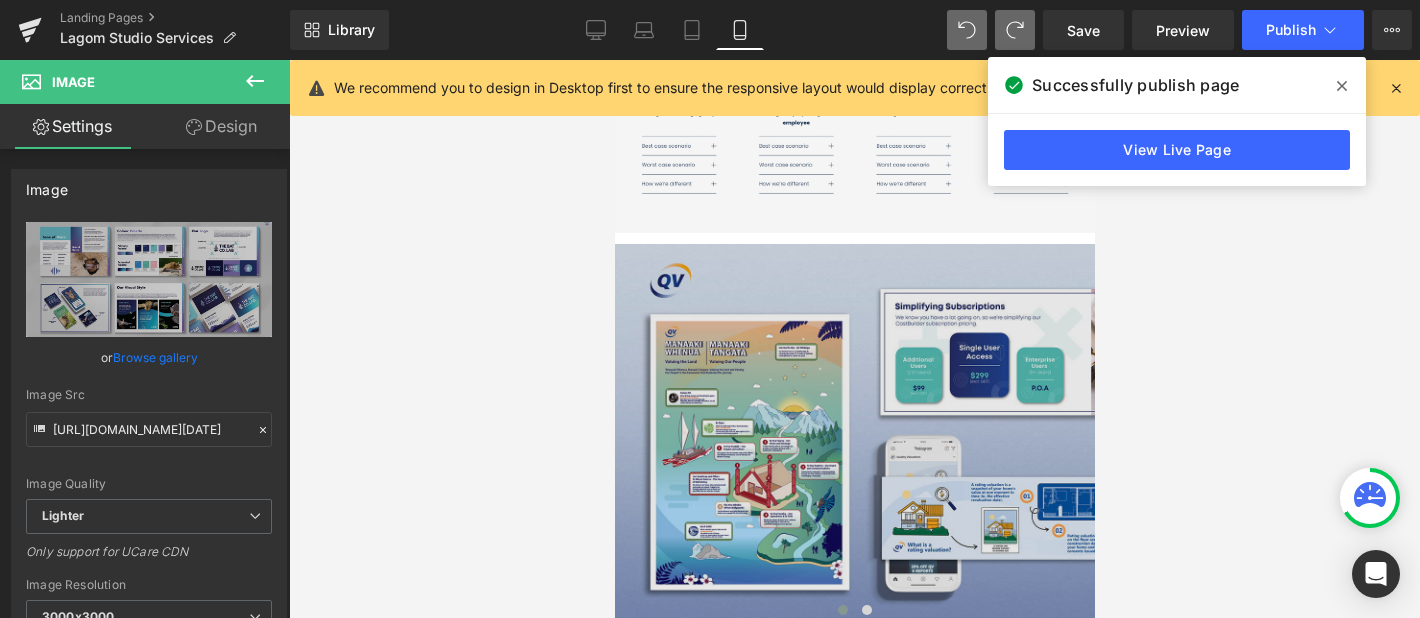 scroll, scrollTop: 9484, scrollLeft: 0, axis: vertical 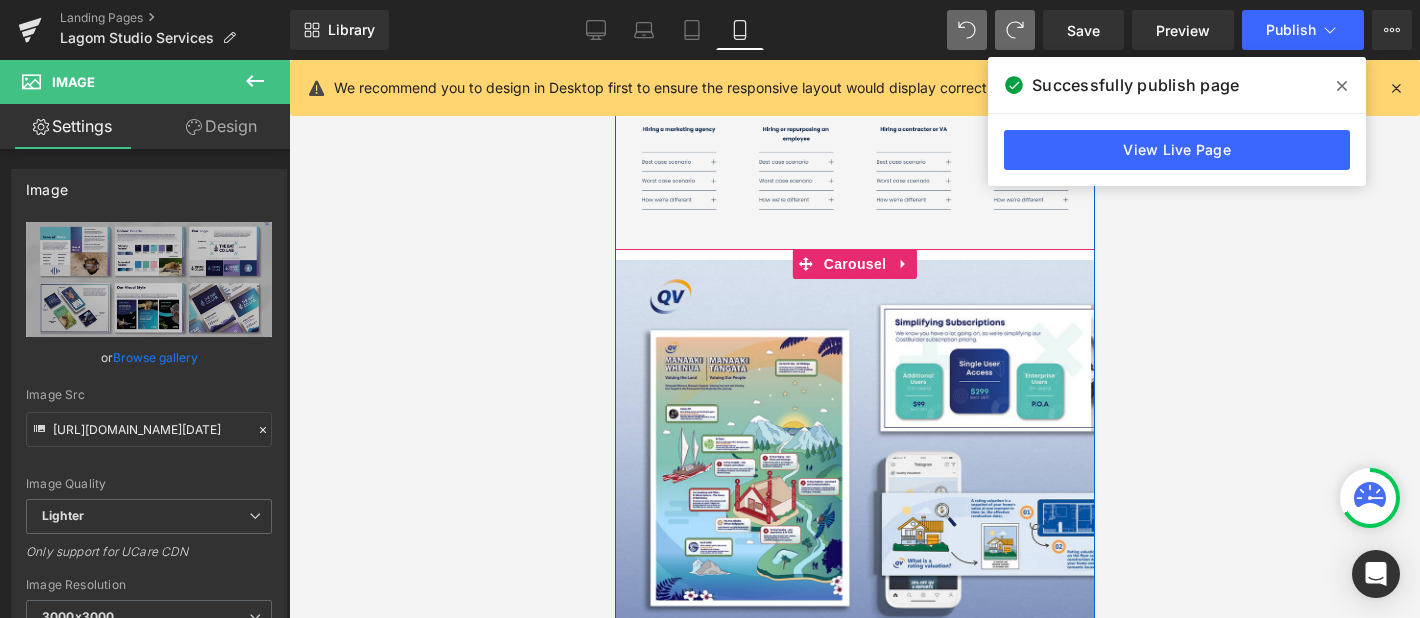 click at bounding box center (866, 626) 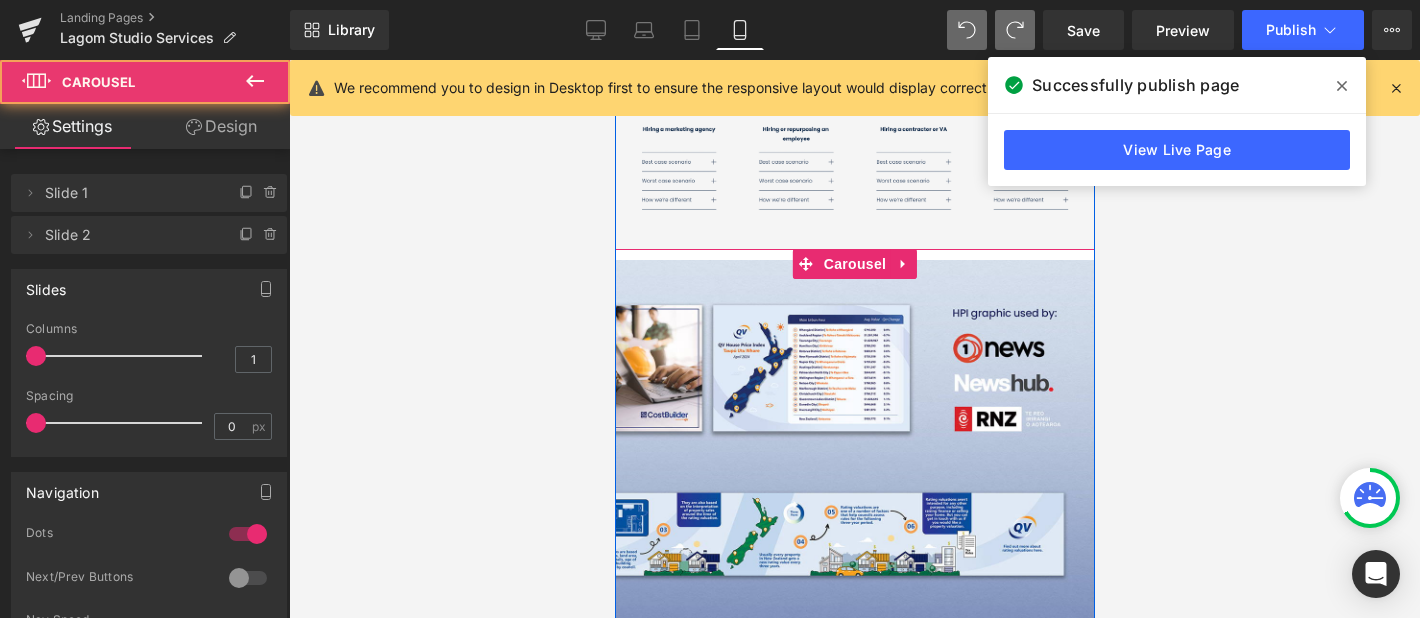 click at bounding box center [842, 626] 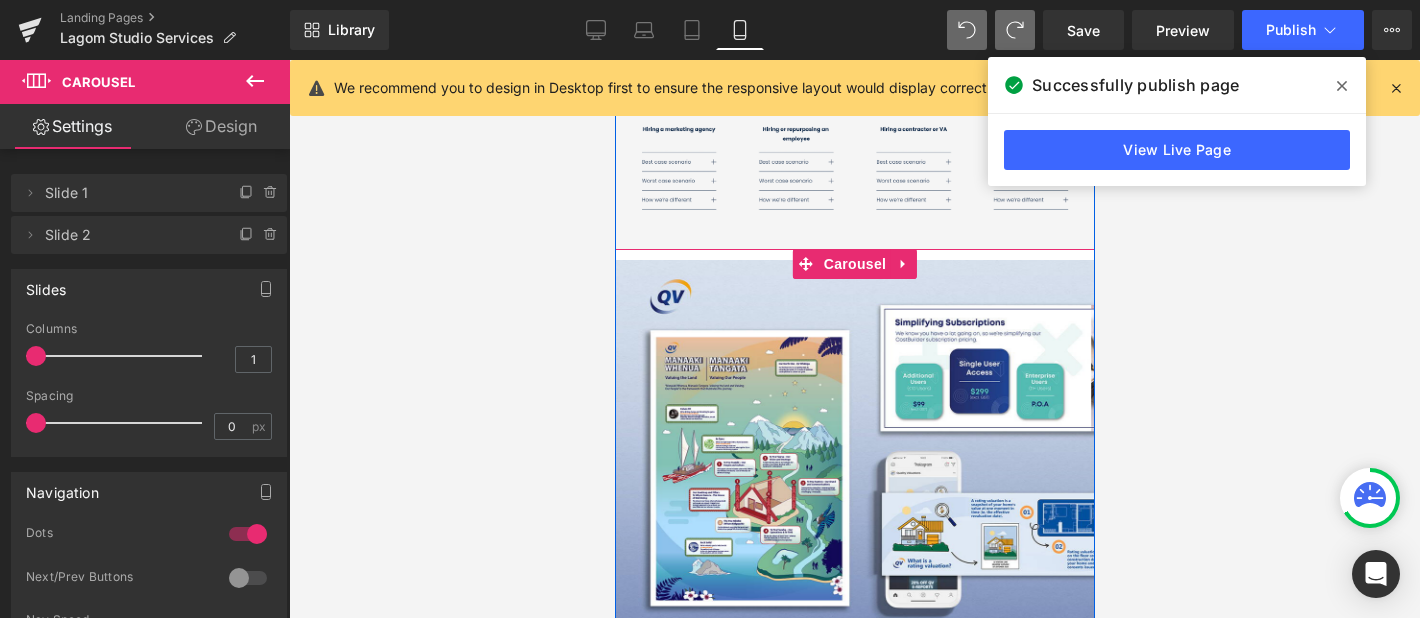 click at bounding box center (866, 626) 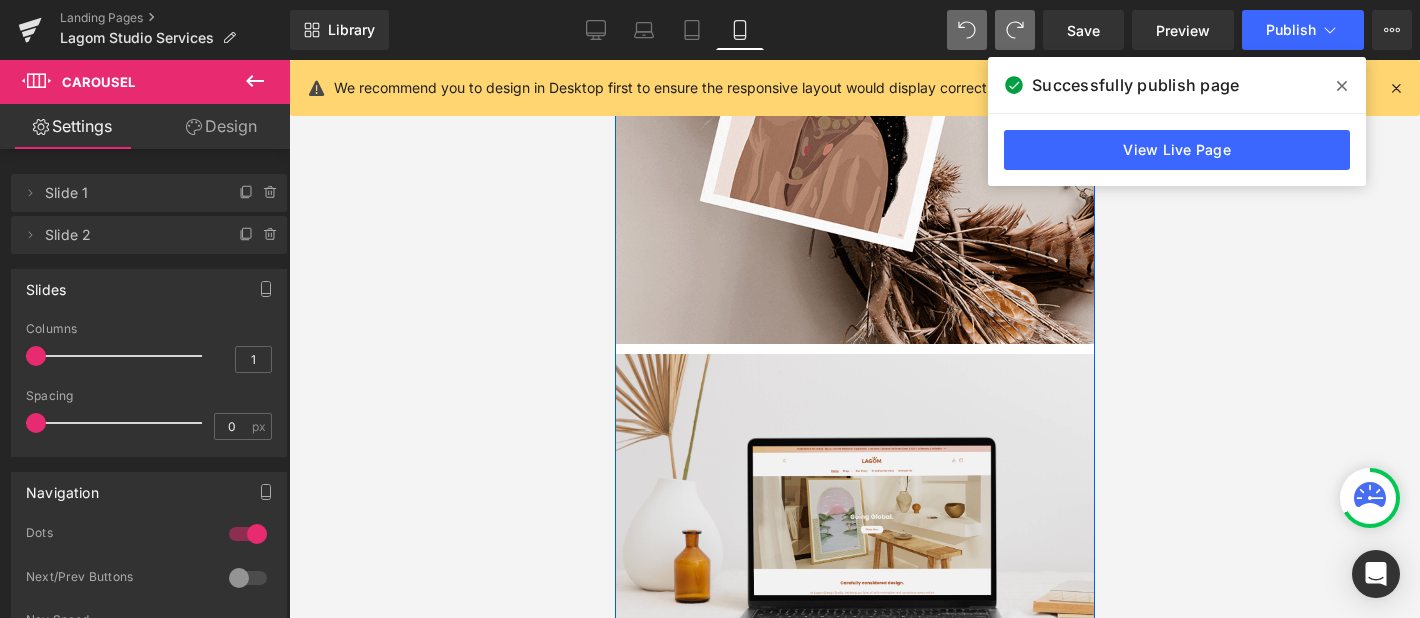 scroll, scrollTop: 10403, scrollLeft: 0, axis: vertical 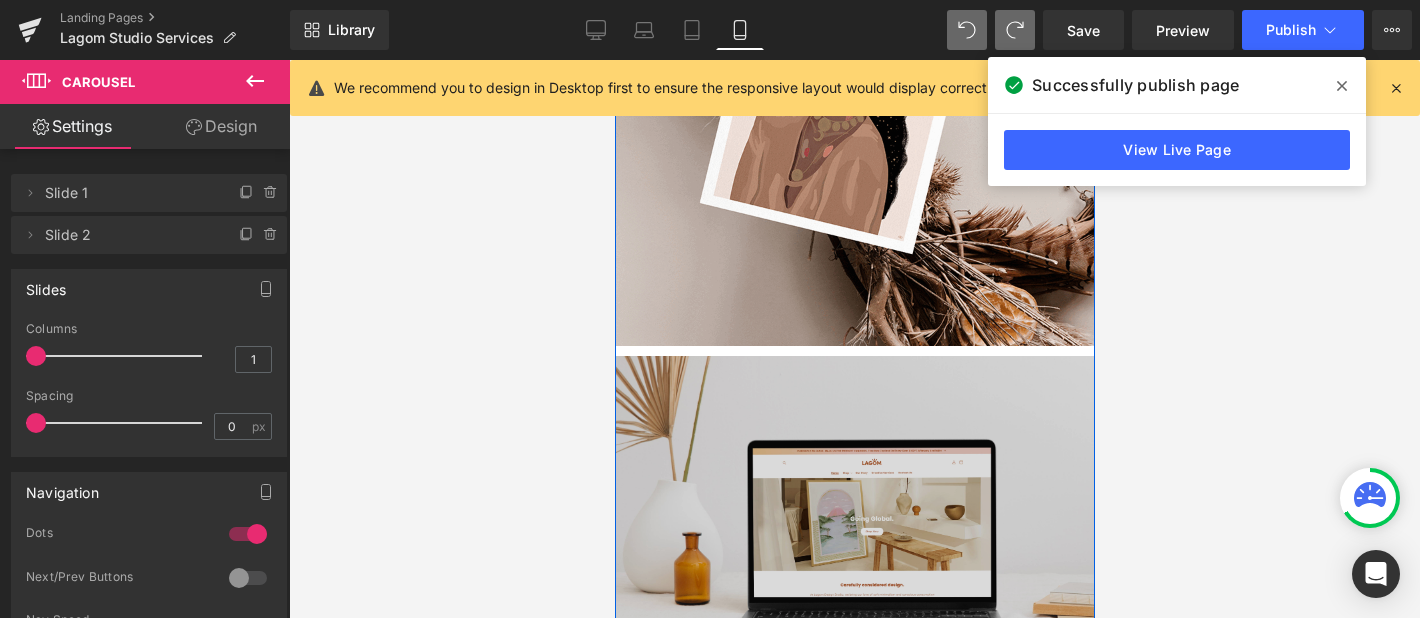 click at bounding box center (854, 526) 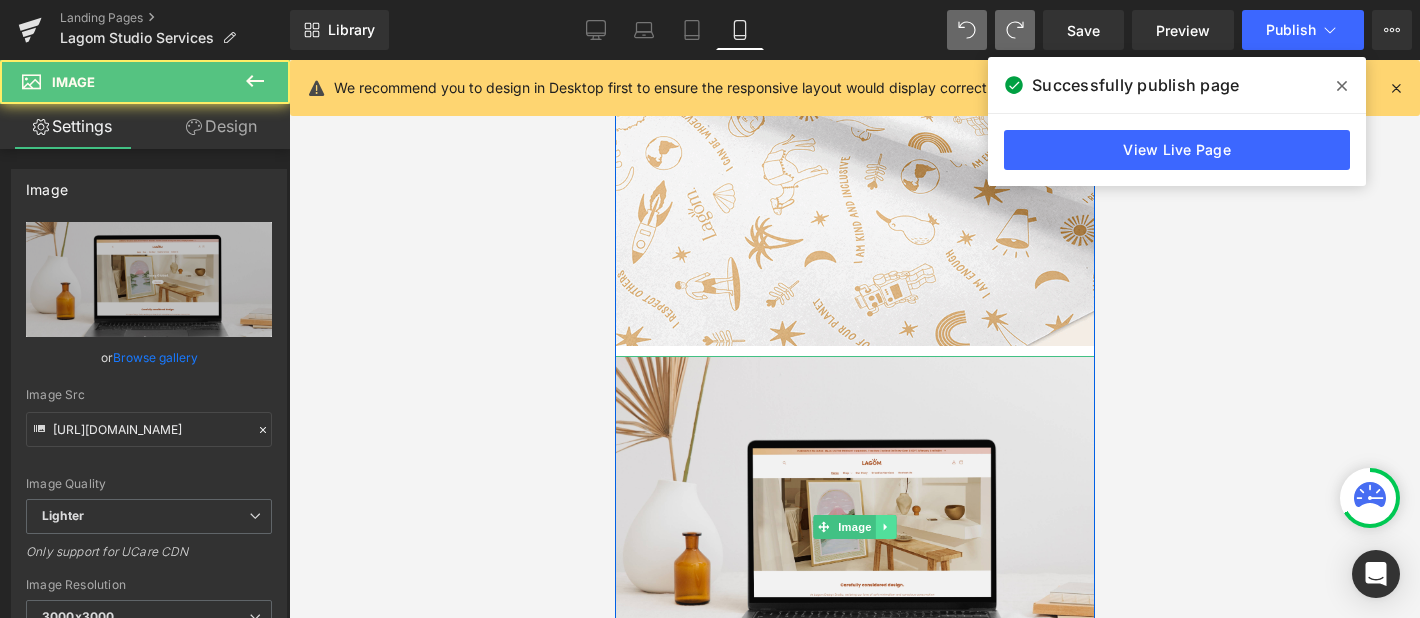 click at bounding box center [885, 527] 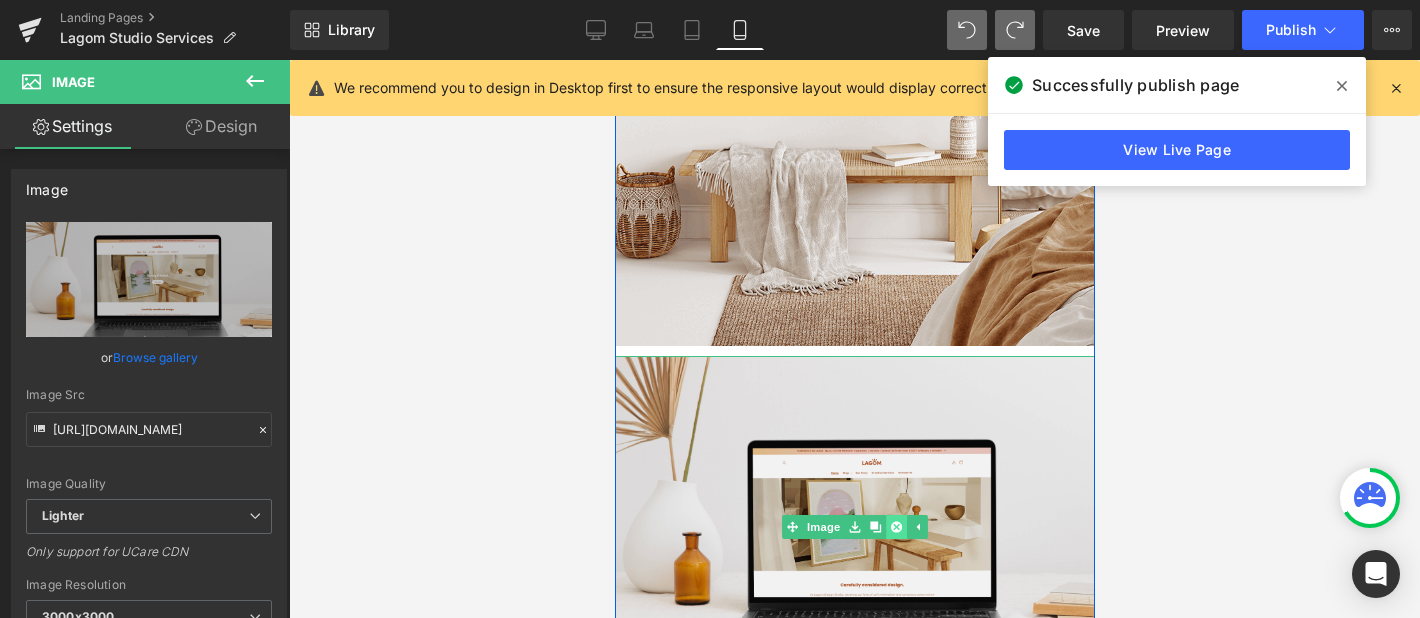 click 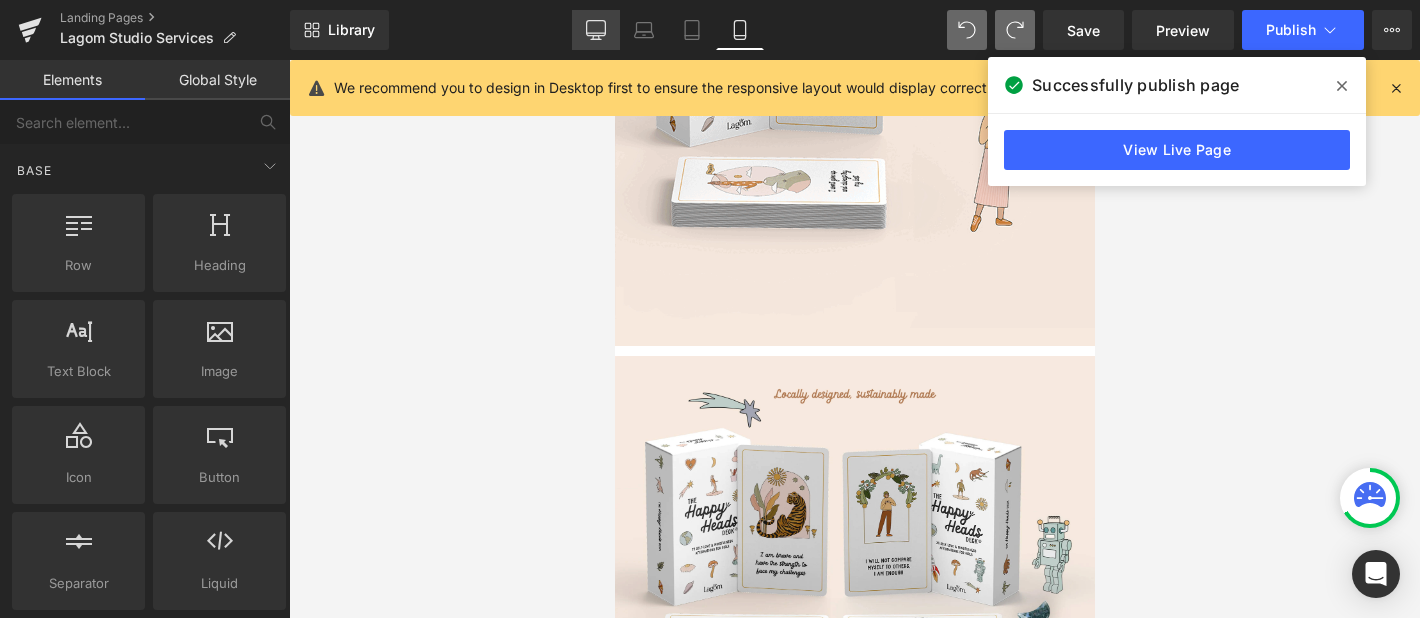 click on "Desktop" at bounding box center (596, 30) 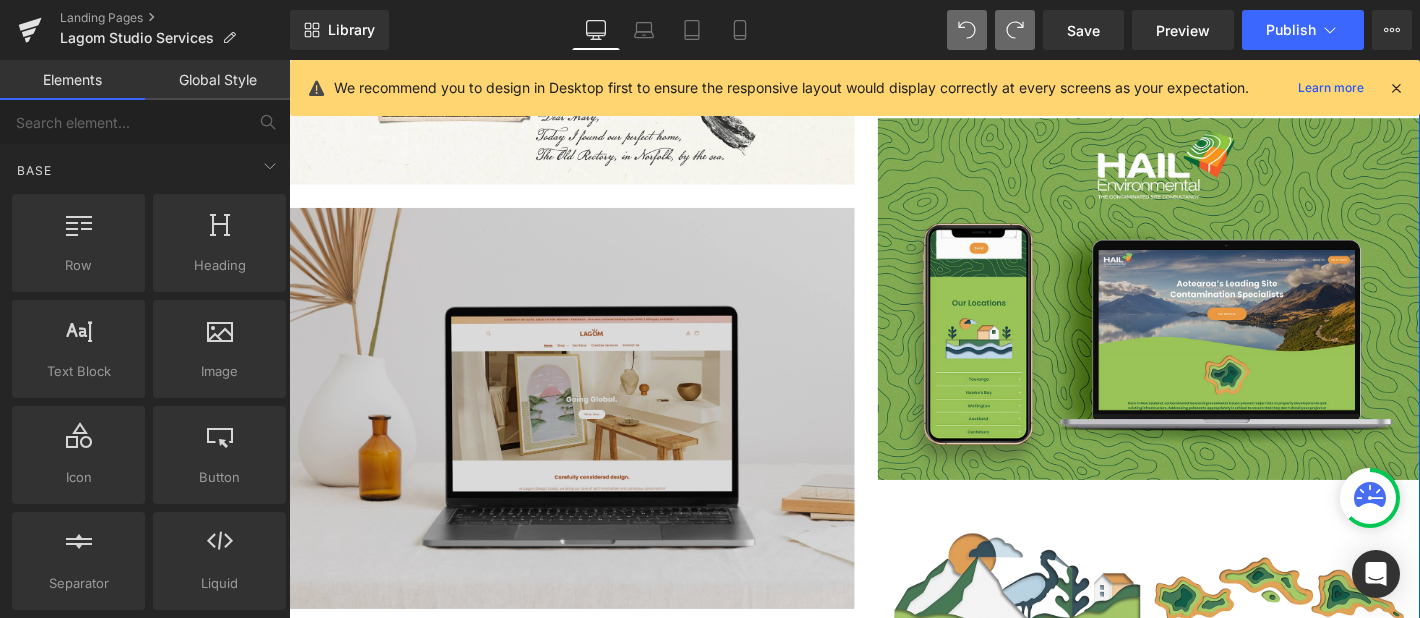 scroll, scrollTop: 8004, scrollLeft: 0, axis: vertical 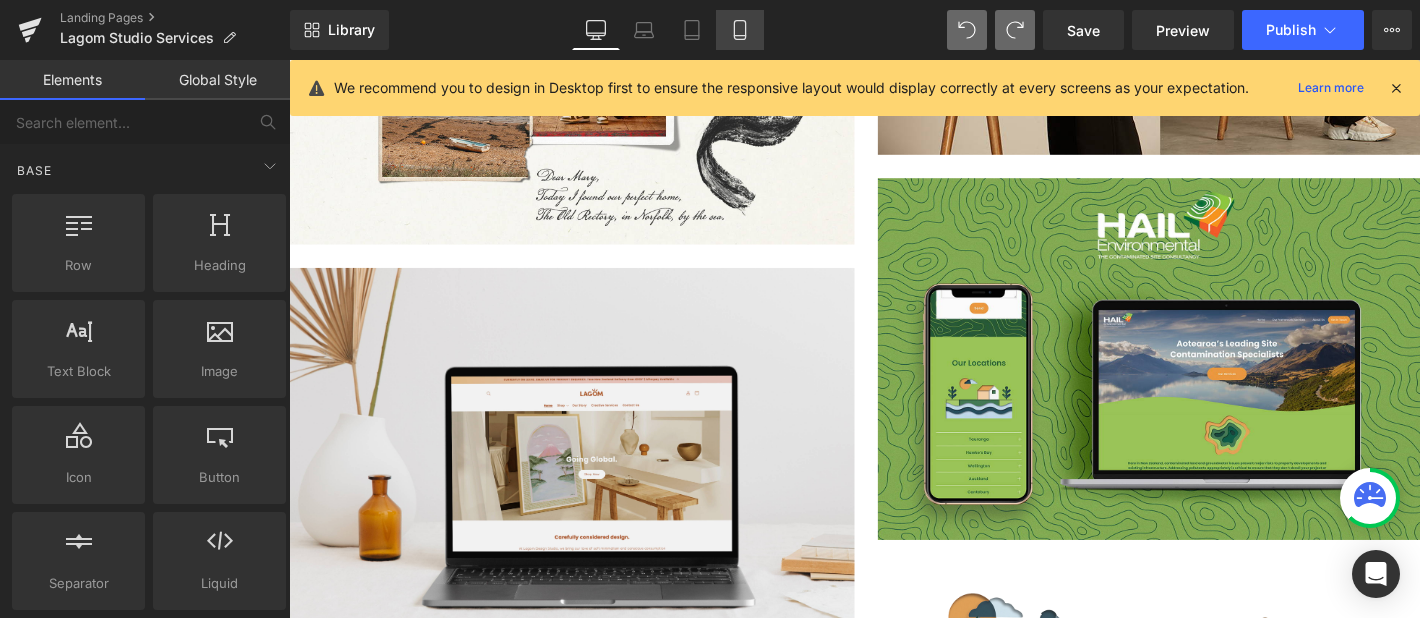 click 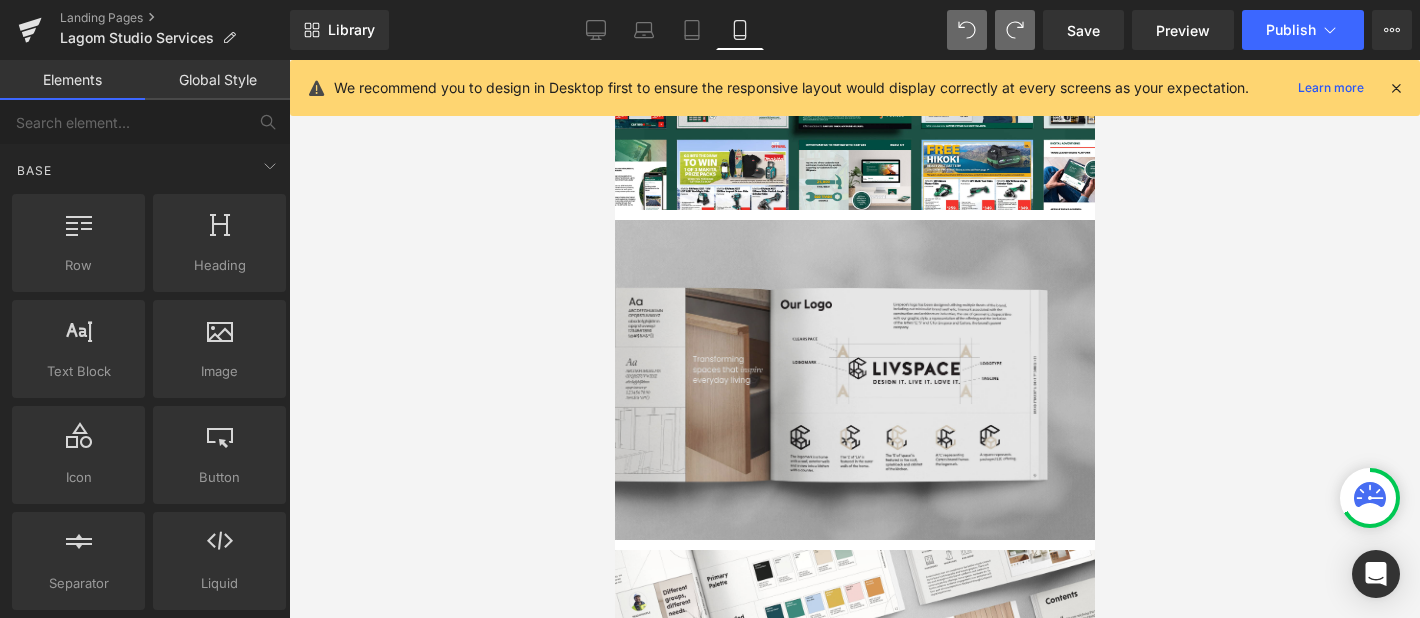 scroll, scrollTop: 4515, scrollLeft: 0, axis: vertical 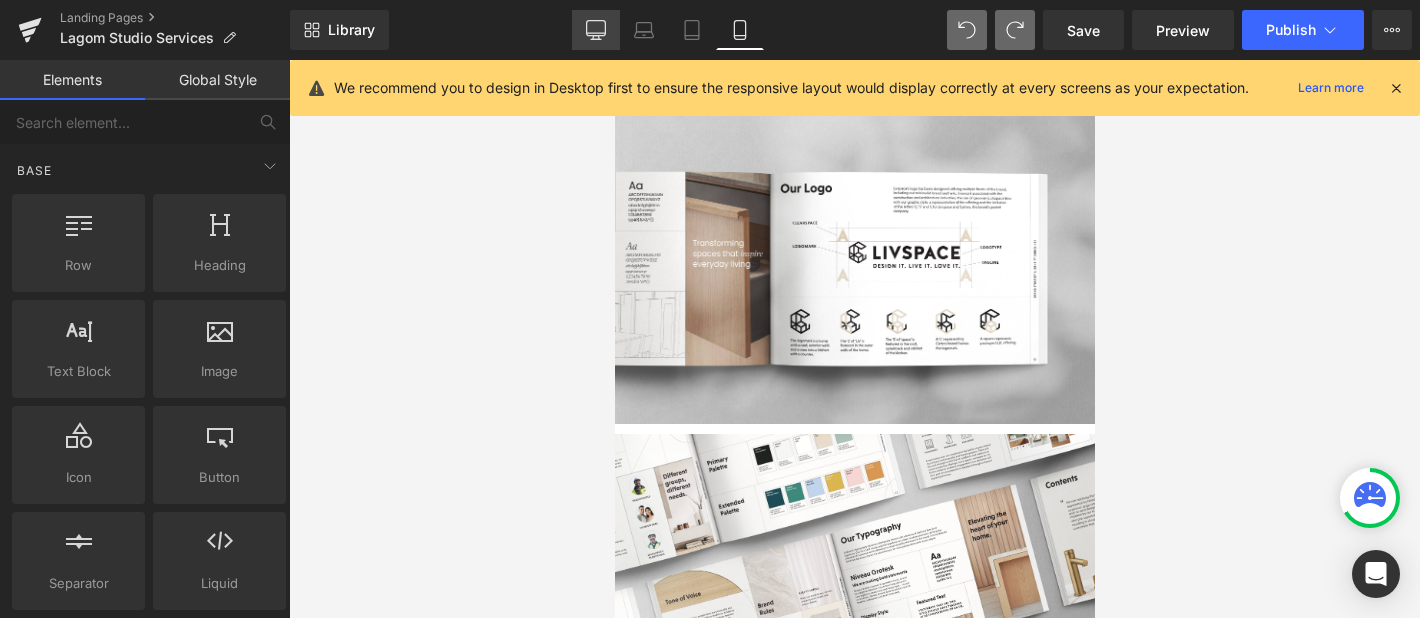click 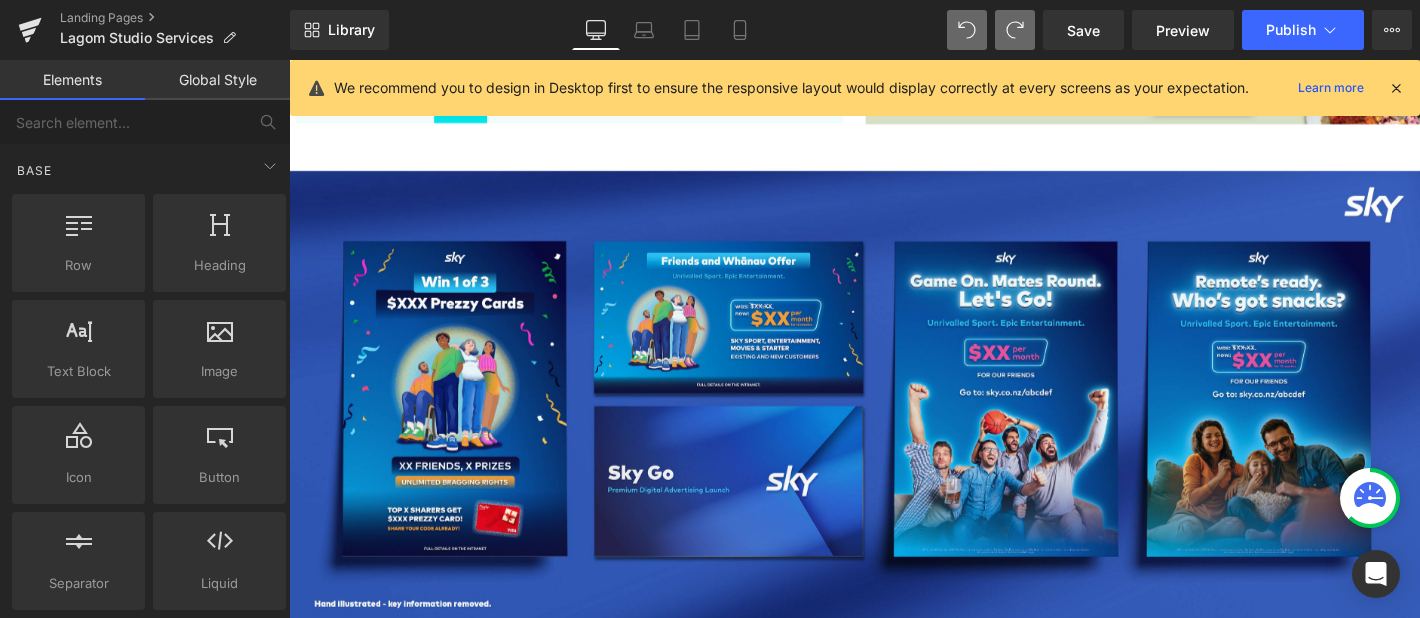 scroll, scrollTop: 5545, scrollLeft: 0, axis: vertical 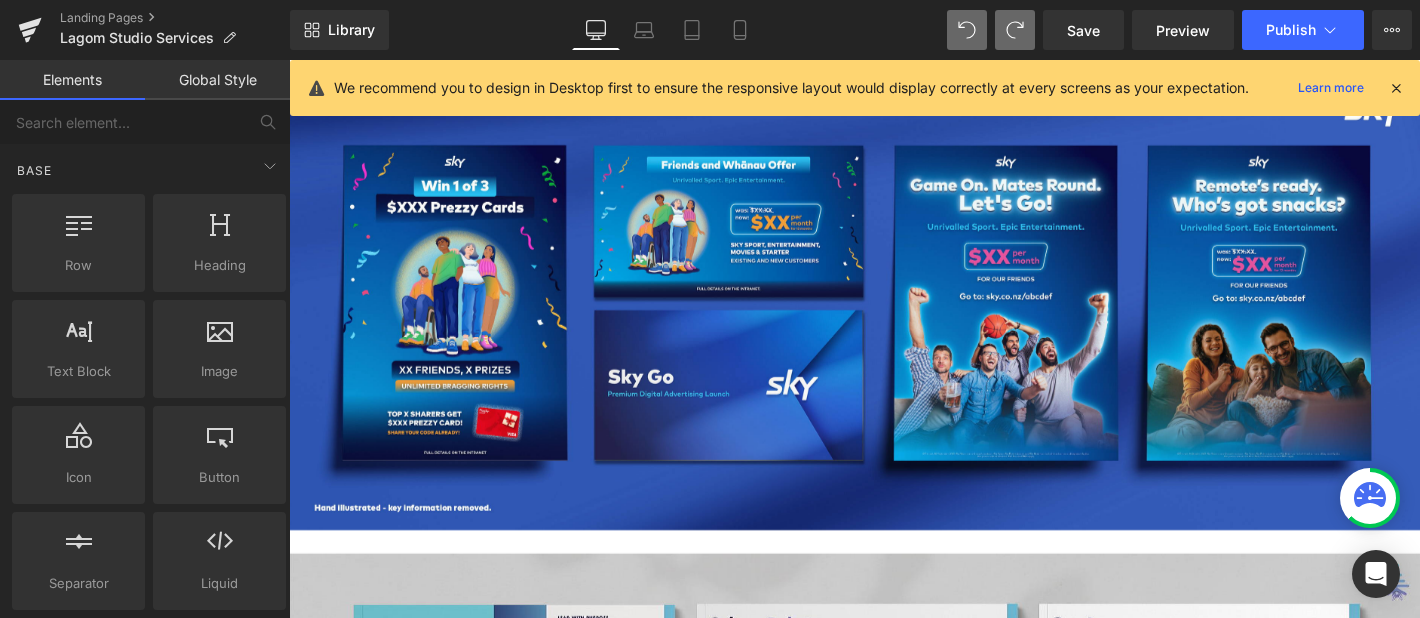 click at bounding box center (894, 319) 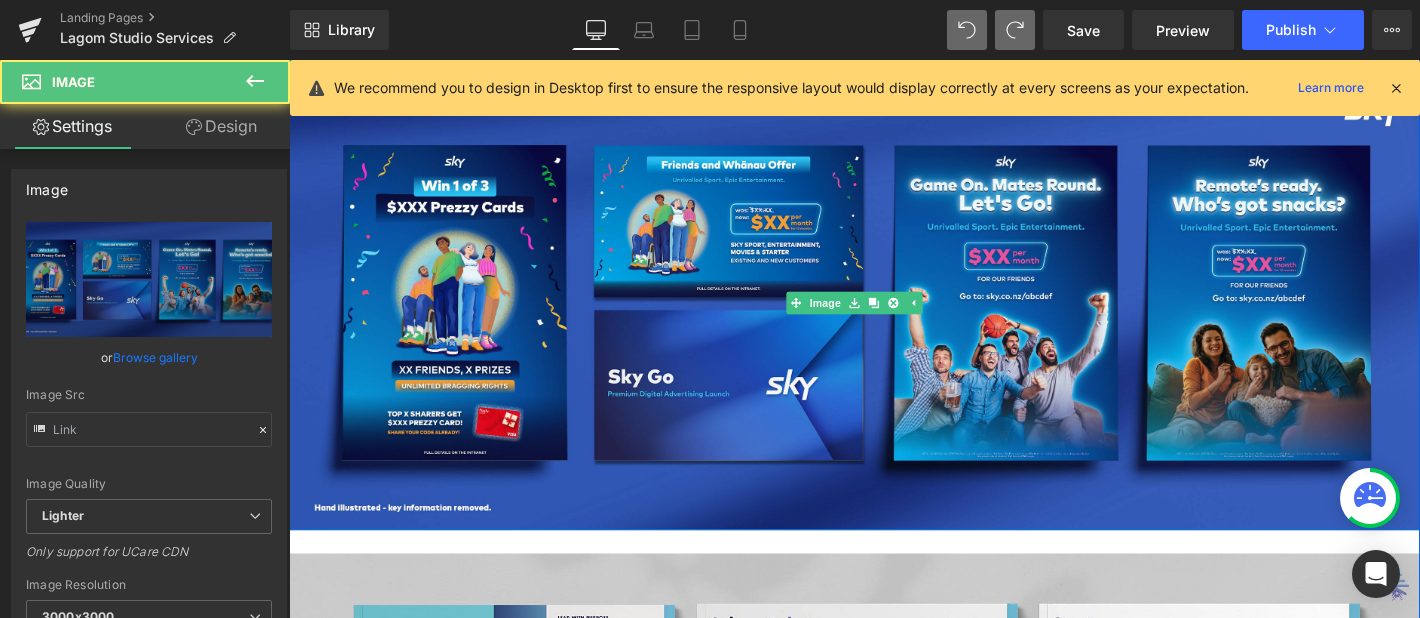type on "[URL][DOMAIN_NAME]" 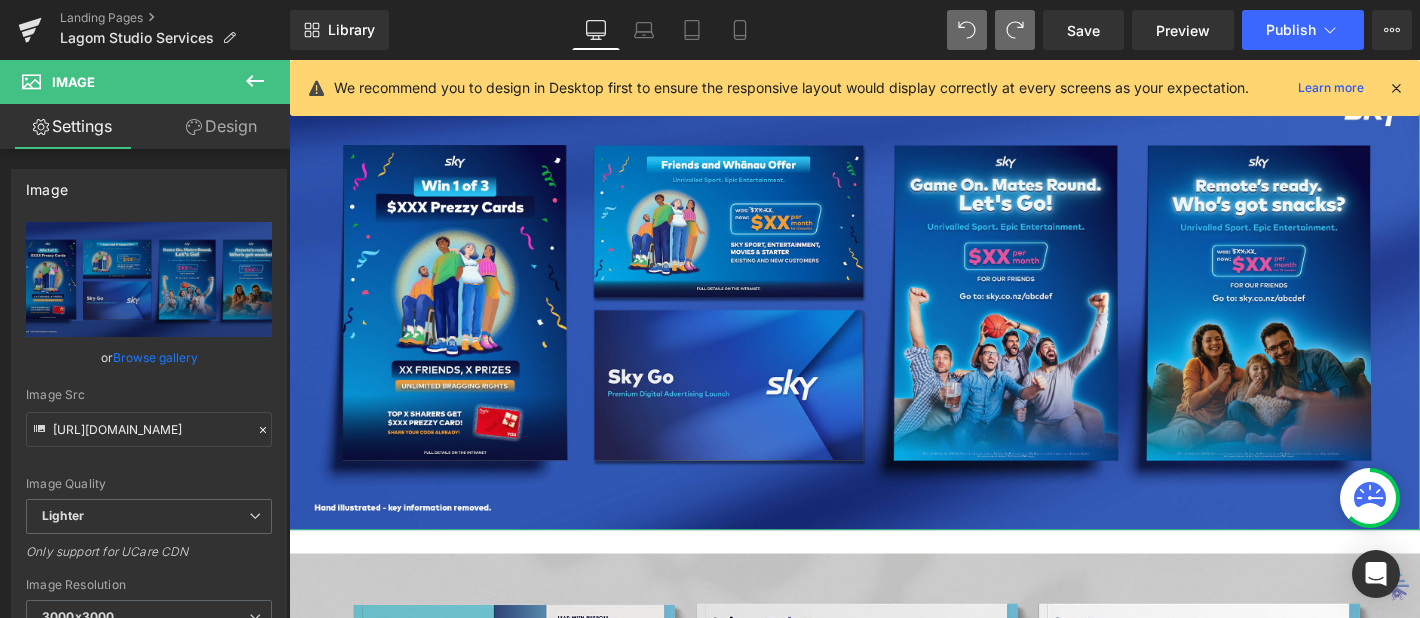 click on "Design" at bounding box center (221, 126) 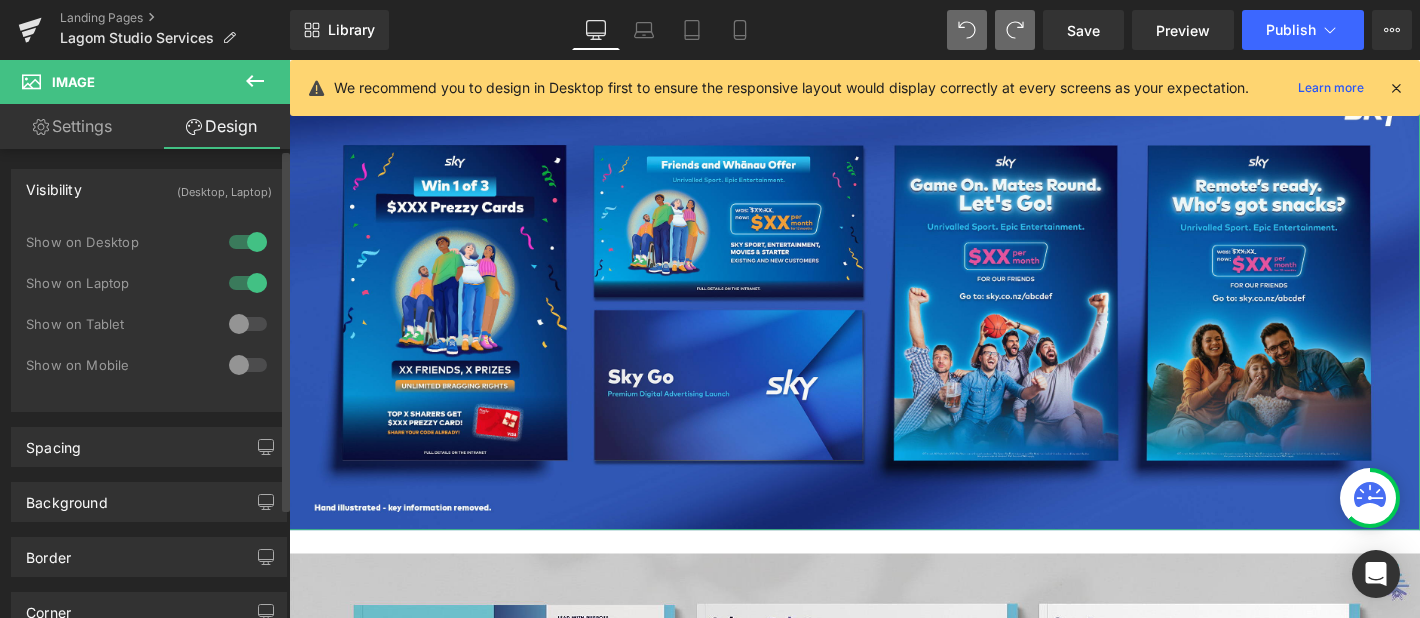 click at bounding box center (248, 324) 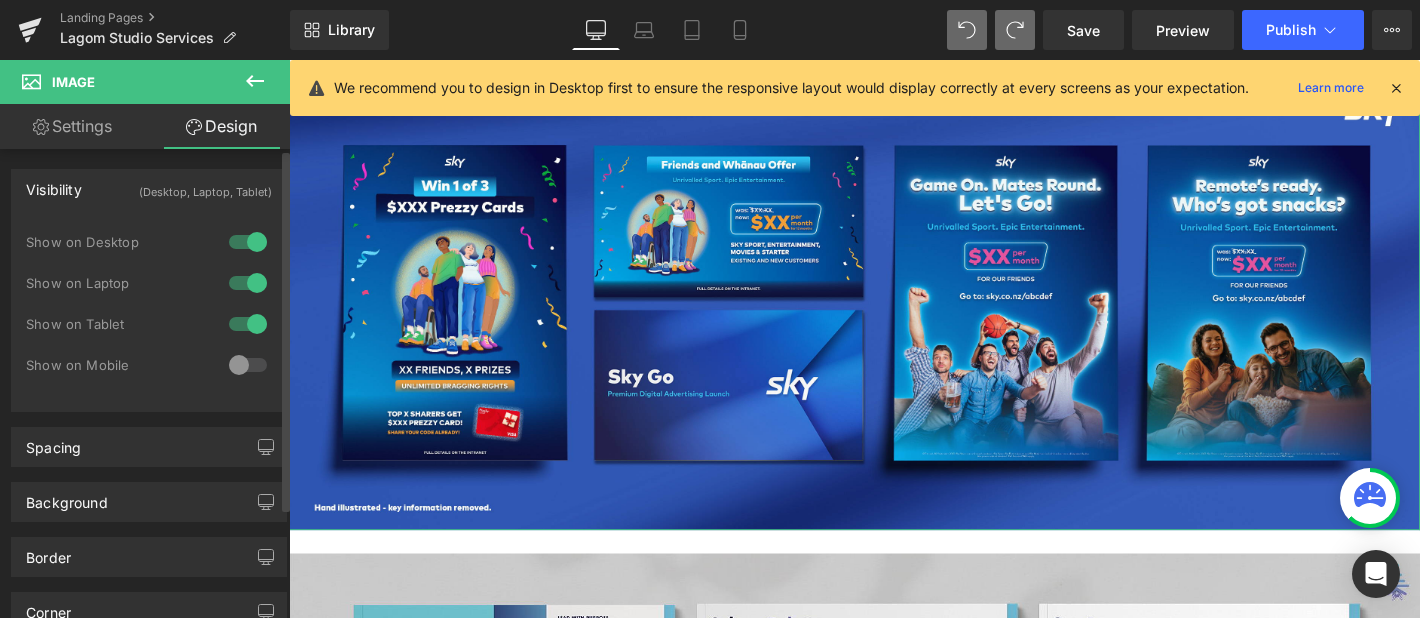 click at bounding box center (248, 365) 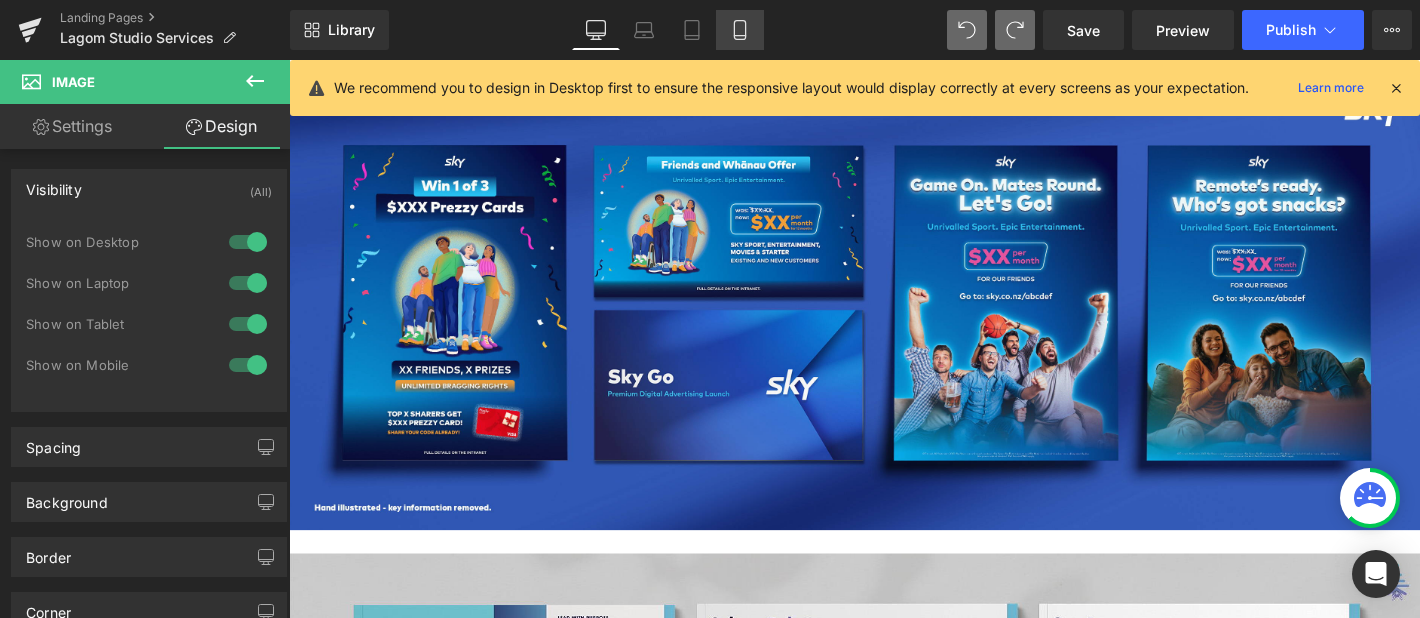 click on "Mobile" at bounding box center [740, 30] 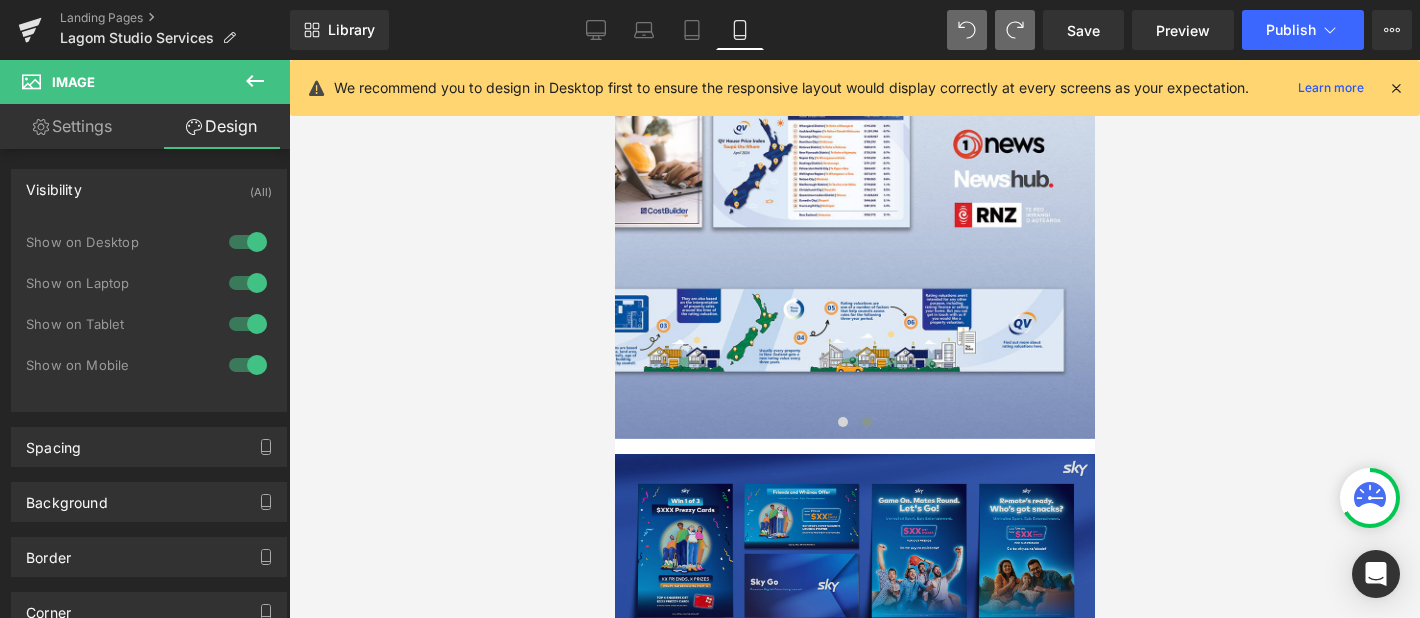 scroll, scrollTop: 9678, scrollLeft: 0, axis: vertical 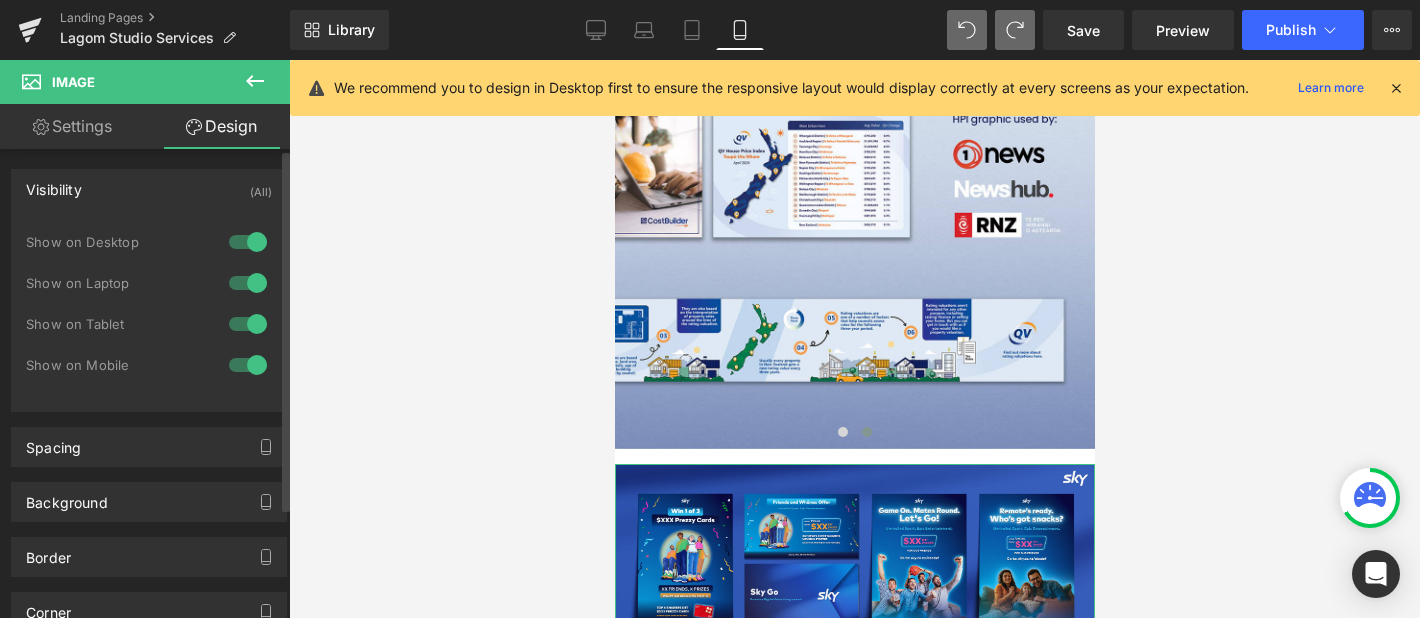 click at bounding box center [248, 324] 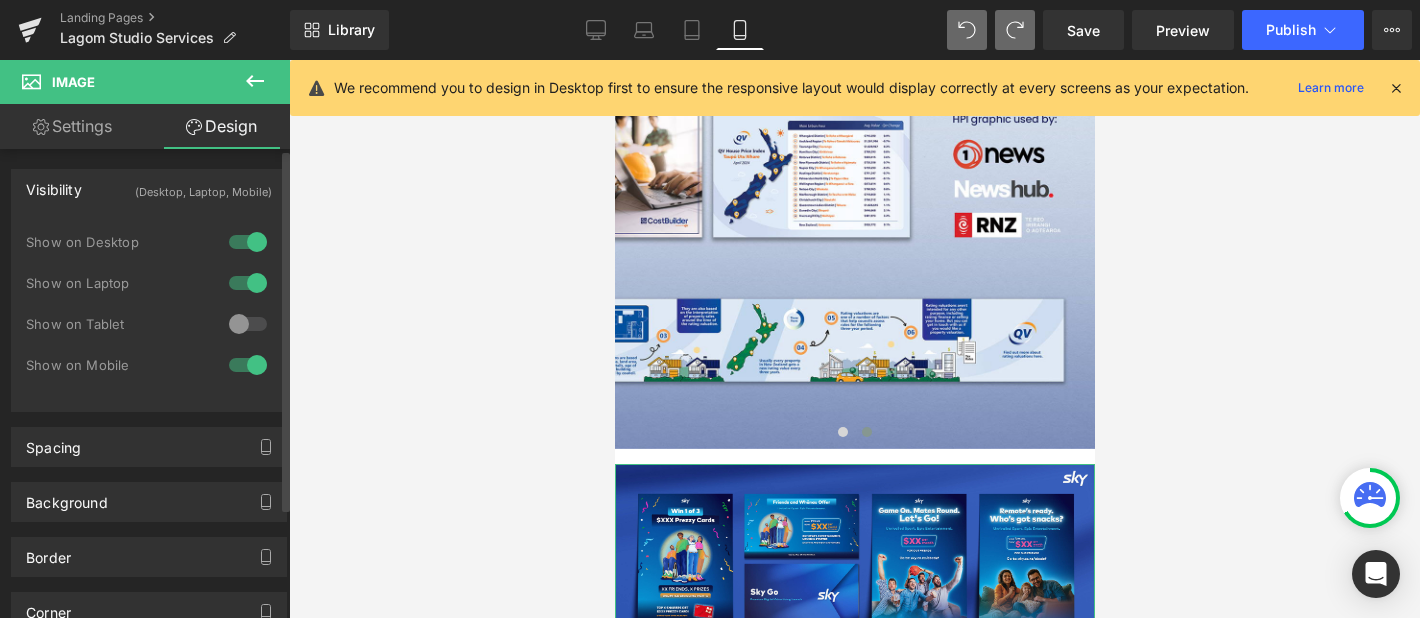 click at bounding box center (248, 365) 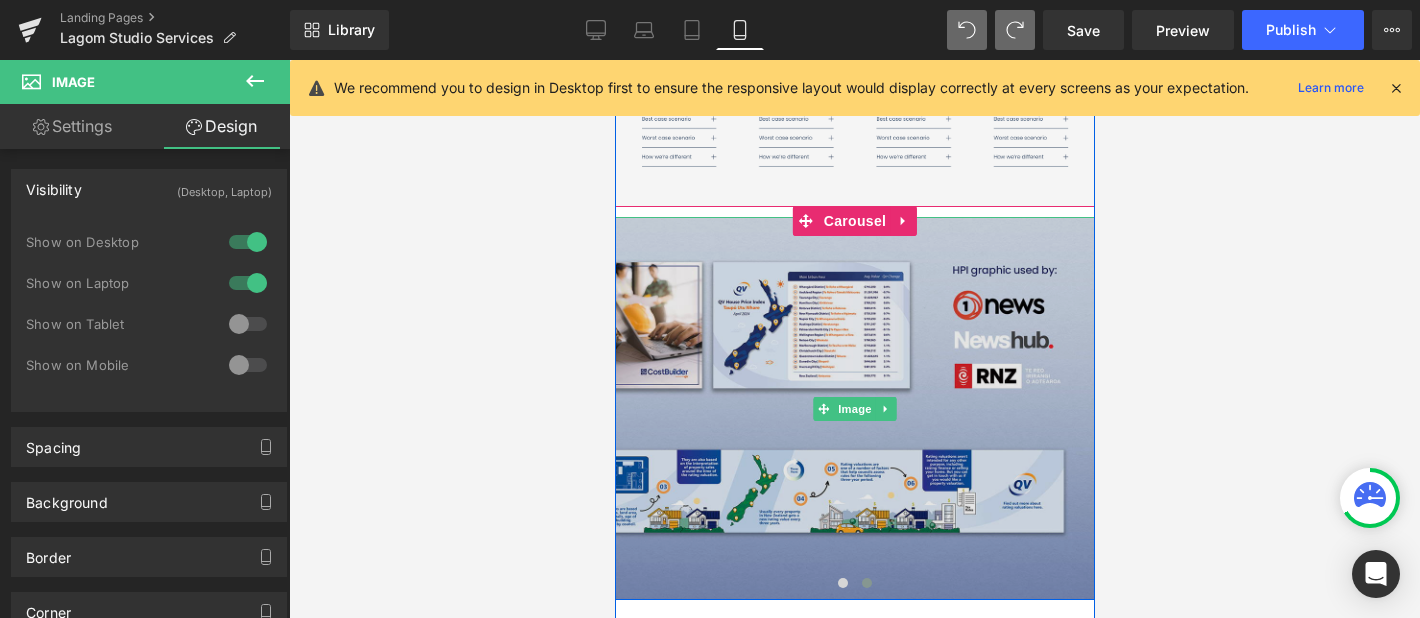 scroll, scrollTop: 9504, scrollLeft: 0, axis: vertical 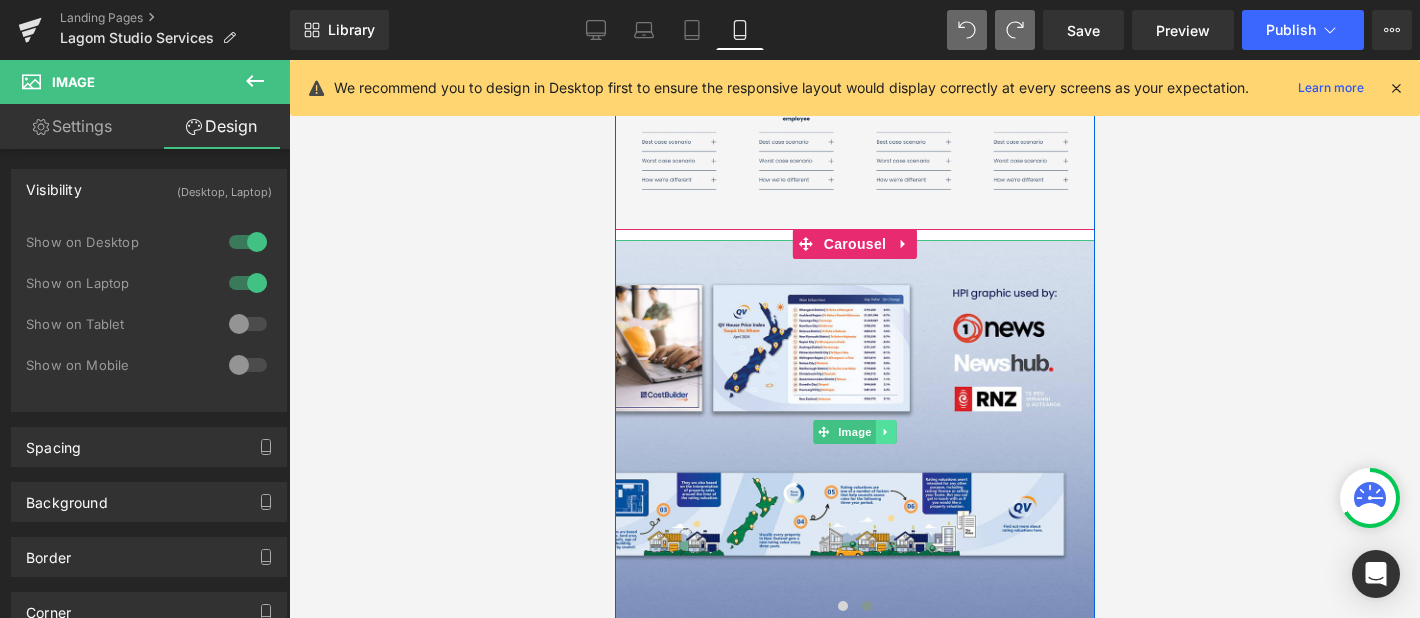 click 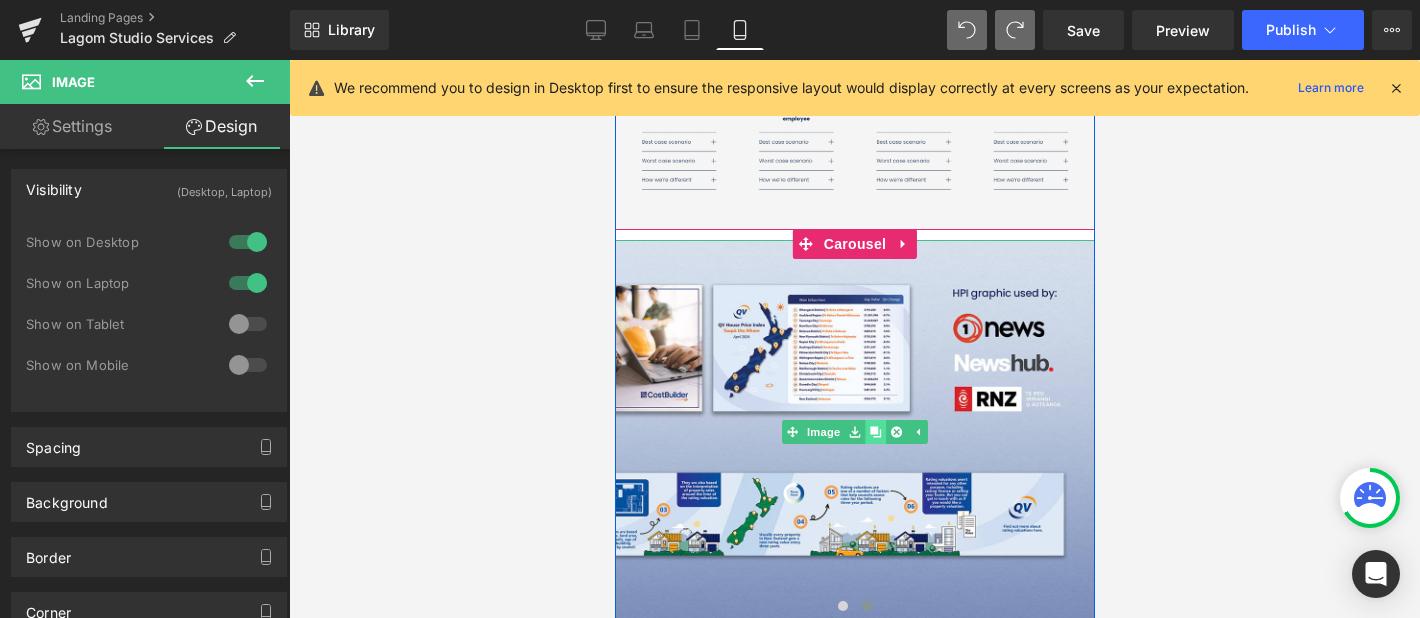 click 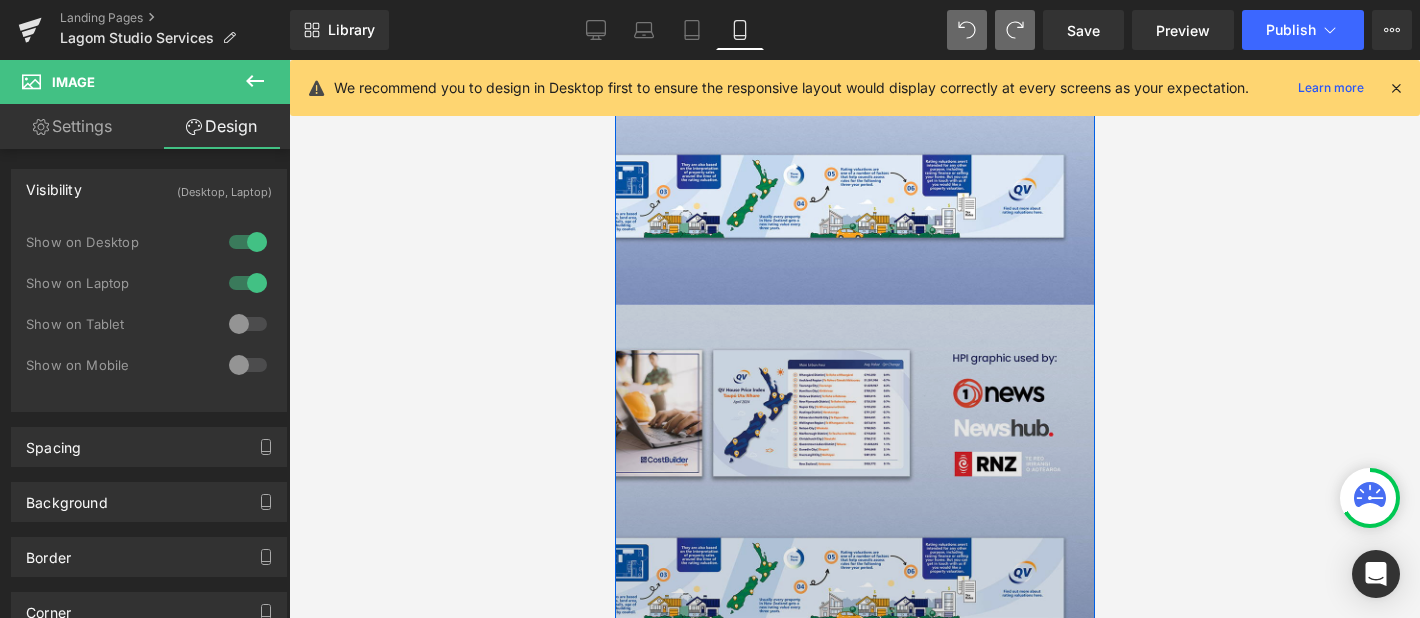 scroll, scrollTop: 9891, scrollLeft: 0, axis: vertical 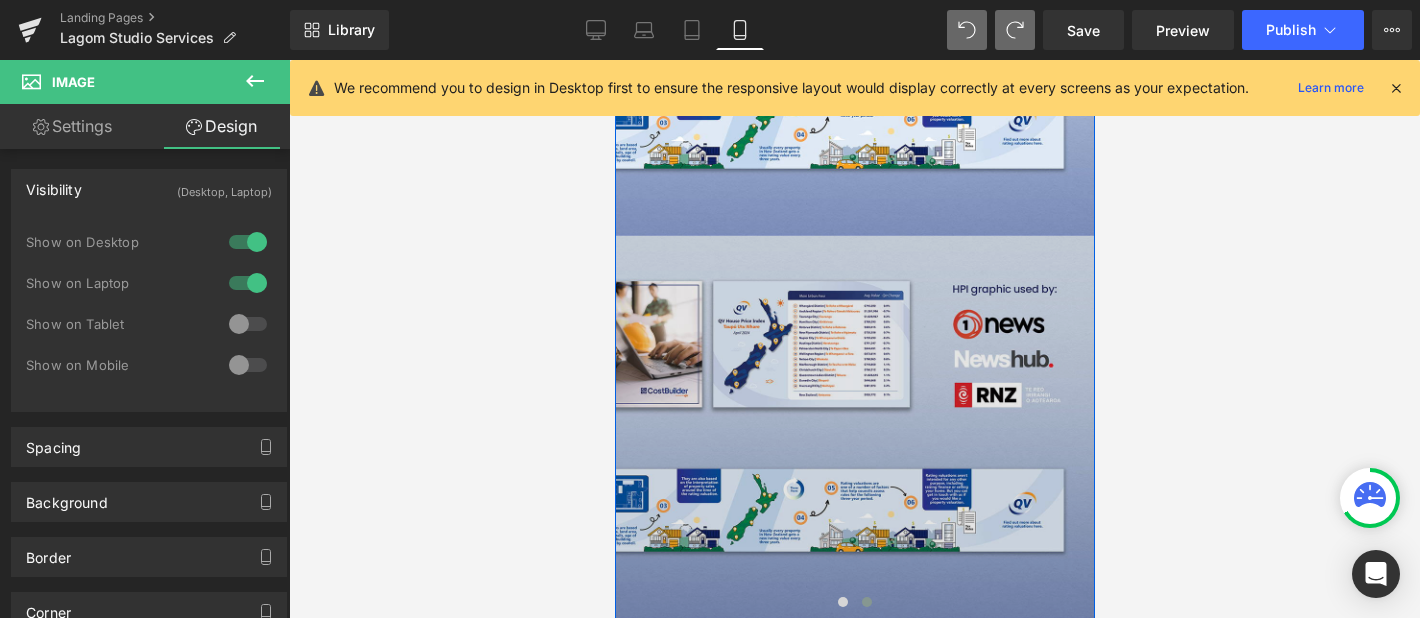 click at bounding box center [854, 427] 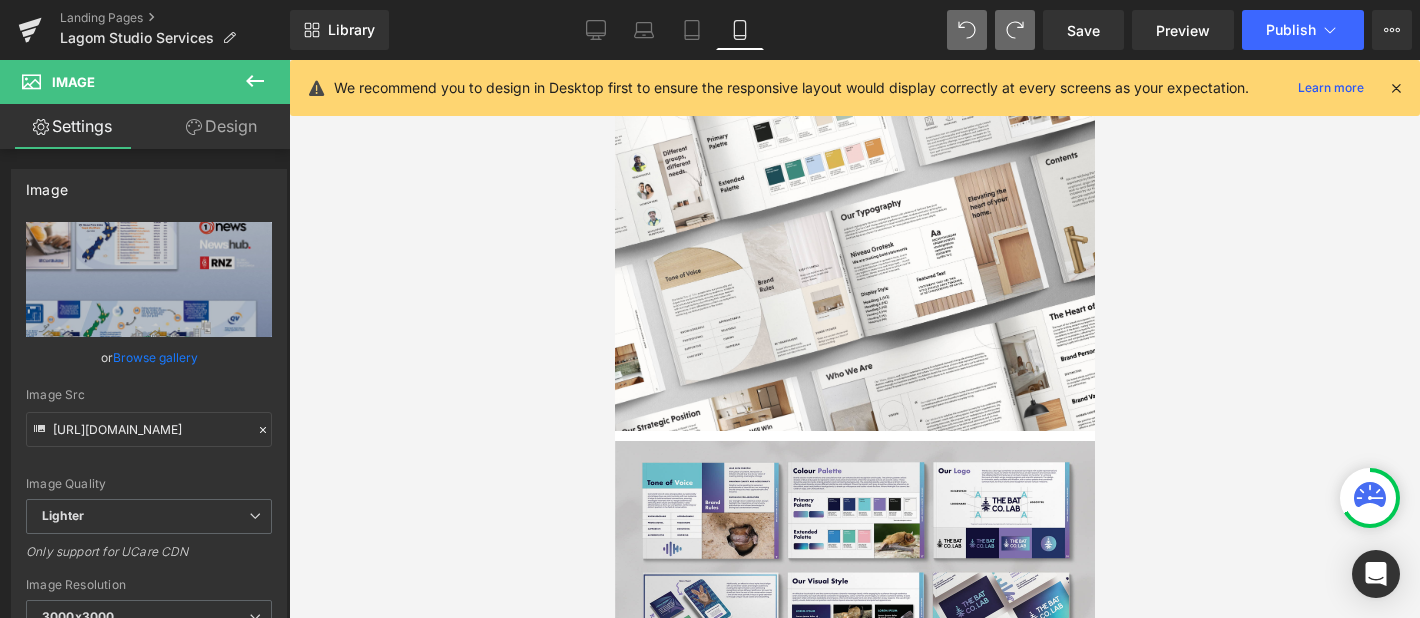 scroll, scrollTop: 4839, scrollLeft: 0, axis: vertical 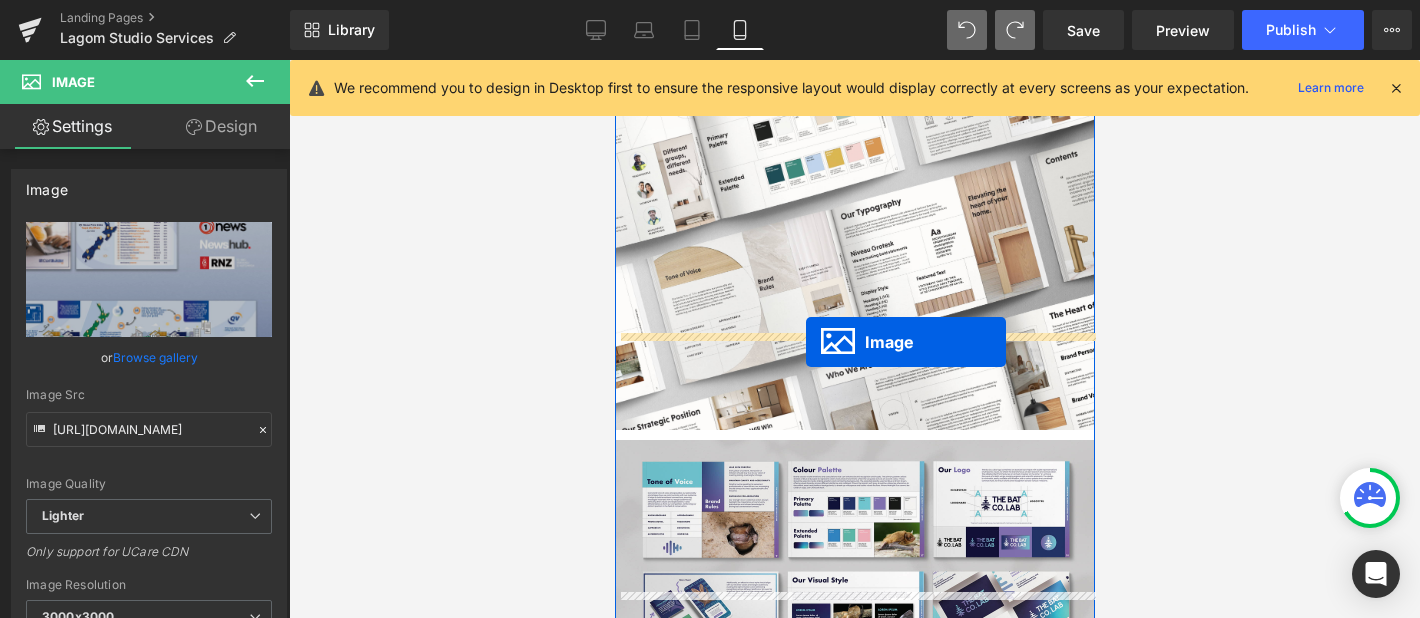 drag, startPoint x: 825, startPoint y: 332, endPoint x: 805, endPoint y: 342, distance: 22.36068 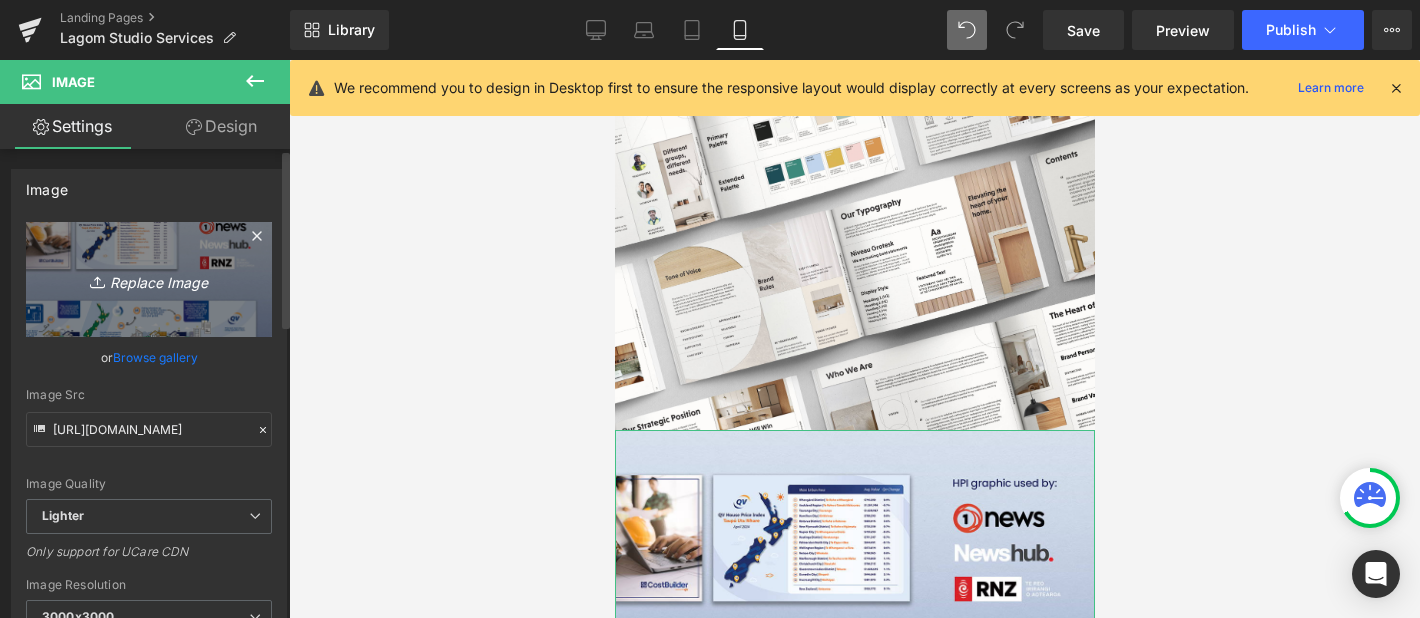 click on "Replace Image" at bounding box center (149, 279) 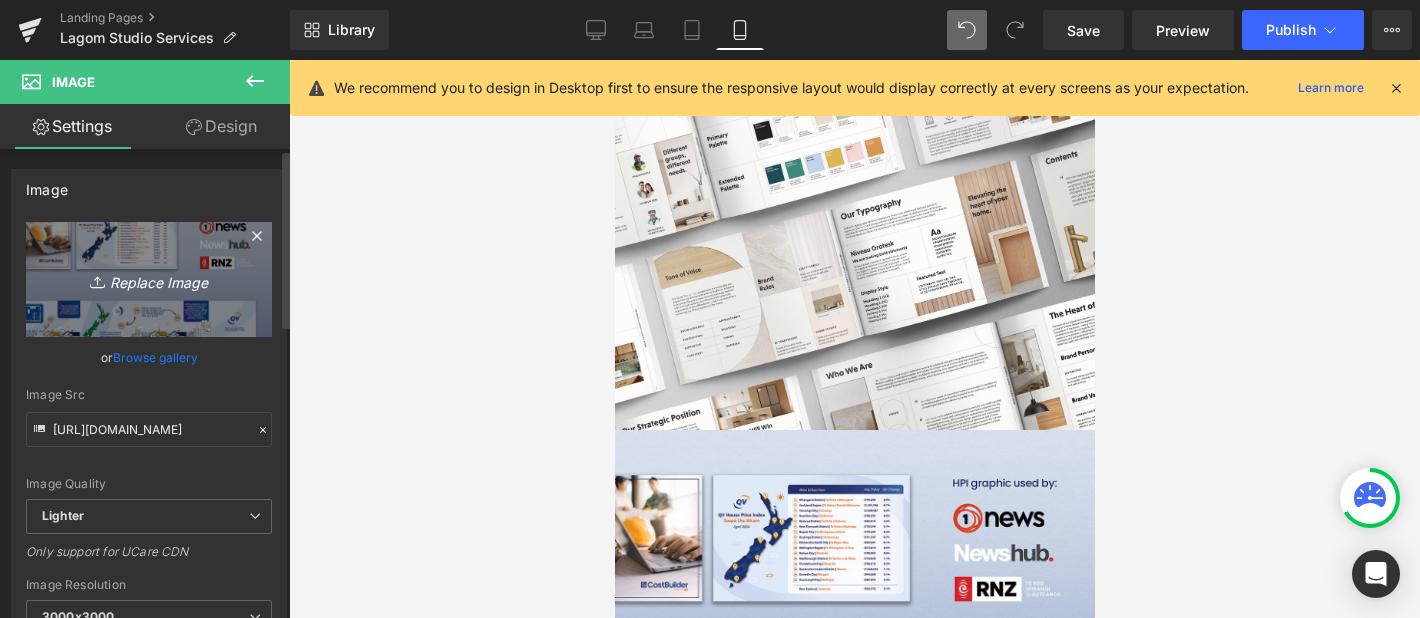 type on "C:\fakepath\Sky Portfolio 2.1-split (1).jpg" 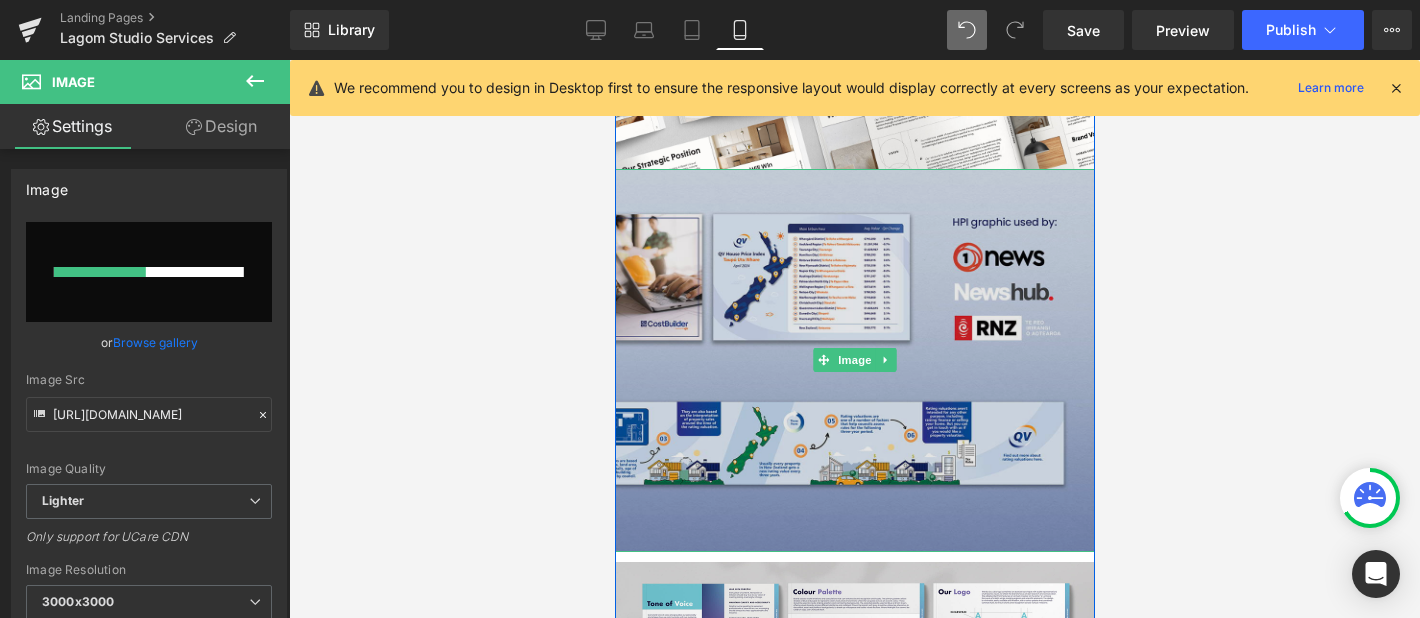 scroll, scrollTop: 5111, scrollLeft: 0, axis: vertical 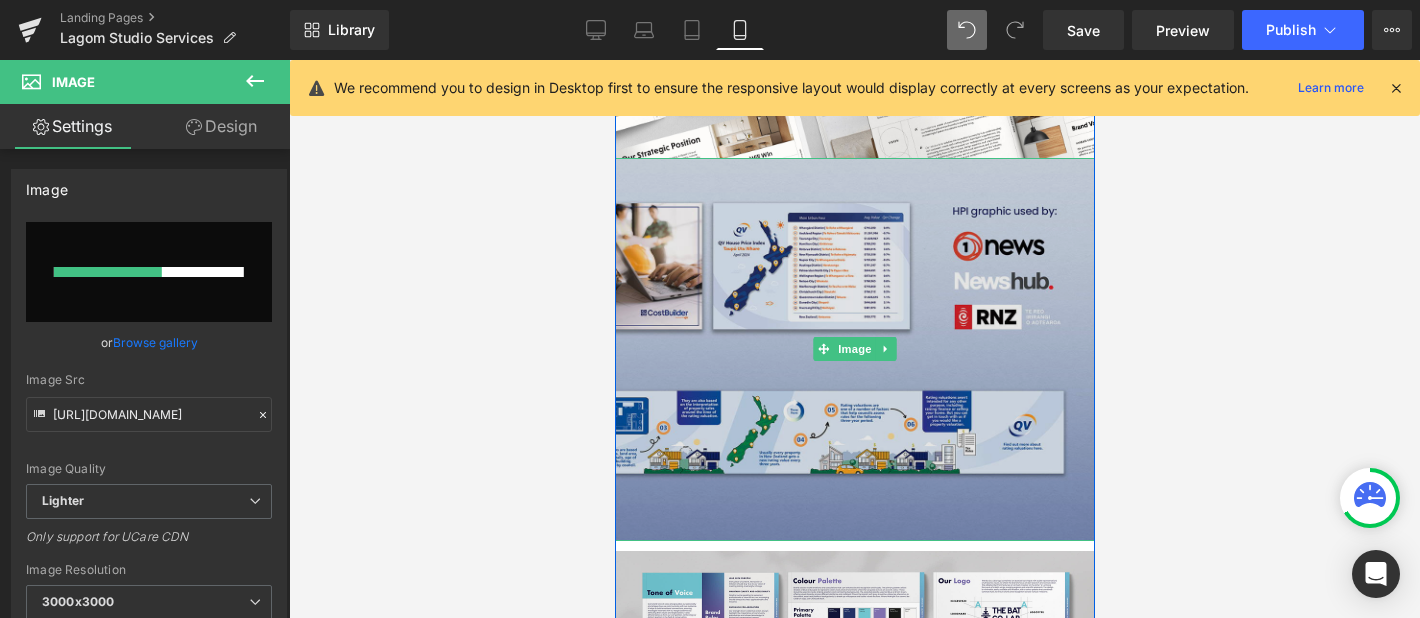 type 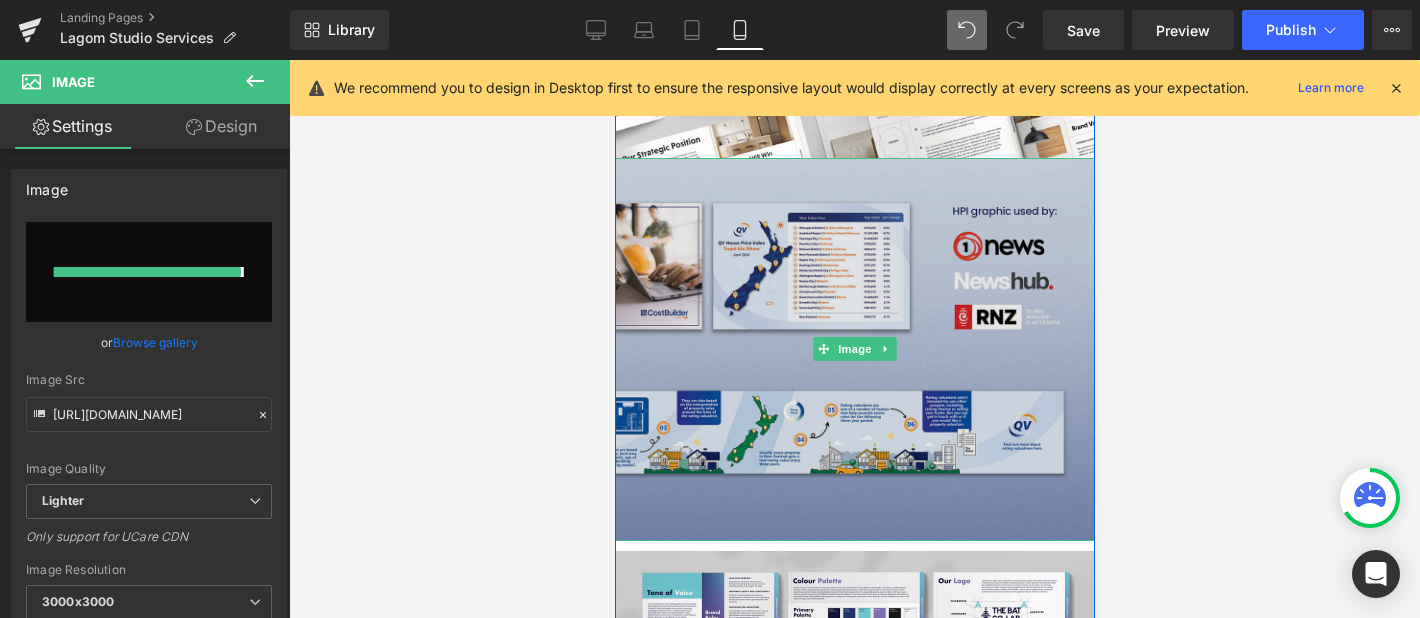 type on "https://ucarecdn.com/74a91187-f775-4157-82ab-fbca2cce1d49/-/format/auto/-/preview/3000x3000/-/quality/lighter/Sky%20Portfolio%202.1-split%20_1_.jpg" 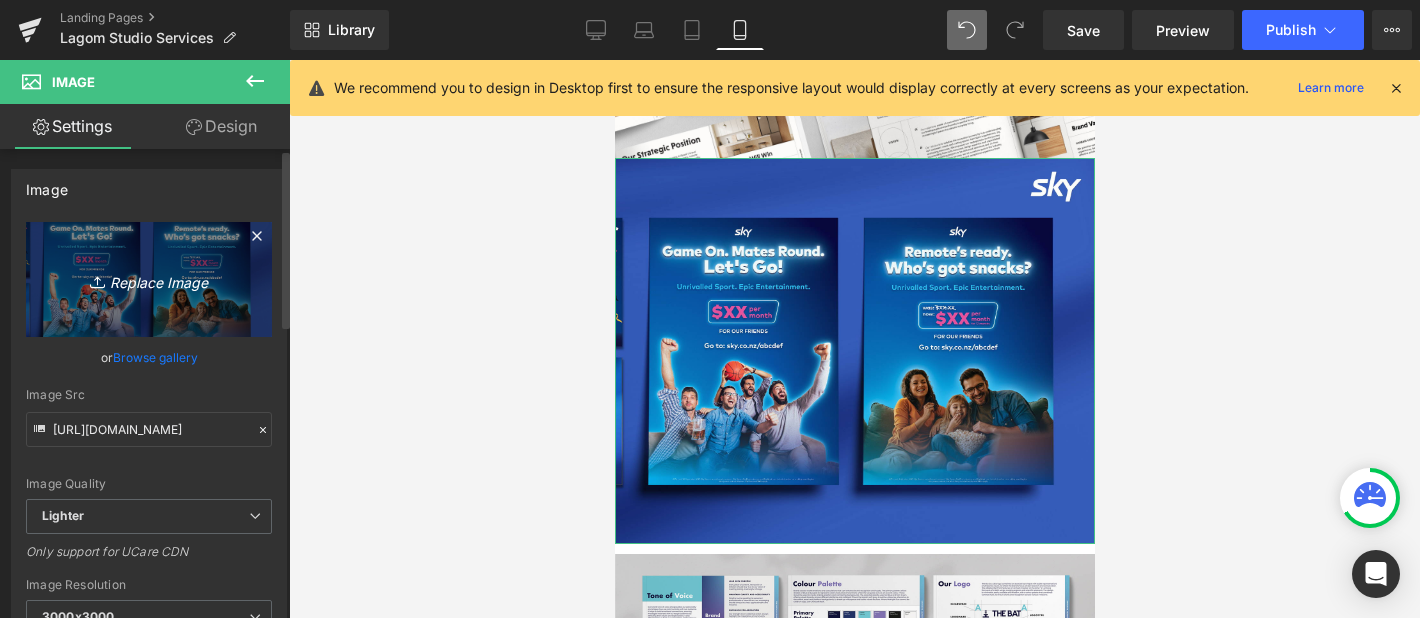 click on "Replace Image" at bounding box center [149, 279] 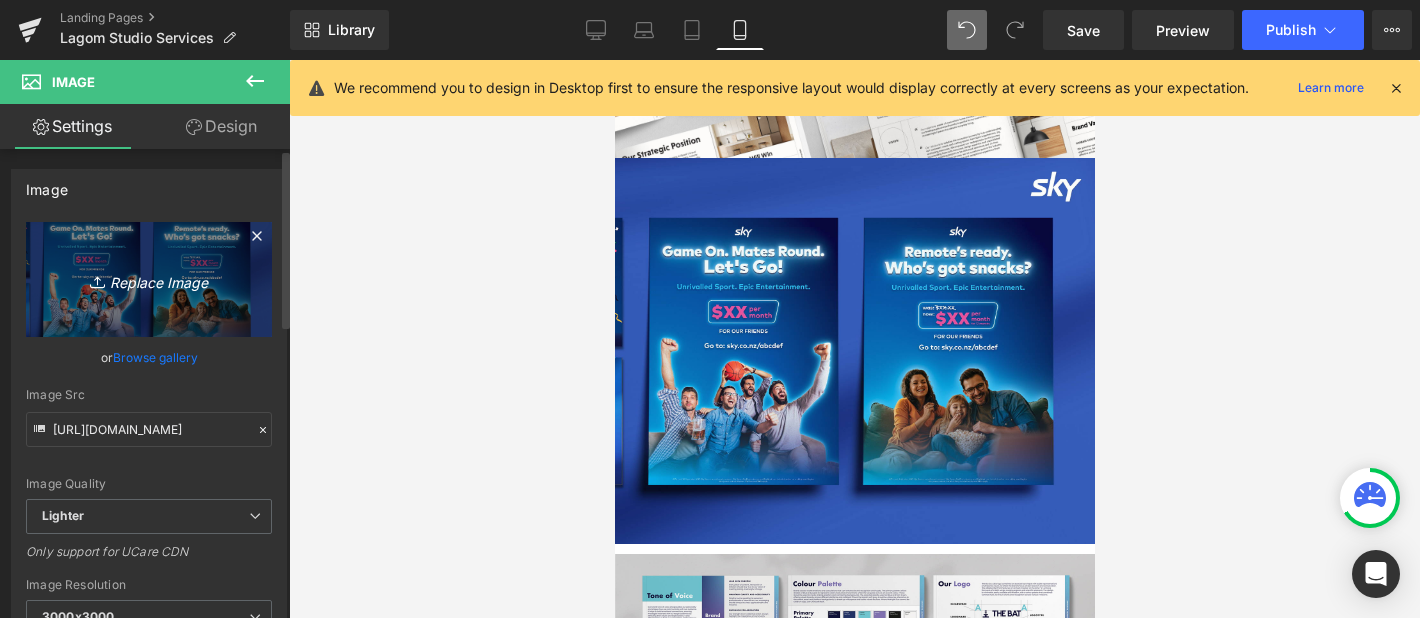 type on "C:\fakepath\Sky Portfolio 2.1-split (2).jpg" 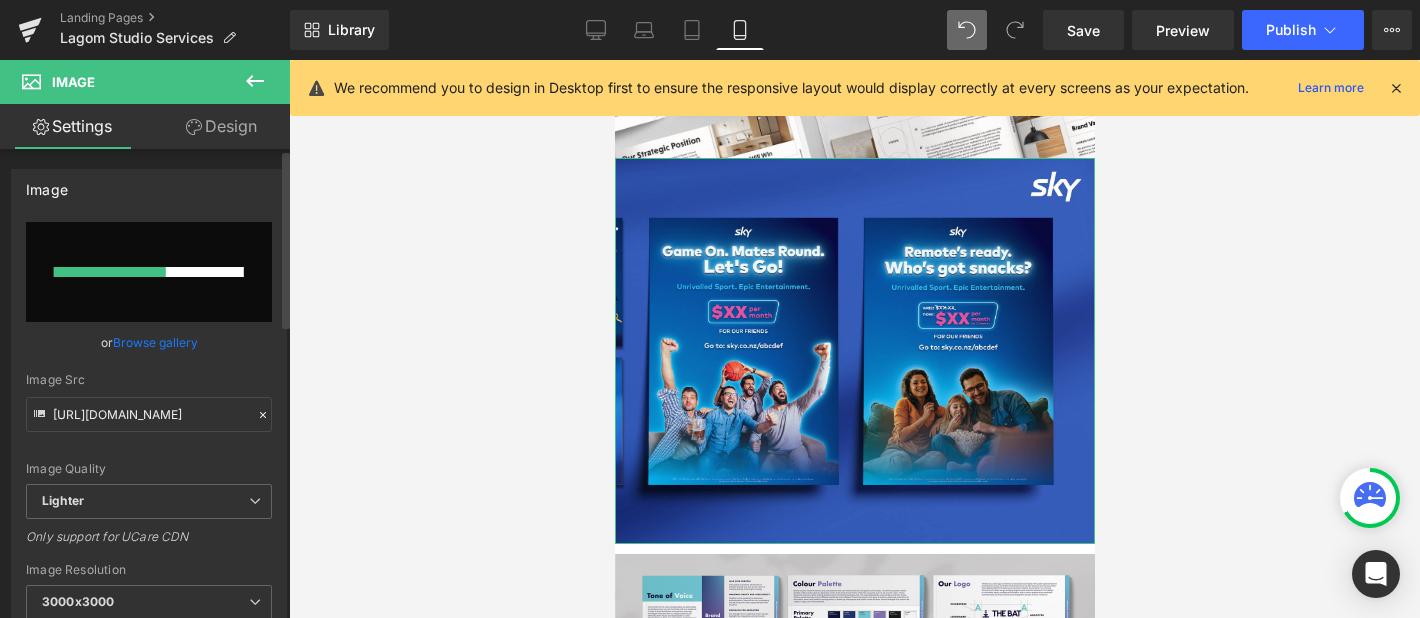 type 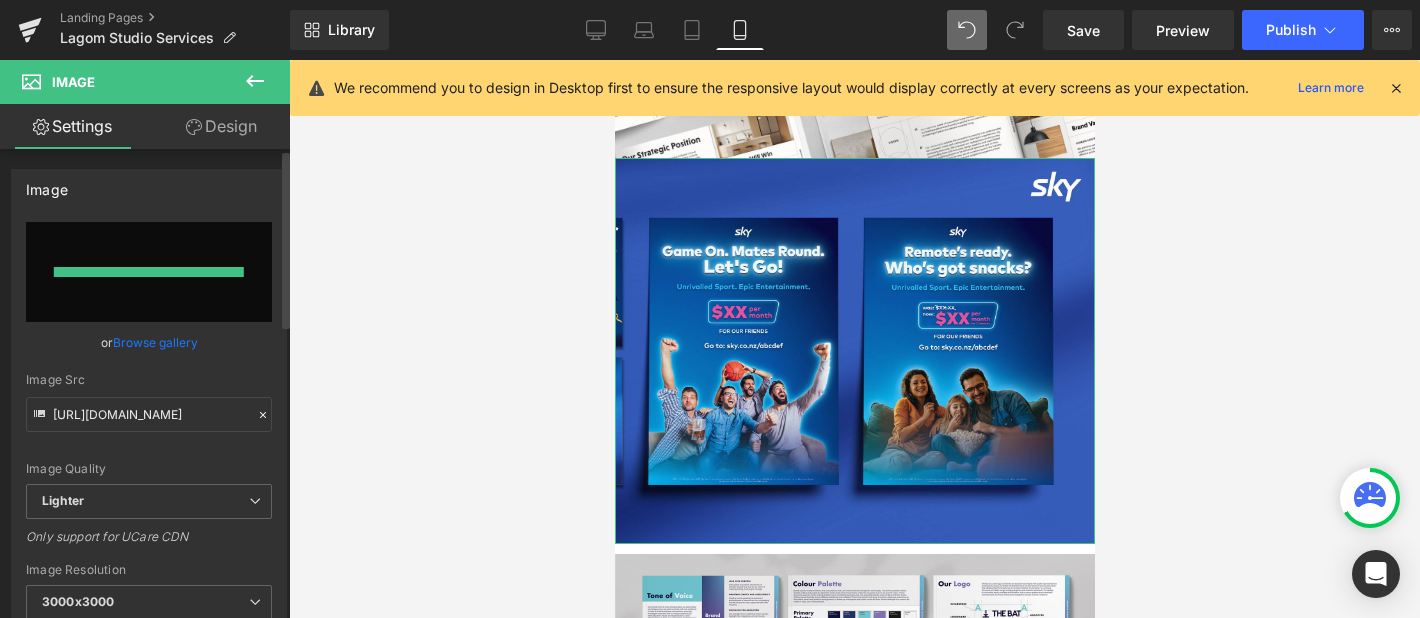 type on "https://ucarecdn.com/21a60472-ead9-4df2-8022-382a454826be/-/format/auto/-/preview/3000x3000/-/quality/lighter/Sky%20Portfolio%202.1-split%20_2_.jpg" 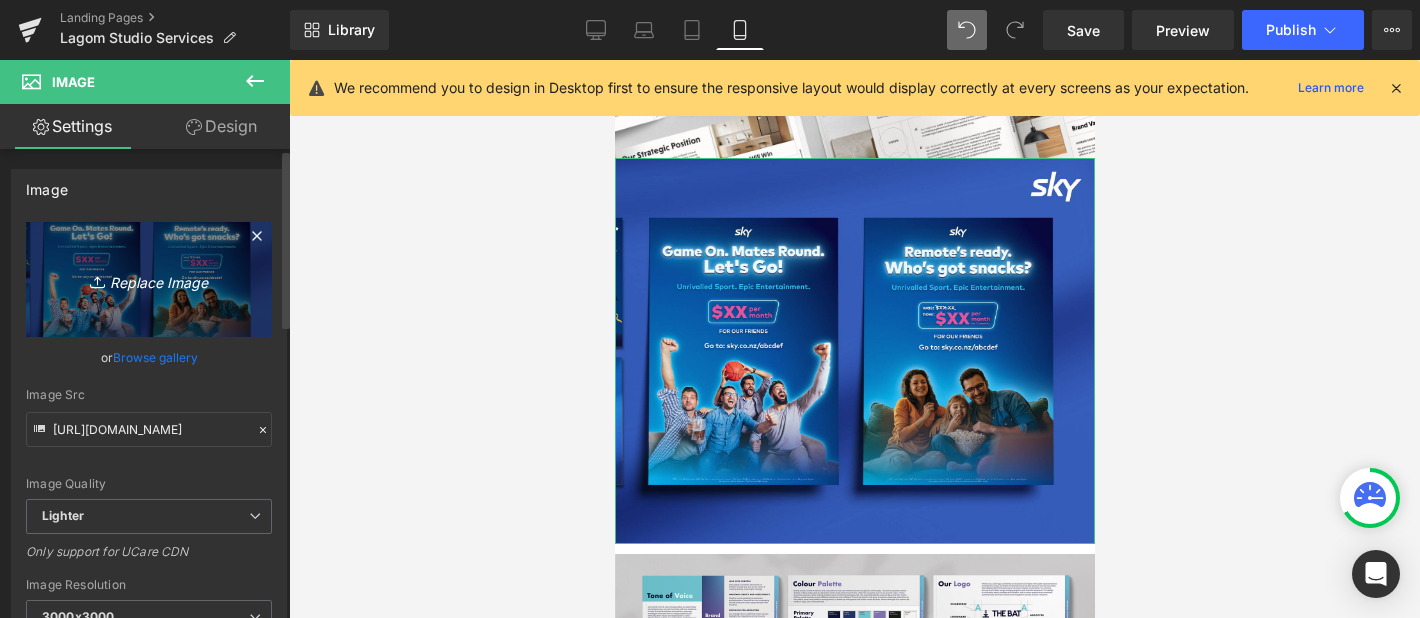 click on "Replace Image" at bounding box center (149, 279) 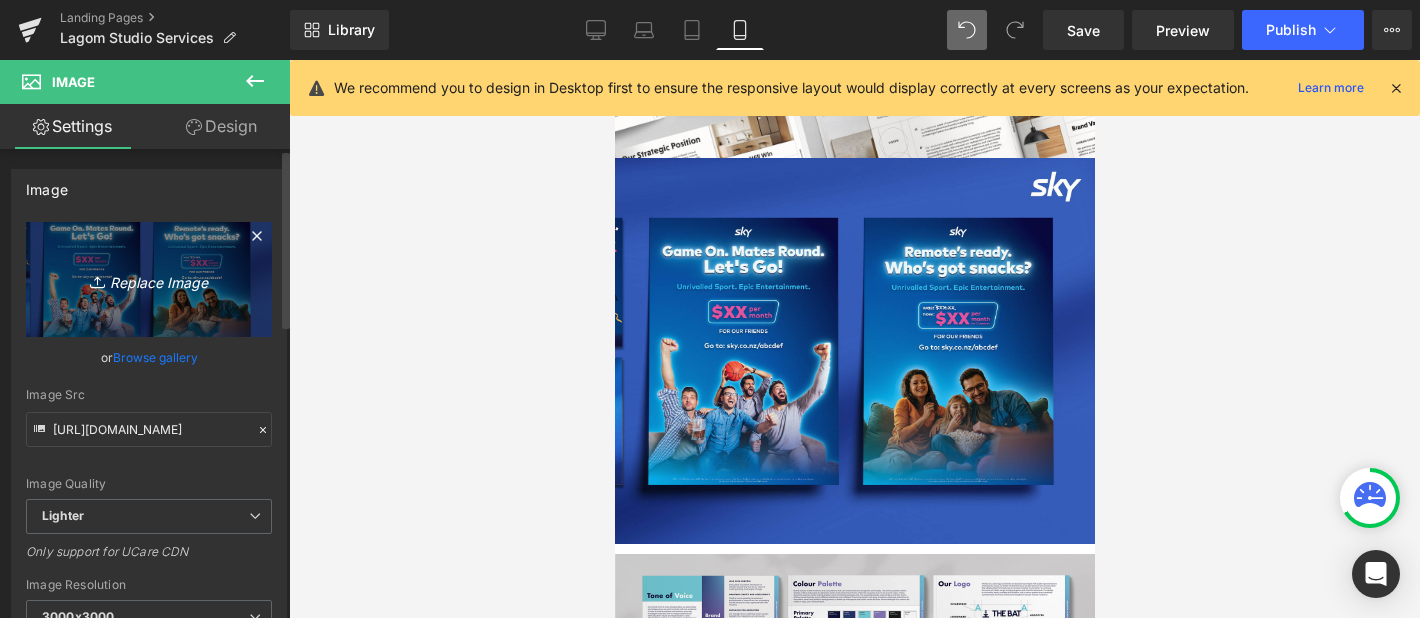type on "C:\fakepath\Sky Portfolio 2.1-split (1).jpg" 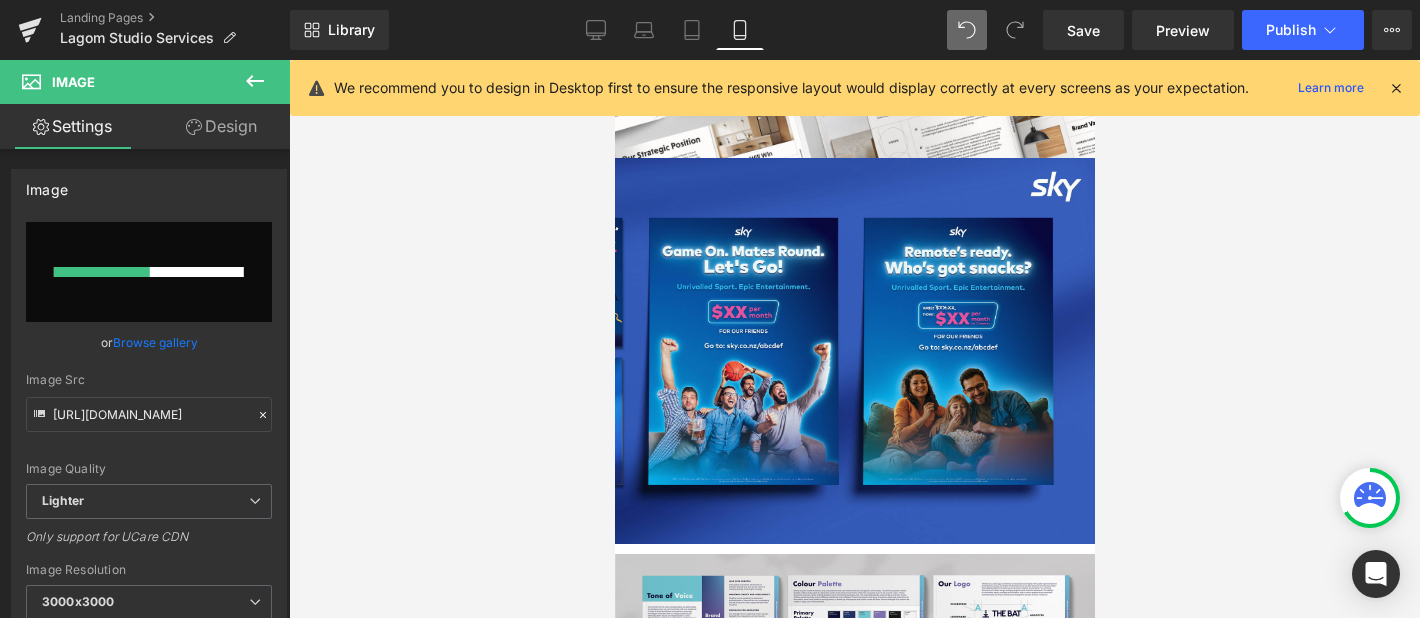type 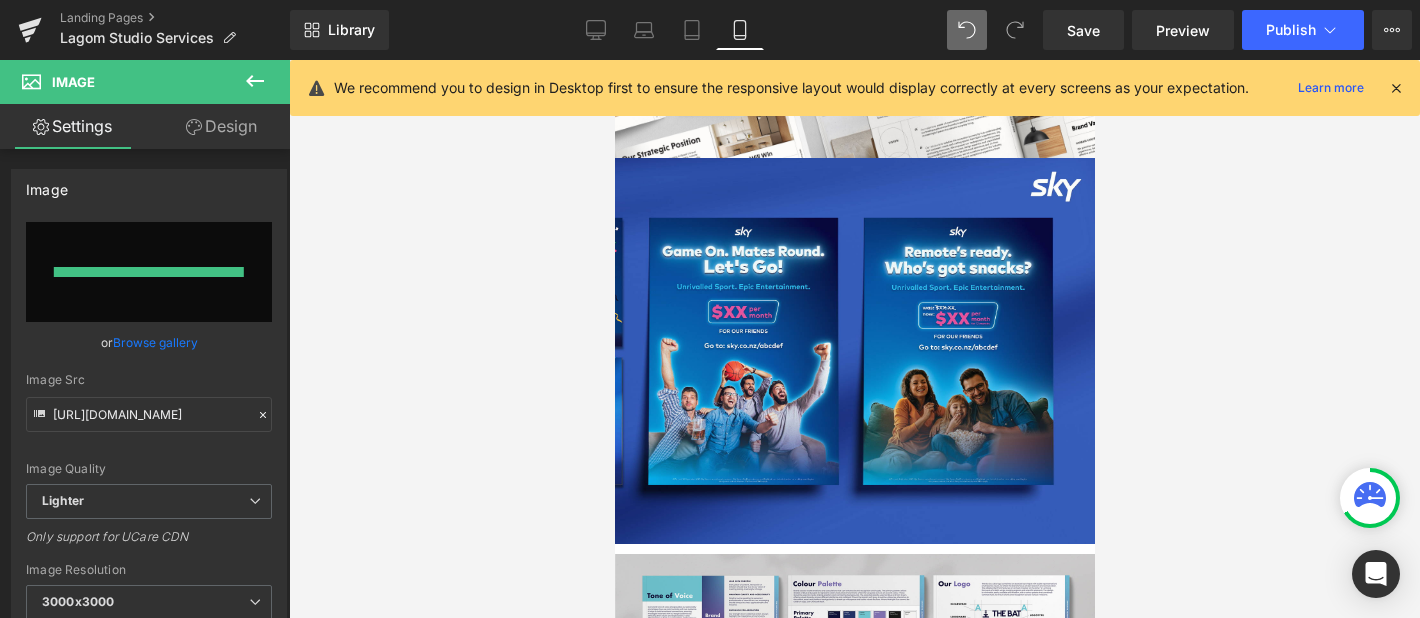 type on "https://ucarecdn.com/ed2893d7-1ae9-4a3c-affd-fd6940a65b07/-/format/auto/-/preview/3000x3000/-/quality/lighter/Sky%20Portfolio%202.1-split%20_1_.jpg" 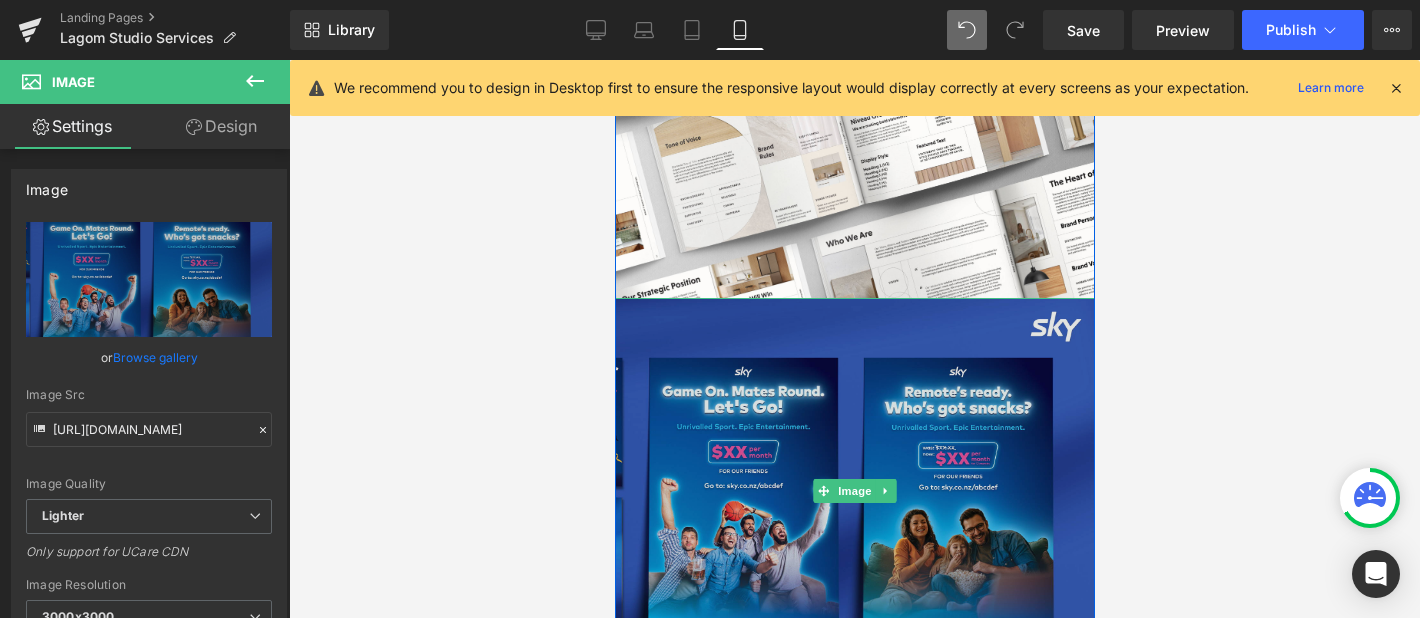scroll, scrollTop: 4973, scrollLeft: 0, axis: vertical 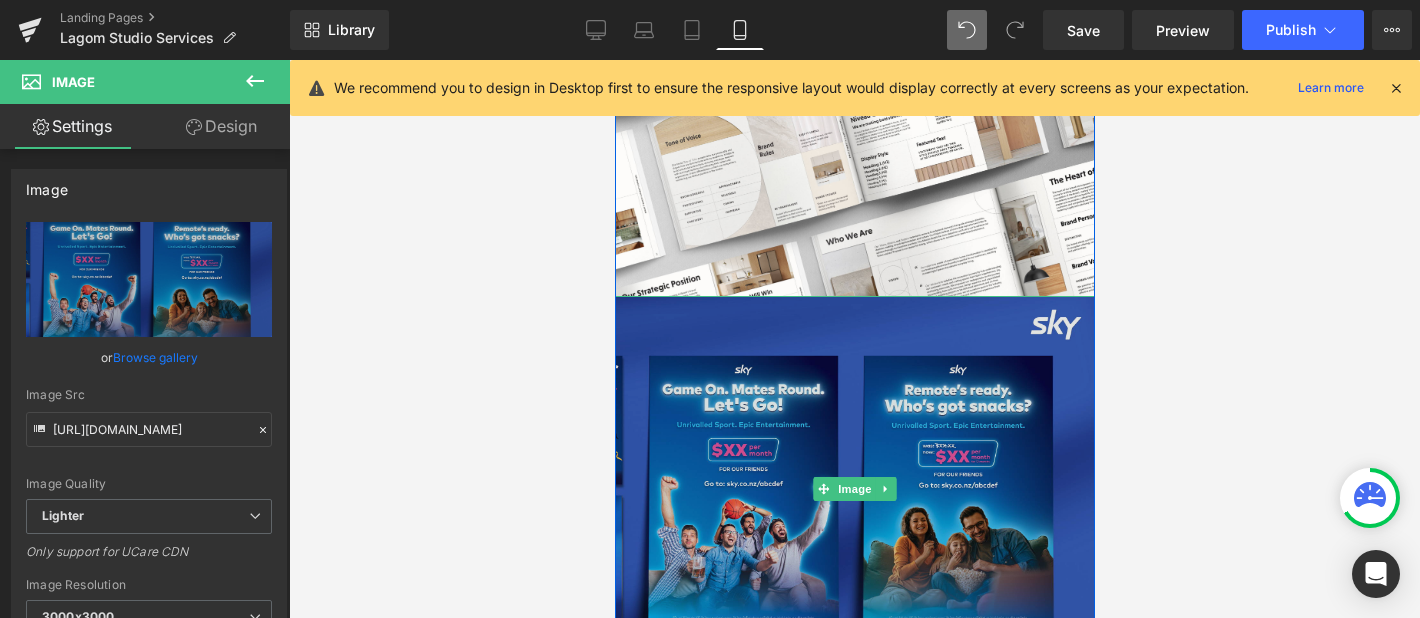 click at bounding box center (854, 489) 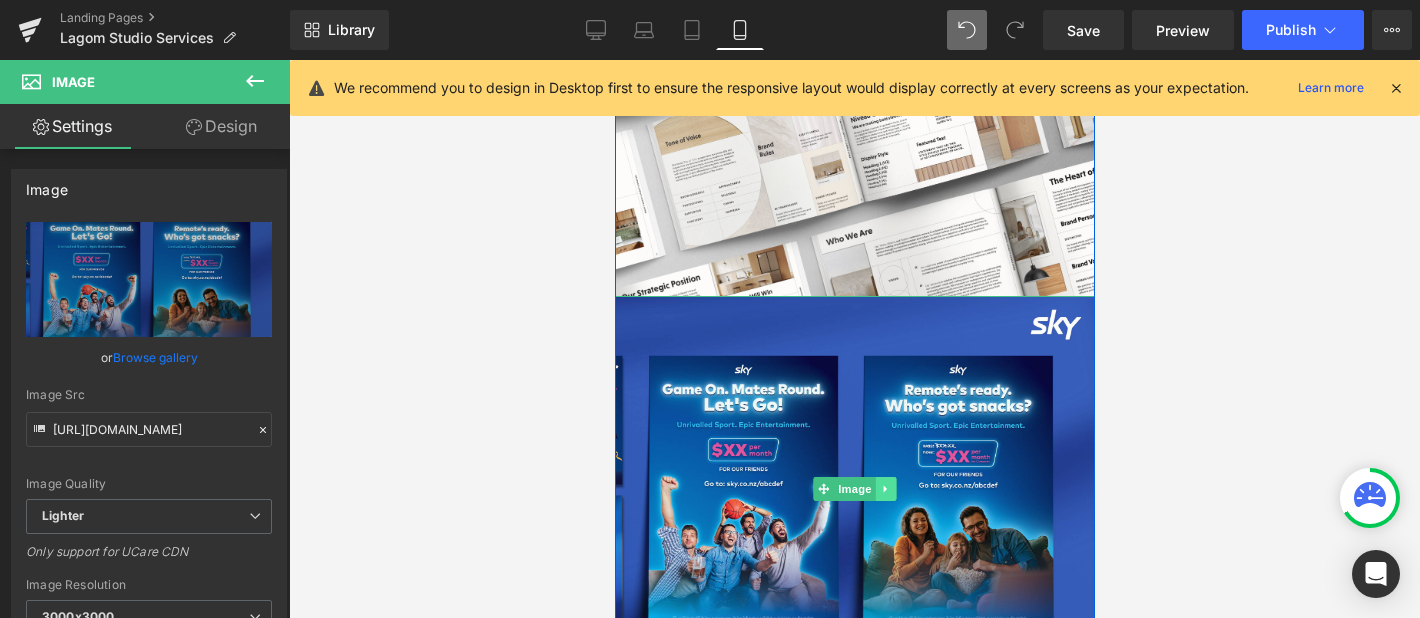 click 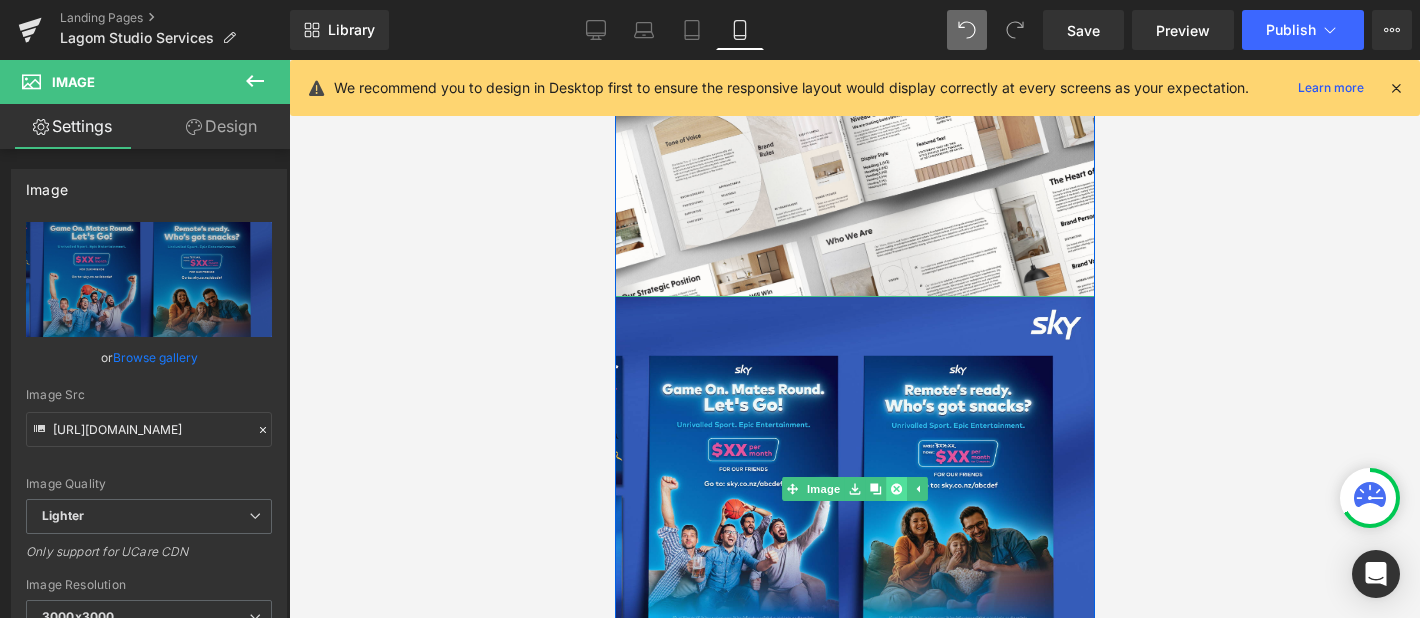 click 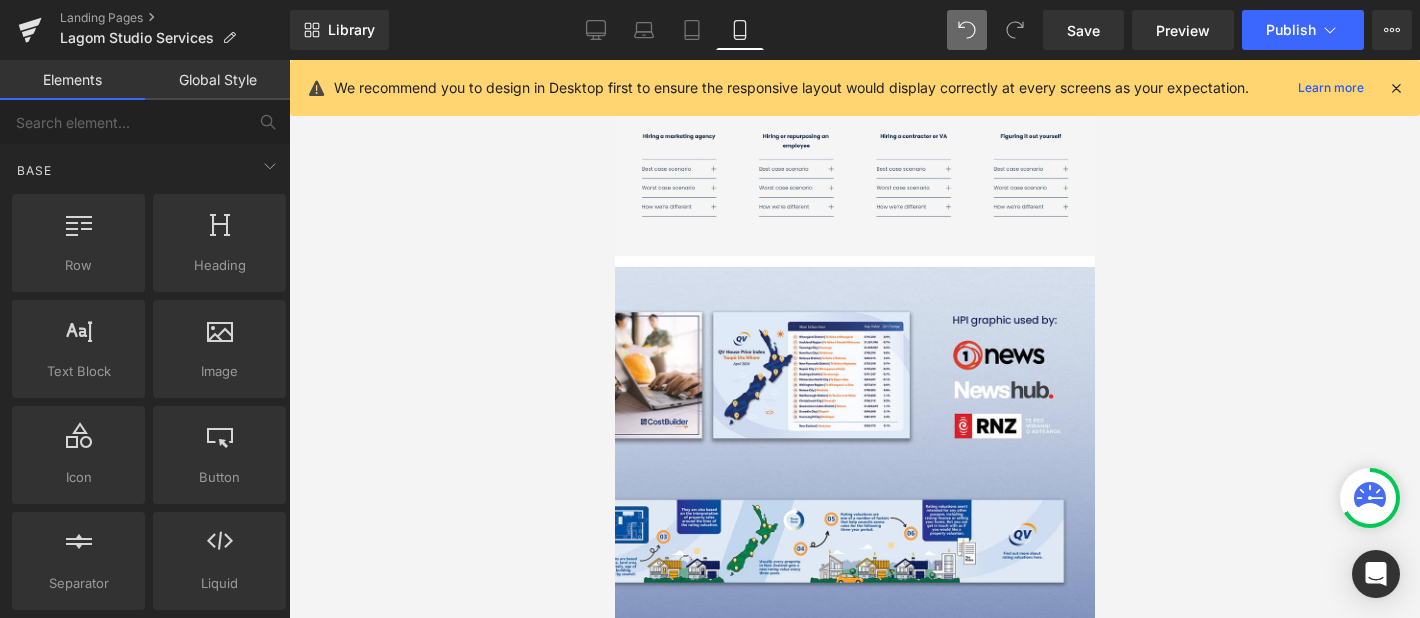 scroll, scrollTop: 9501, scrollLeft: 0, axis: vertical 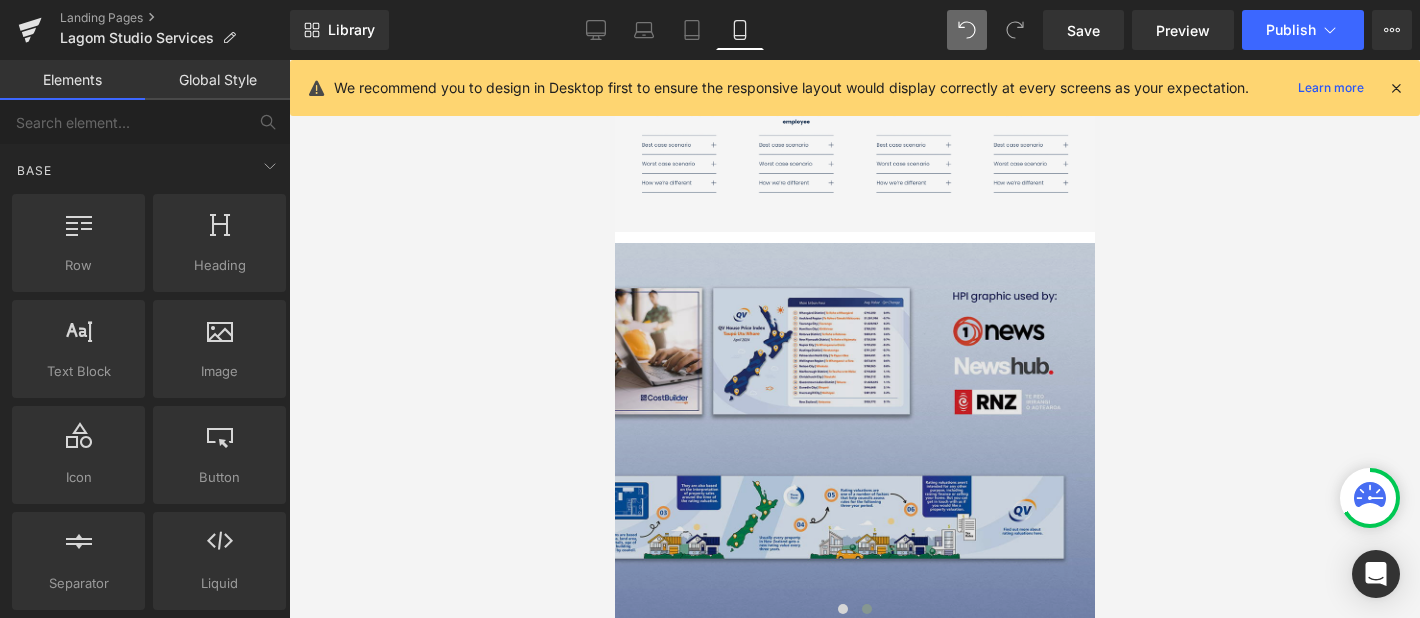 click at bounding box center [854, 434] 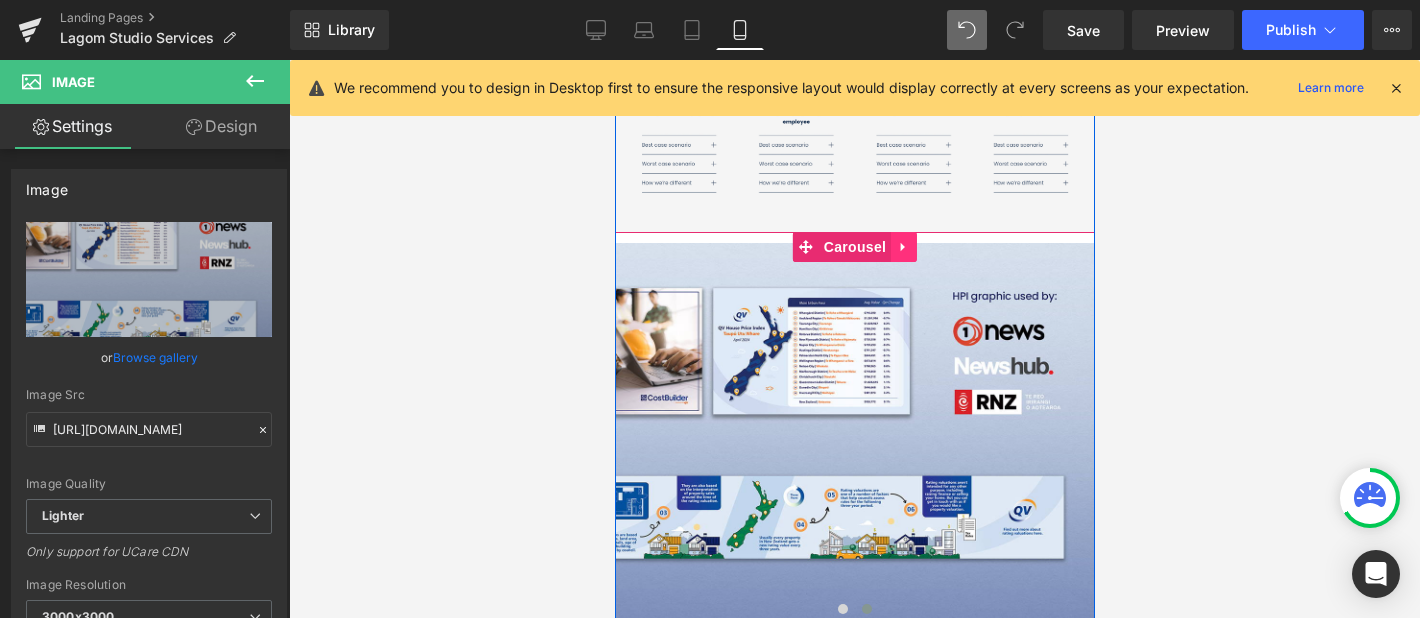 click 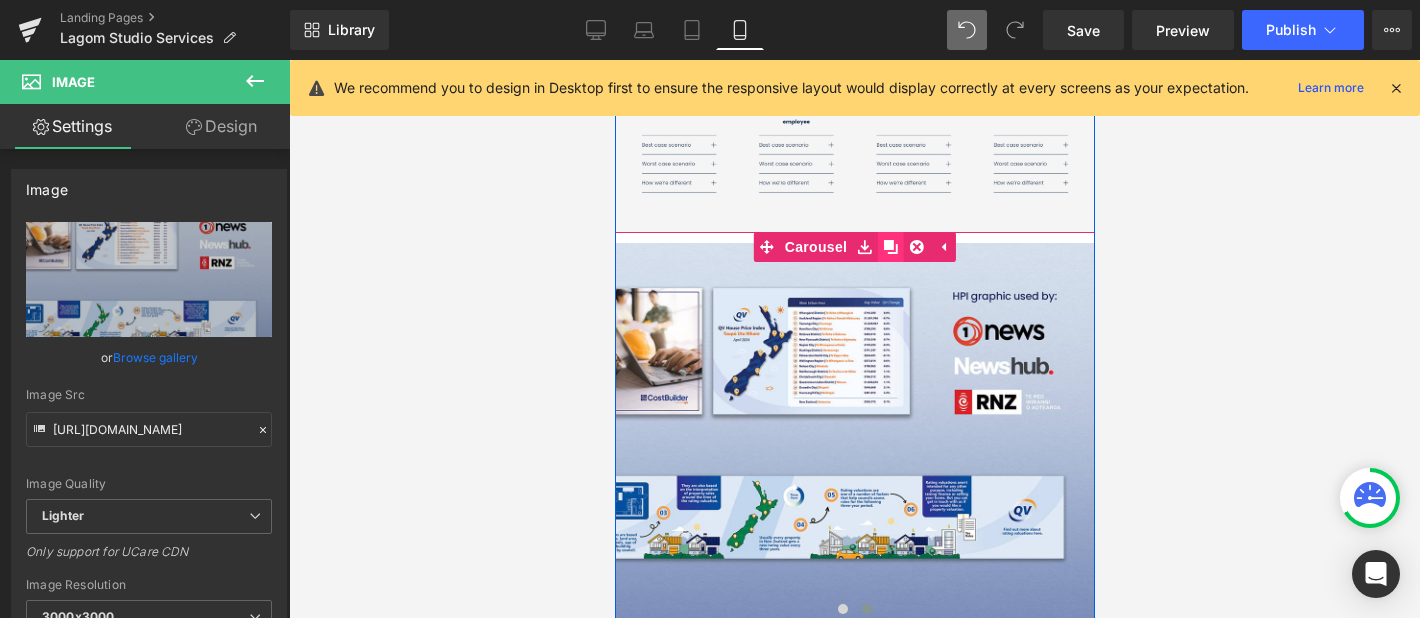 click 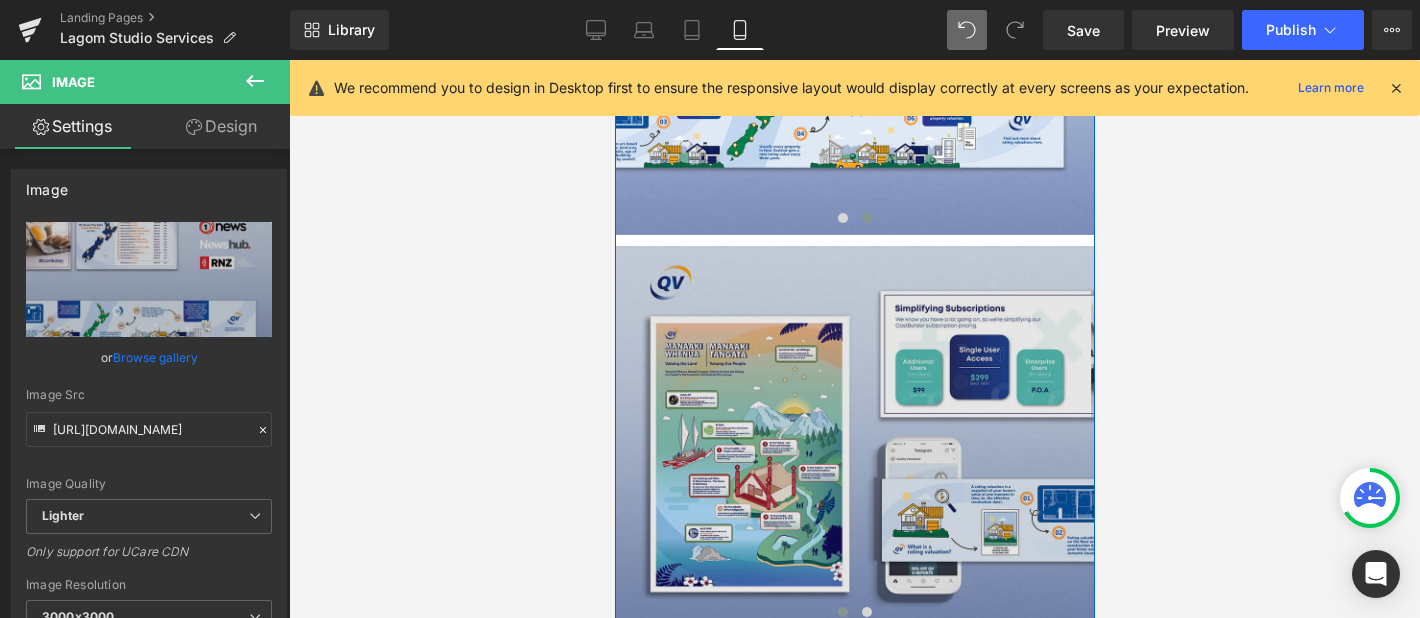 scroll, scrollTop: 9910, scrollLeft: 0, axis: vertical 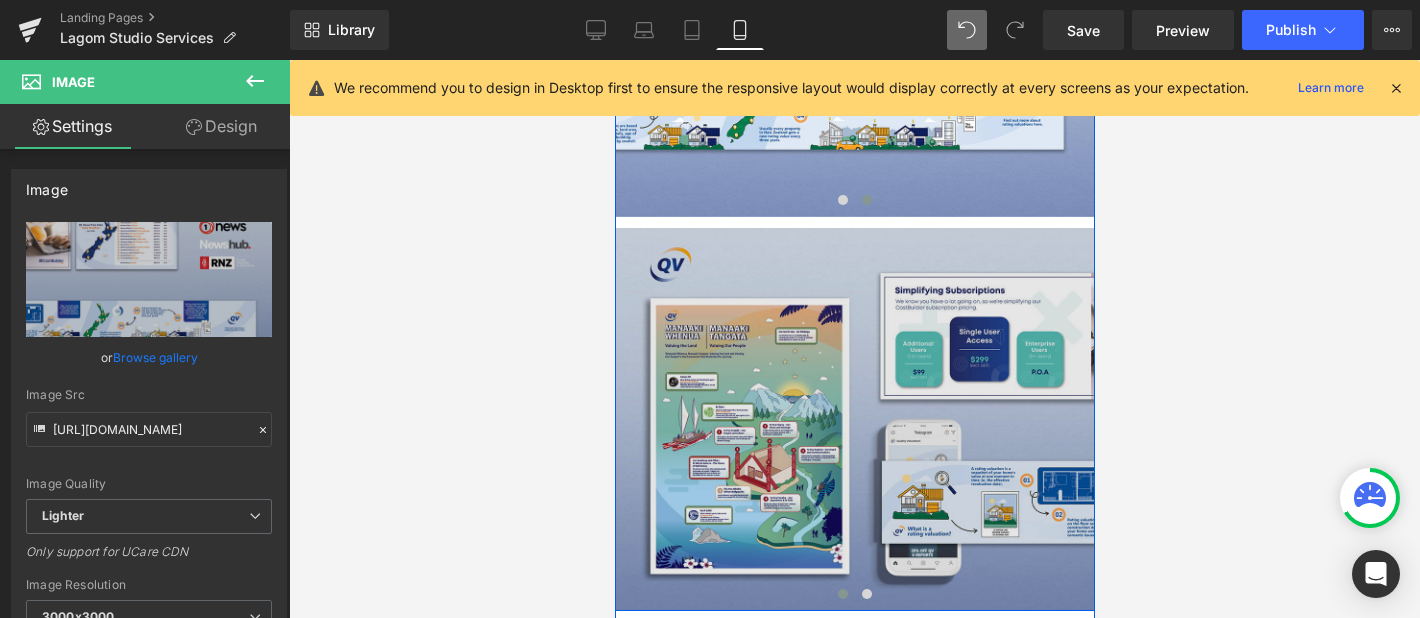 click at bounding box center [854, 419] 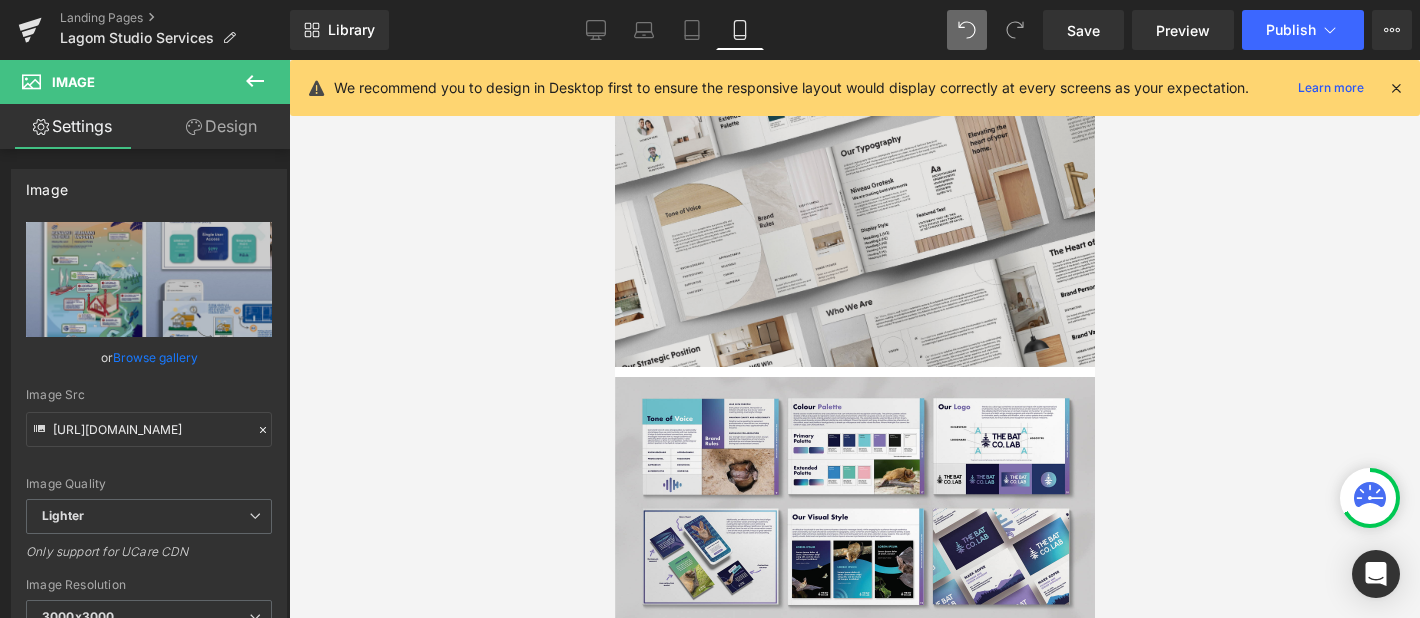 scroll, scrollTop: 4842, scrollLeft: 0, axis: vertical 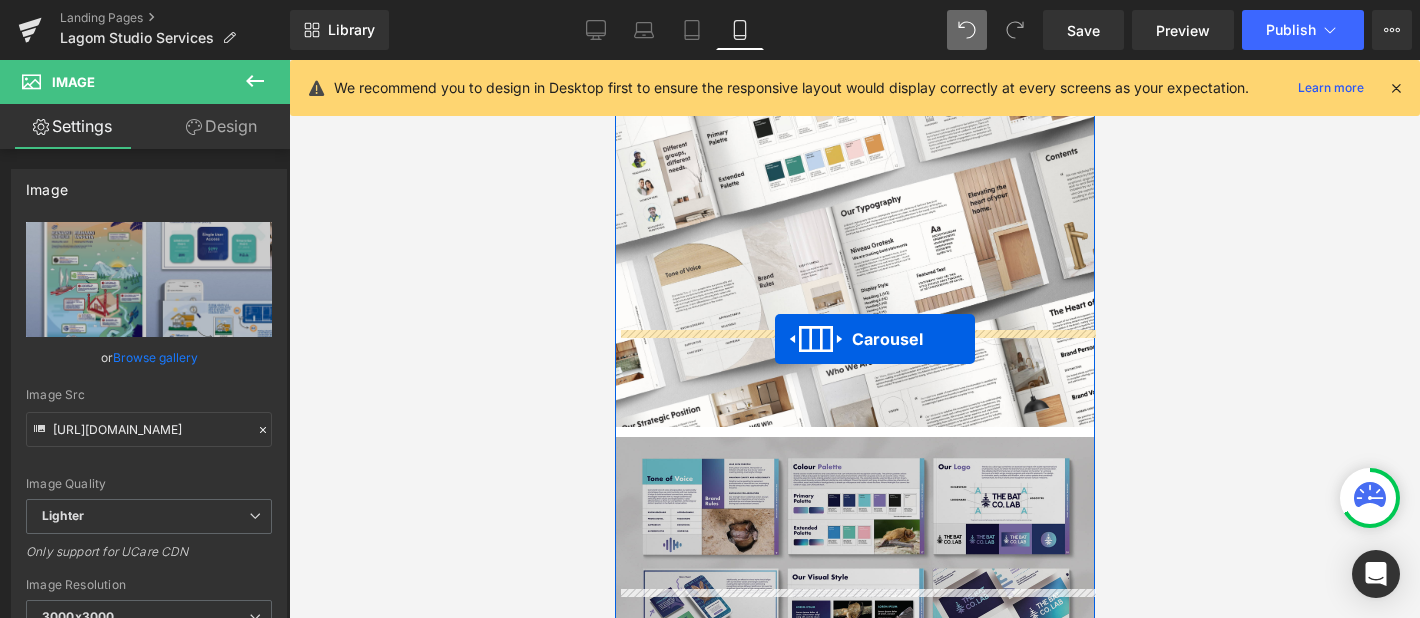 drag, startPoint x: 806, startPoint y: 132, endPoint x: 774, endPoint y: 339, distance: 209.45883 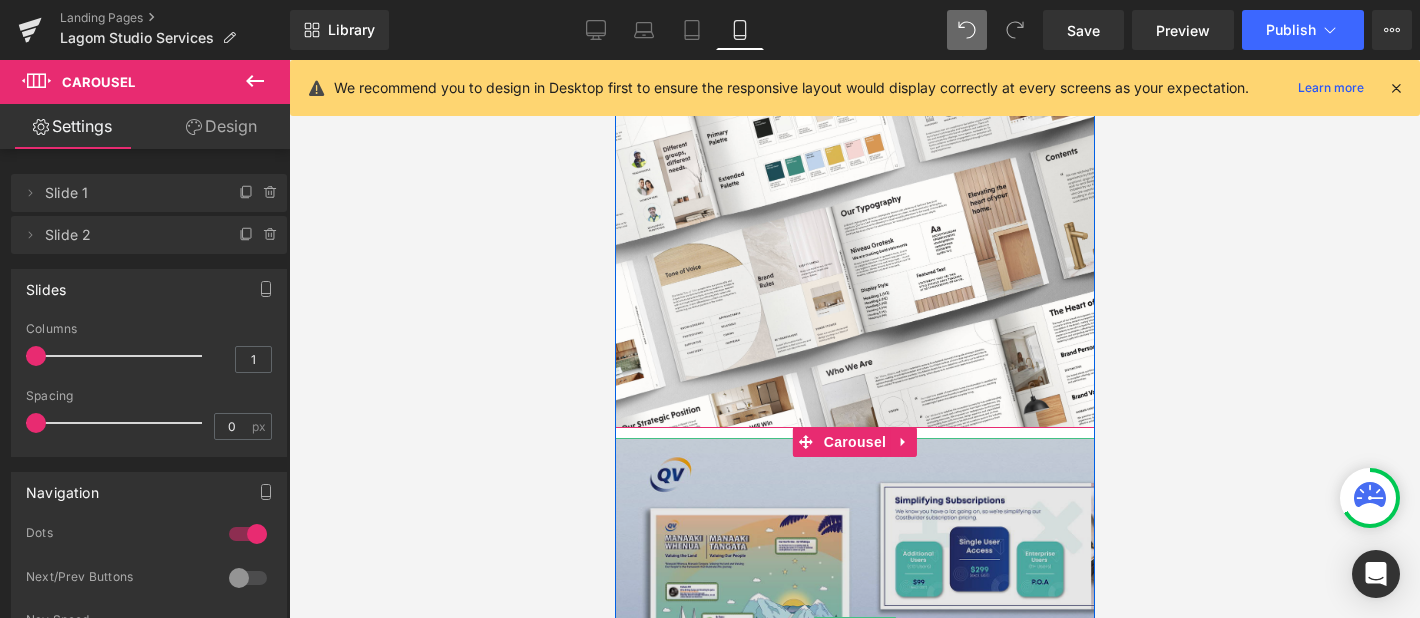 click at bounding box center [854, 629] 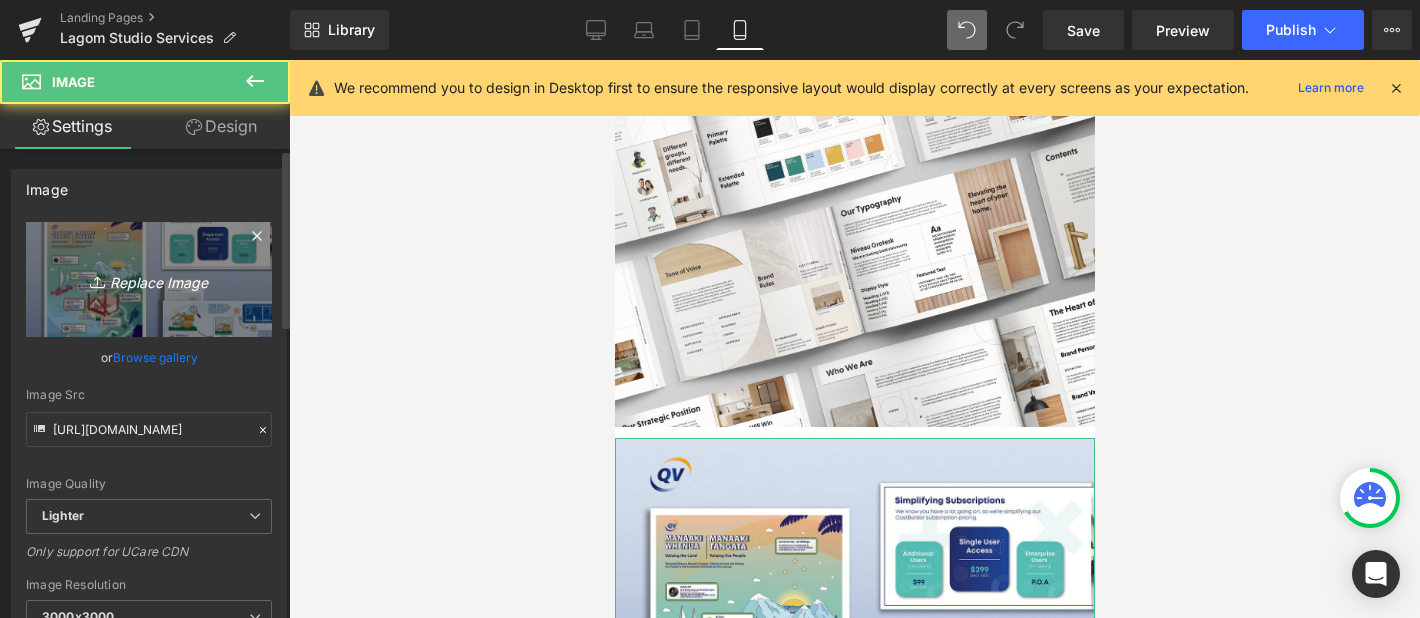 click on "Replace Image" at bounding box center [149, 279] 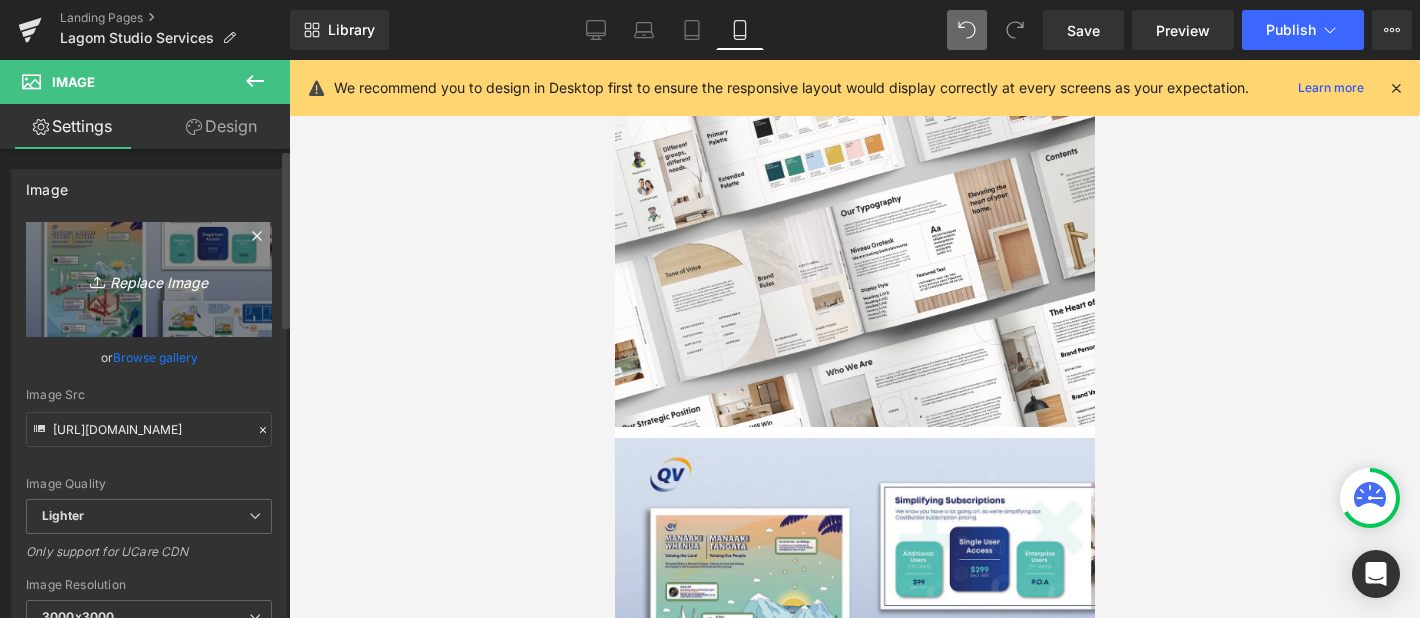 type on "C:\fakepath\Sky Portfolio 2.1-split (3).jpg" 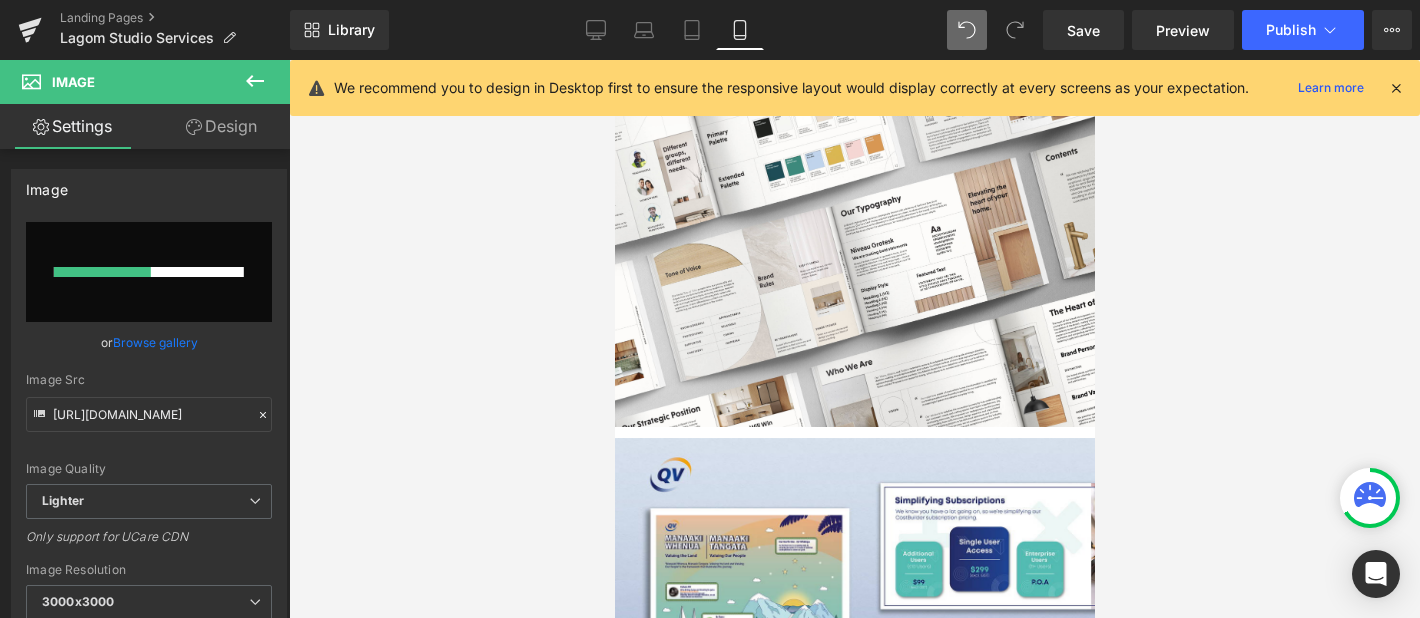 type 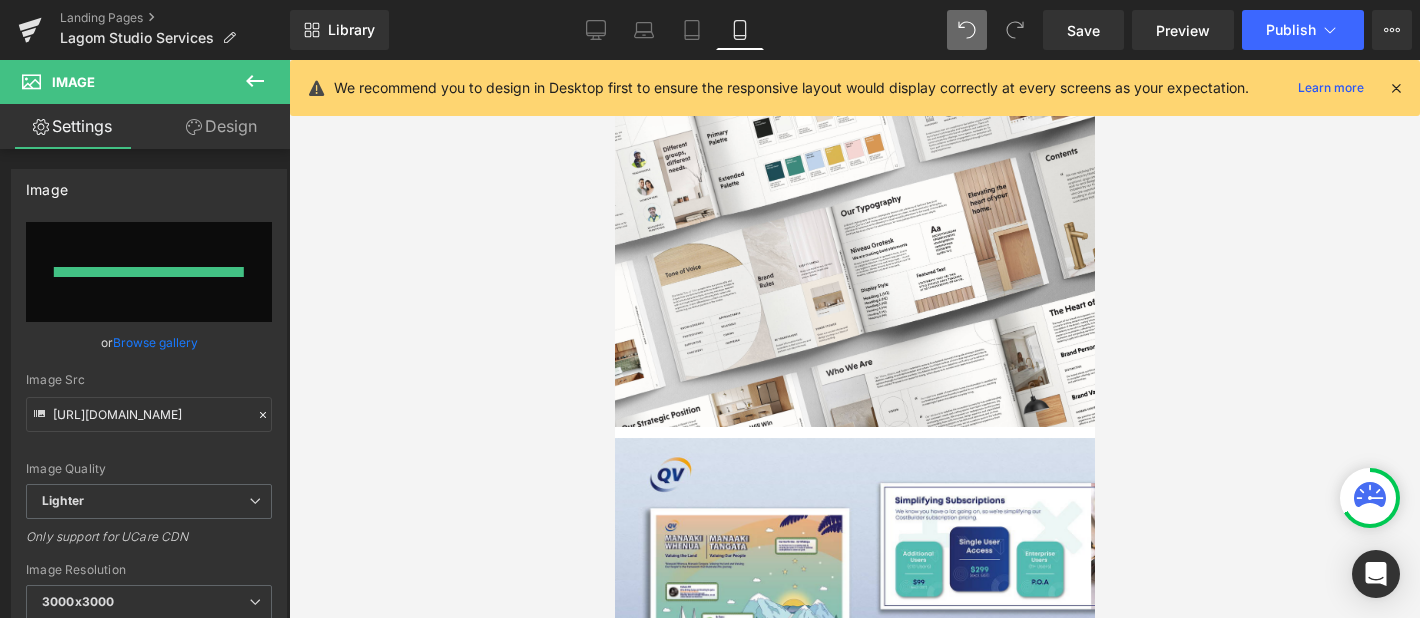 type on "[URL][DOMAIN_NAME]" 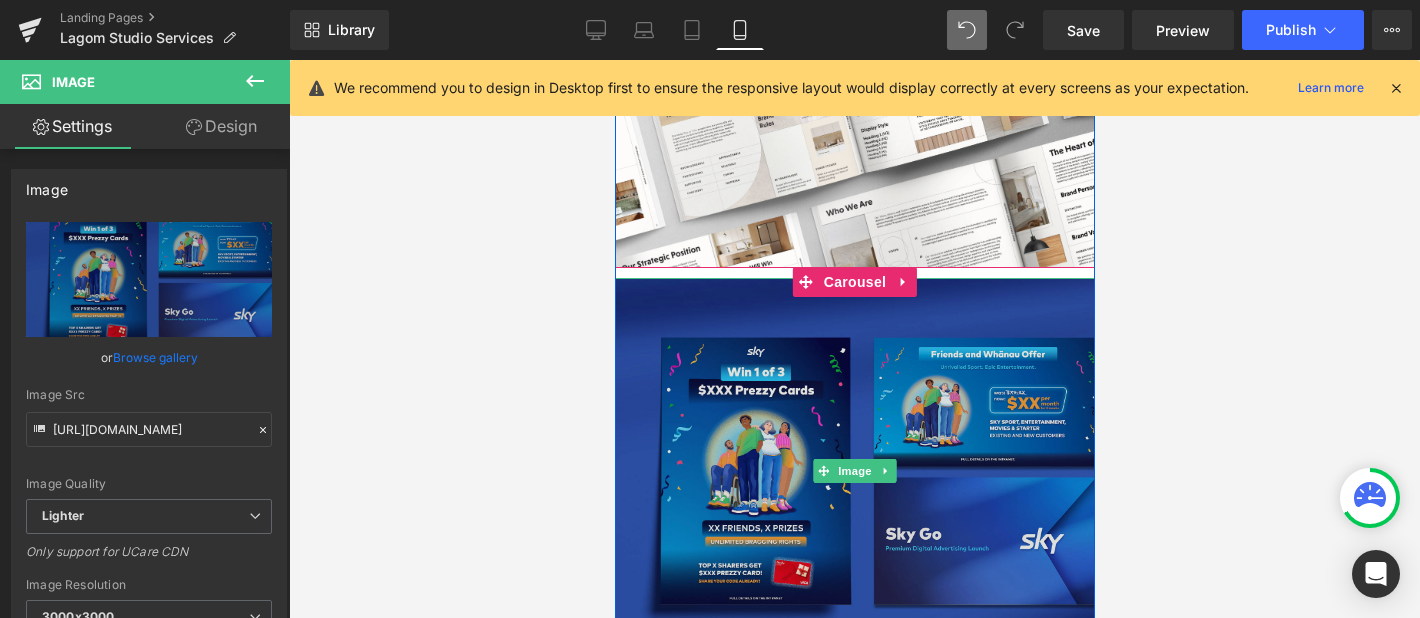 scroll, scrollTop: 5014, scrollLeft: 0, axis: vertical 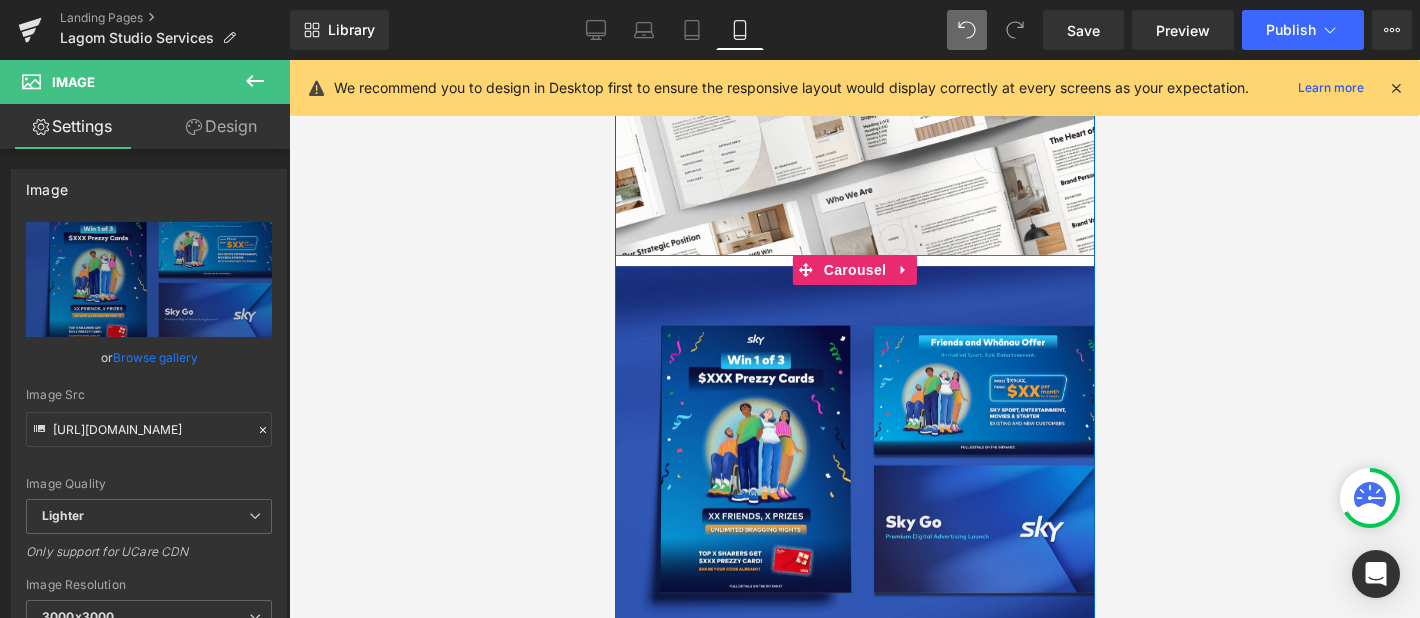 click at bounding box center [866, 635] 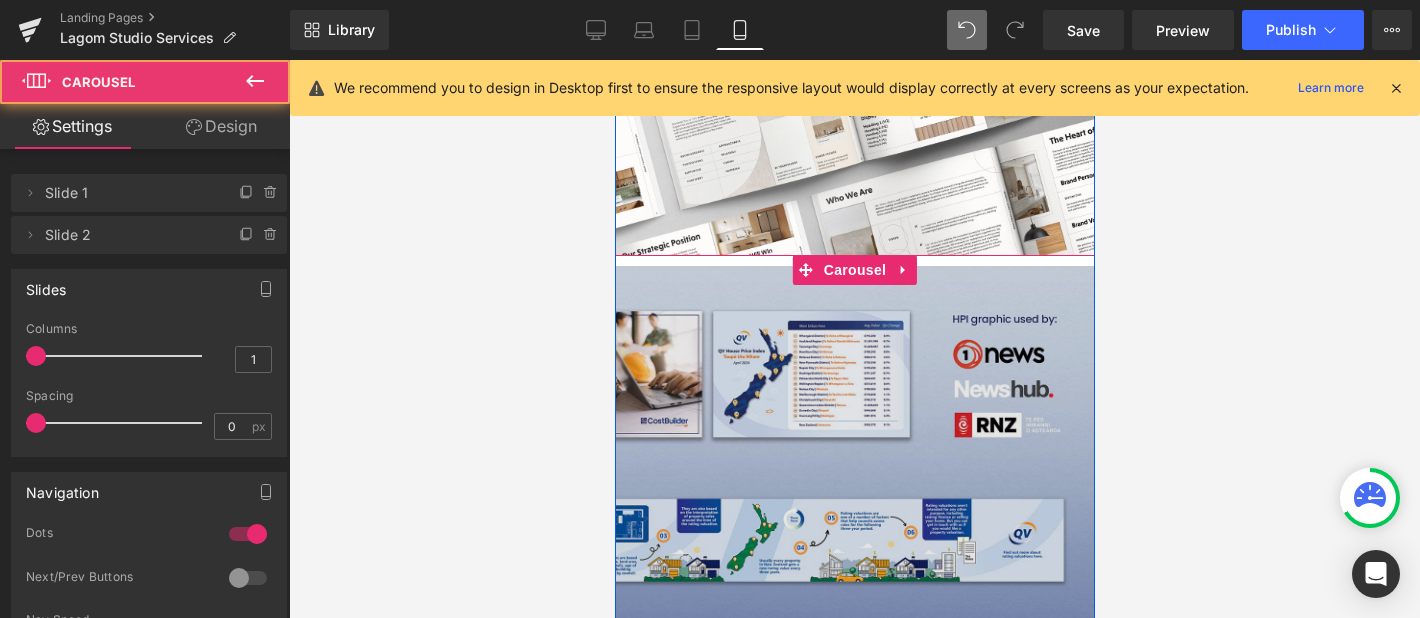 click at bounding box center (854, 457) 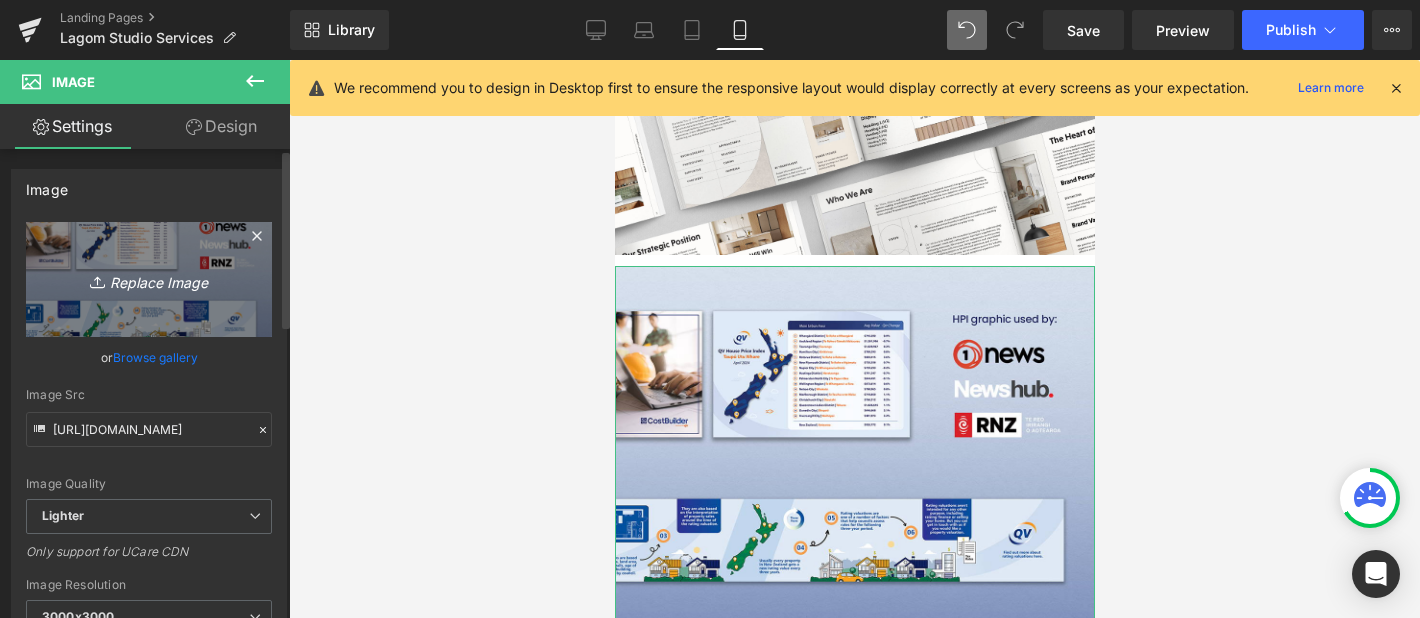 click on "Replace Image" at bounding box center (149, 279) 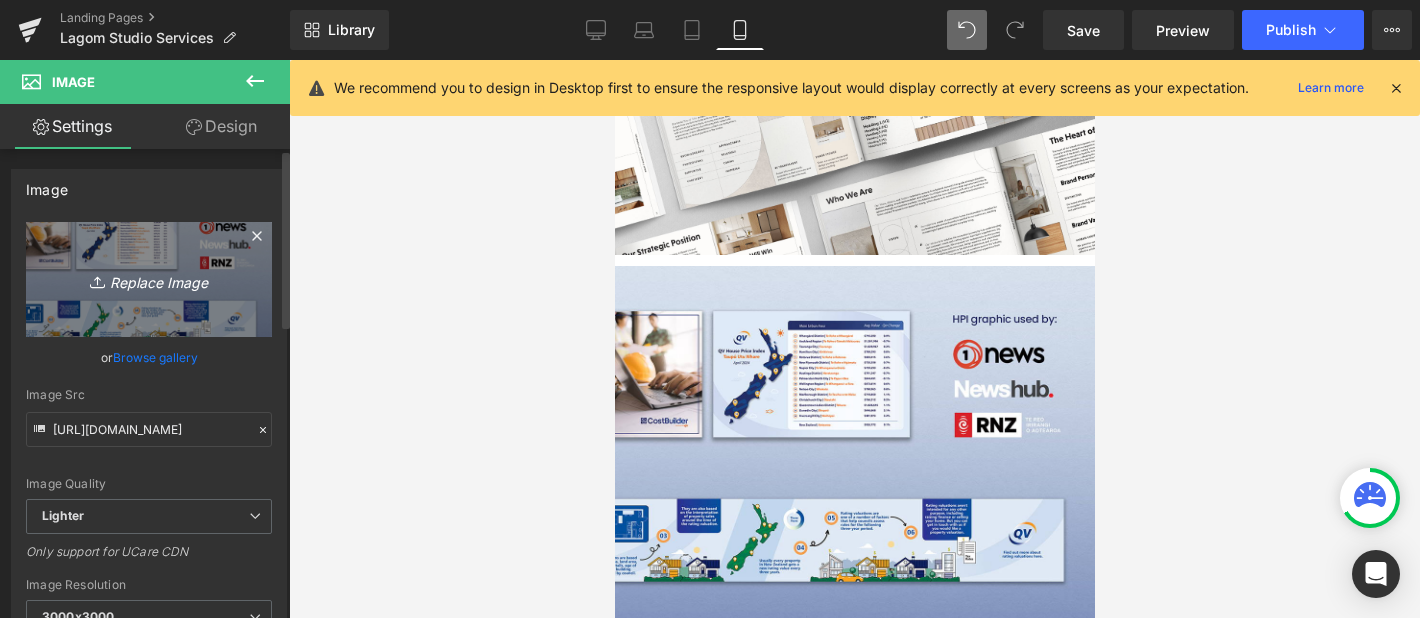 type on "C:\fakepath\Sky Portfolio 2.1-split (2).jpg" 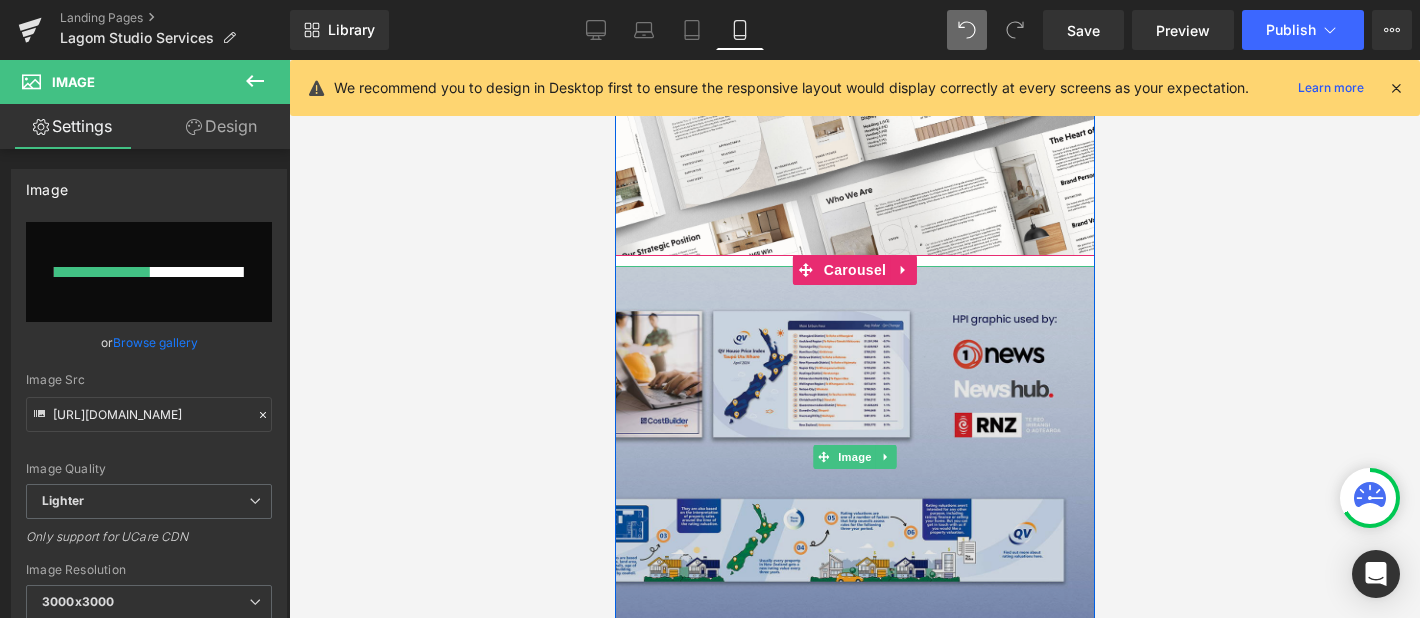 type 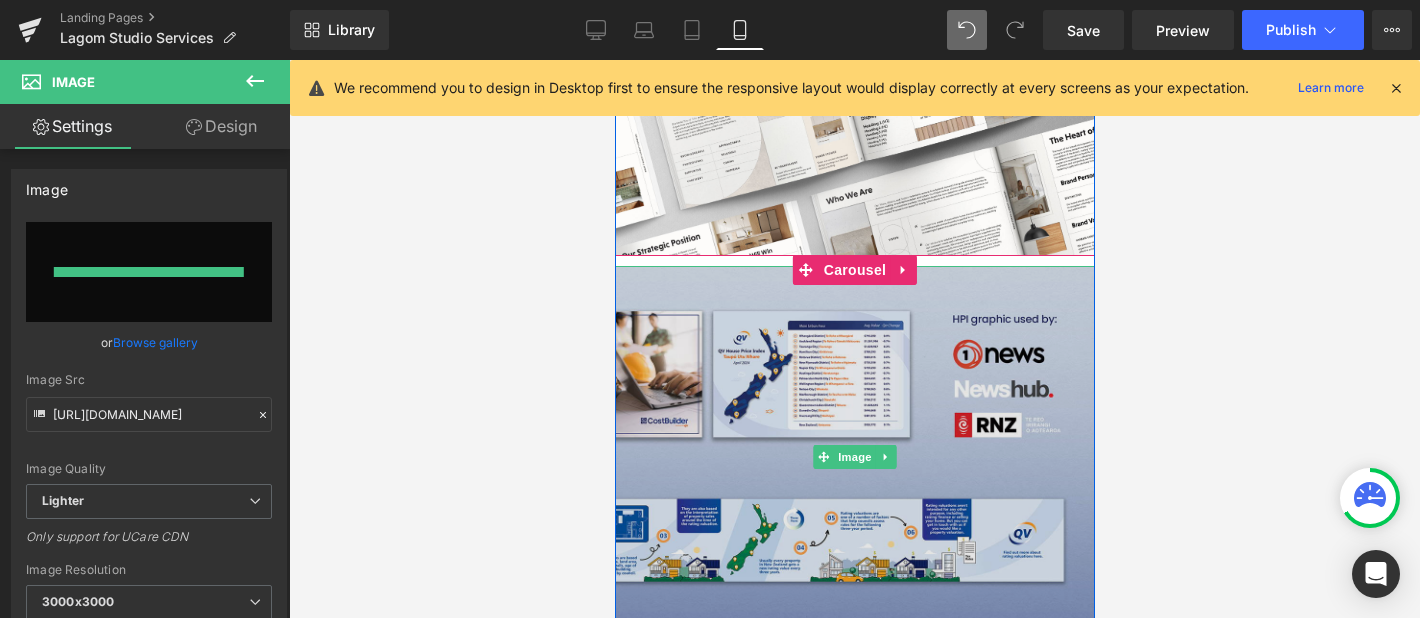 type on "[URL][DOMAIN_NAME]" 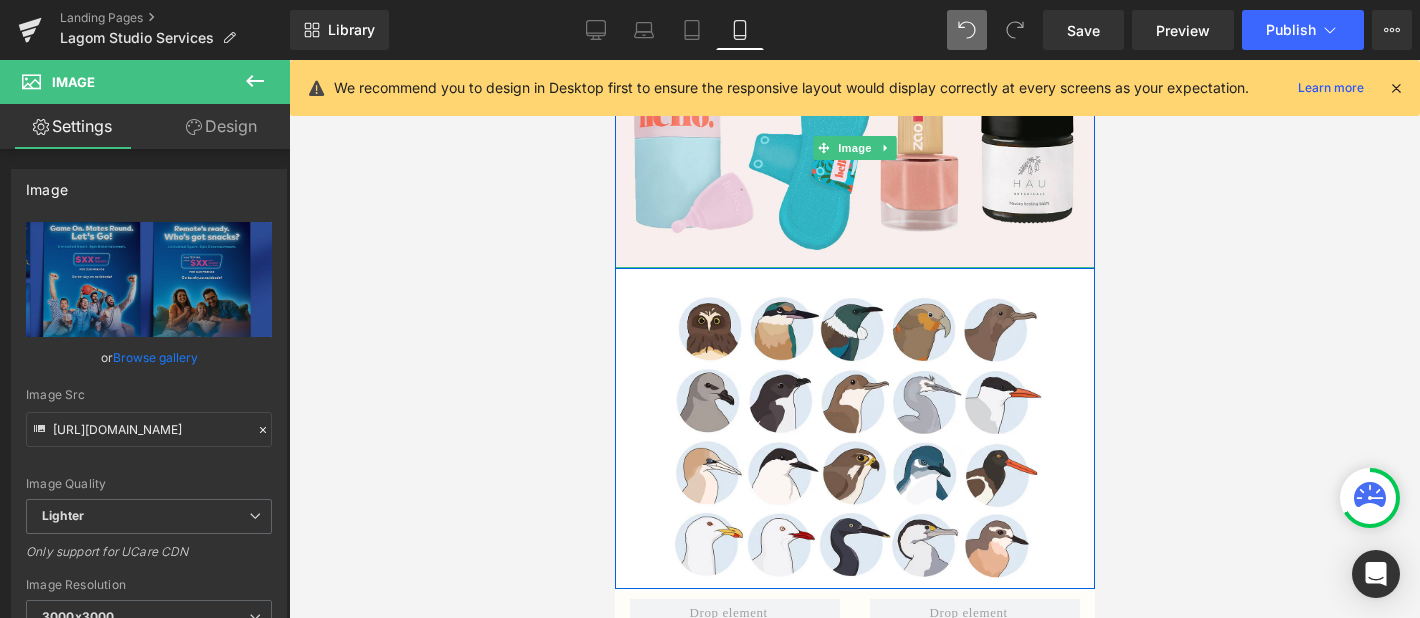 scroll, scrollTop: 13745, scrollLeft: 0, axis: vertical 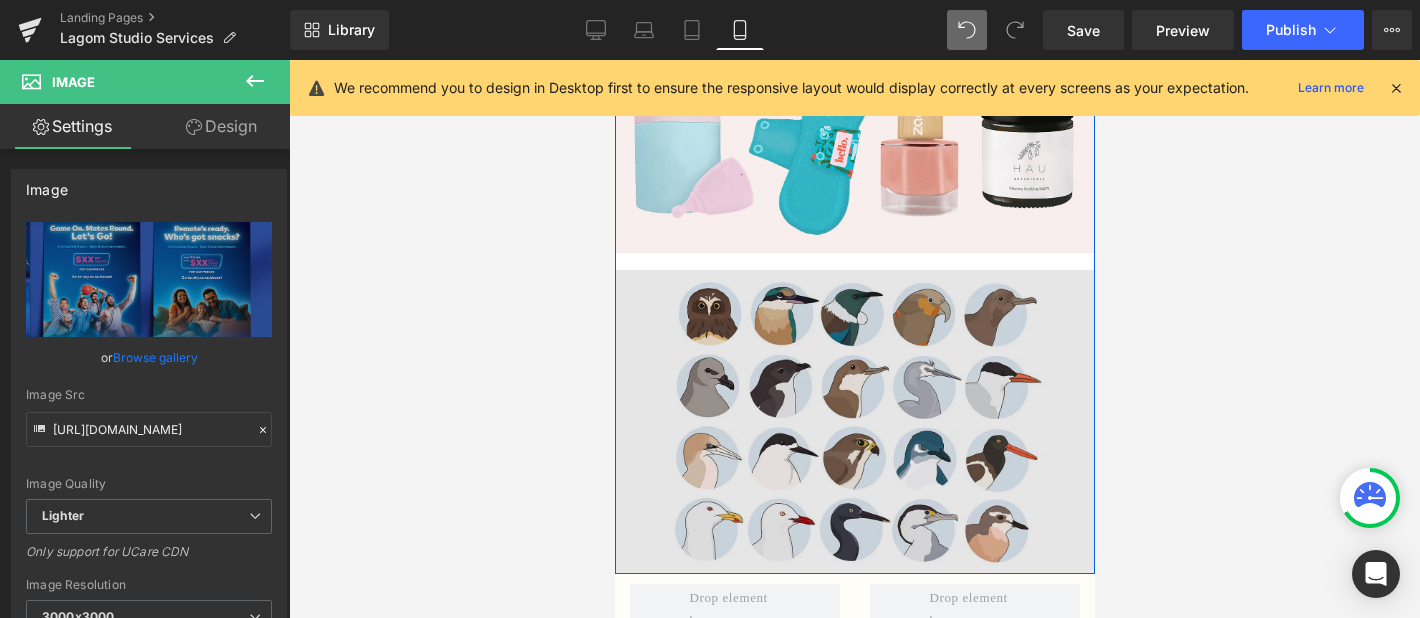 click at bounding box center (854, 422) 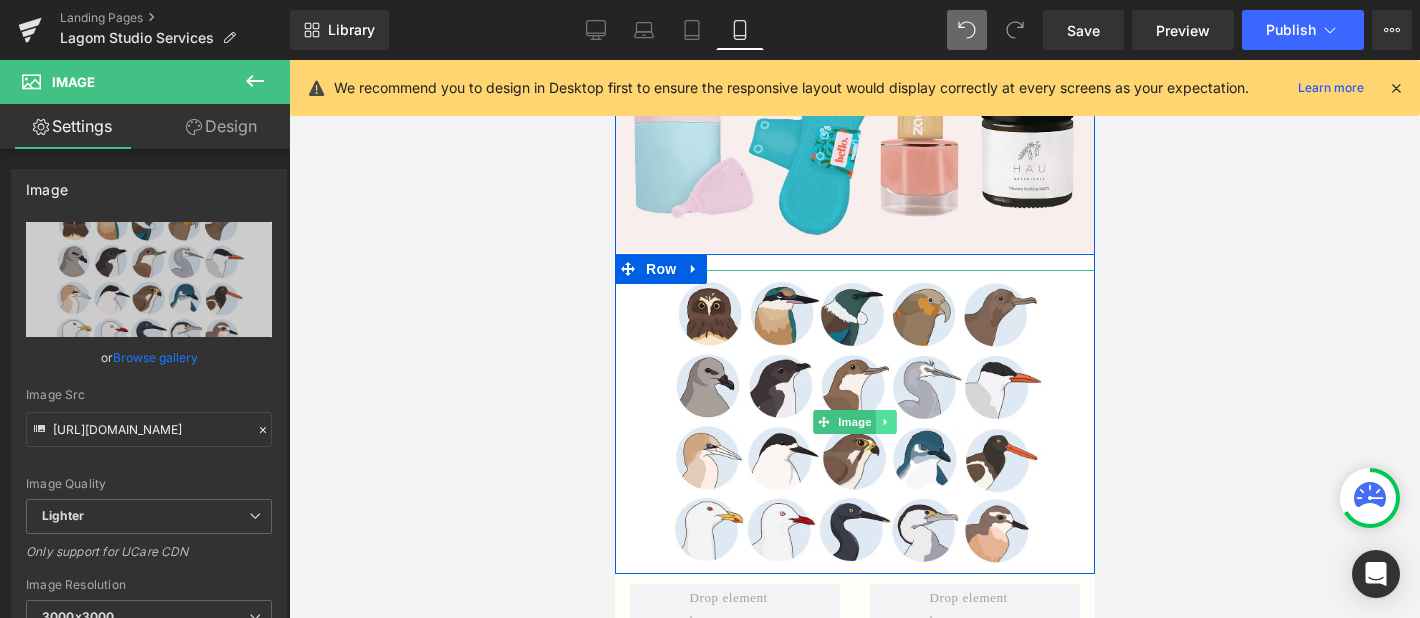 click 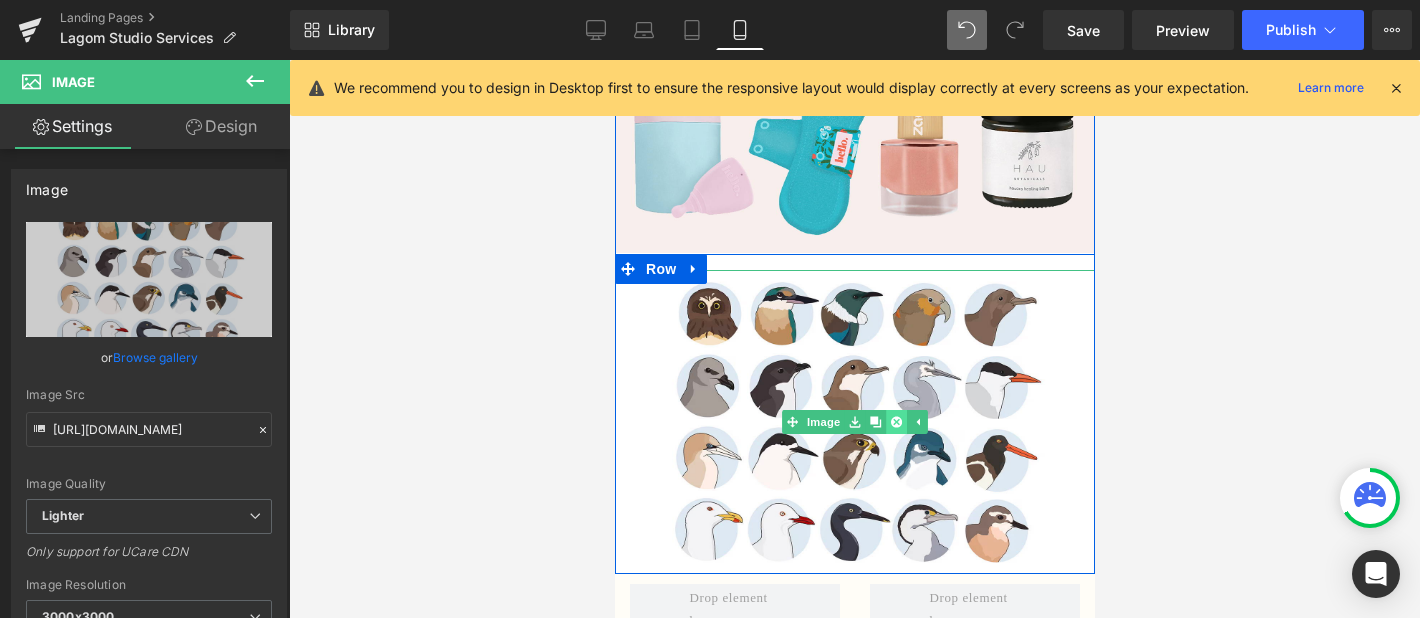 click 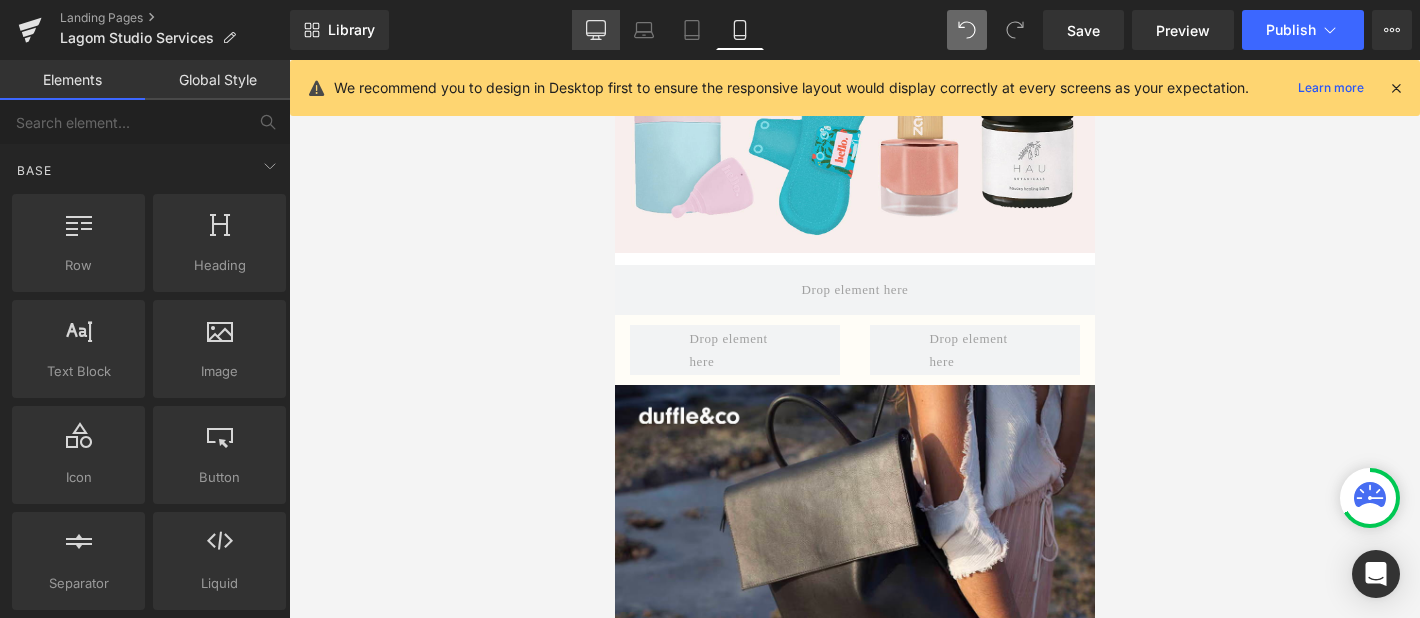click 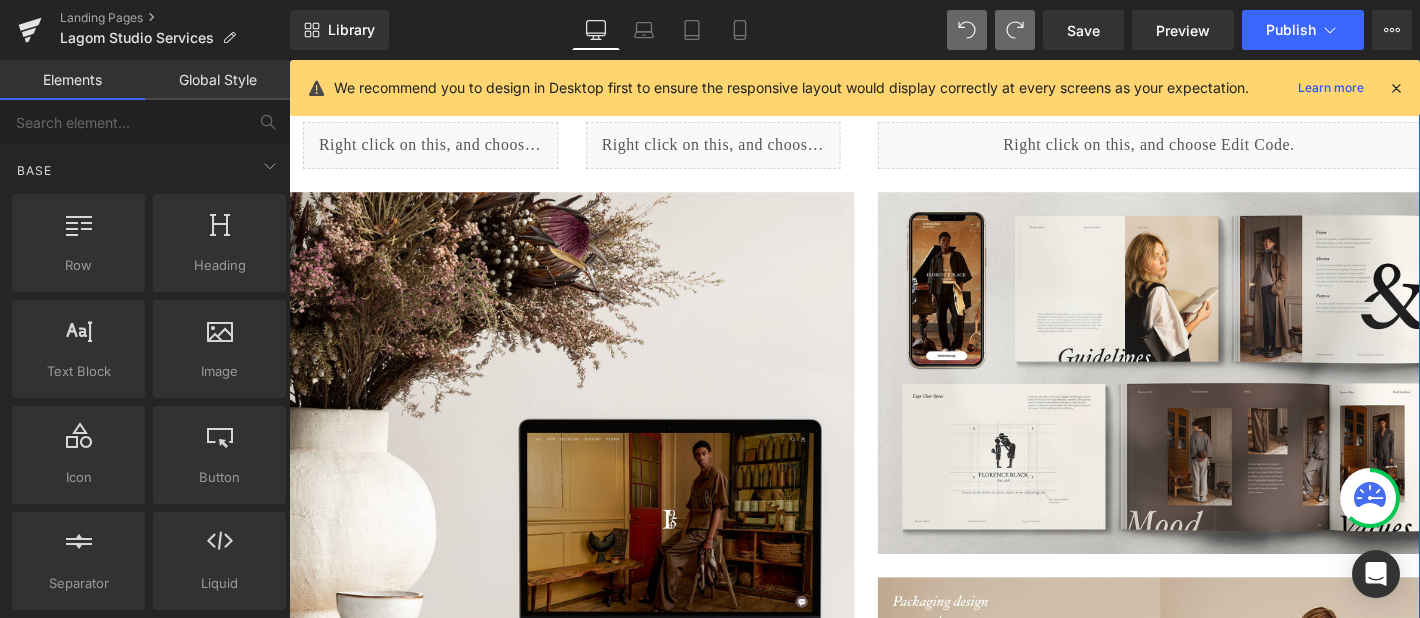 scroll, scrollTop: 7102, scrollLeft: 0, axis: vertical 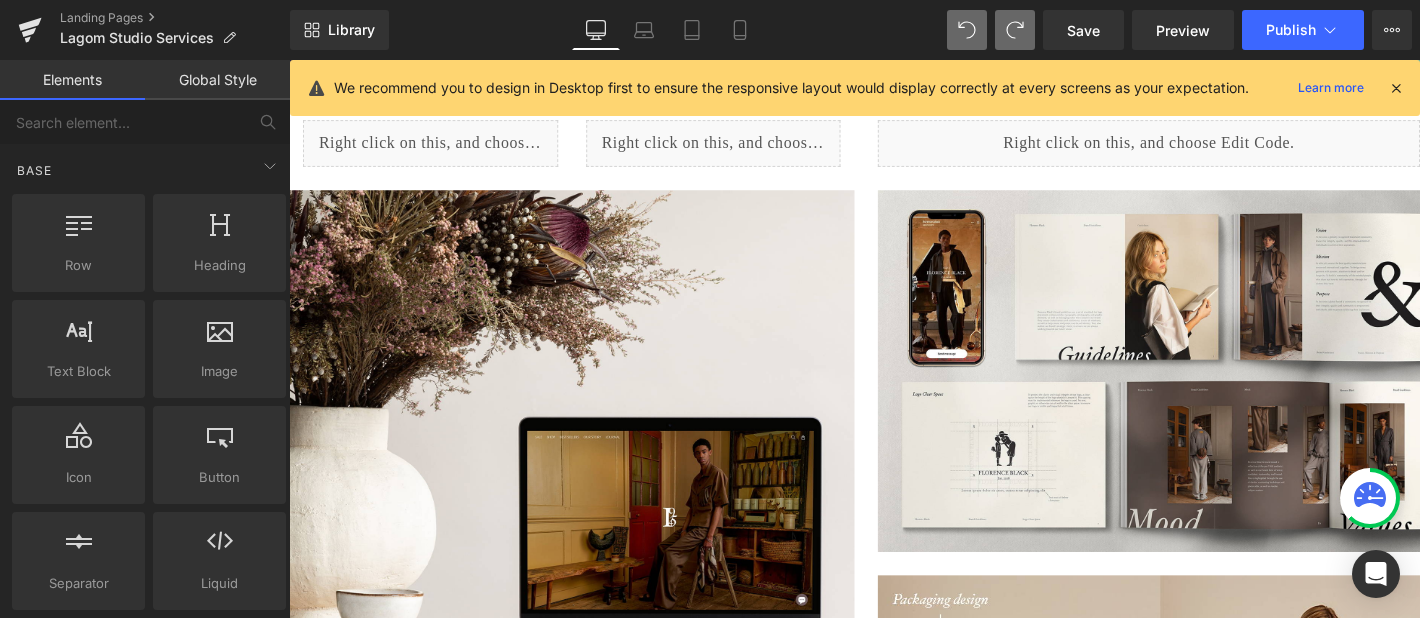 click on "Library Desktop Desktop Laptop Tablet Mobile Save Preview Publish Scheduled Upgrade Plan View Live Page View with current Template Save Template to Library Schedule Publish  Optimize  Publish Settings Shortcuts We recommend you to design in Desktop first to ensure the responsive layout would display correctly at every screens as your expectation. Learn more  Your page can’t be published   You've reached the maximum number of published pages on your plan  (1/1).  You need to upgrade your plan or unpublish all your pages to get 1 publish slot.   Unpublish pages   Upgrade plan" at bounding box center (855, 30) 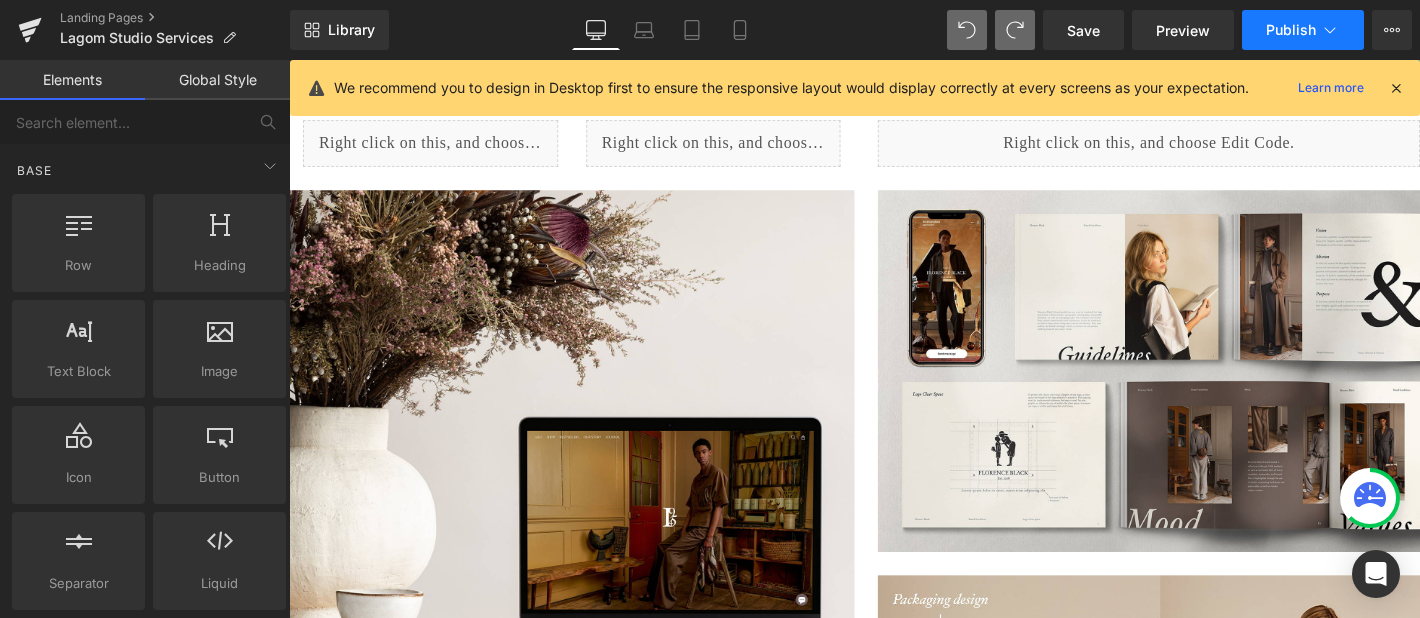 click on "Publish" at bounding box center (1291, 30) 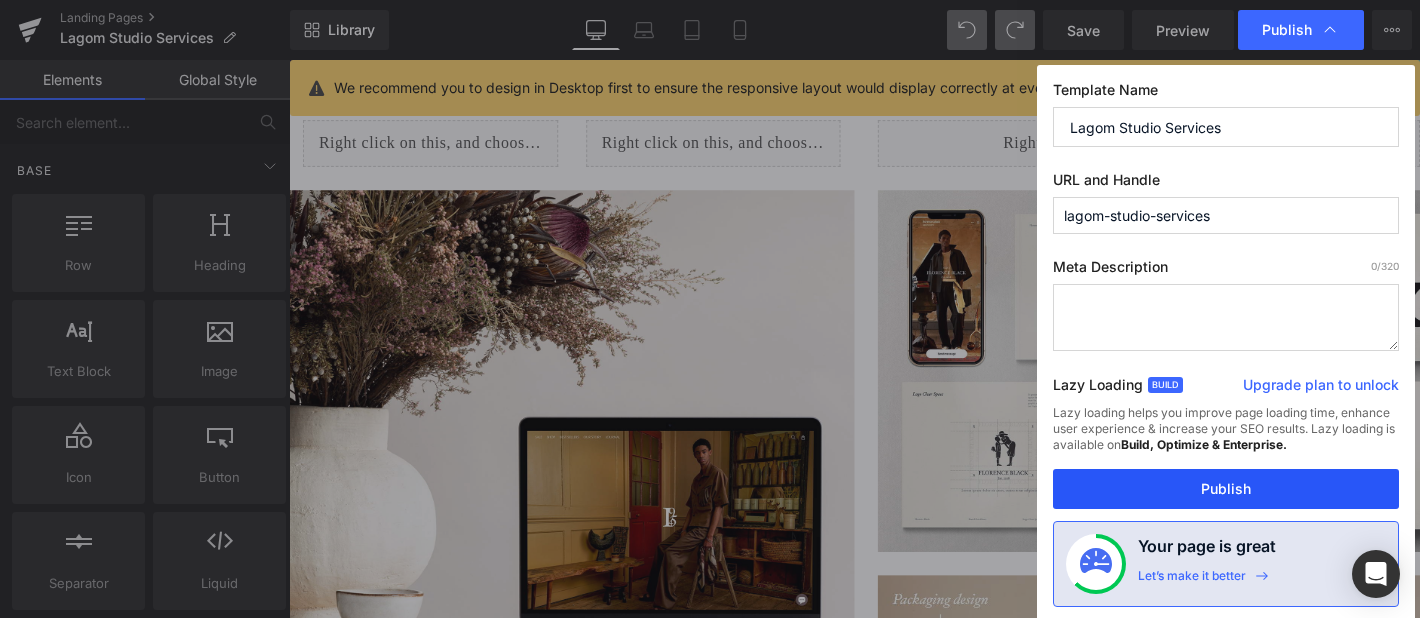 click on "Publish" at bounding box center [1226, 489] 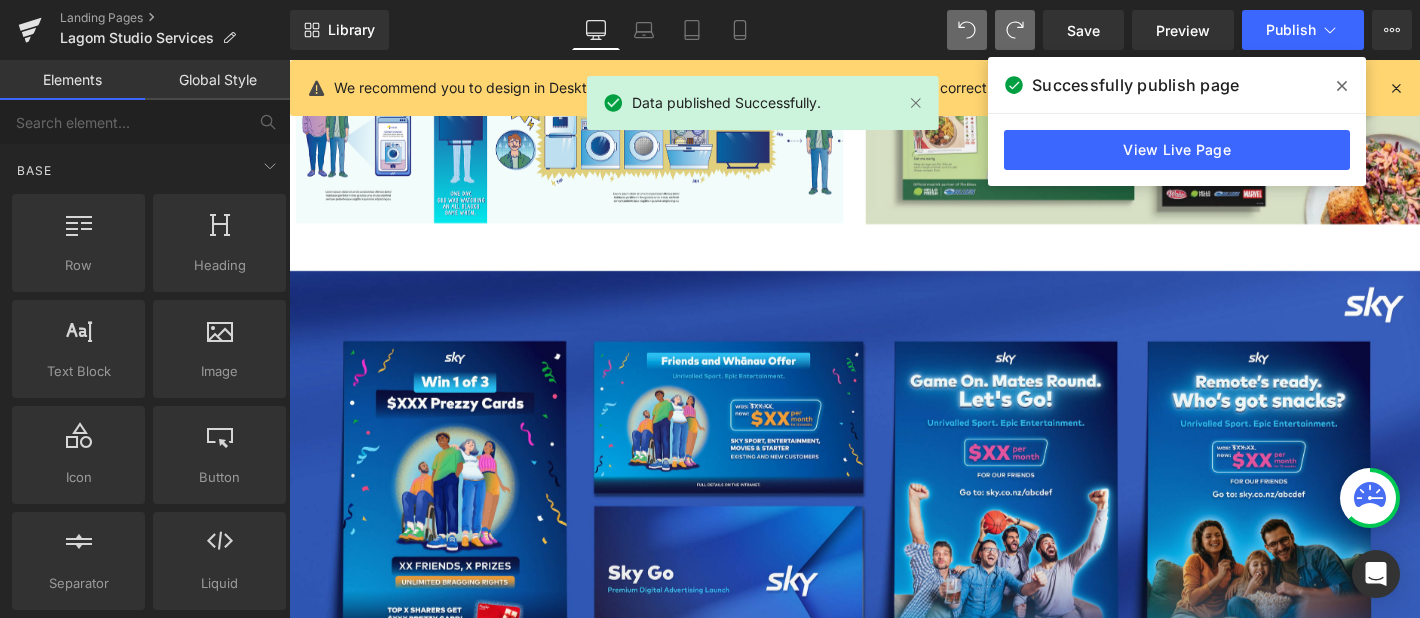 scroll, scrollTop: 5833, scrollLeft: 0, axis: vertical 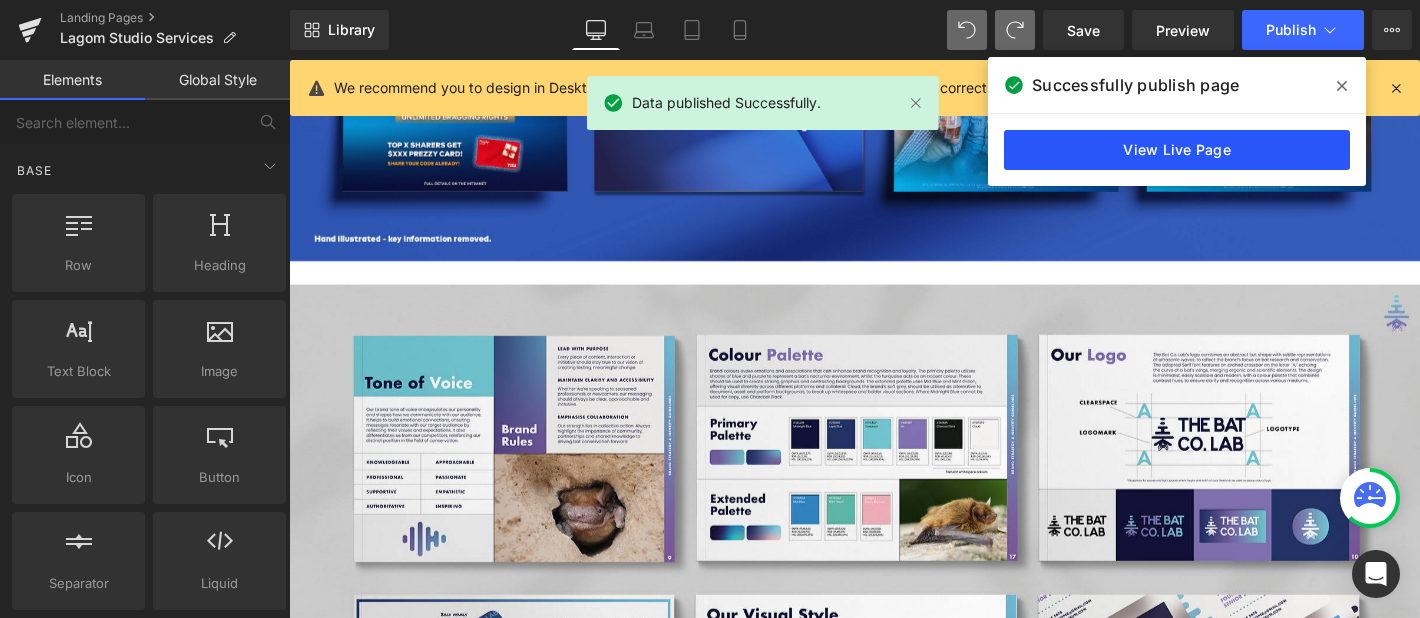 drag, startPoint x: 1114, startPoint y: 153, endPoint x: 887, endPoint y: 98, distance: 233.56798 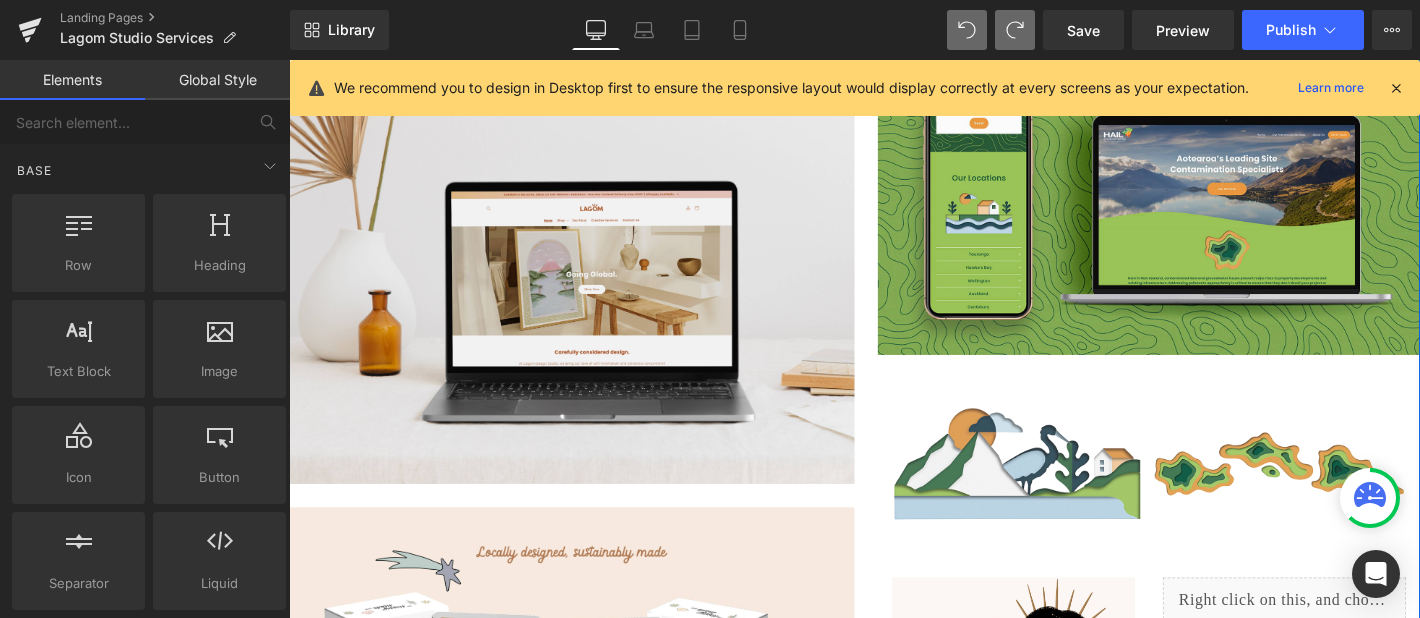 scroll, scrollTop: 8155, scrollLeft: 0, axis: vertical 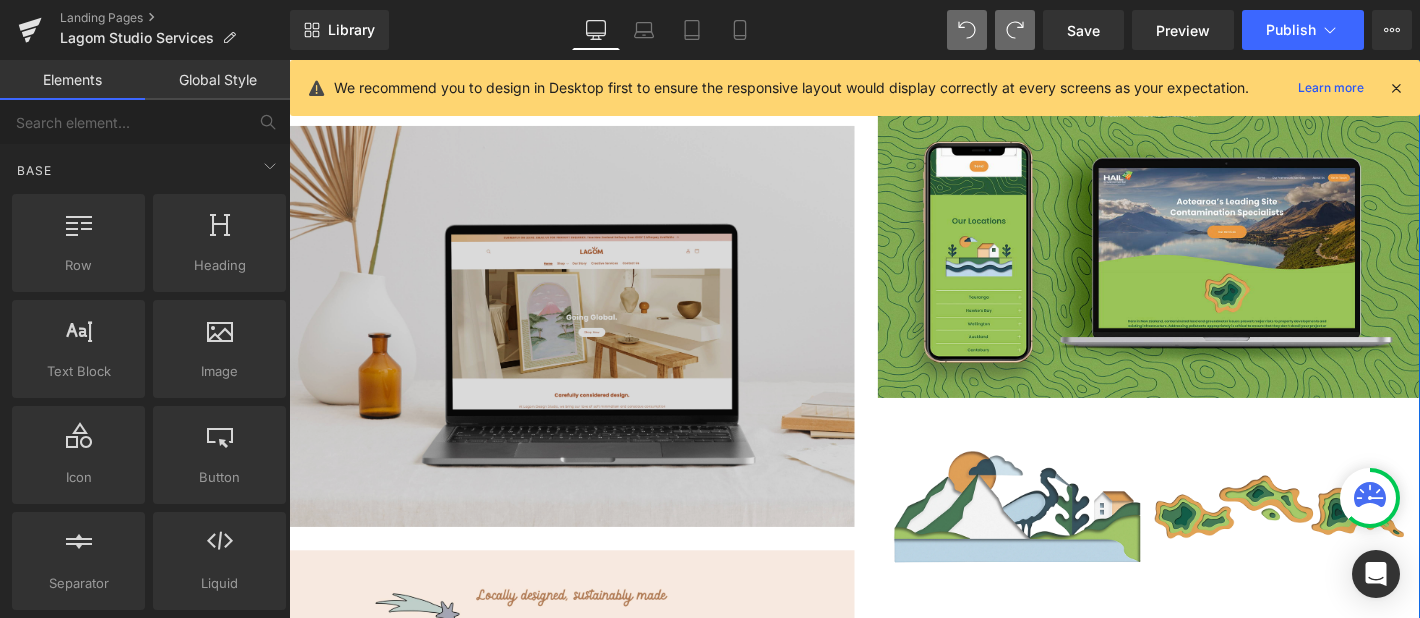 click on "Image" at bounding box center (591, 345) 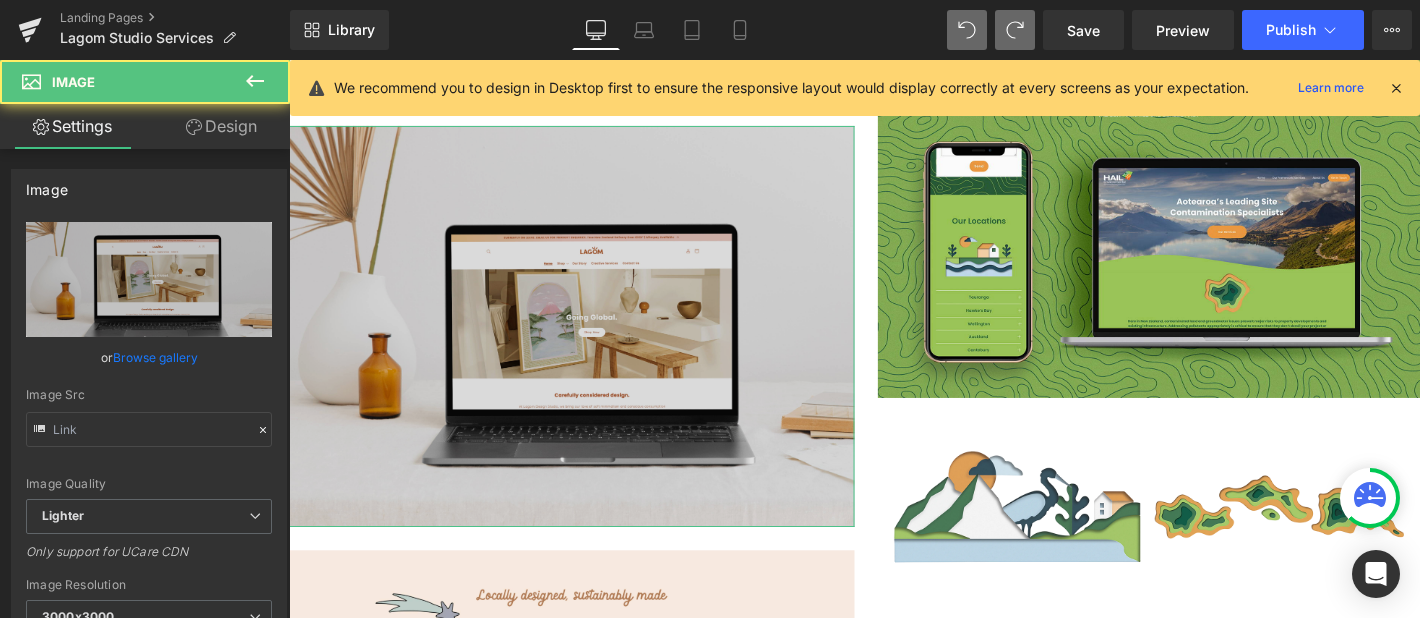 type on "https://ucarecdn.com/b2d62fd8-0b2b-457c-ba90-2e3905f03baa/-/format/auto/-/preview/3000x3000/-/quality/lighter/Lagom%20Website%20Mockup%202.jpg" 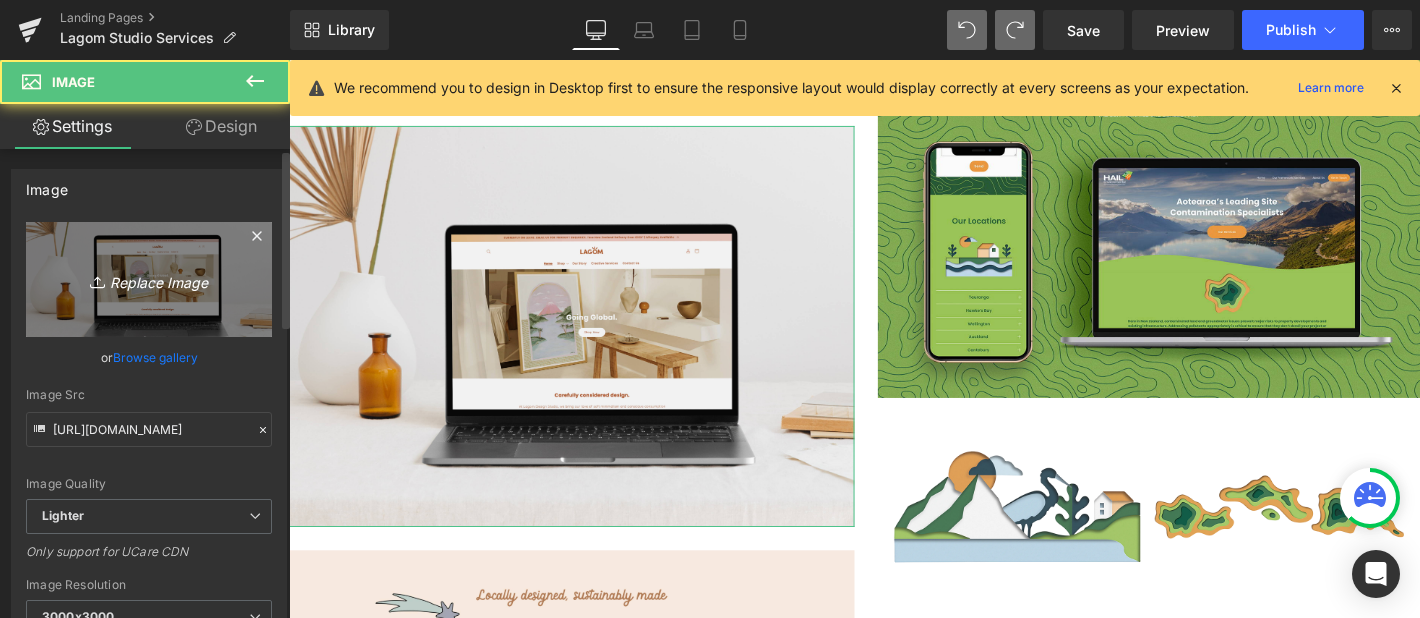 click on "Replace Image" at bounding box center (149, 279) 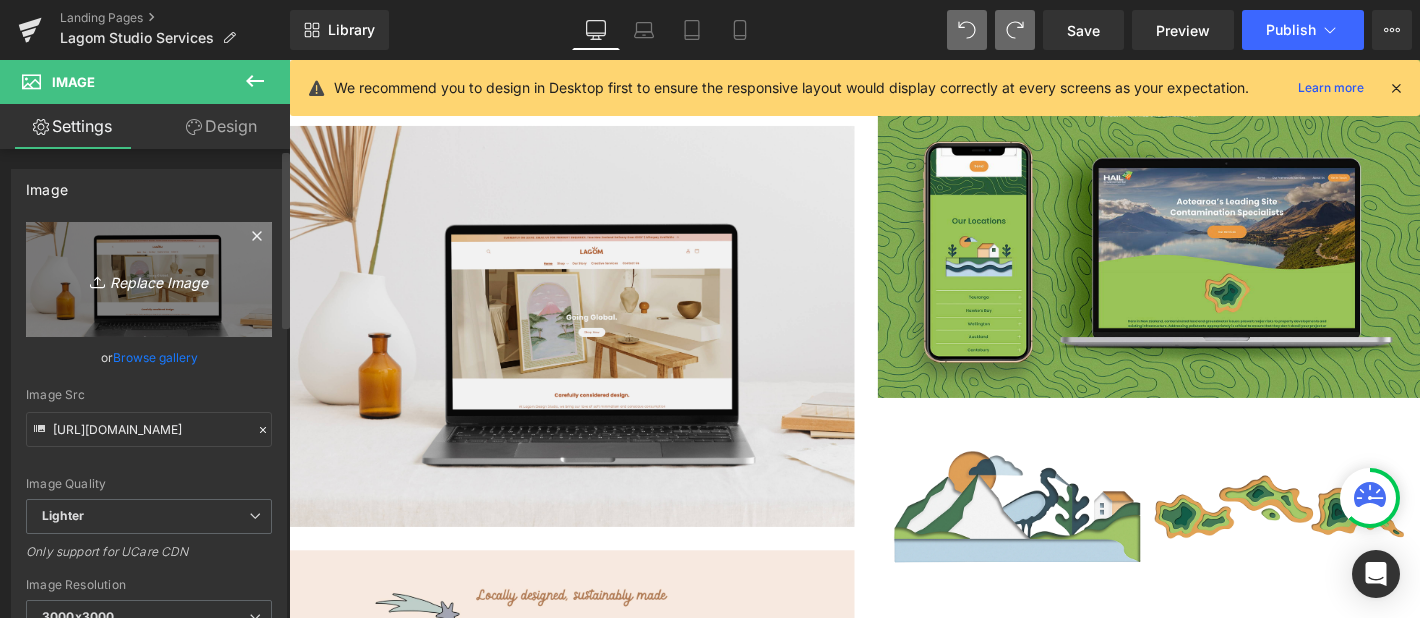 type on "C:\fakepath\QV Portfolio Graphic July 2024.jpg" 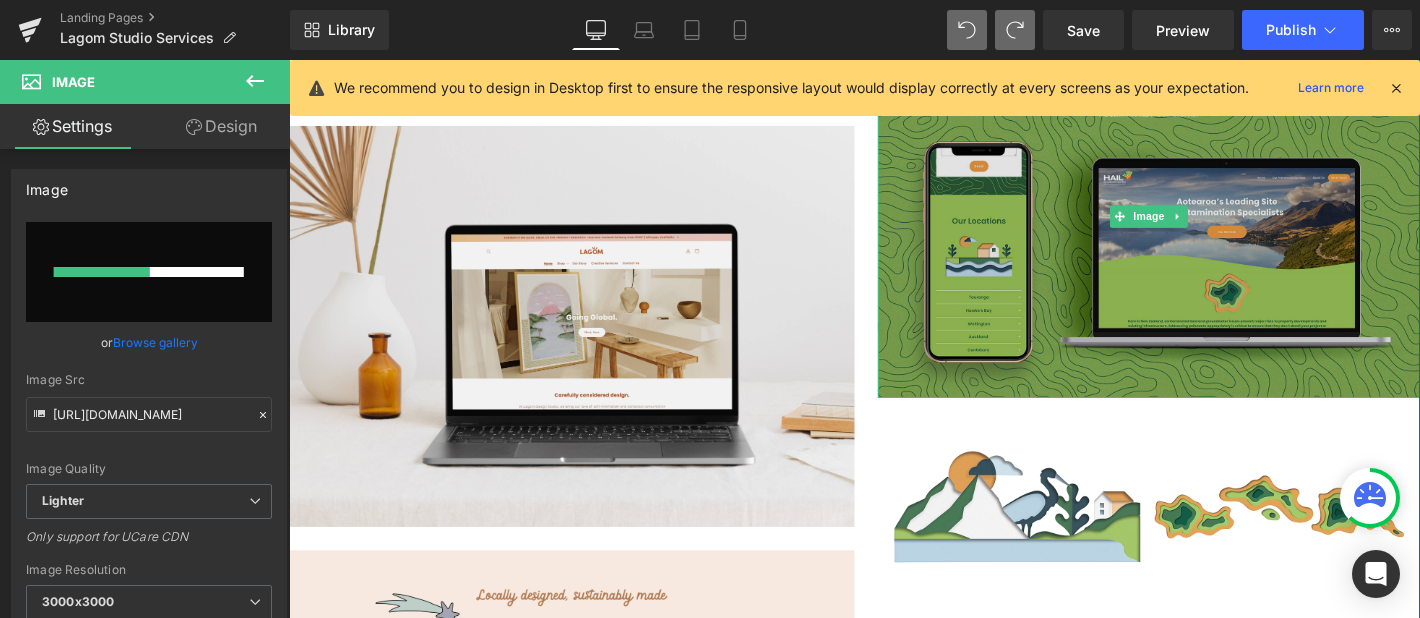 type 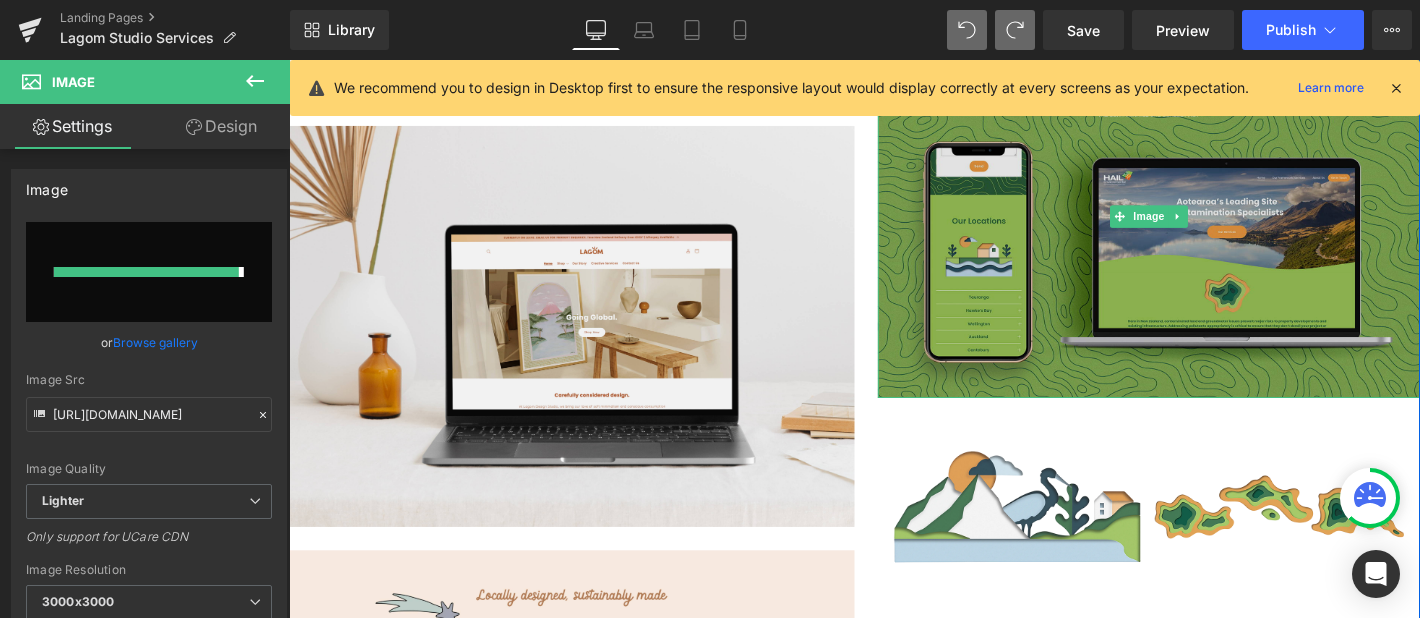 type on "https://ucarecdn.com/2b178d39-f168-4ebd-8849-a88603817a7c/-/format/auto/-/preview/3000x3000/-/quality/lighter/QV%20Portfolio%20Graphic%20July%202024.jpg" 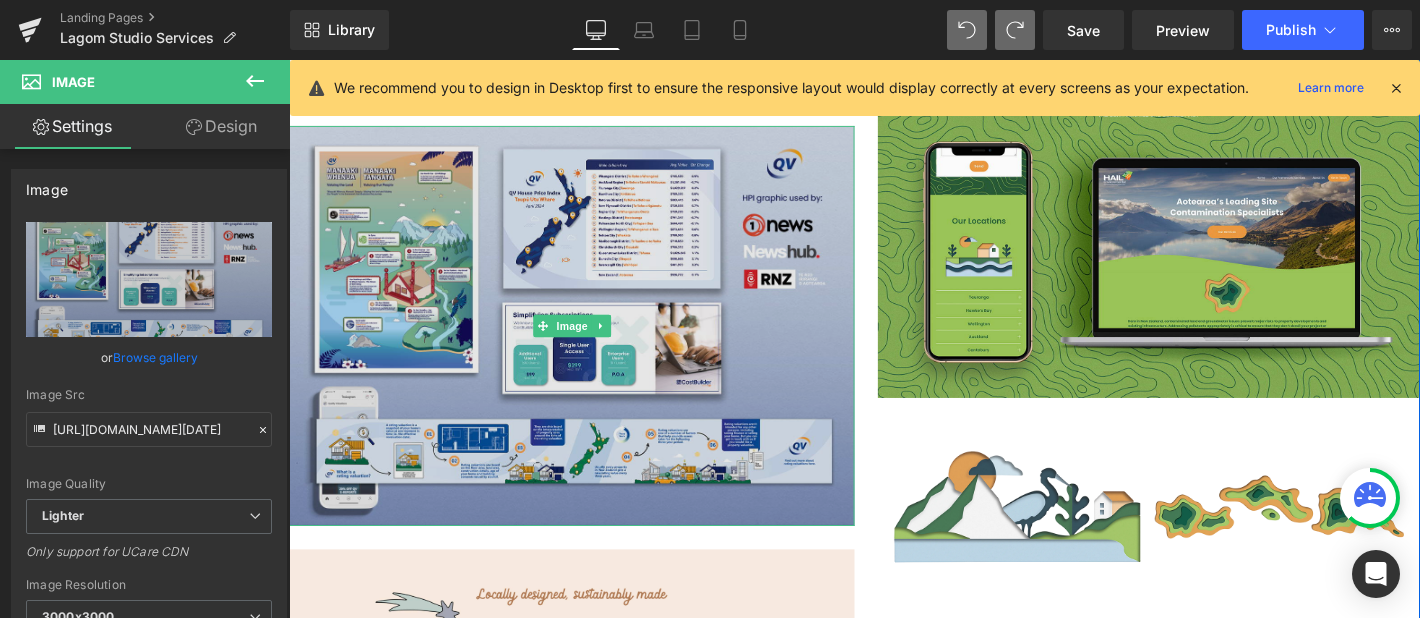 scroll, scrollTop: 8051, scrollLeft: 0, axis: vertical 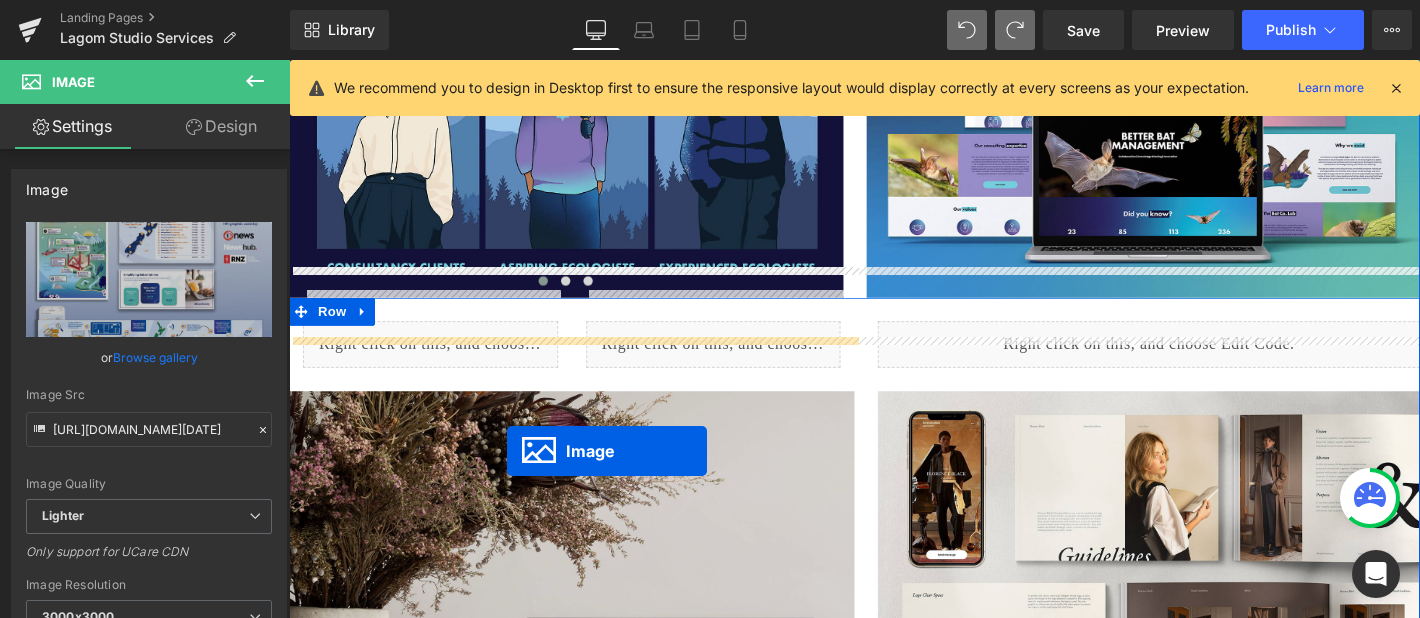 drag, startPoint x: 560, startPoint y: 416, endPoint x: 522, endPoint y: 478, distance: 72.718636 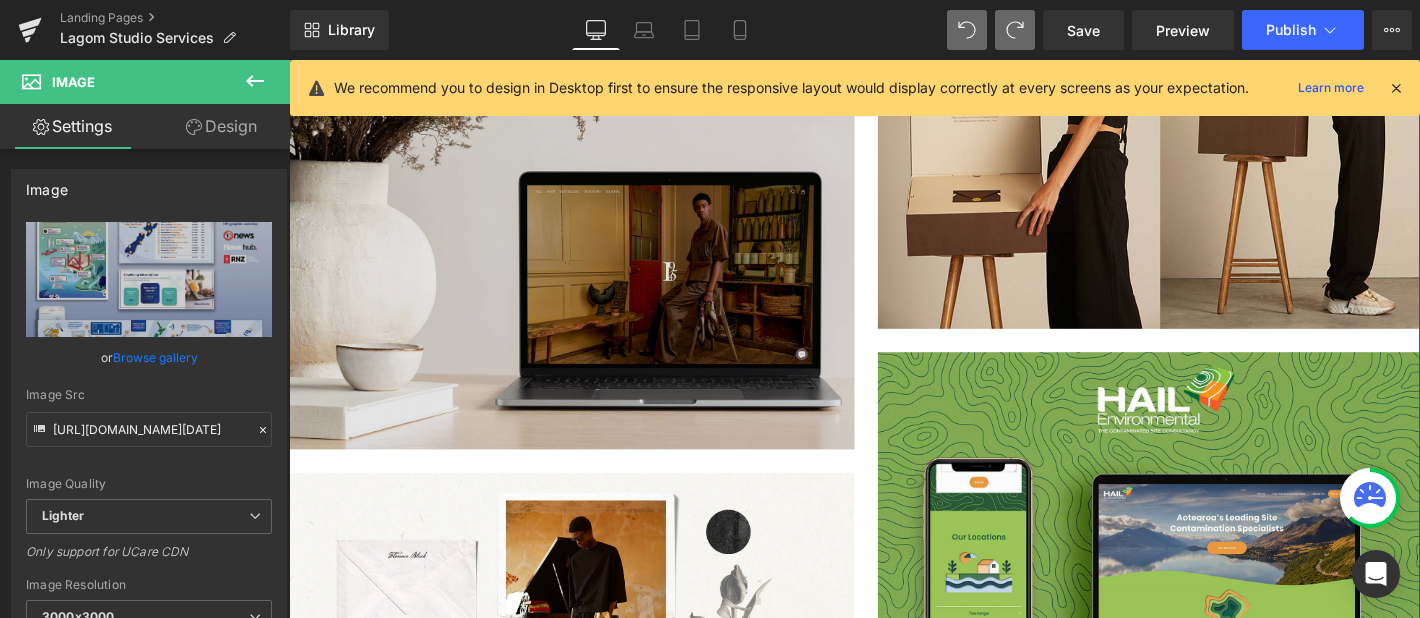 scroll, scrollTop: 7827, scrollLeft: 0, axis: vertical 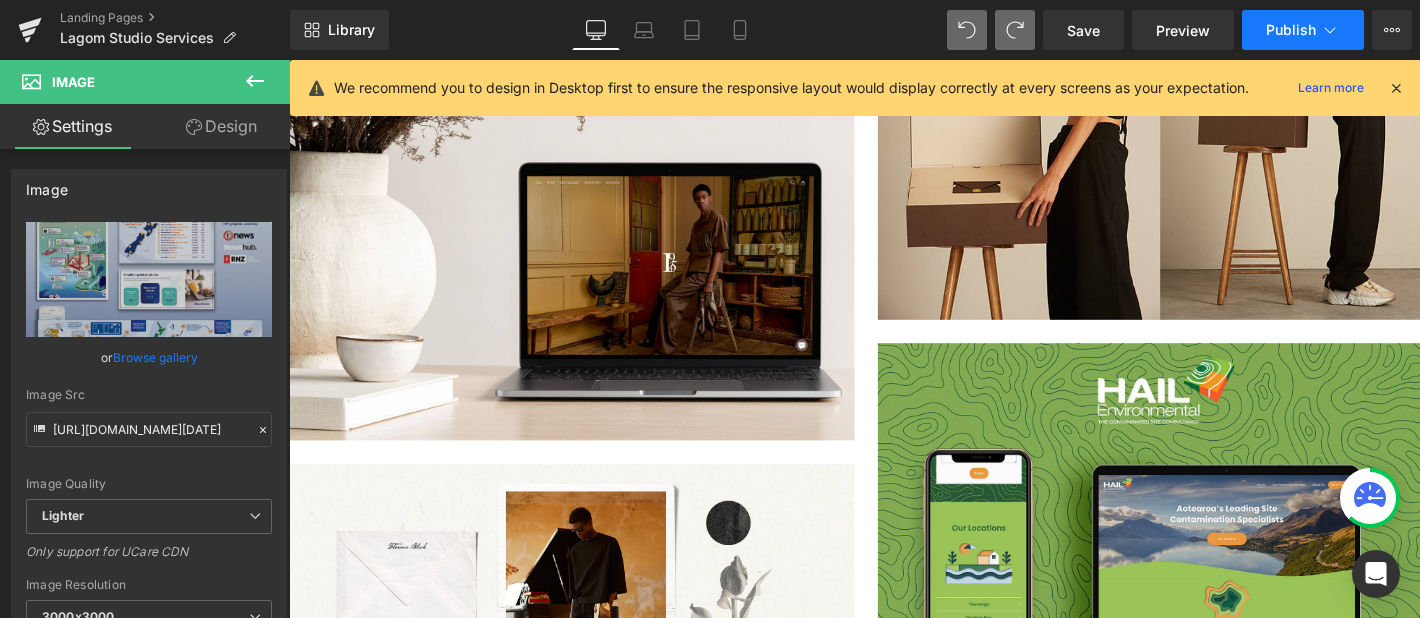 click on "Publish" at bounding box center [1291, 30] 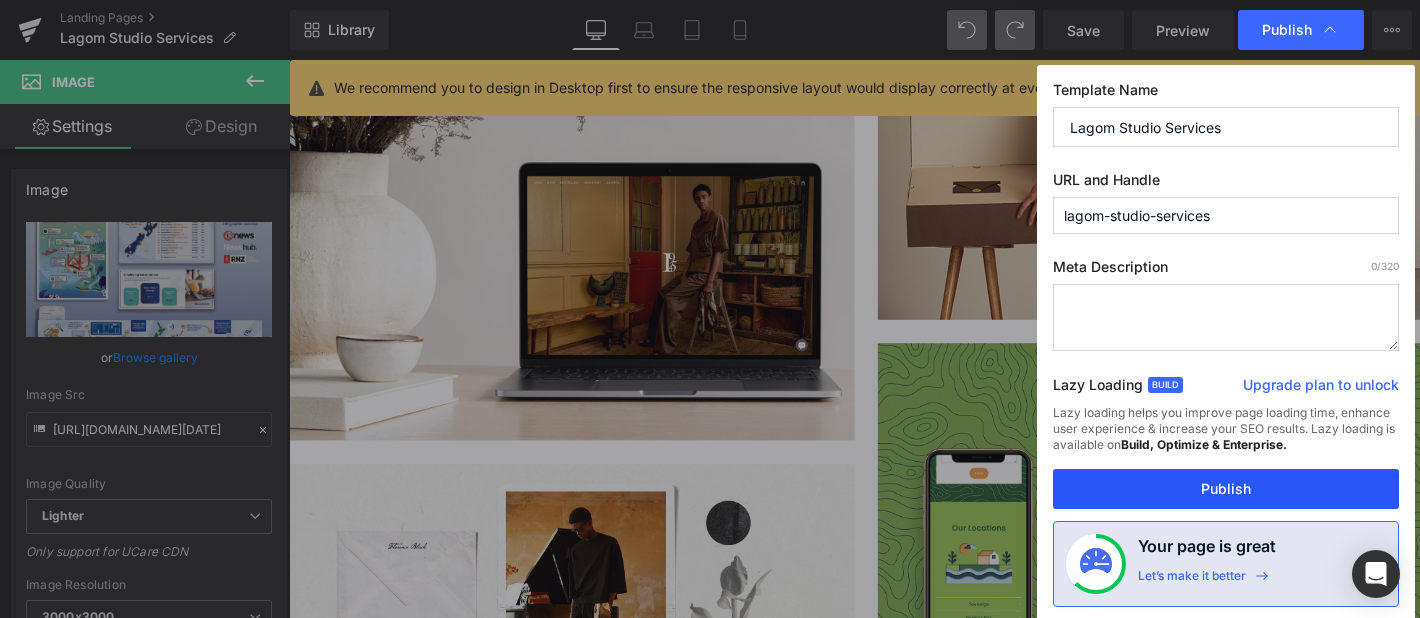 click on "Publish" at bounding box center [1226, 489] 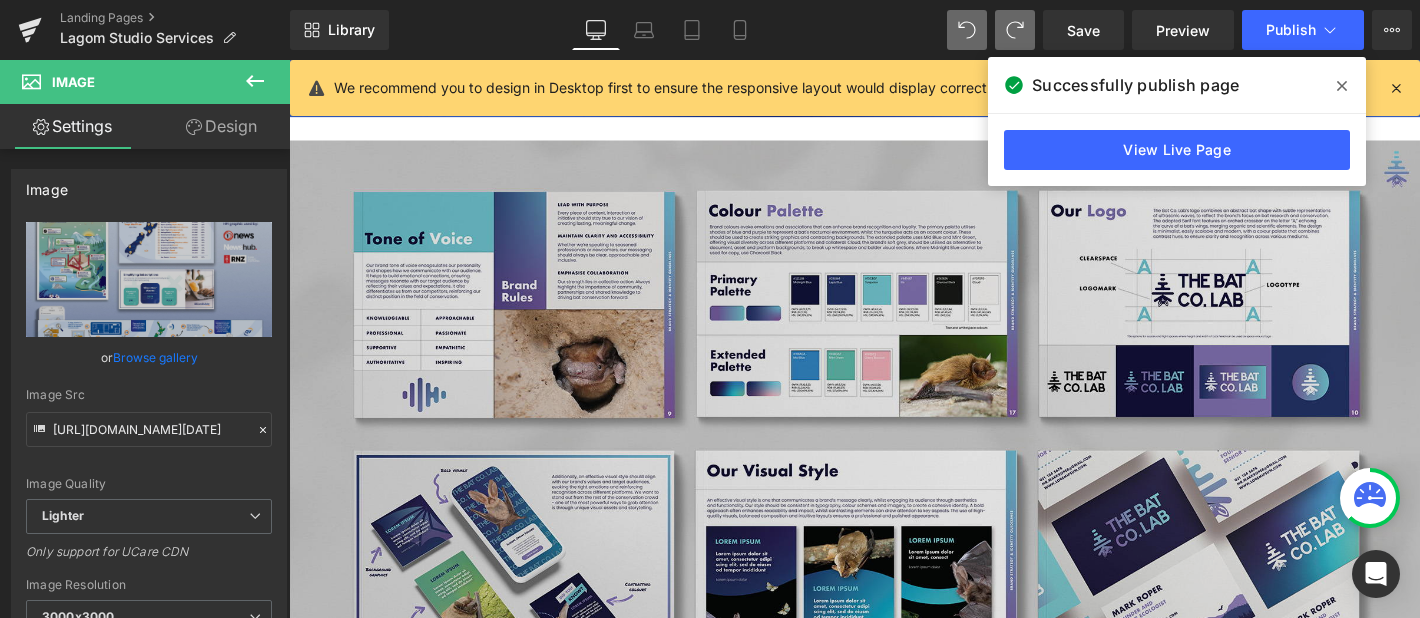 scroll, scrollTop: 5985, scrollLeft: 0, axis: vertical 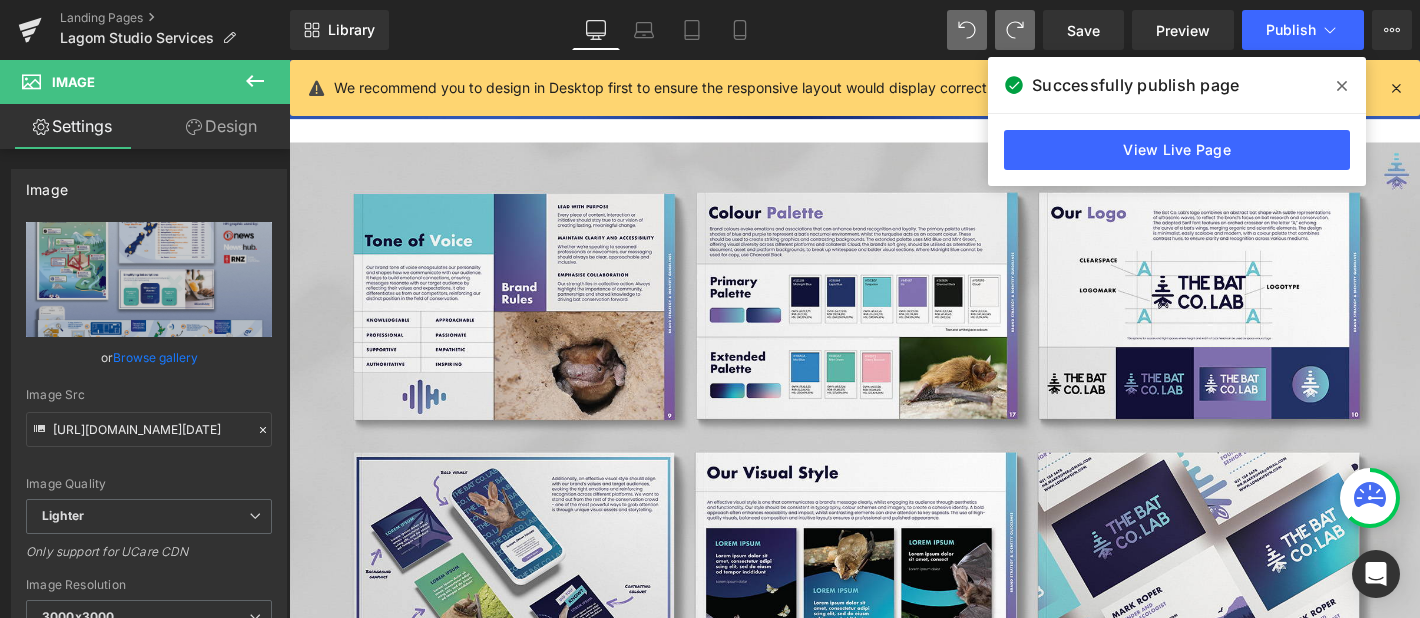 click 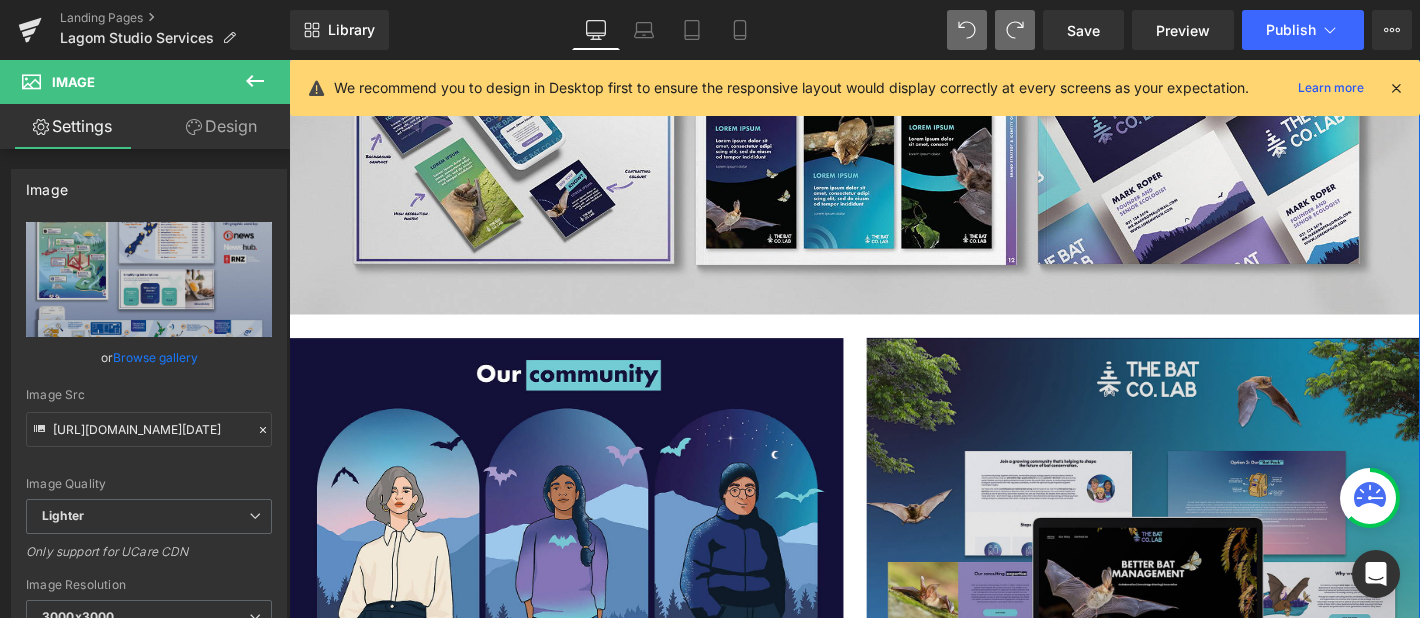 scroll, scrollTop: 6458, scrollLeft: 0, axis: vertical 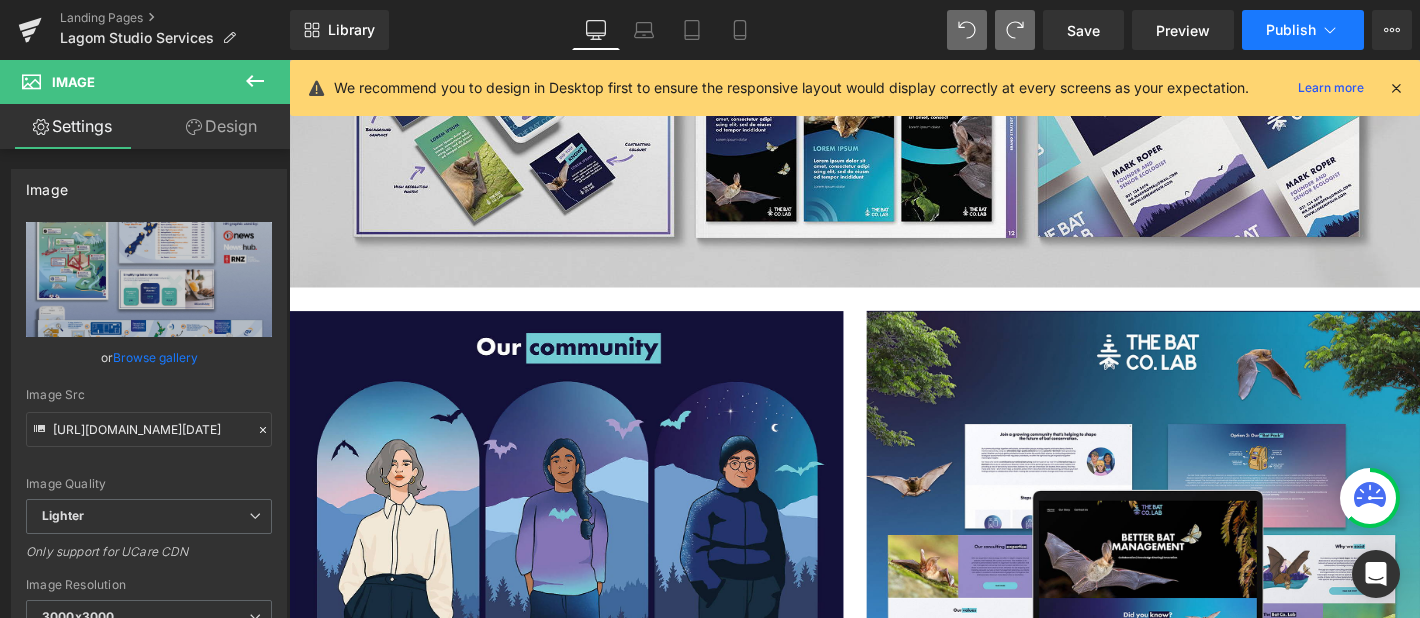 click on "Publish" at bounding box center [1291, 30] 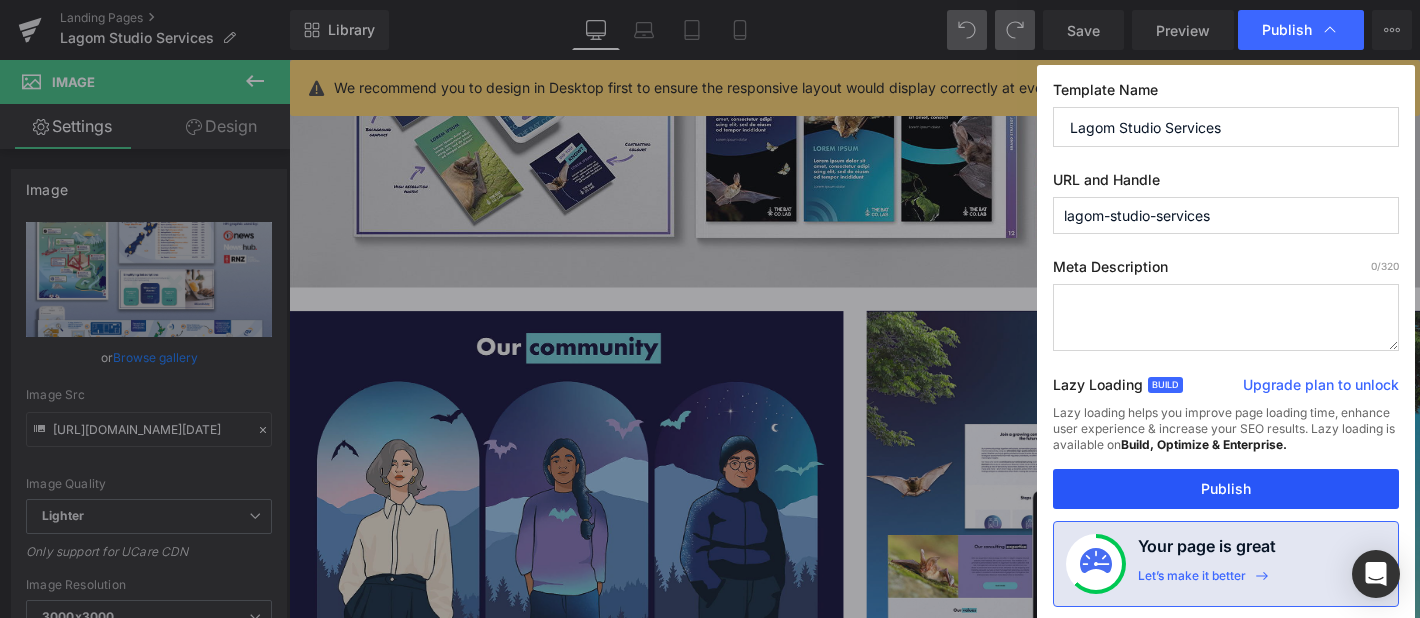 drag, startPoint x: 1102, startPoint y: 483, endPoint x: 870, endPoint y: 454, distance: 233.80548 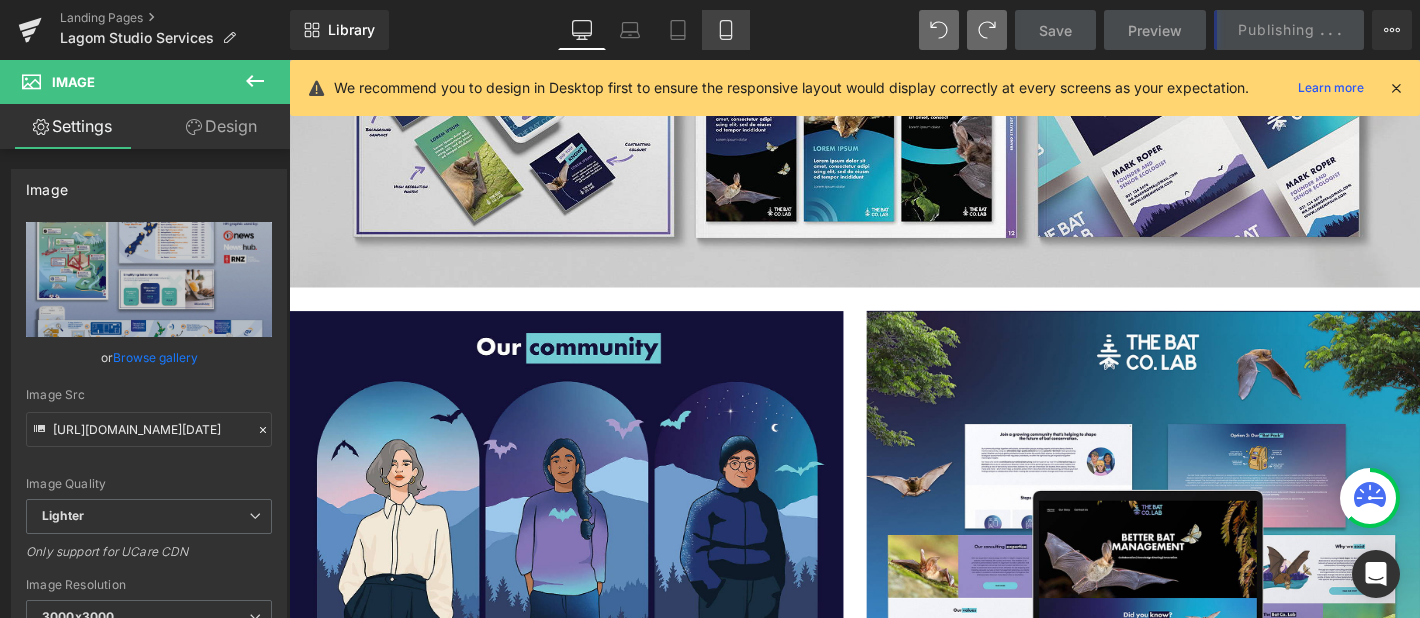 click 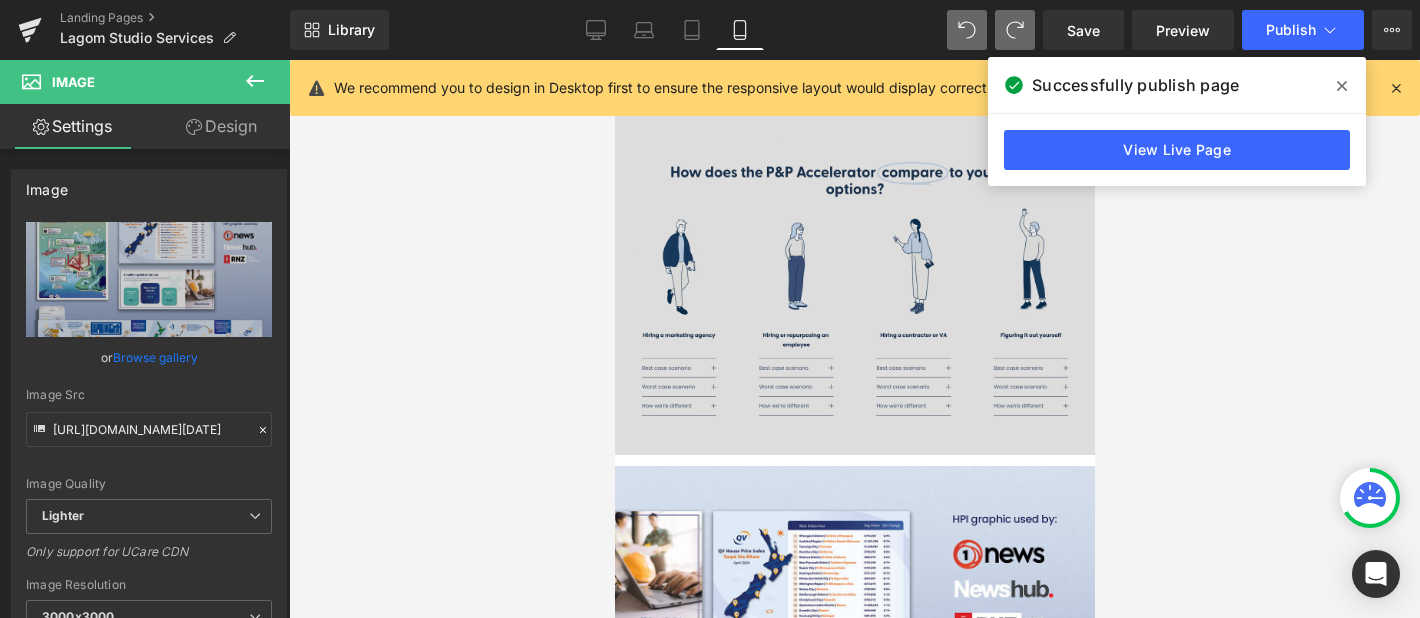 scroll, scrollTop: 9841, scrollLeft: 0, axis: vertical 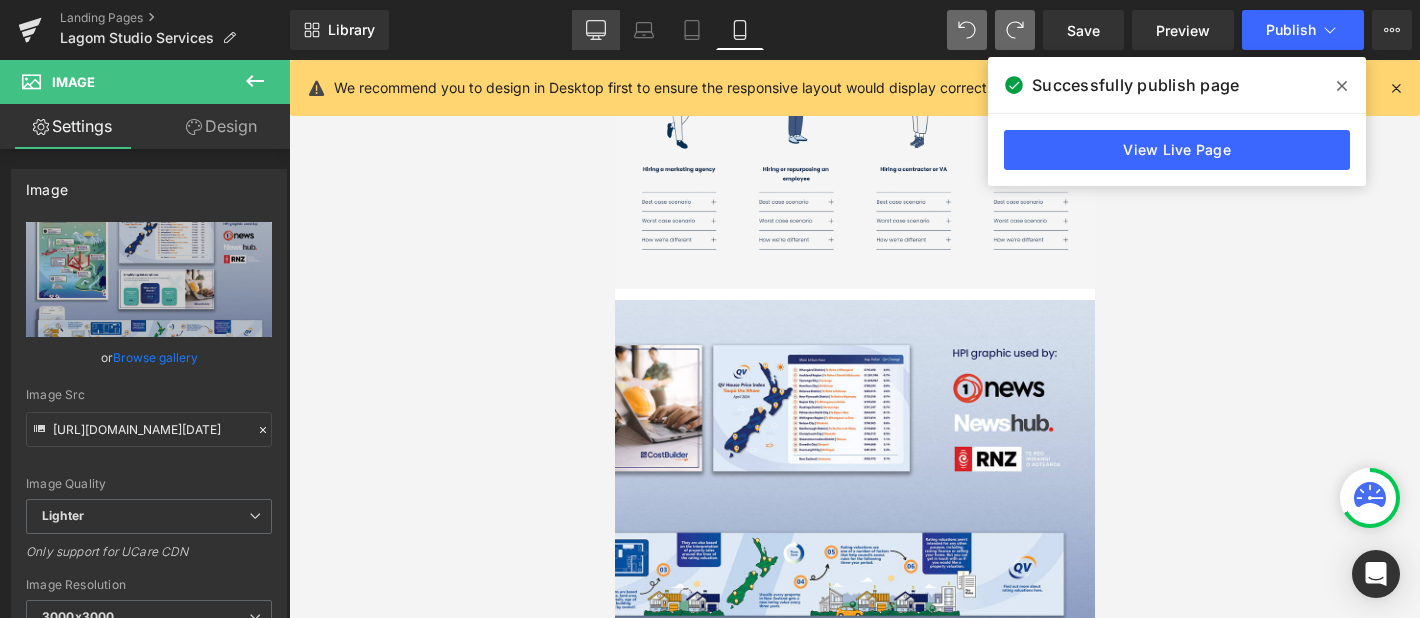 click 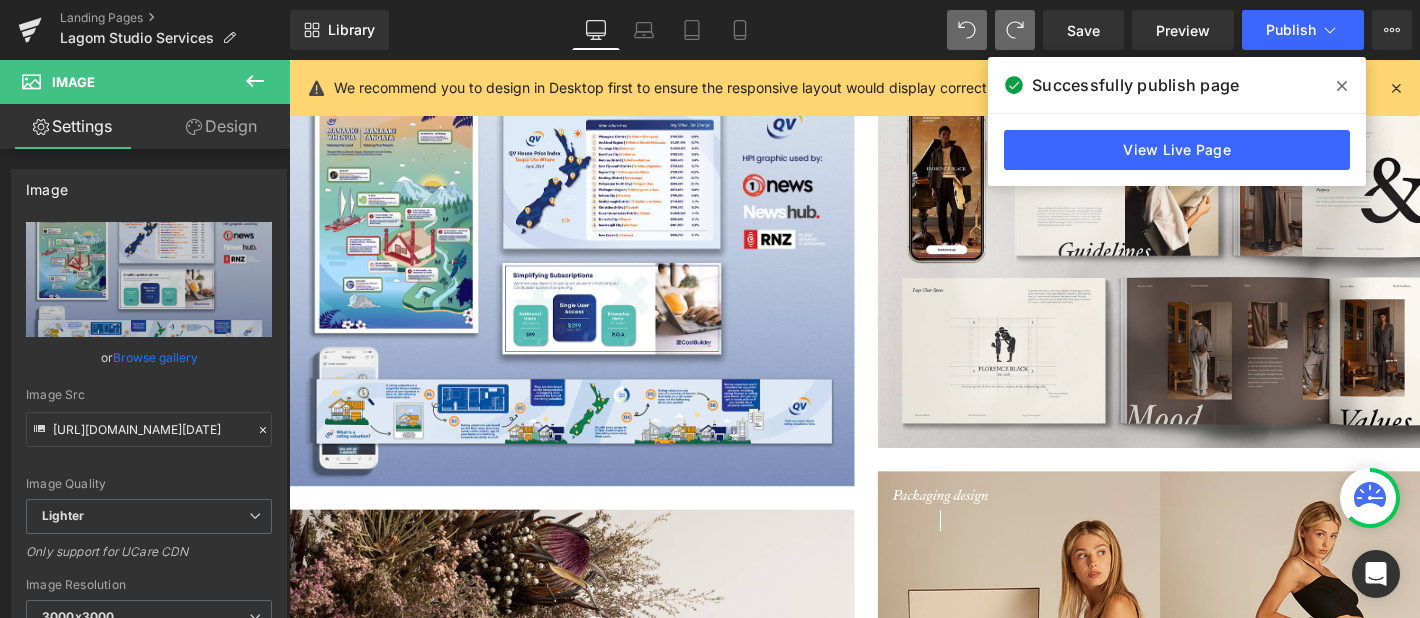 scroll, scrollTop: 7118, scrollLeft: 0, axis: vertical 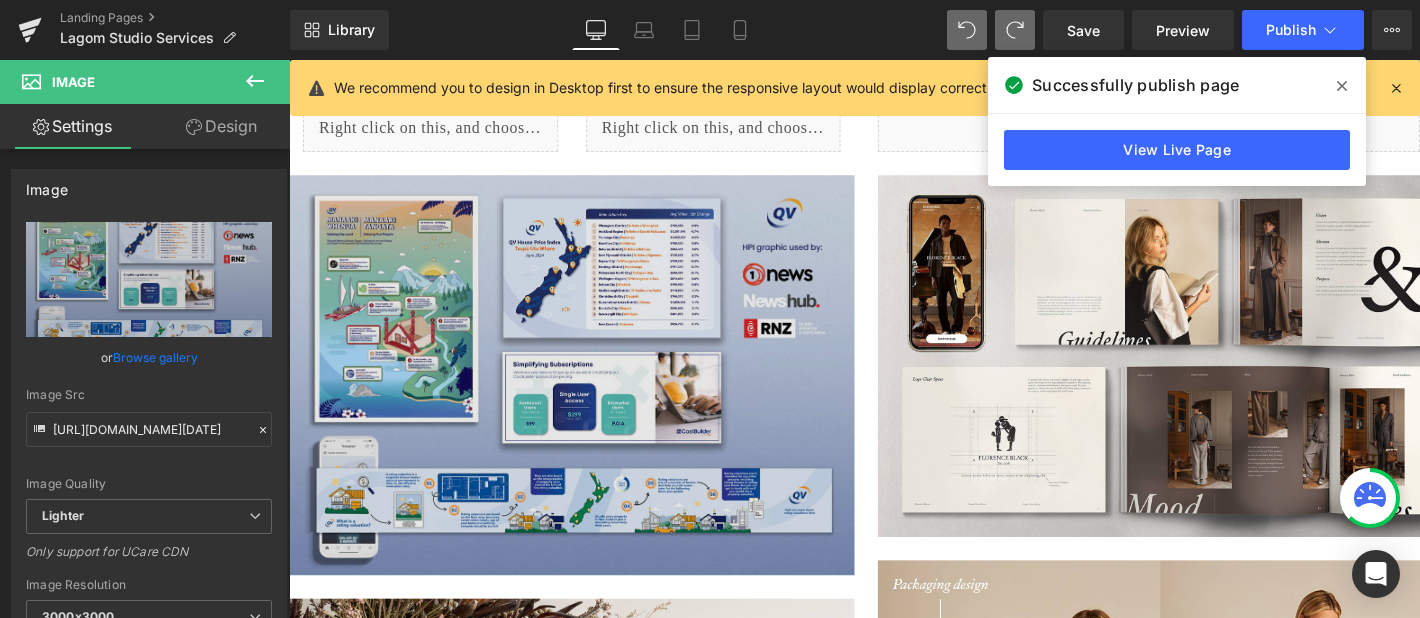 click at bounding box center [591, 397] 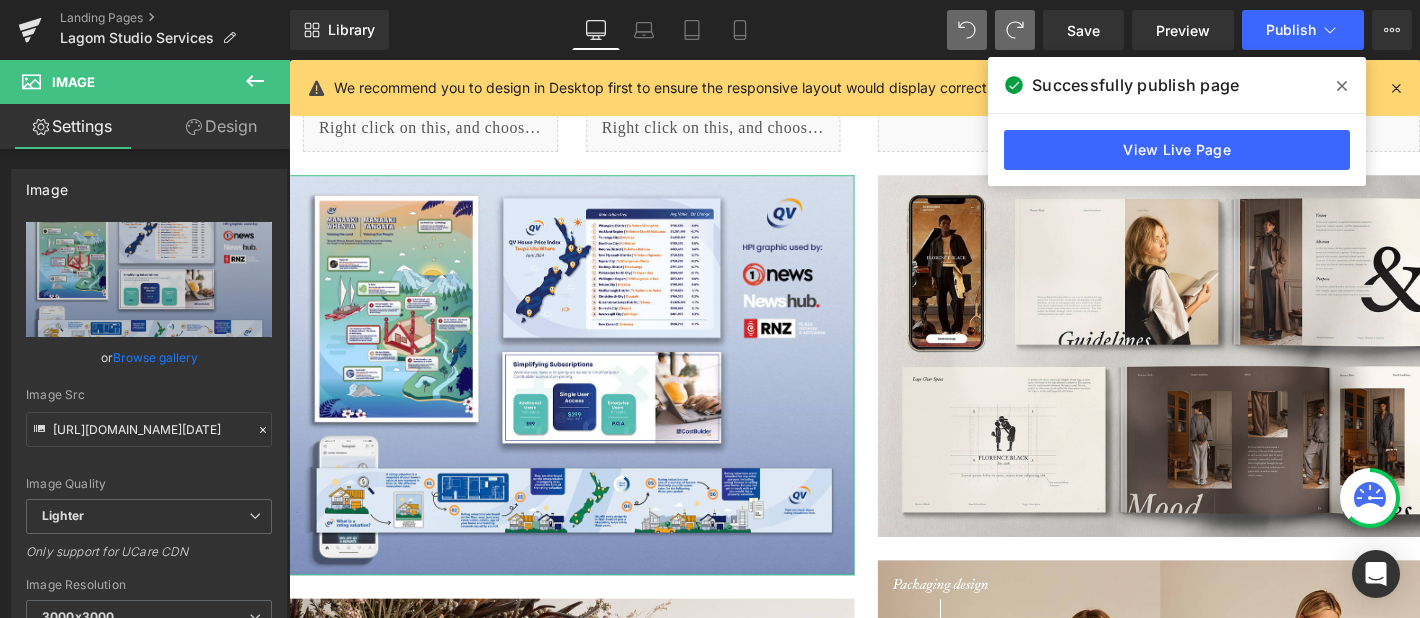 click on "Design" at bounding box center (221, 126) 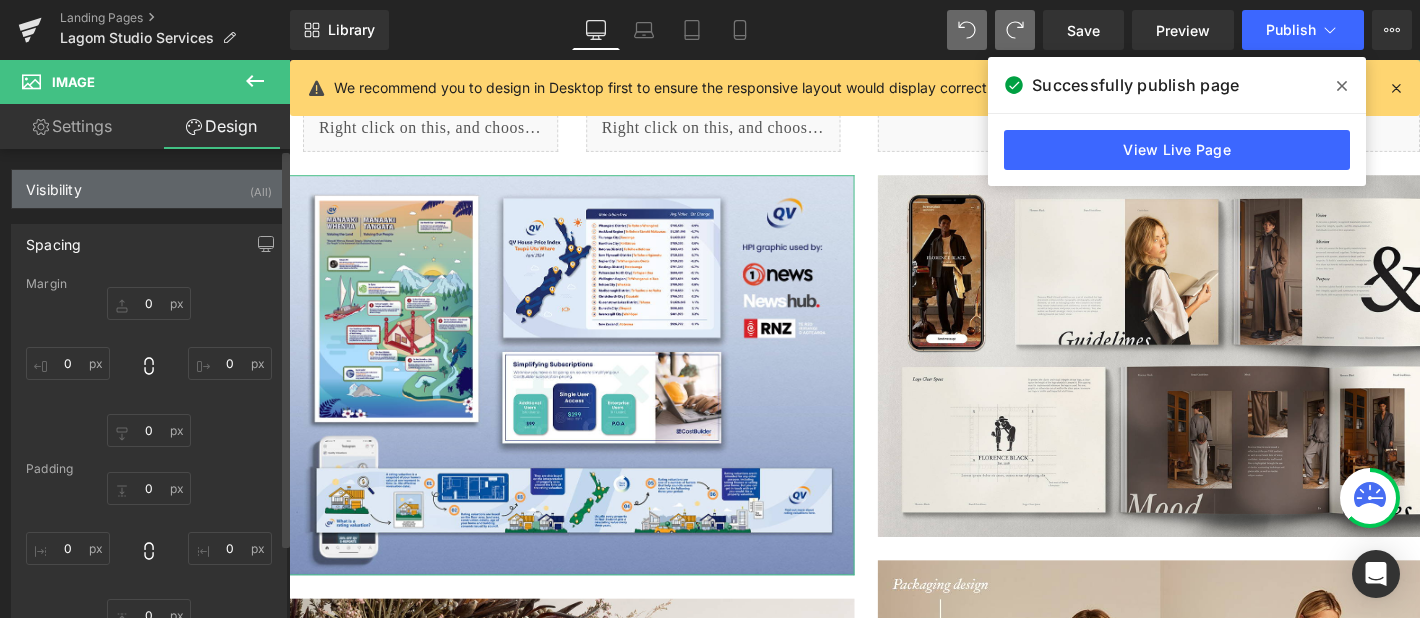 type on "25" 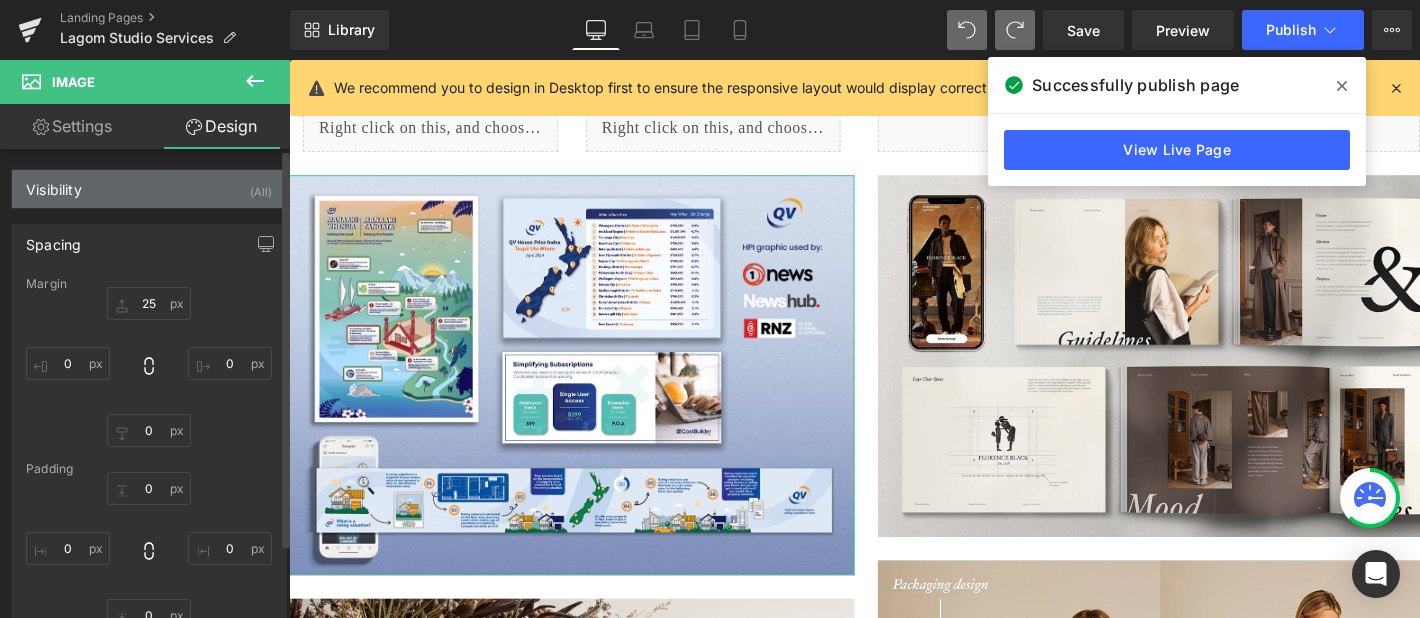 click on "Visibility
(All)" at bounding box center (149, 189) 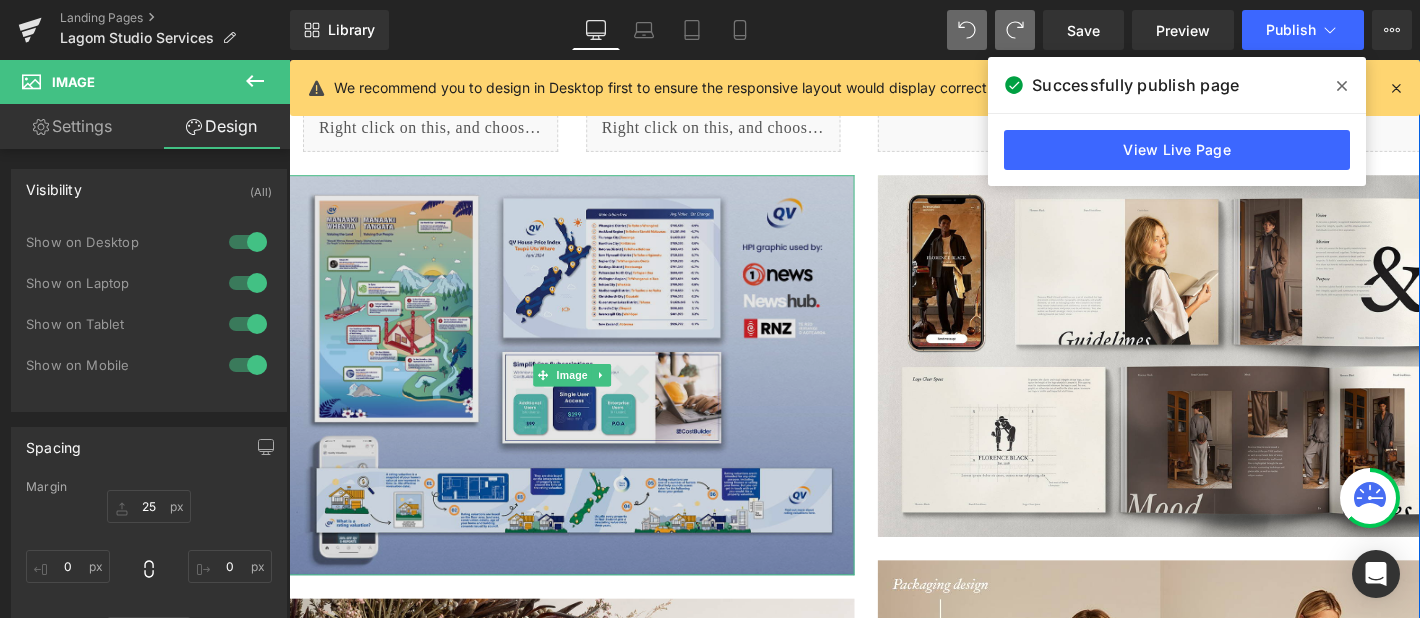 click at bounding box center (591, 397) 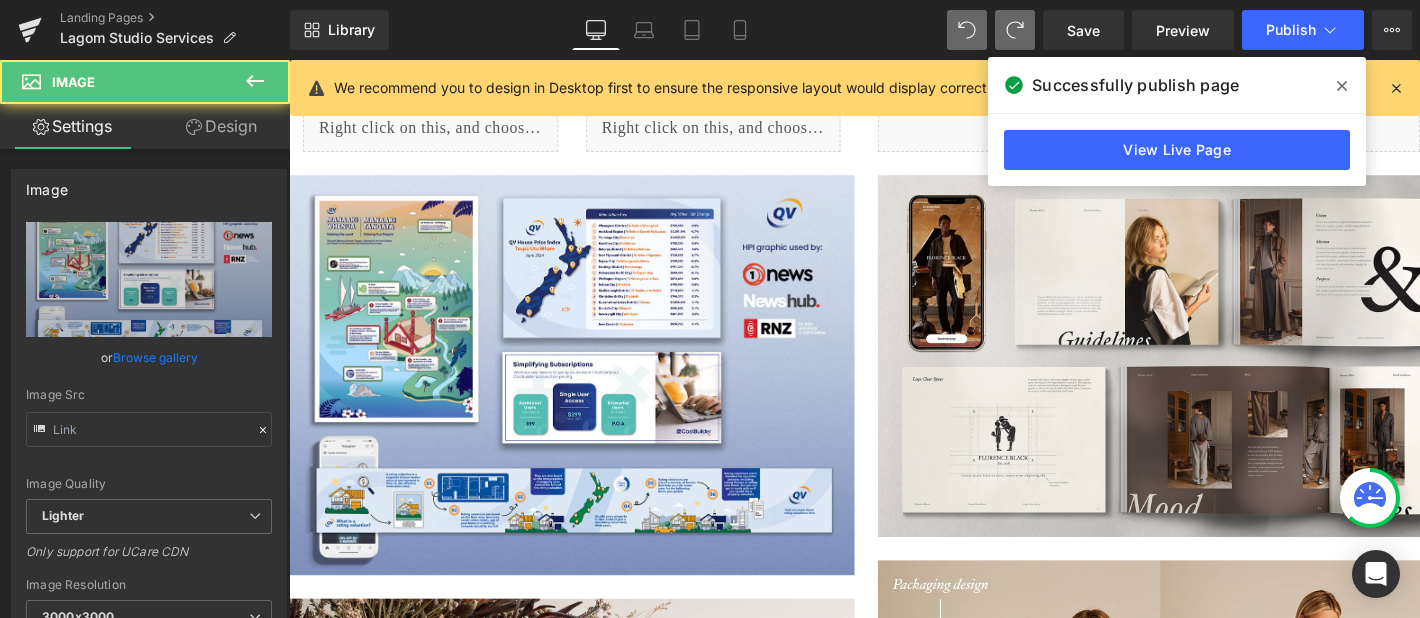 type on "https://ucarecdn.com/2b178d39-f168-4ebd-8849-a88603817a7c/-/format/auto/-/preview/3000x3000/-/quality/lighter/QV%20Portfolio%20Graphic%20July%202024.jpg" 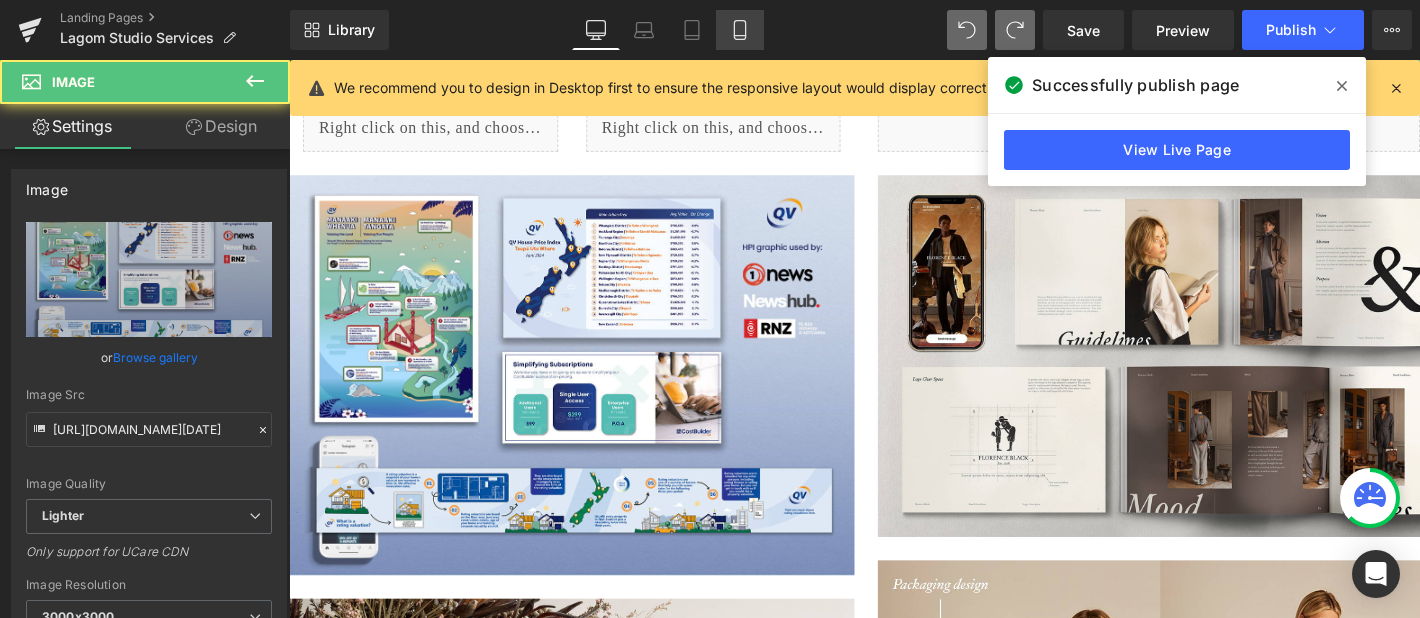 click 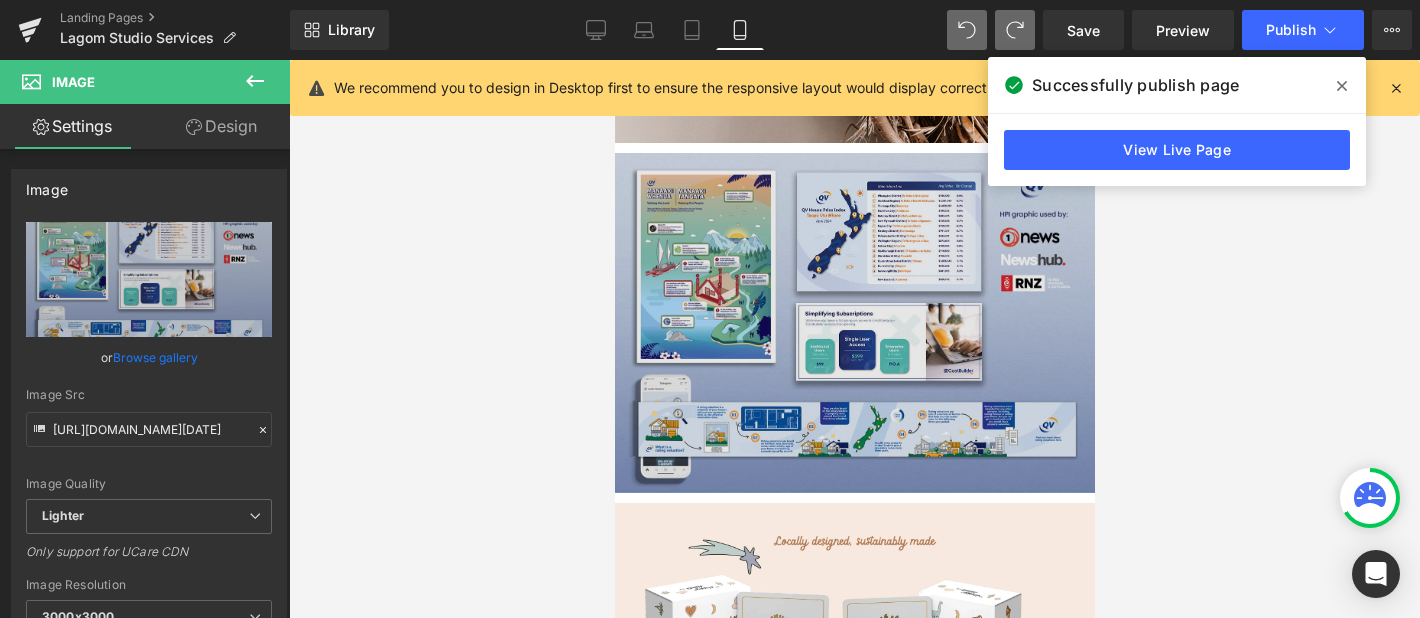 scroll, scrollTop: 11084, scrollLeft: 0, axis: vertical 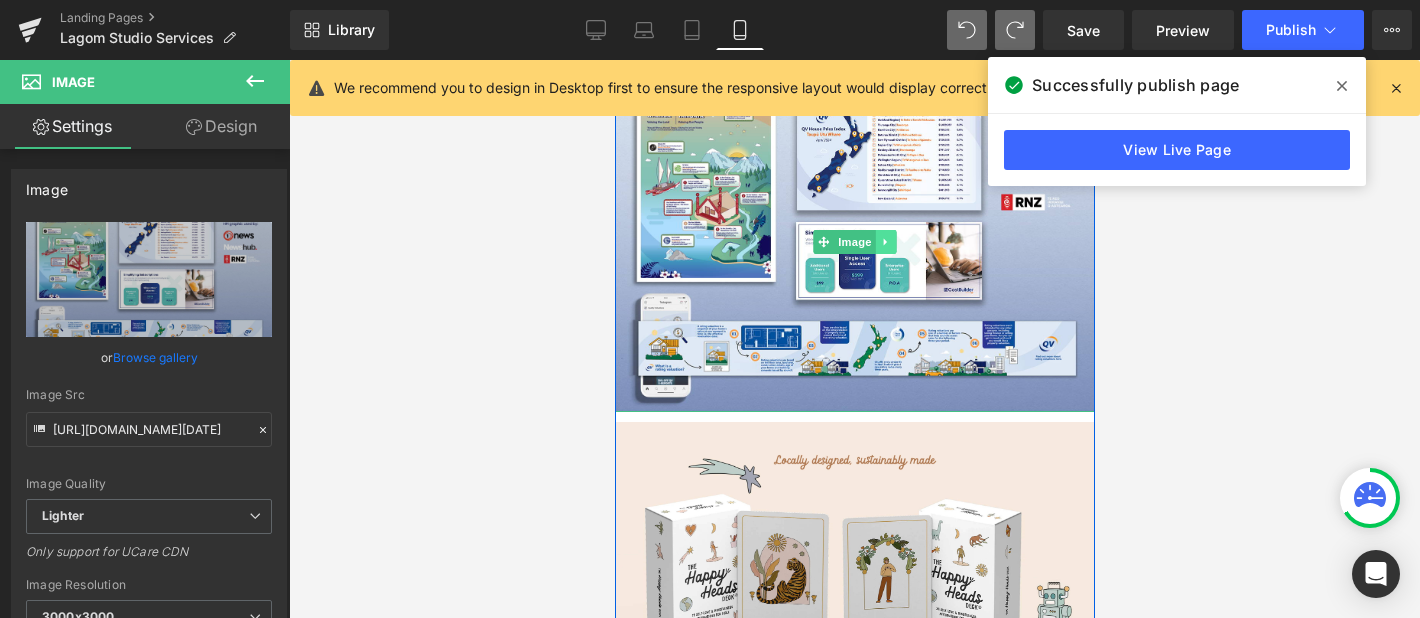 click 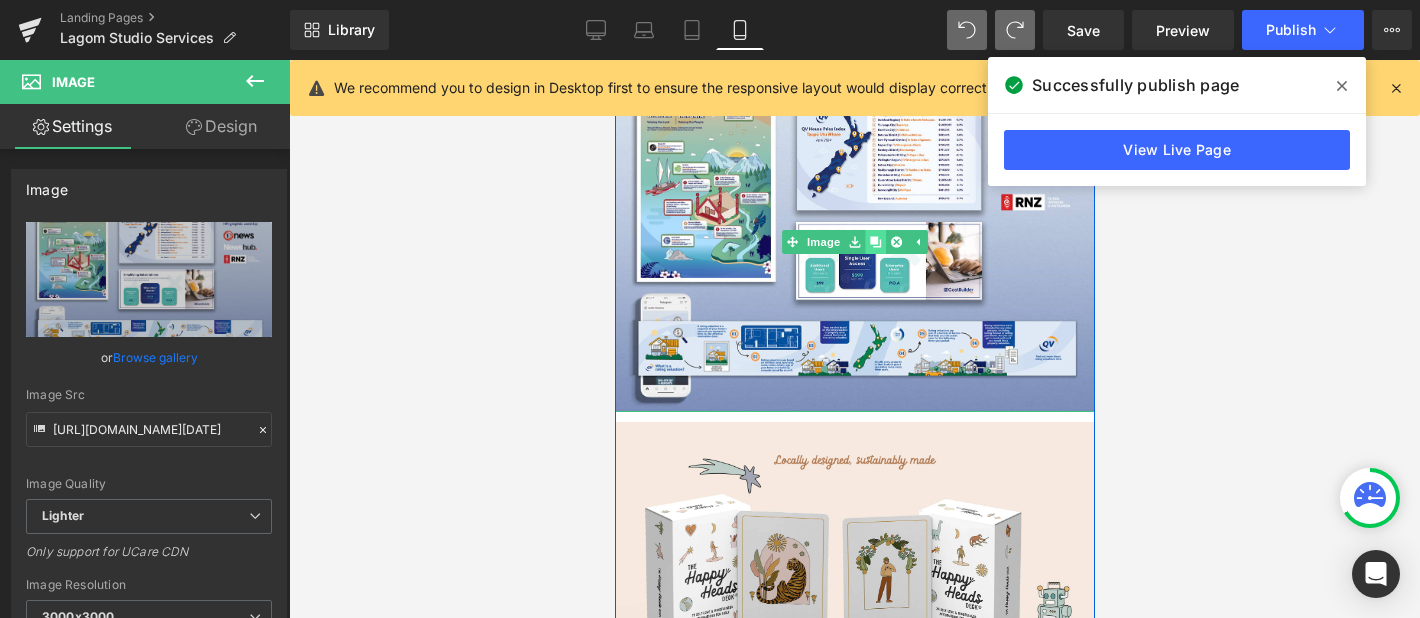 click 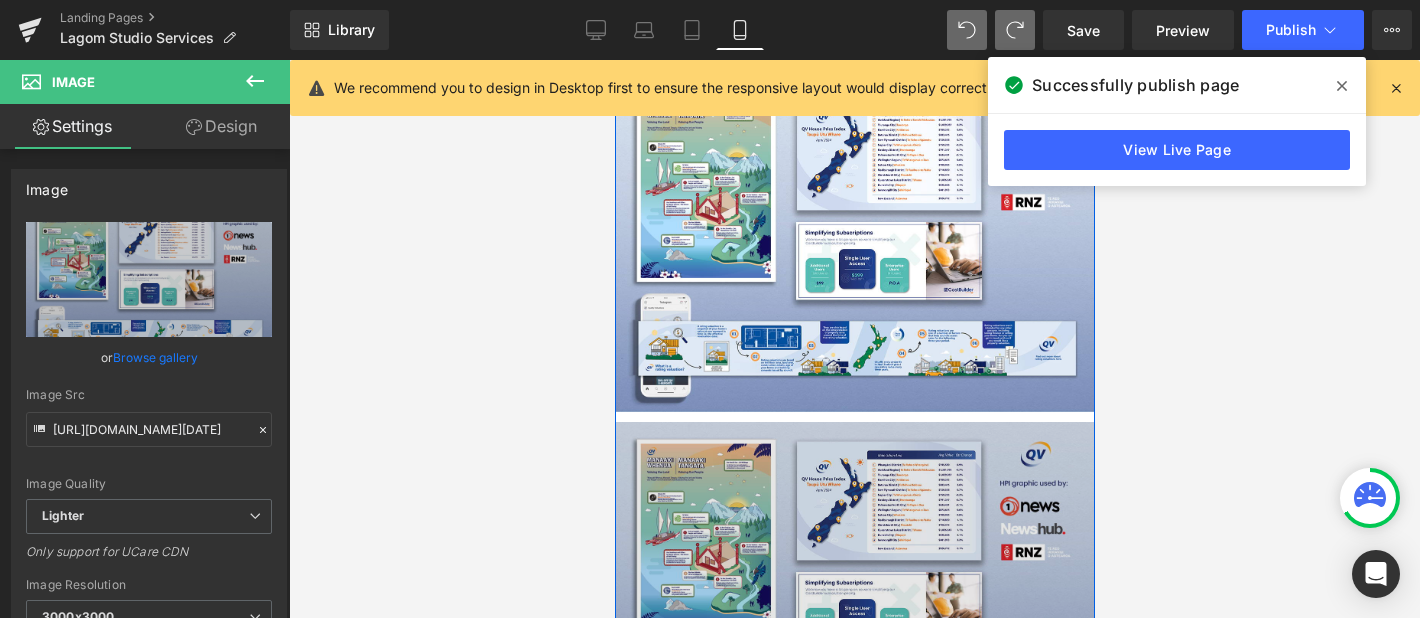 click at bounding box center (854, 592) 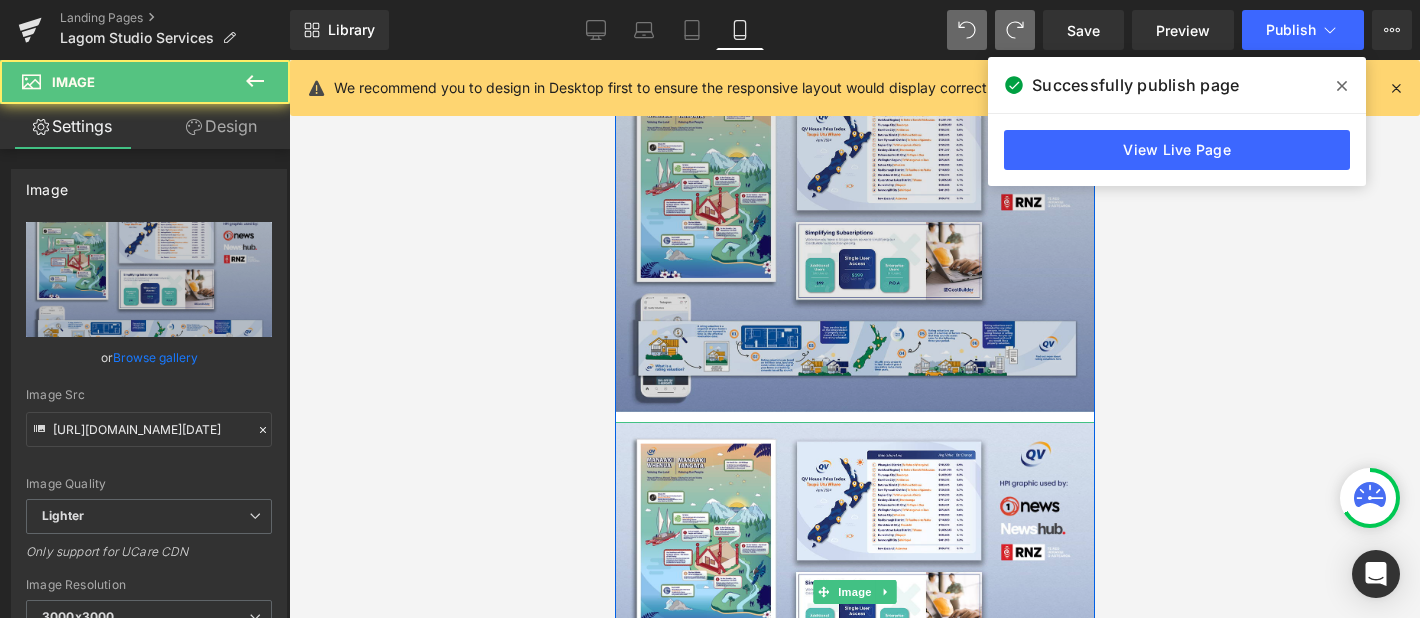 click at bounding box center [854, 242] 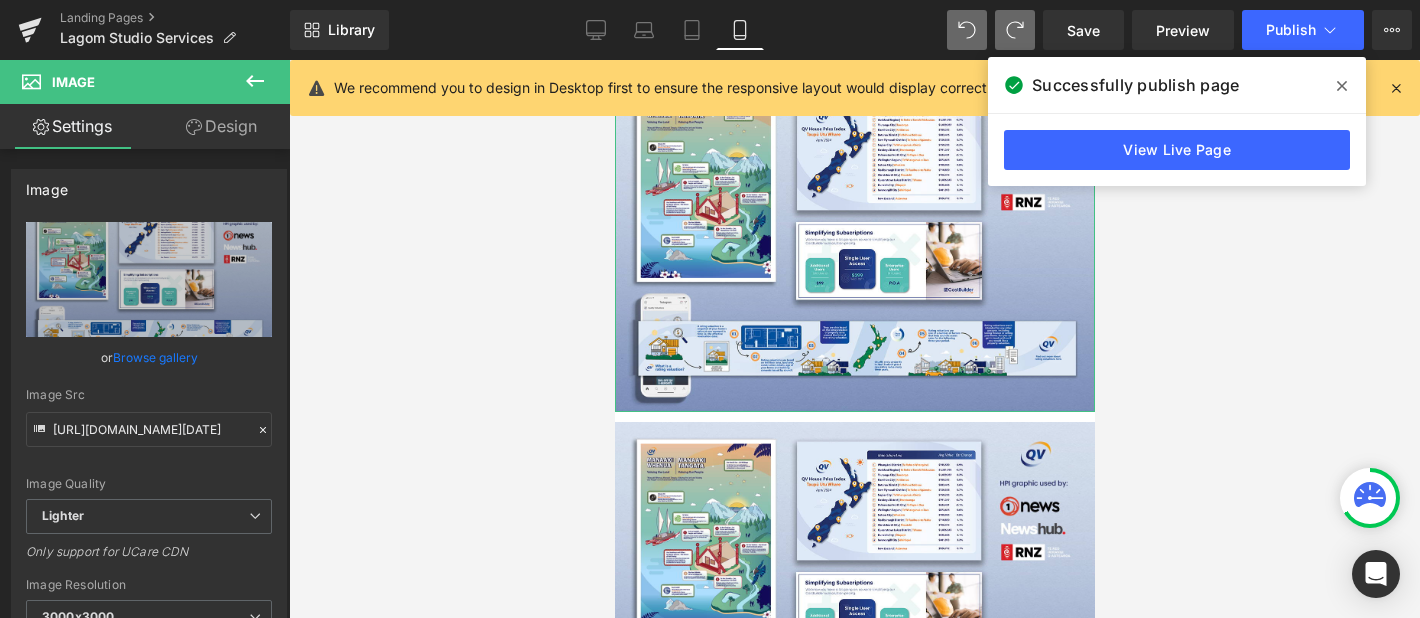 click on "Design" at bounding box center [221, 126] 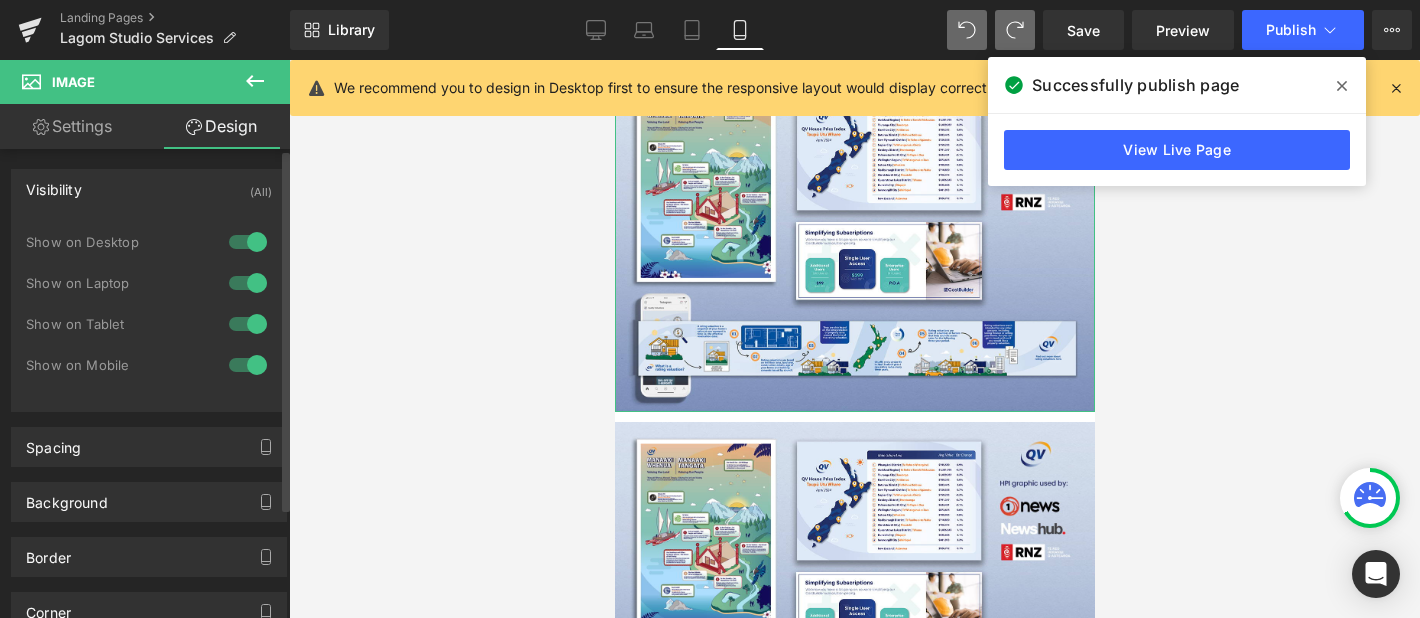 click at bounding box center (248, 324) 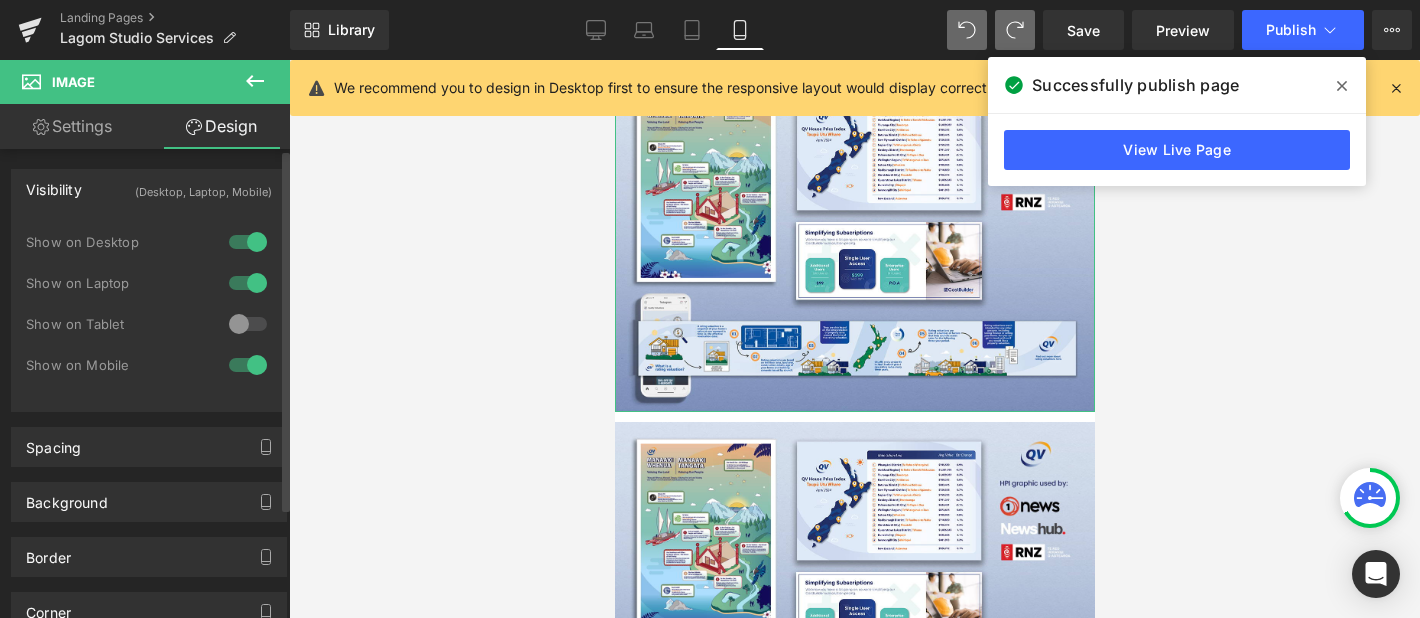 click at bounding box center [248, 365] 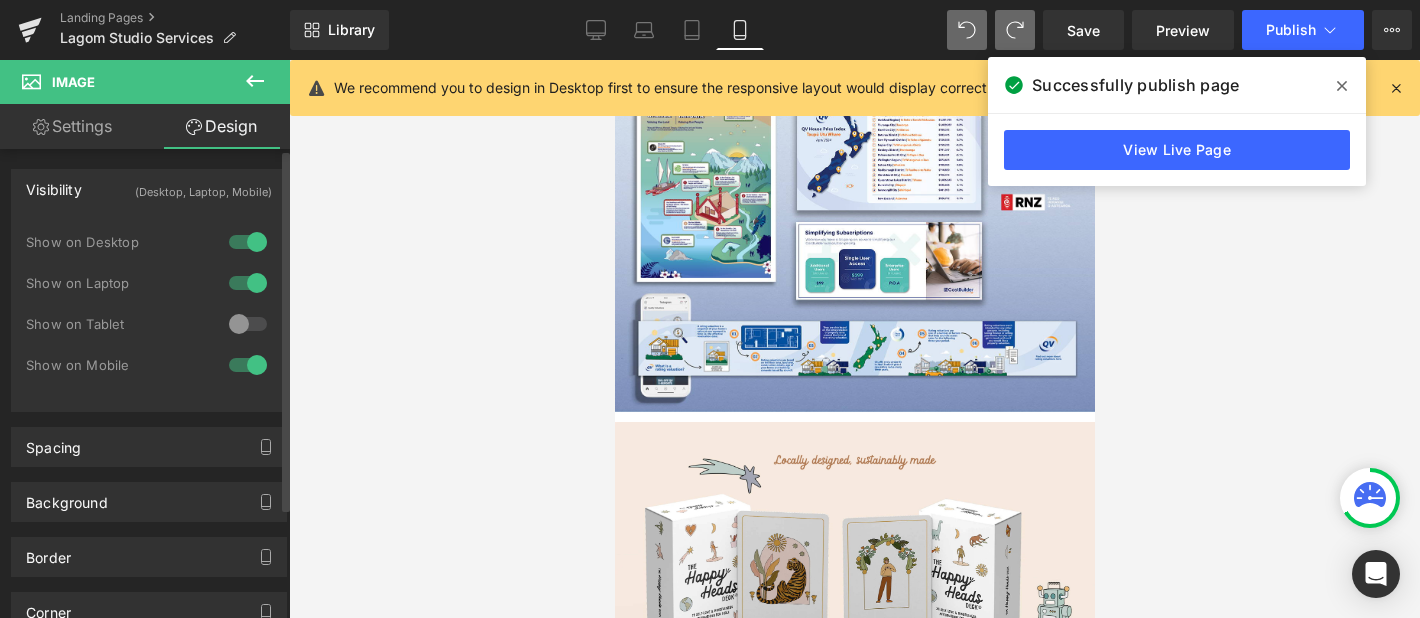 scroll, scrollTop: 10734, scrollLeft: 0, axis: vertical 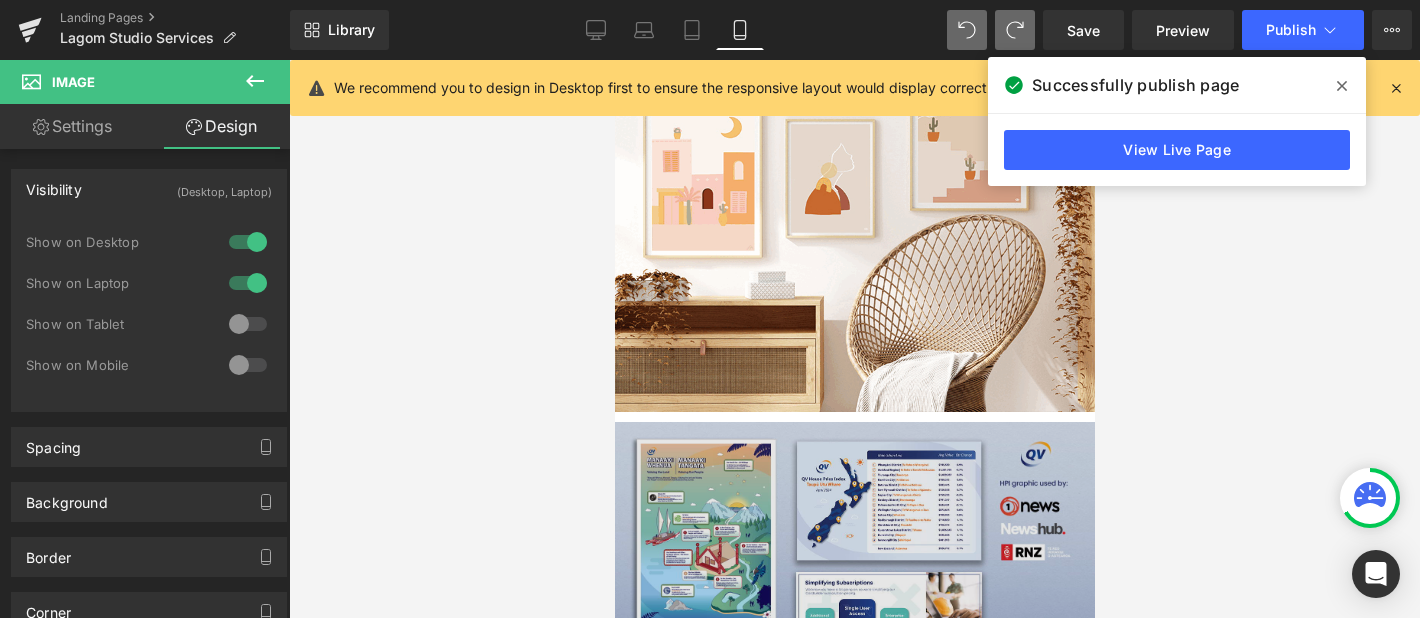 click at bounding box center [854, 592] 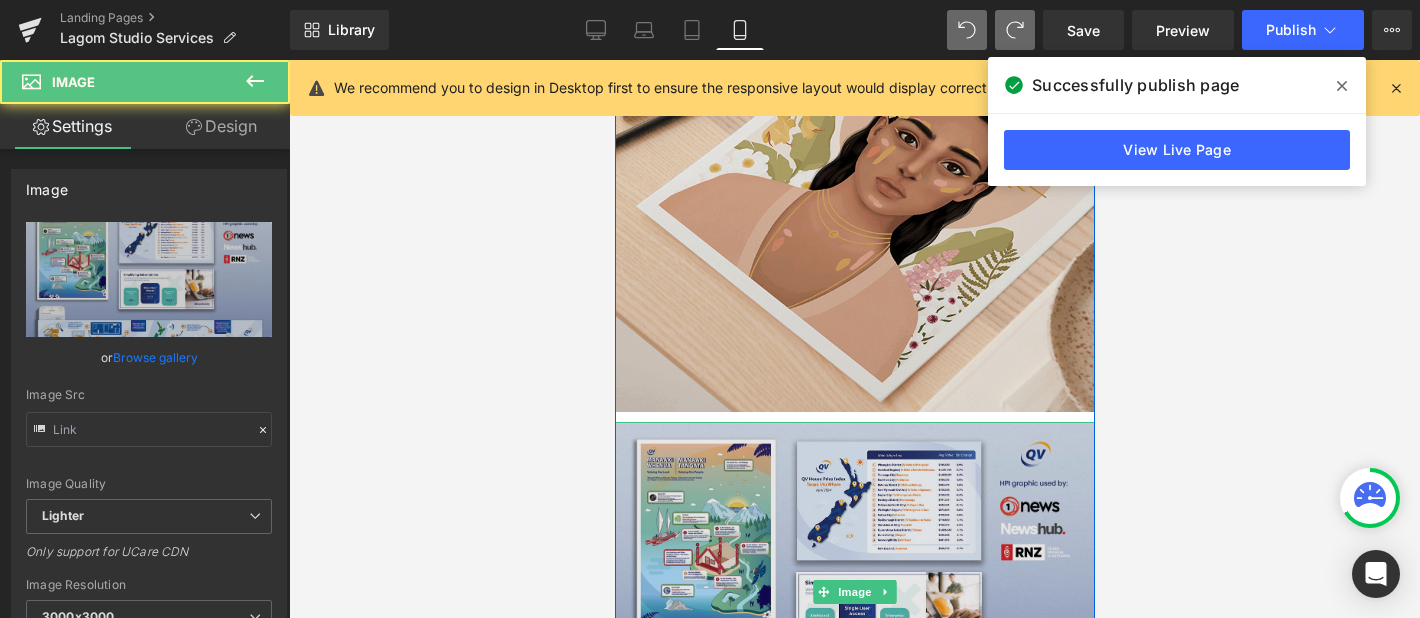 type on "https://ucarecdn.com/2b178d39-f168-4ebd-8849-a88603817a7c/-/format/auto/-/preview/3000x3000/-/quality/lighter/QV%20Portfolio%20Graphic%20July%202024.jpg" 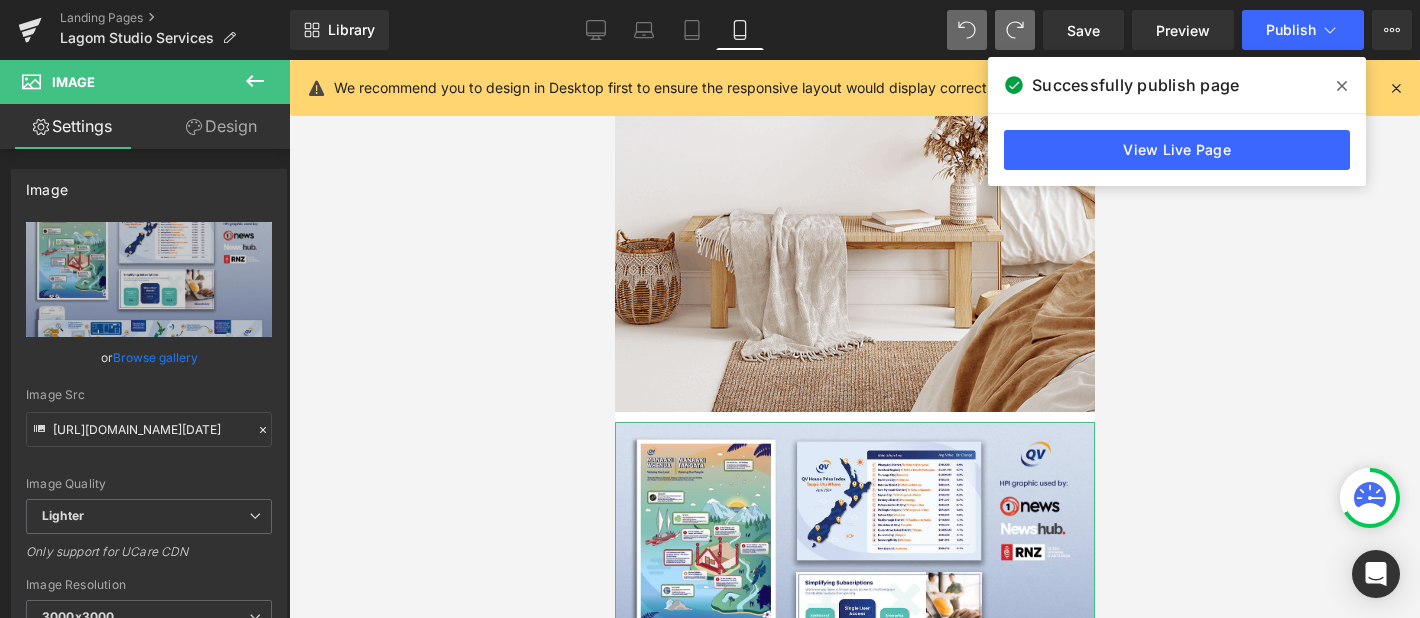 click on "Design" at bounding box center (221, 126) 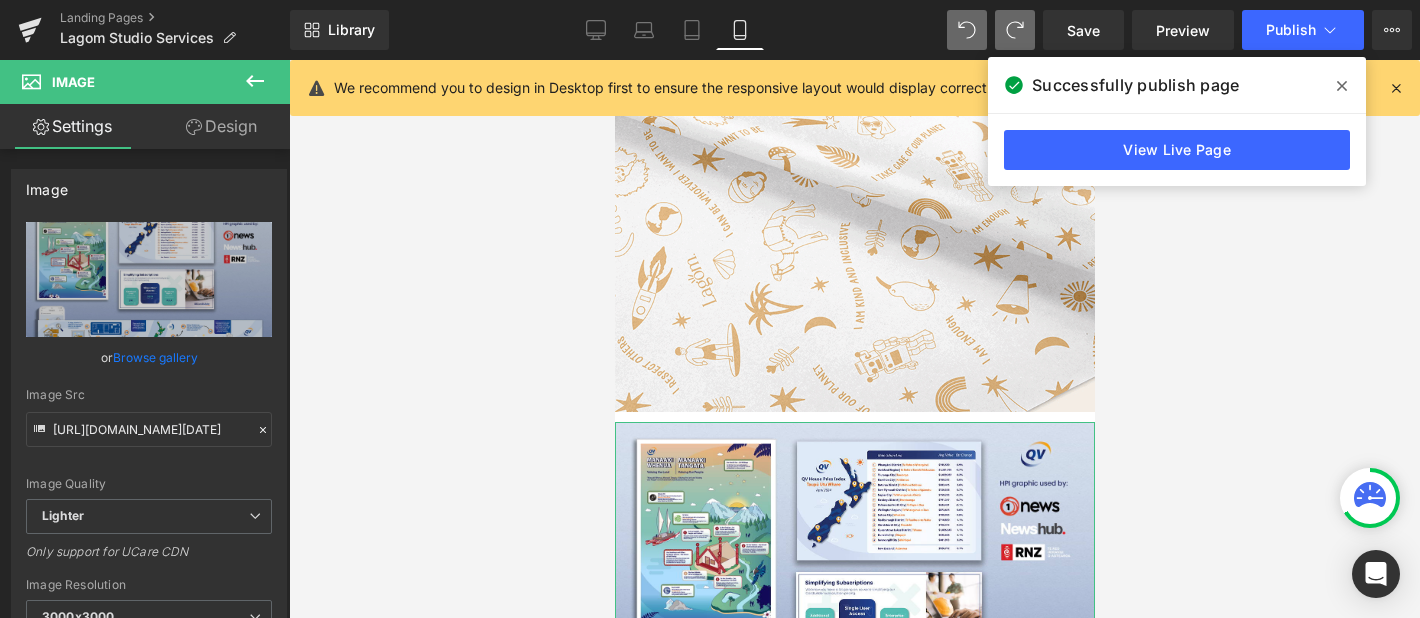 click on "Visibility" at bounding box center [0, 0] 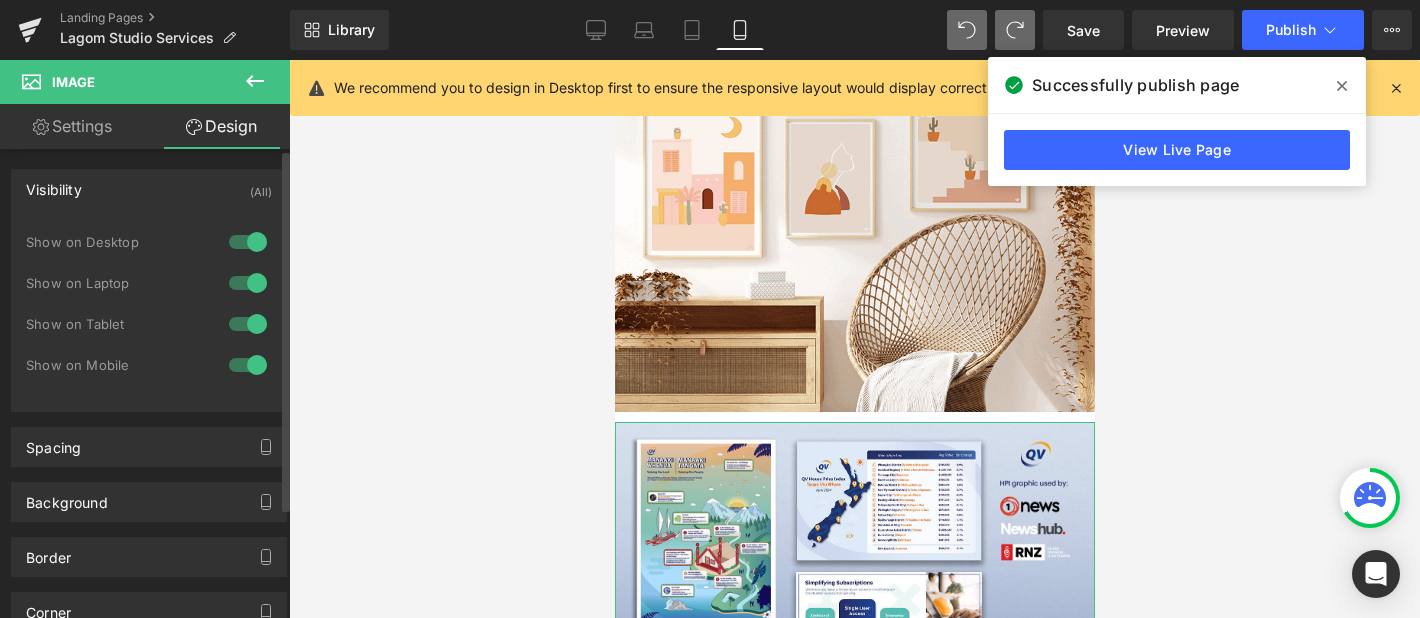 click at bounding box center [248, 242] 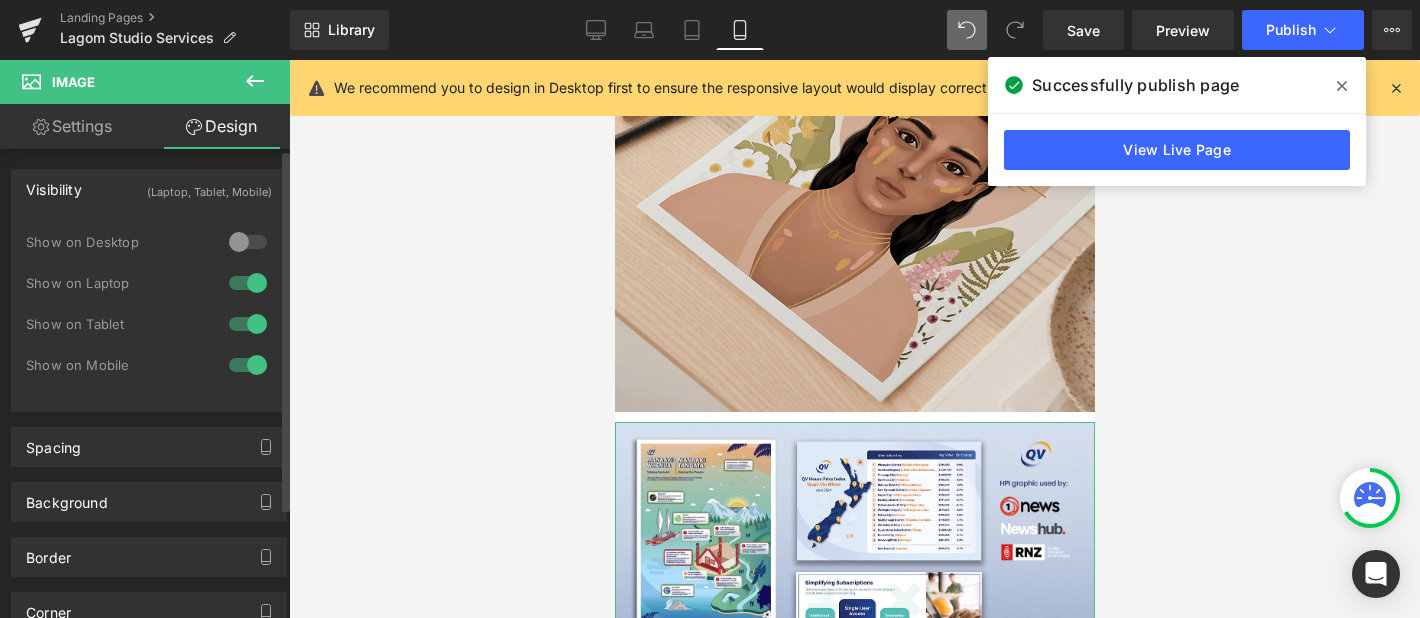 click at bounding box center [248, 283] 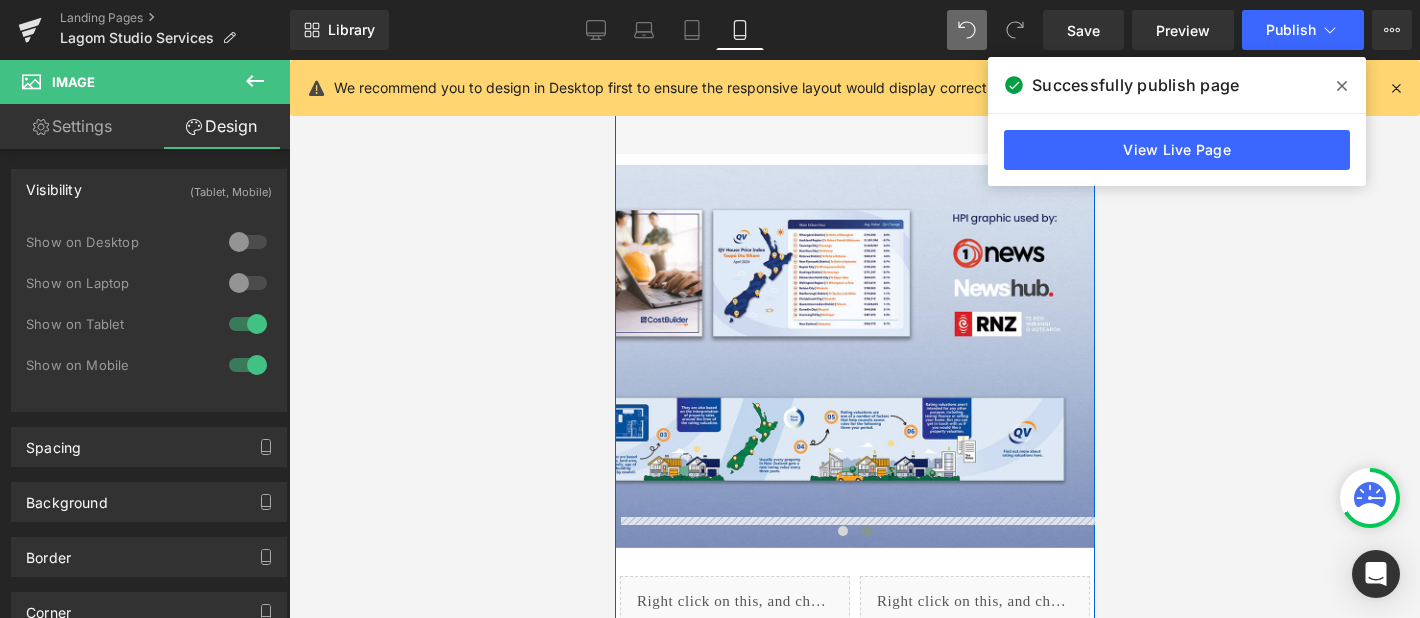 scroll, scrollTop: 9974, scrollLeft: 0, axis: vertical 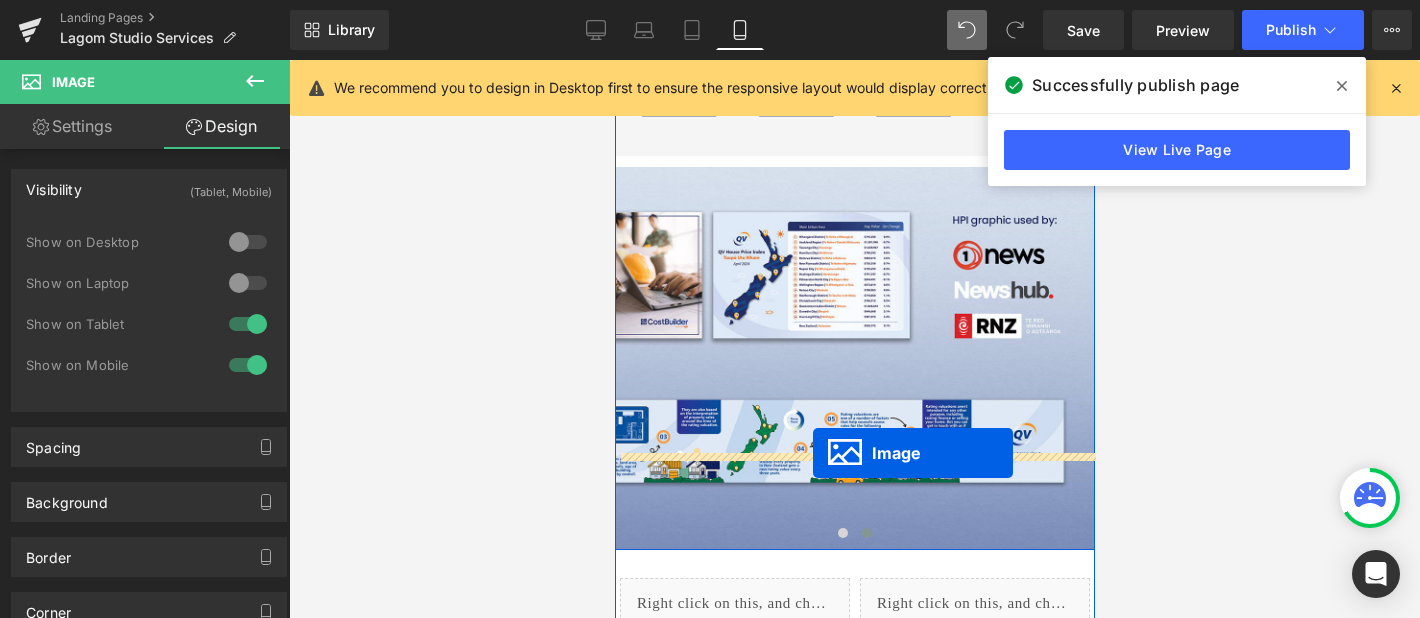 drag, startPoint x: 822, startPoint y: 366, endPoint x: 812, endPoint y: 453, distance: 87.57283 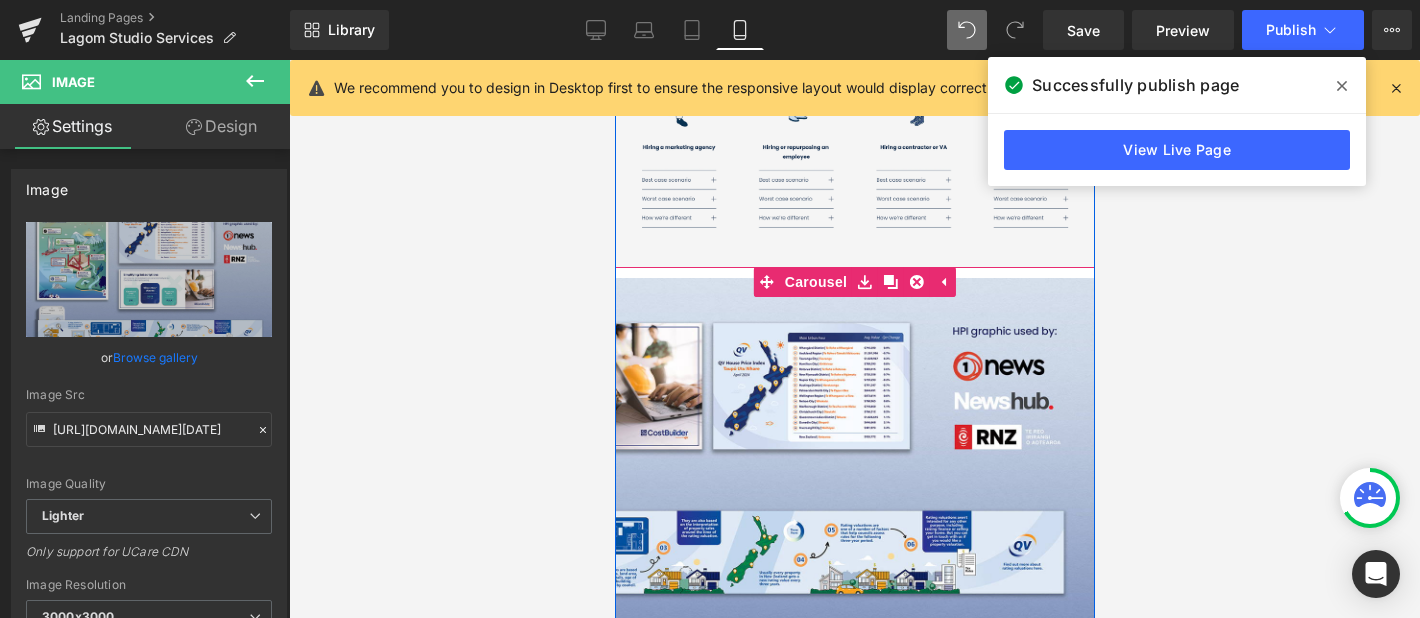 scroll, scrollTop: 9830, scrollLeft: 0, axis: vertical 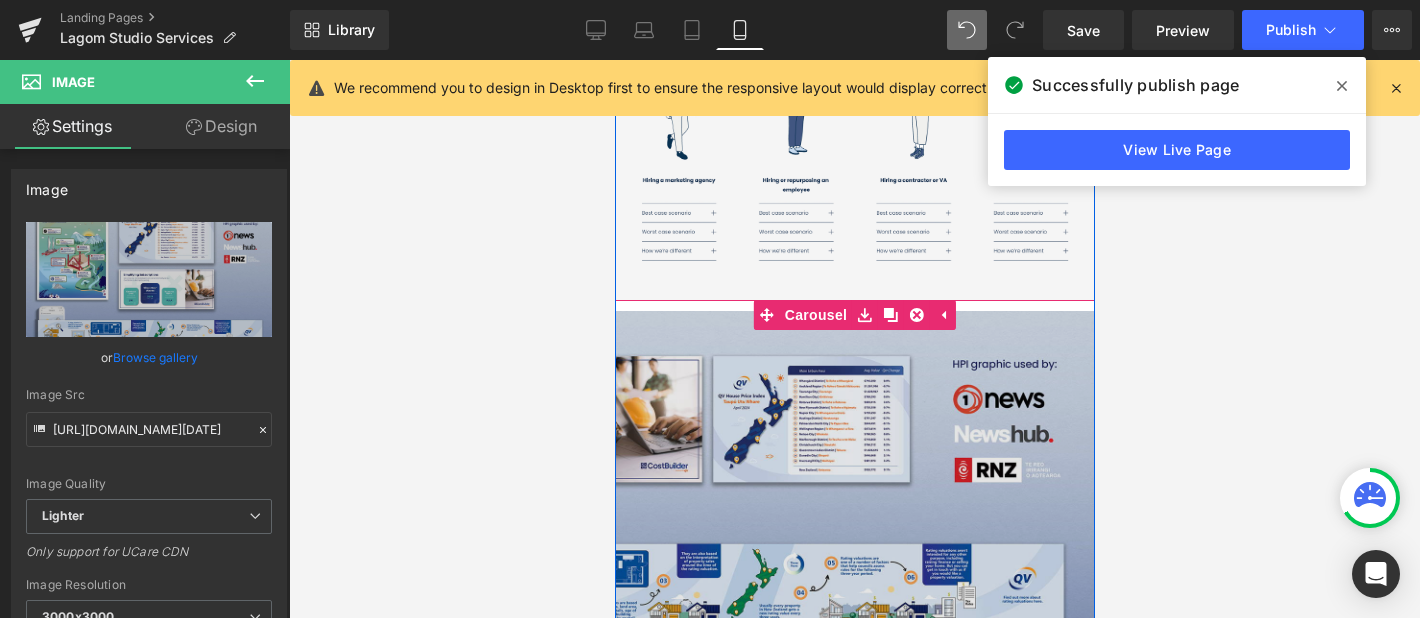 click at bounding box center [854, 502] 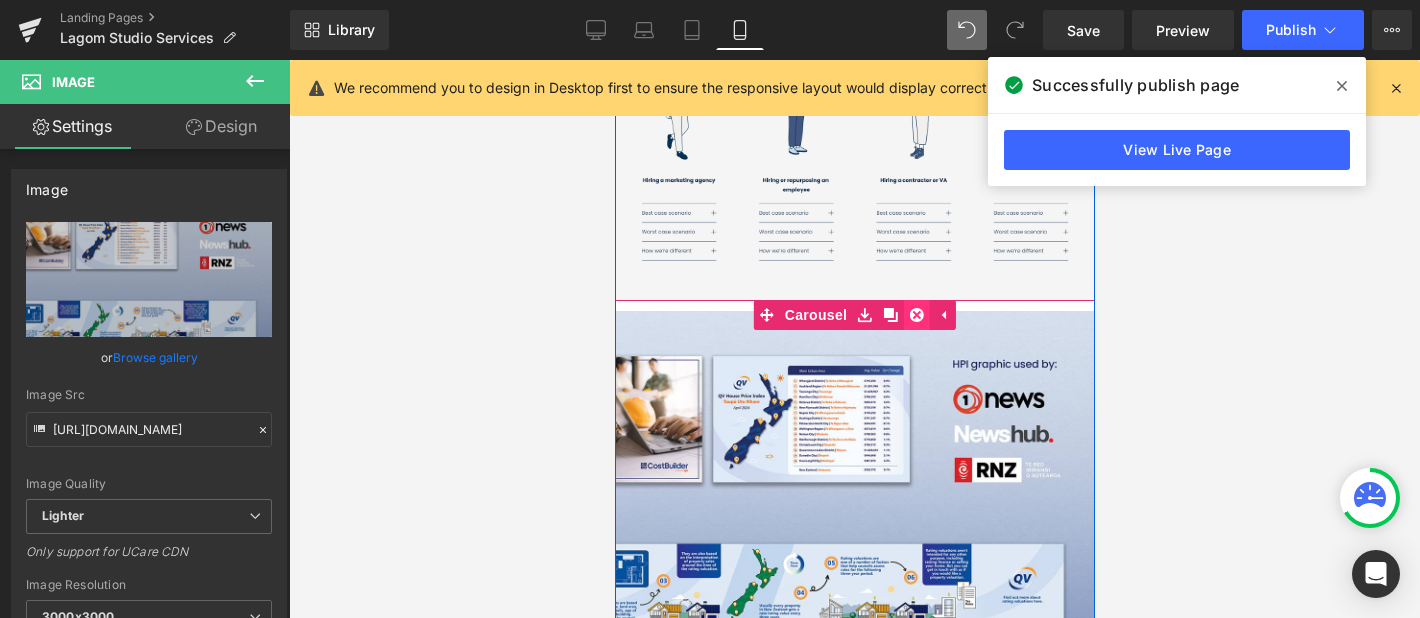 click 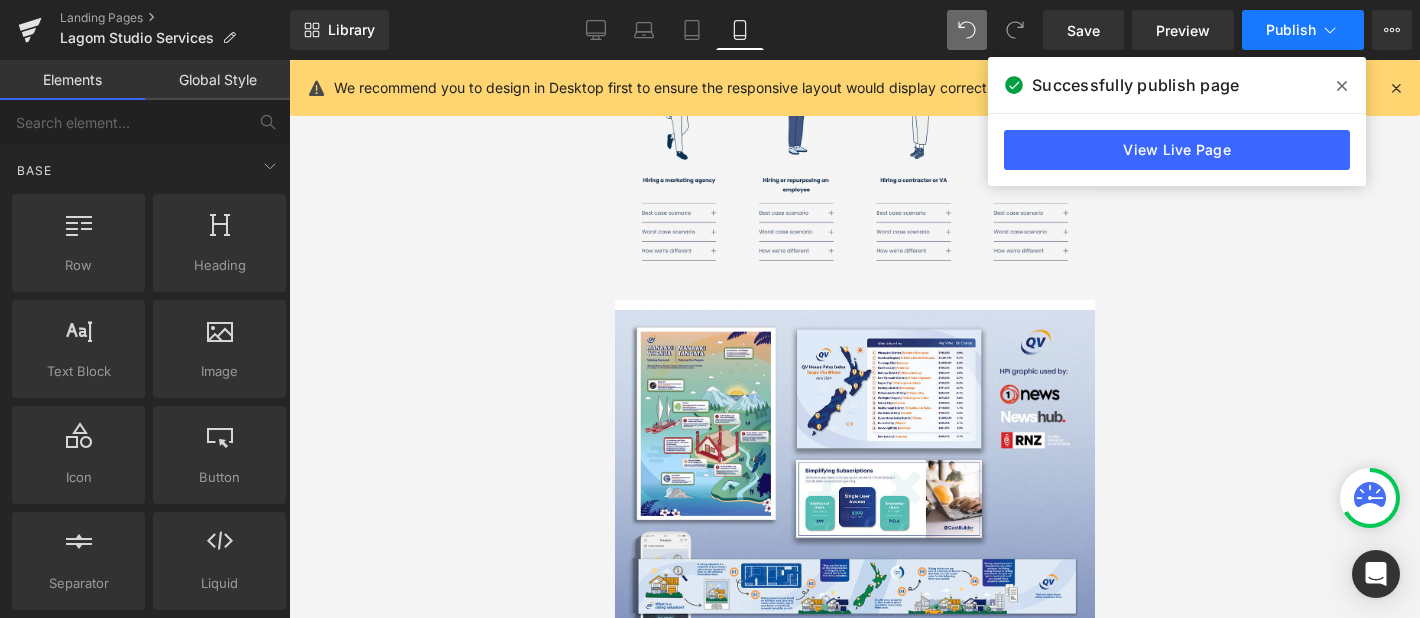 click on "Publish" at bounding box center (1303, 30) 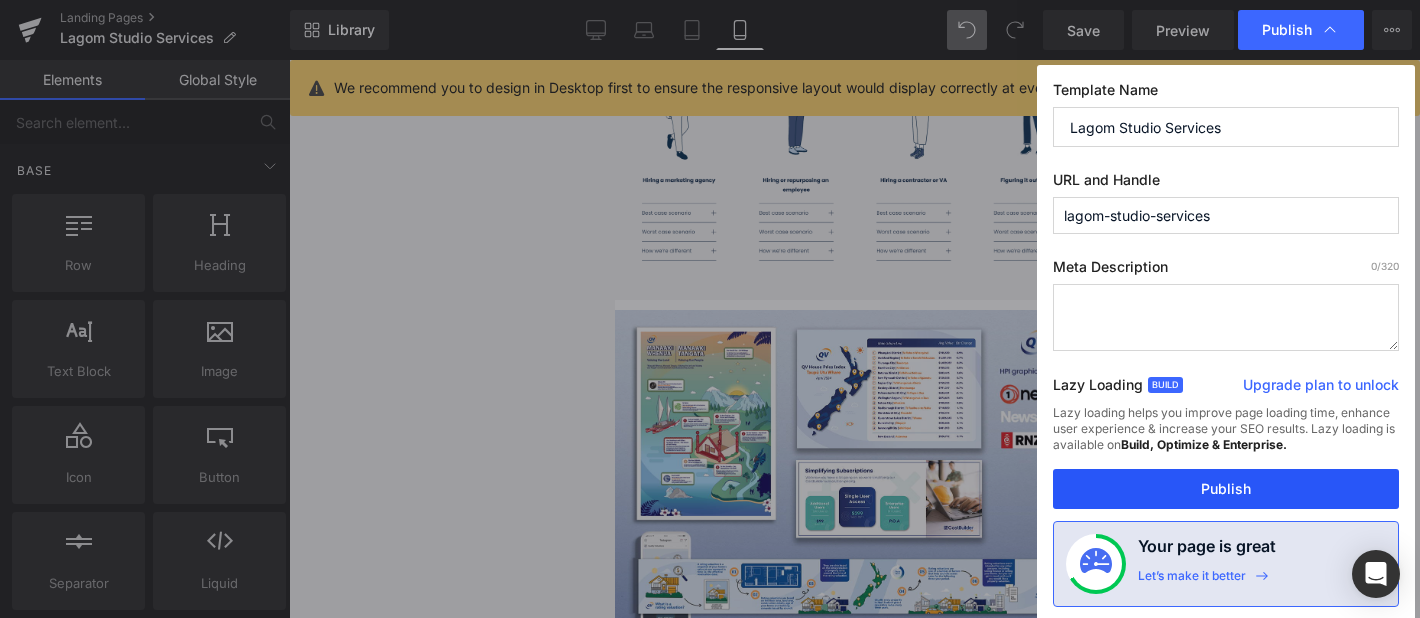 drag, startPoint x: 1164, startPoint y: 491, endPoint x: 322, endPoint y: 311, distance: 861.02496 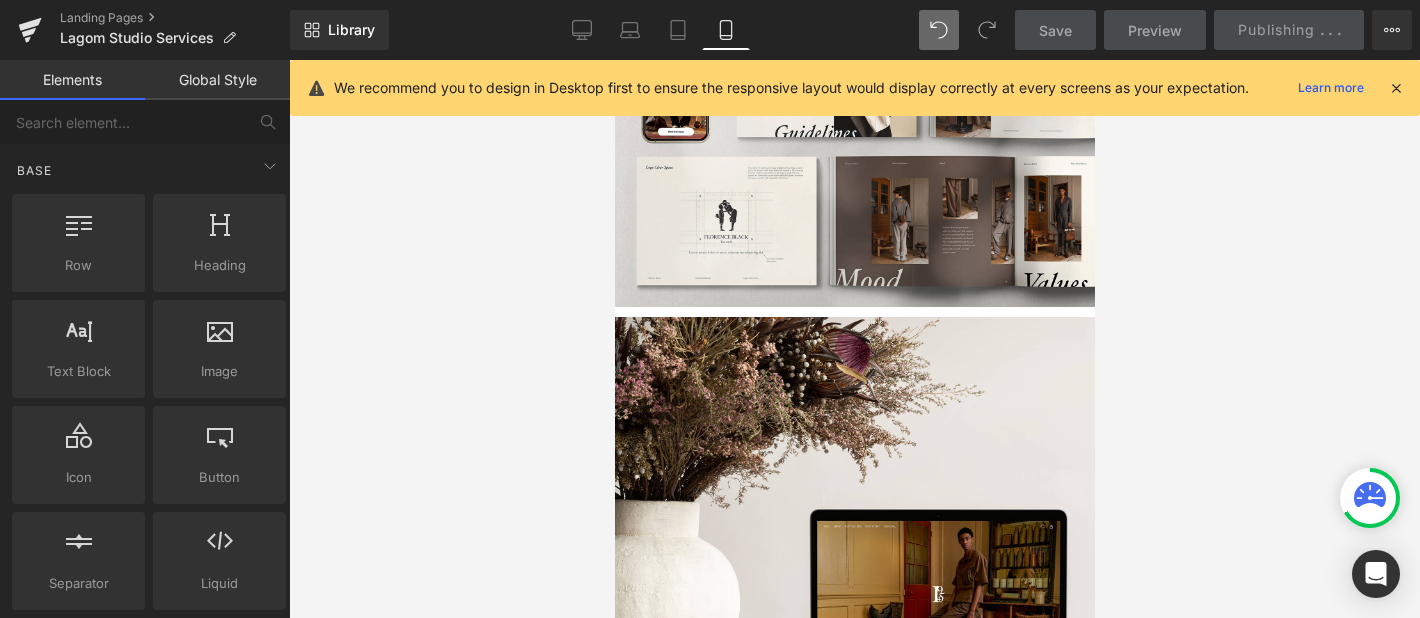 scroll, scrollTop: 328, scrollLeft: 0, axis: vertical 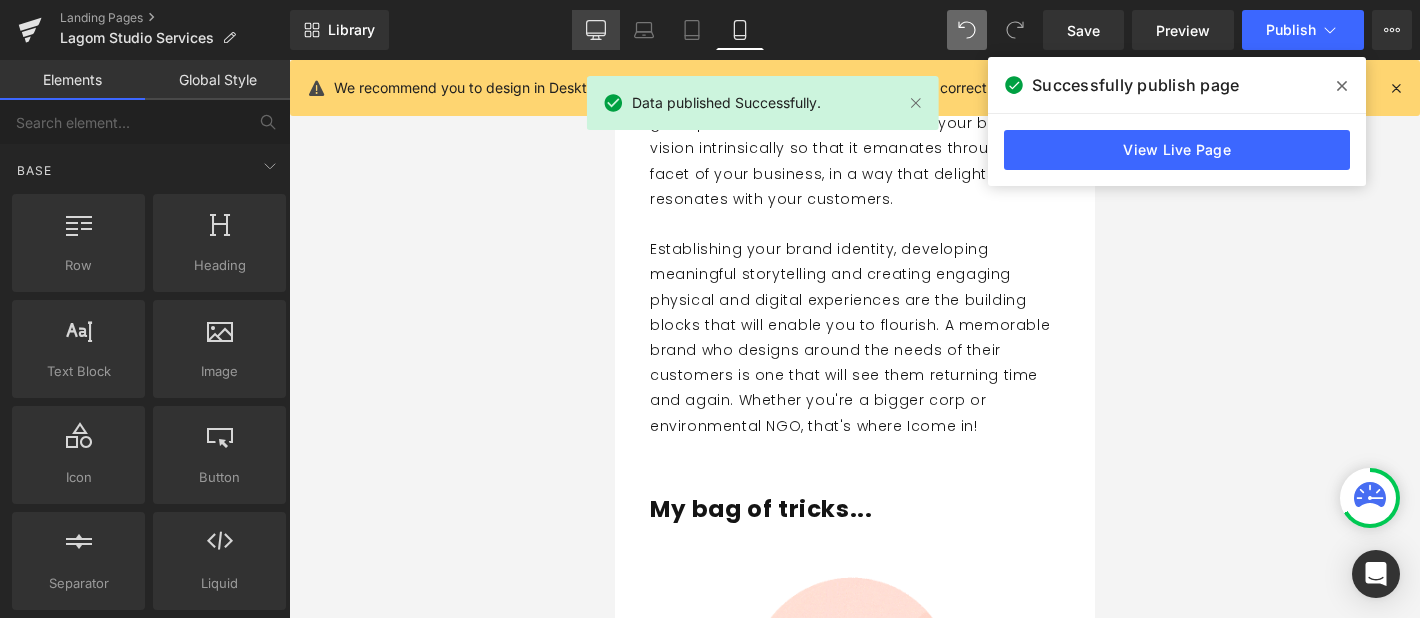 click 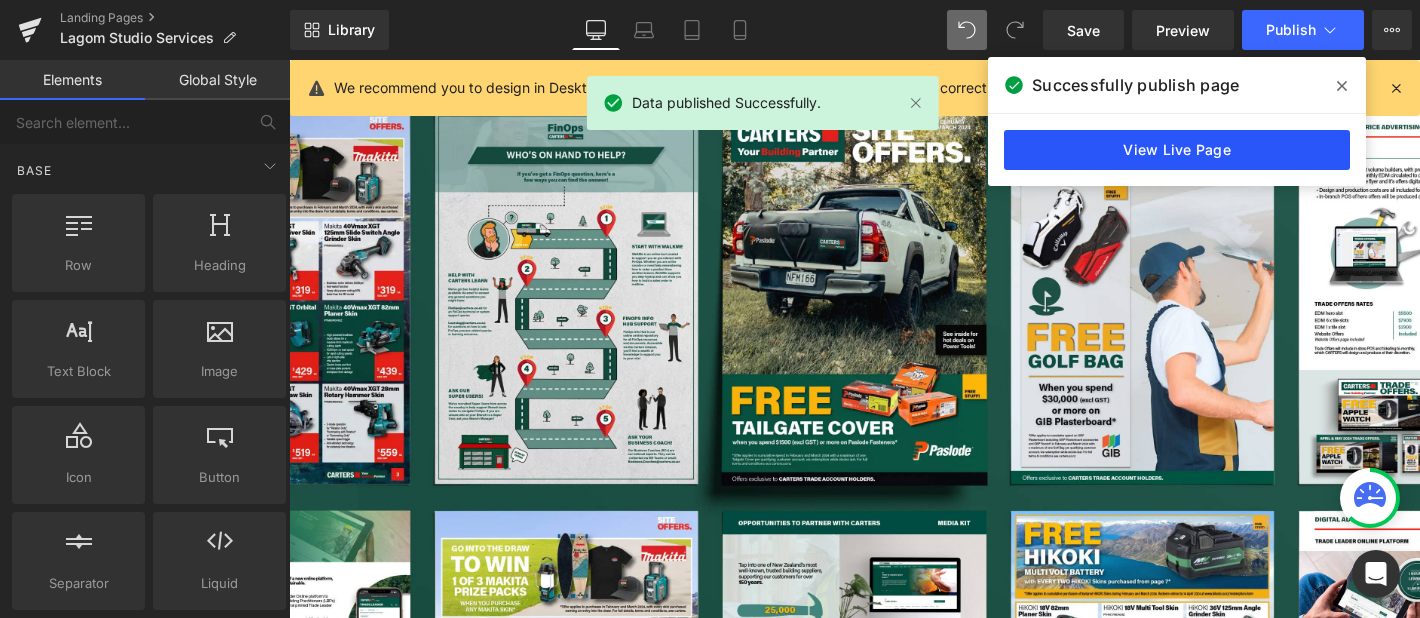 scroll, scrollTop: 2698, scrollLeft: 0, axis: vertical 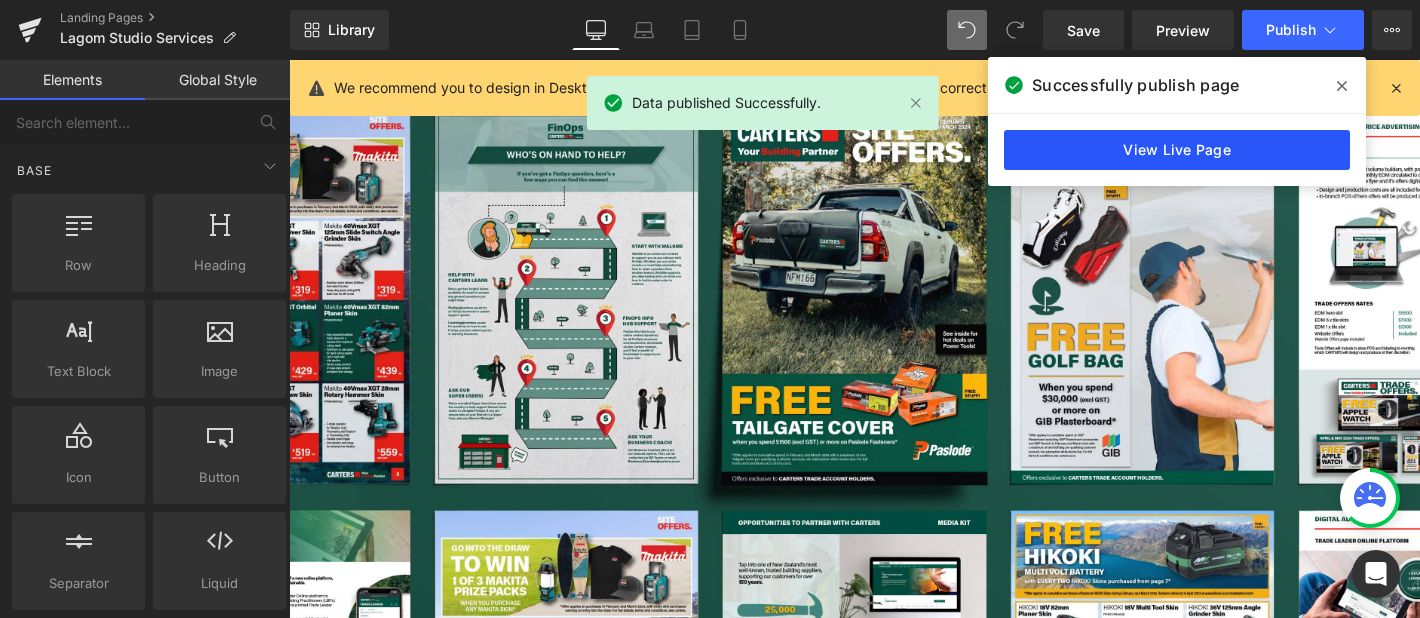 click on "View Live Page" at bounding box center (1177, 150) 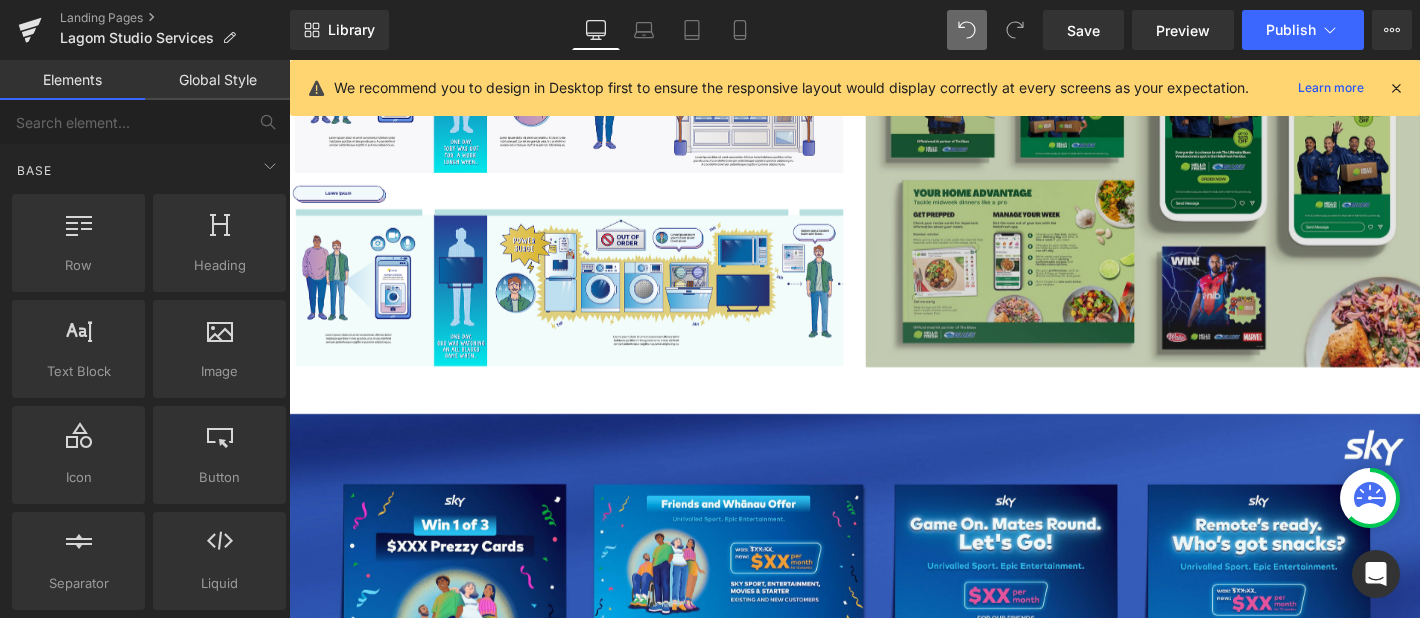 scroll, scrollTop: 5178, scrollLeft: 0, axis: vertical 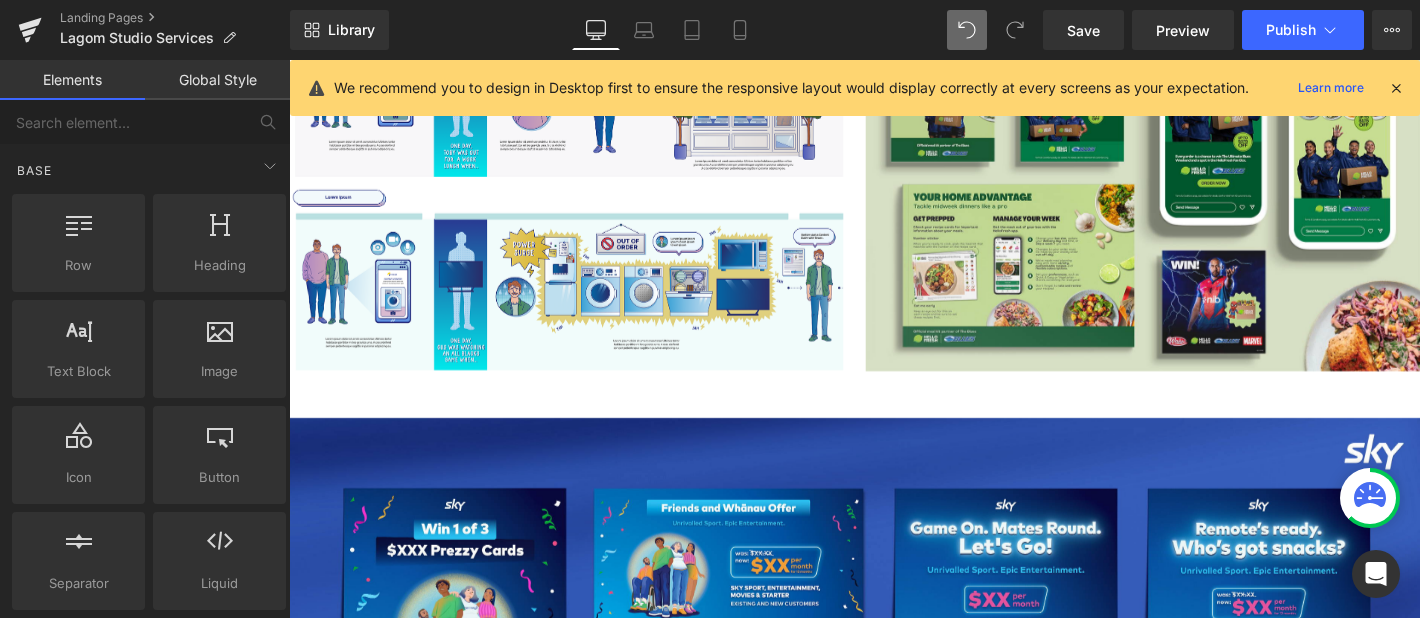 drag, startPoint x: 837, startPoint y: 495, endPoint x: 591, endPoint y: 383, distance: 270.29614 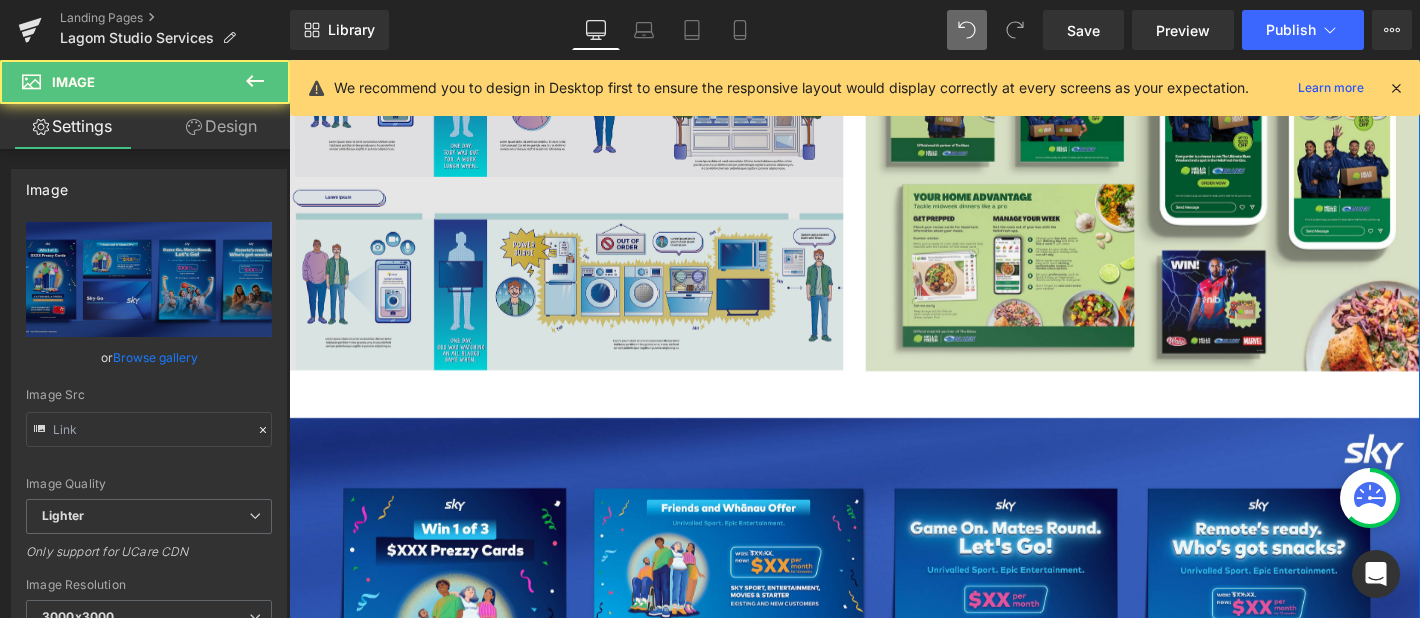 type on "[URL][DOMAIN_NAME]" 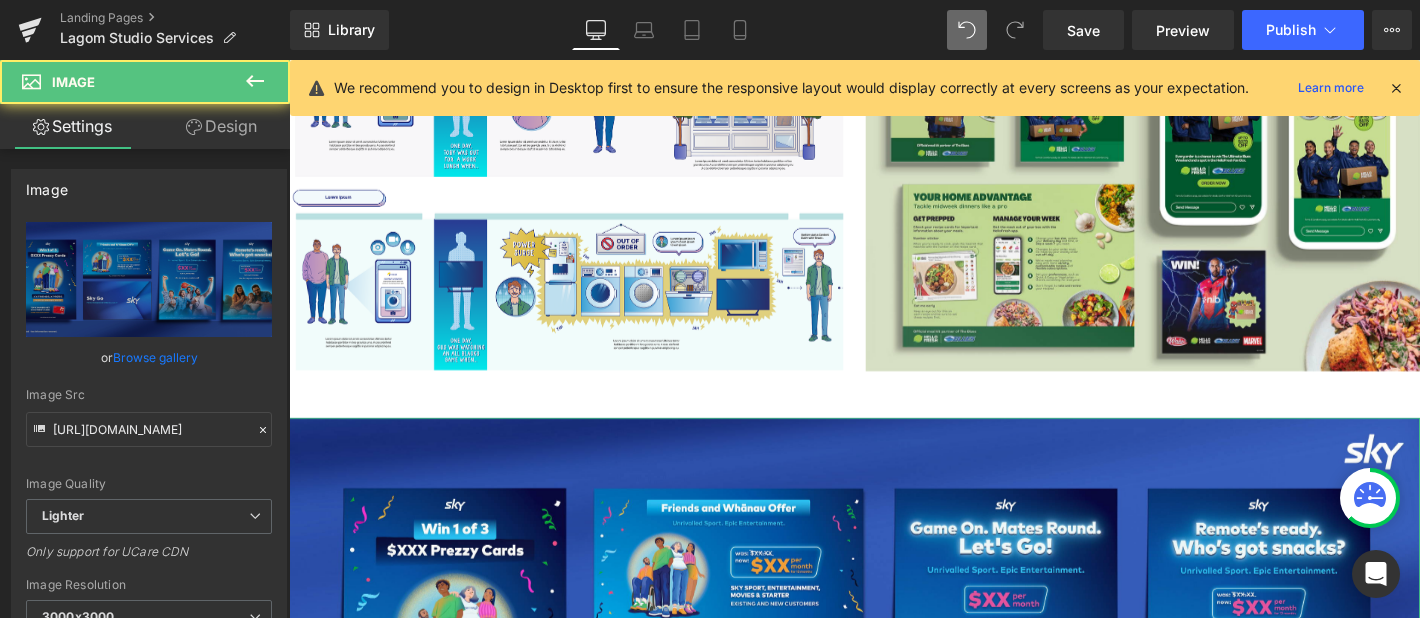 click on "Design" at bounding box center (221, 126) 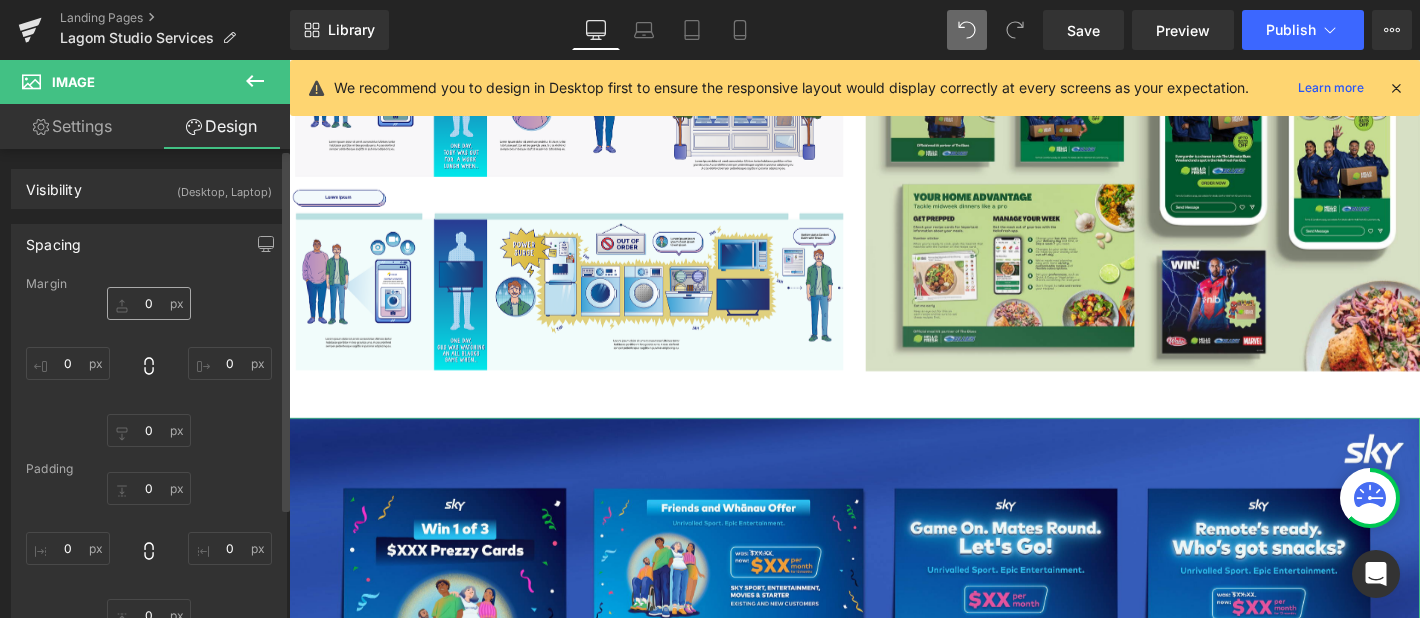 type on "25" 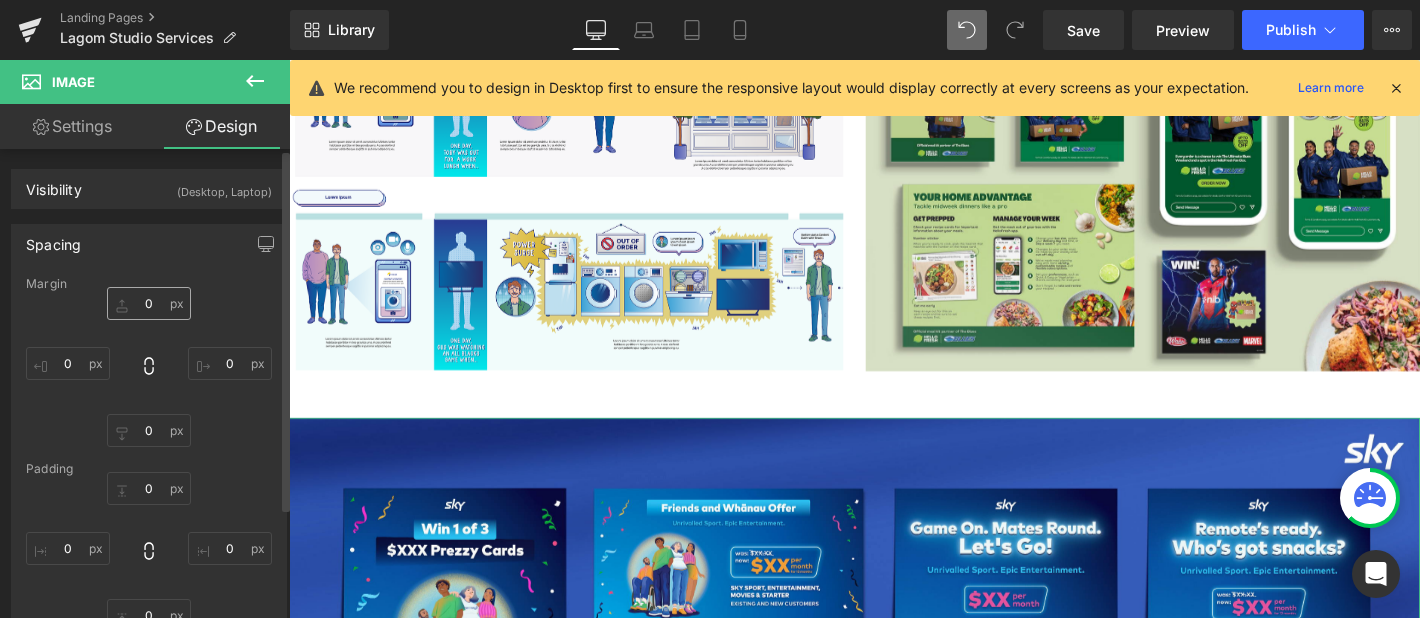 type on "0" 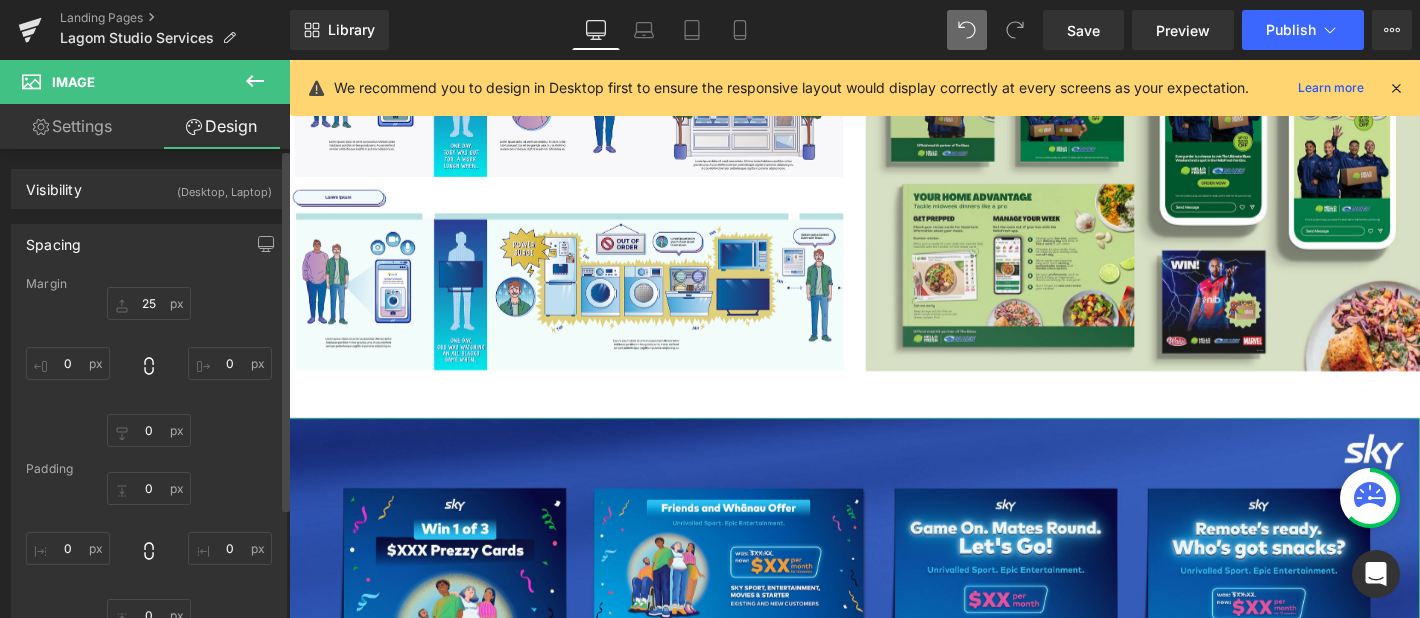 scroll, scrollTop: 43, scrollLeft: 0, axis: vertical 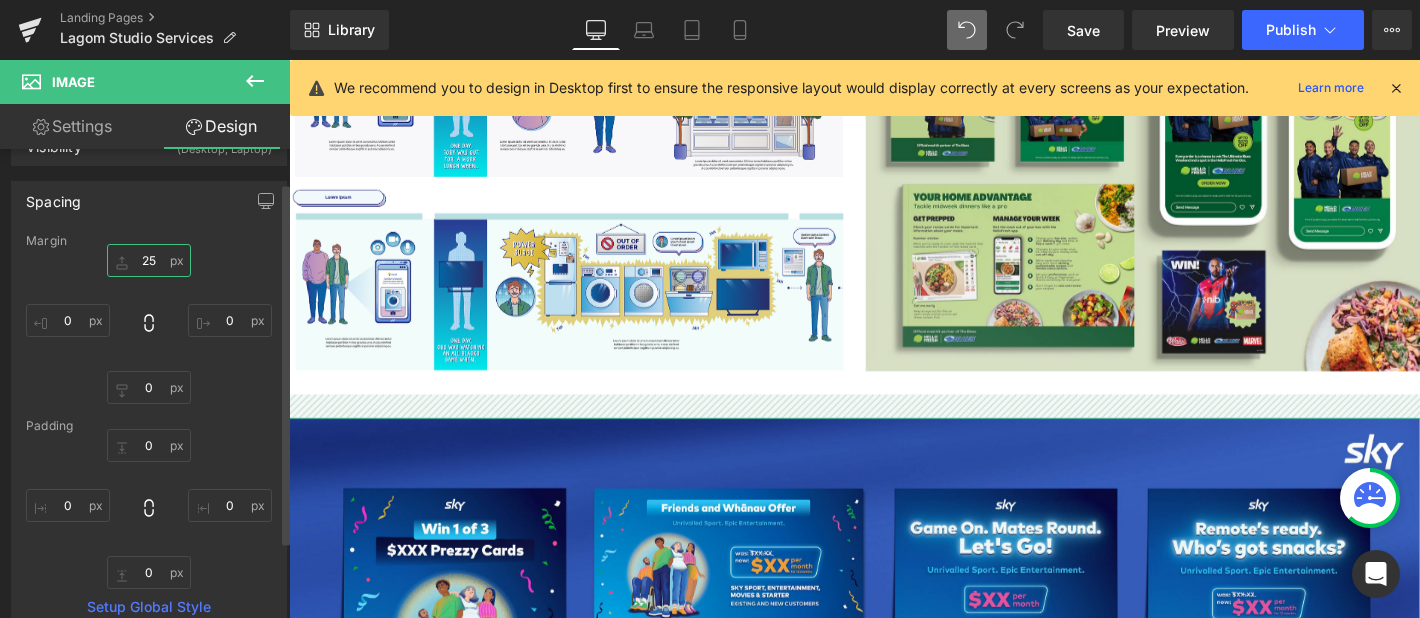 click on "25" at bounding box center [149, 260] 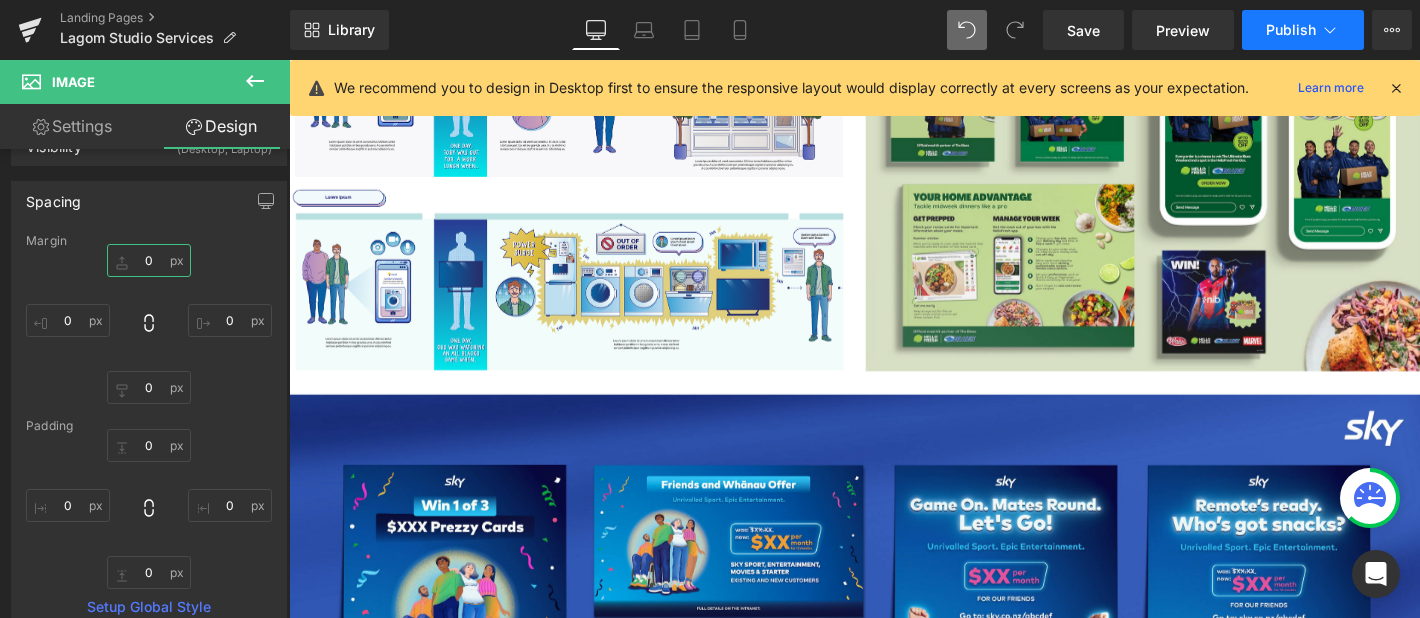 type 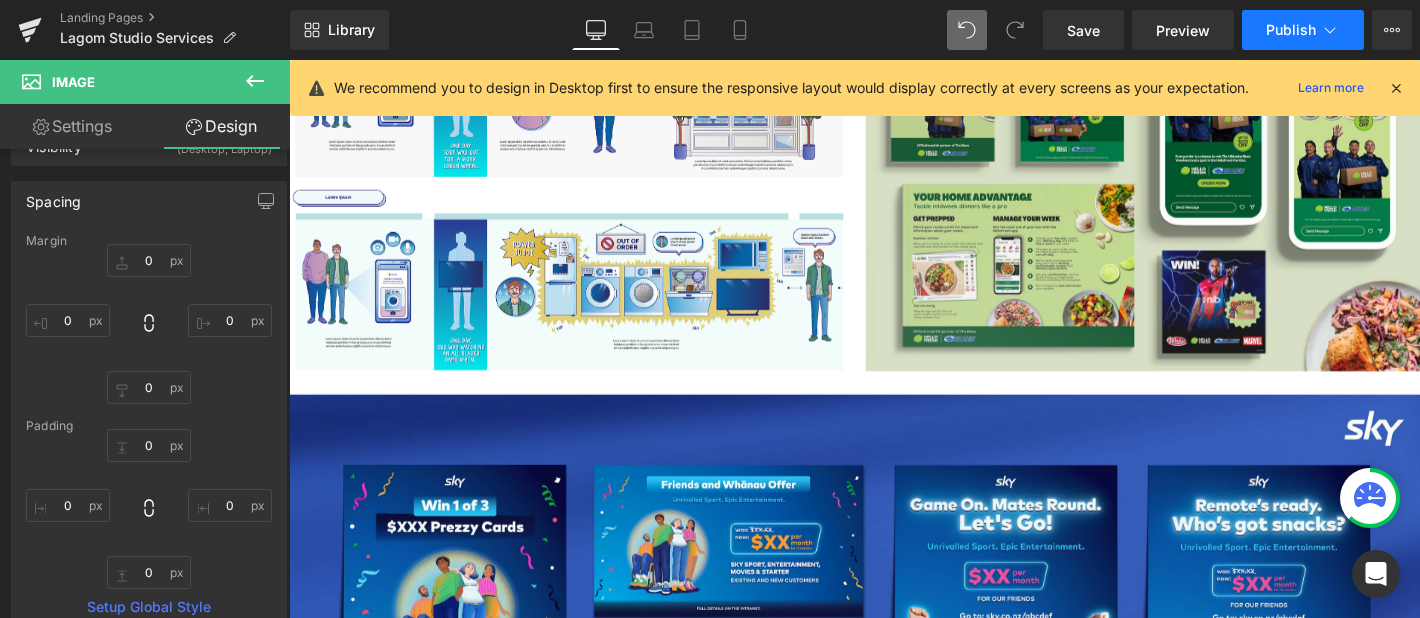 click on "Publish" at bounding box center (1303, 30) 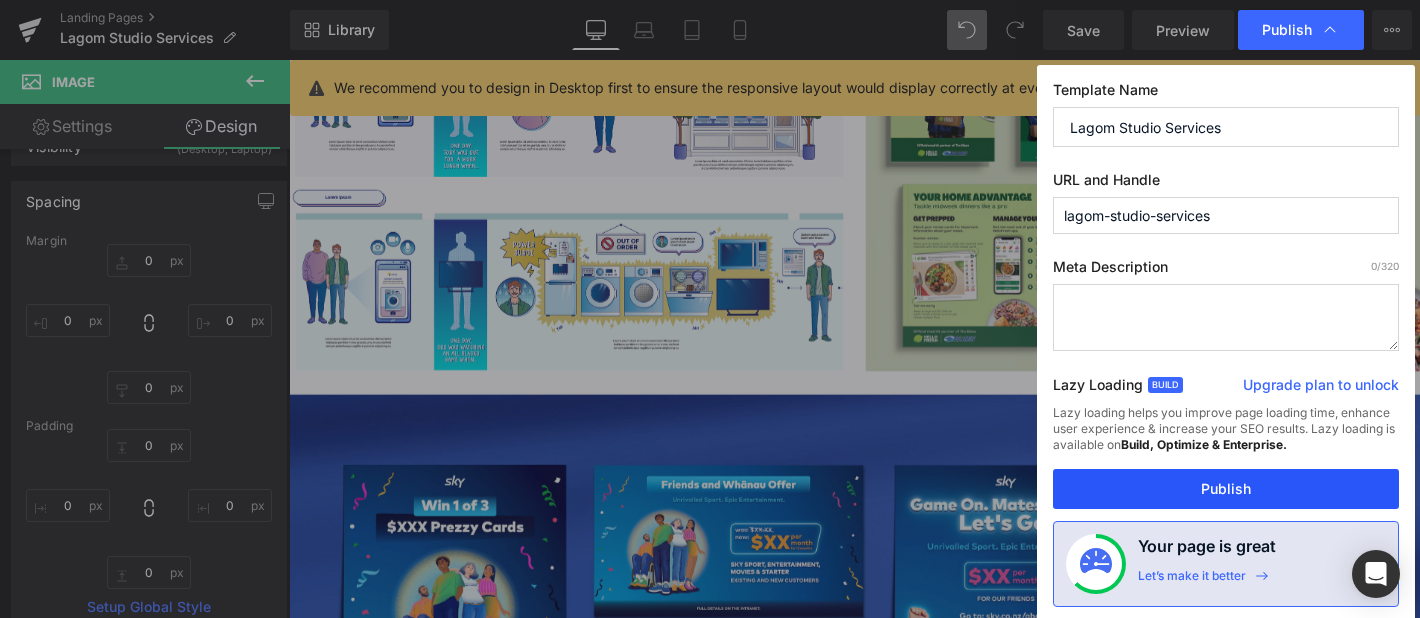 click on "Publish" at bounding box center [1226, 489] 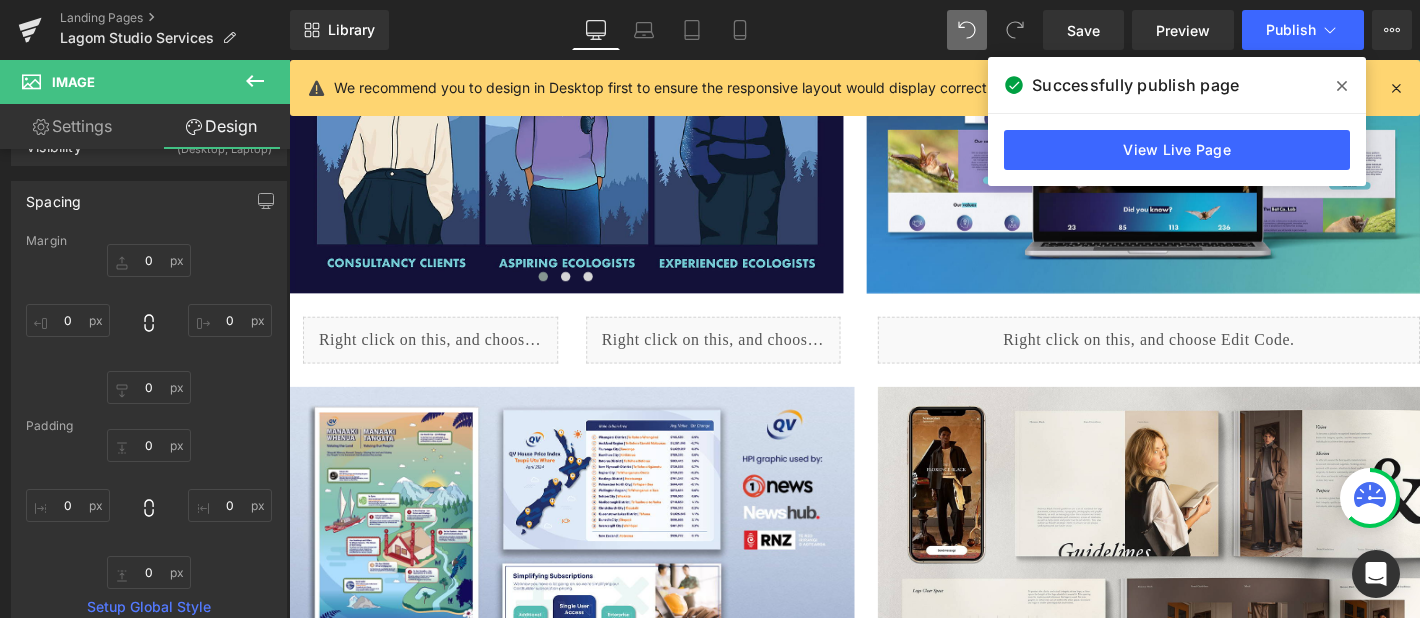 scroll, scrollTop: 6867, scrollLeft: 0, axis: vertical 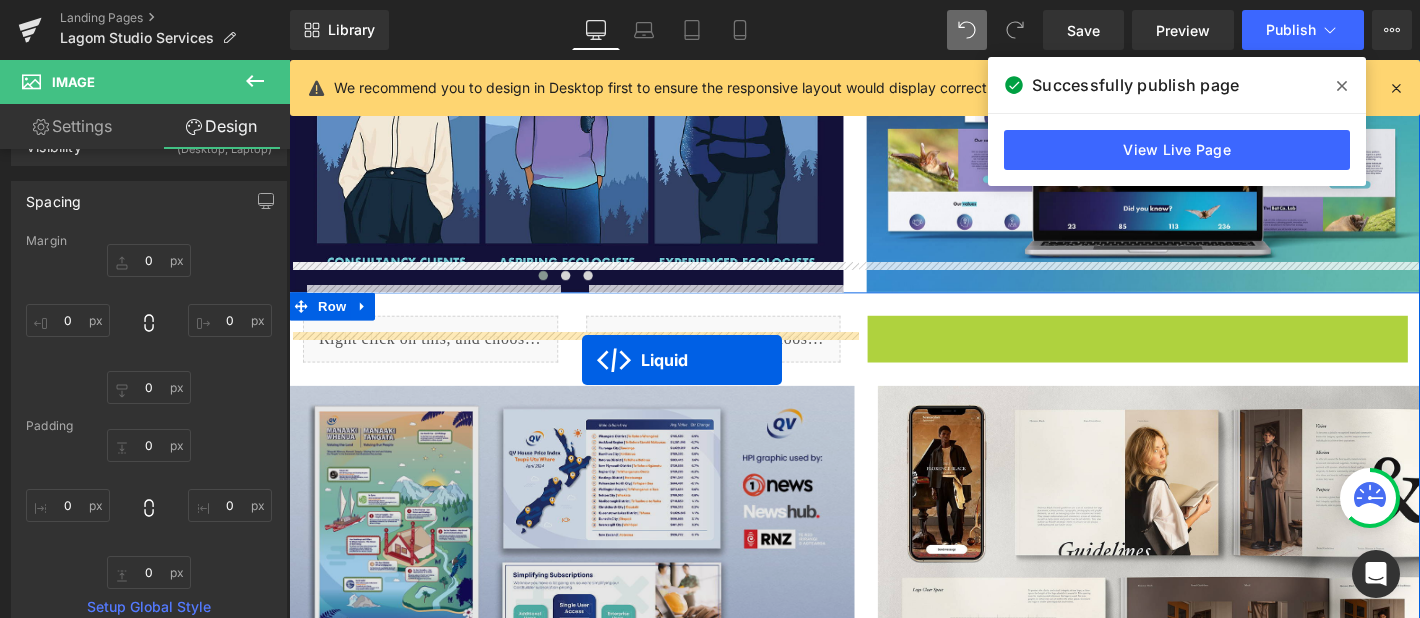 drag, startPoint x: 1160, startPoint y: 319, endPoint x: 602, endPoint y: 381, distance: 561.4339 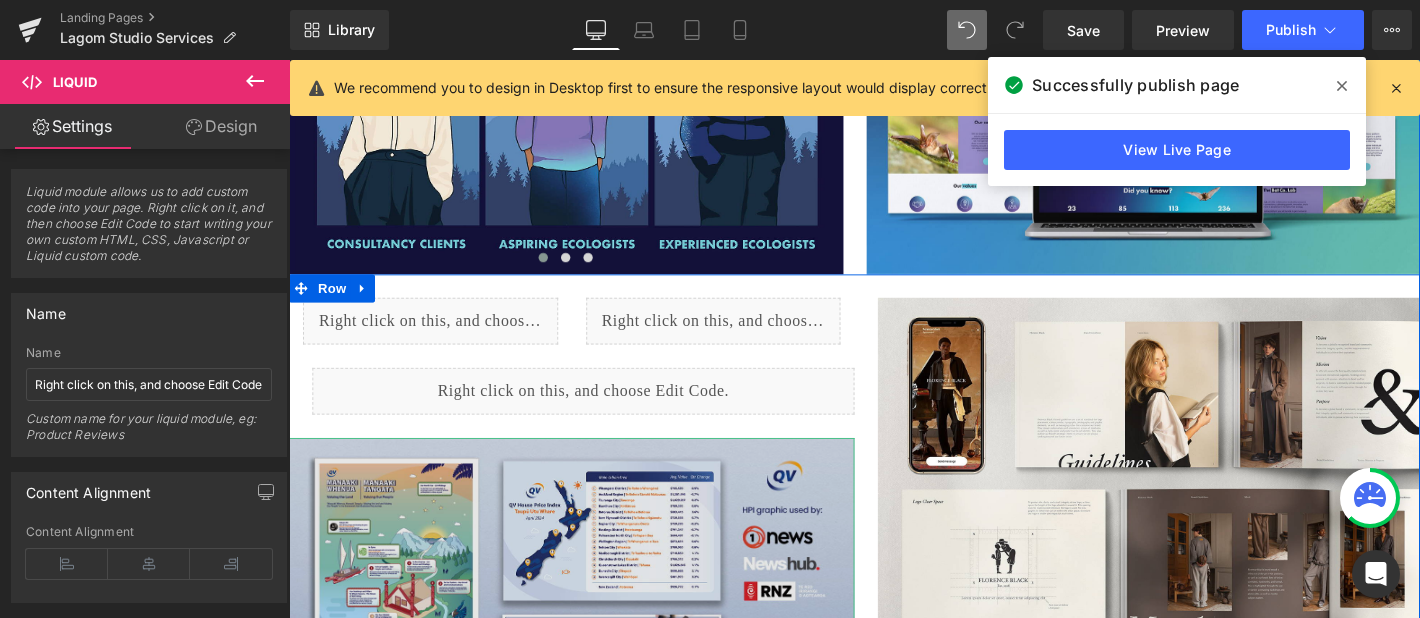 scroll, scrollTop: 6916, scrollLeft: 0, axis: vertical 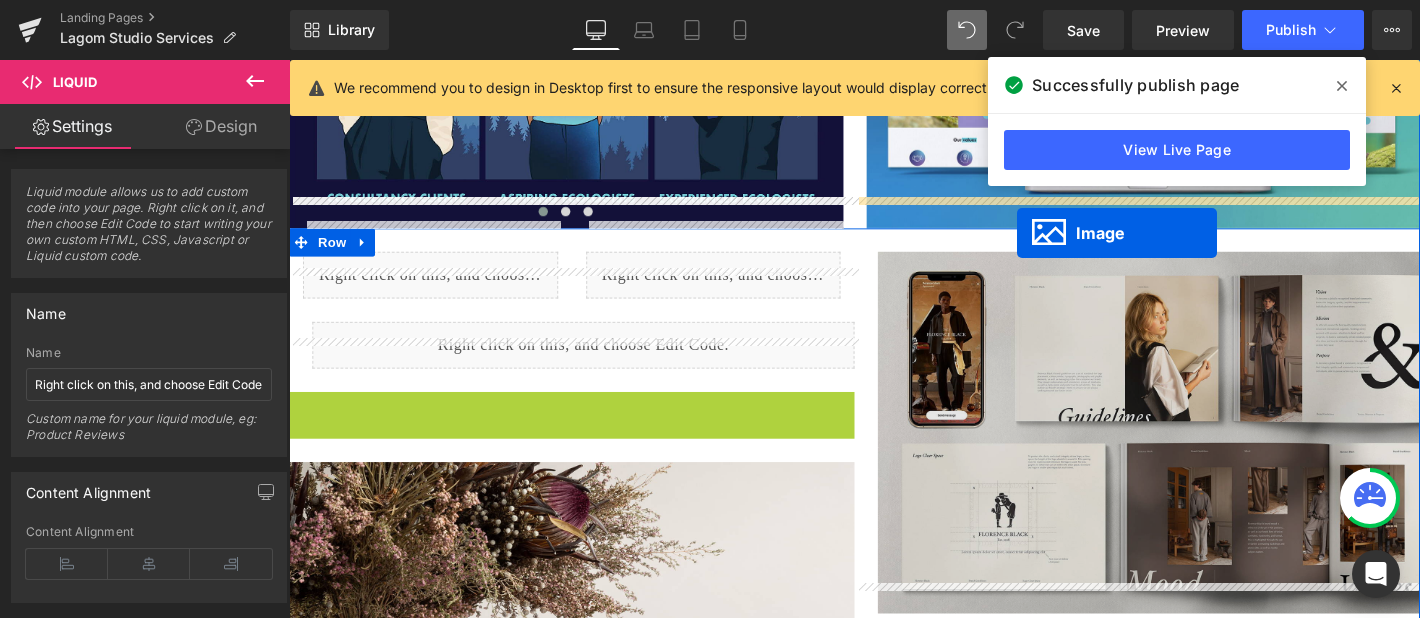 drag, startPoint x: 528, startPoint y: 612, endPoint x: 1068, endPoint y: 245, distance: 652.9081 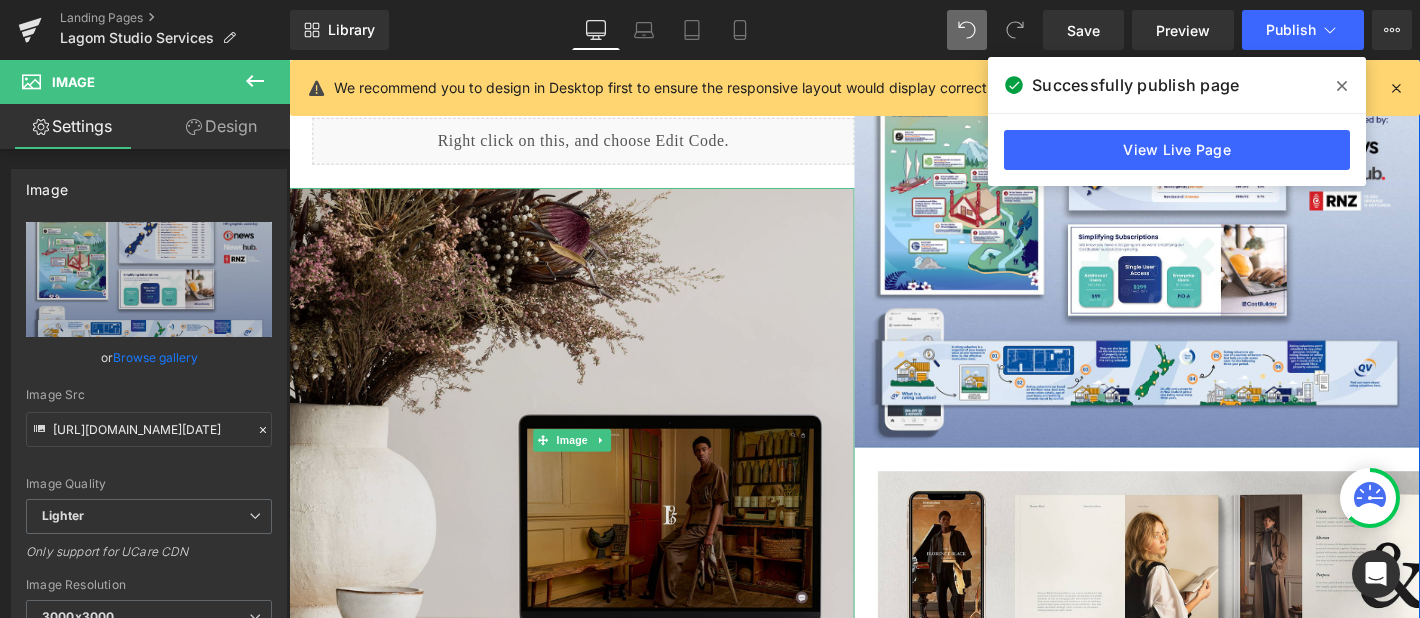 scroll, scrollTop: 7156, scrollLeft: 0, axis: vertical 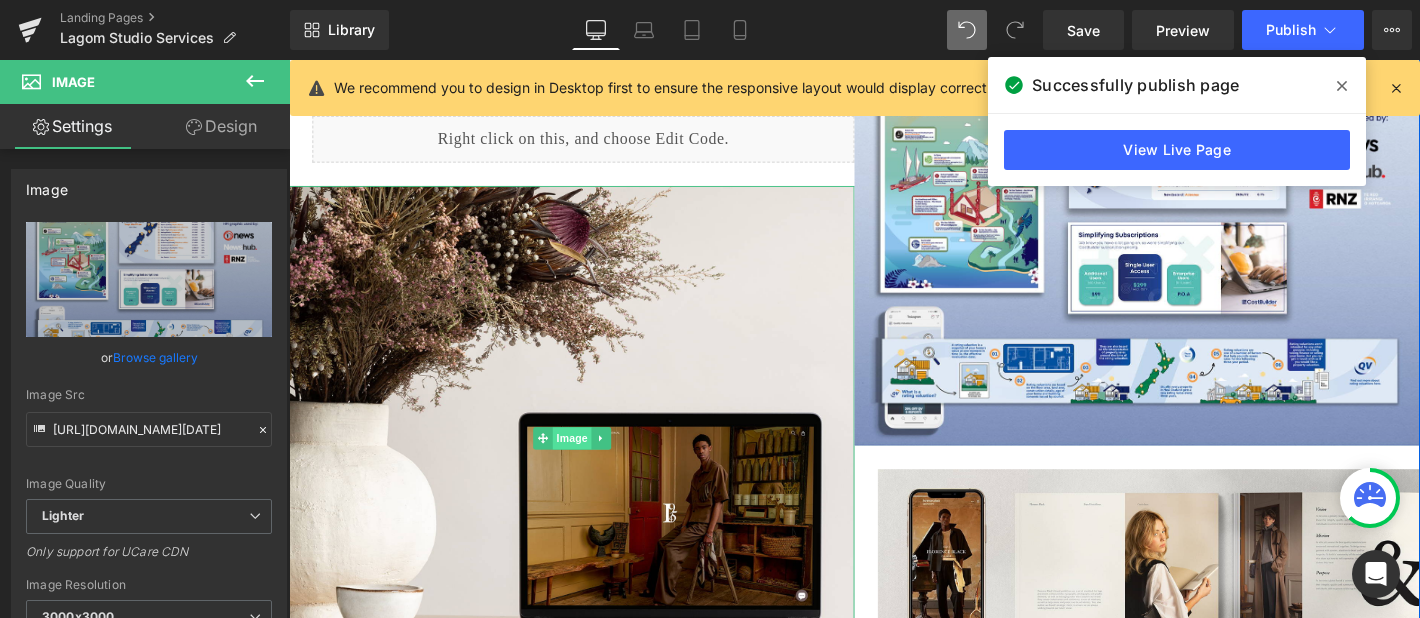 click on "Image" at bounding box center [592, 465] 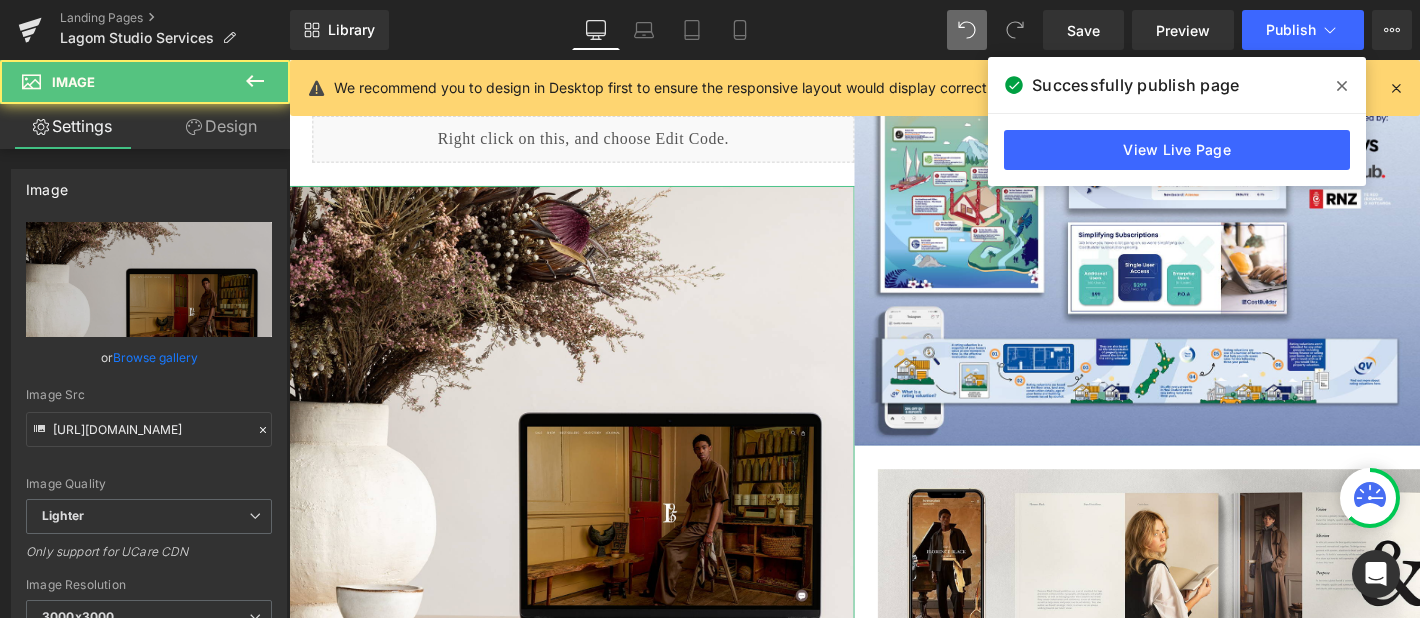 click on "Design" at bounding box center (221, 126) 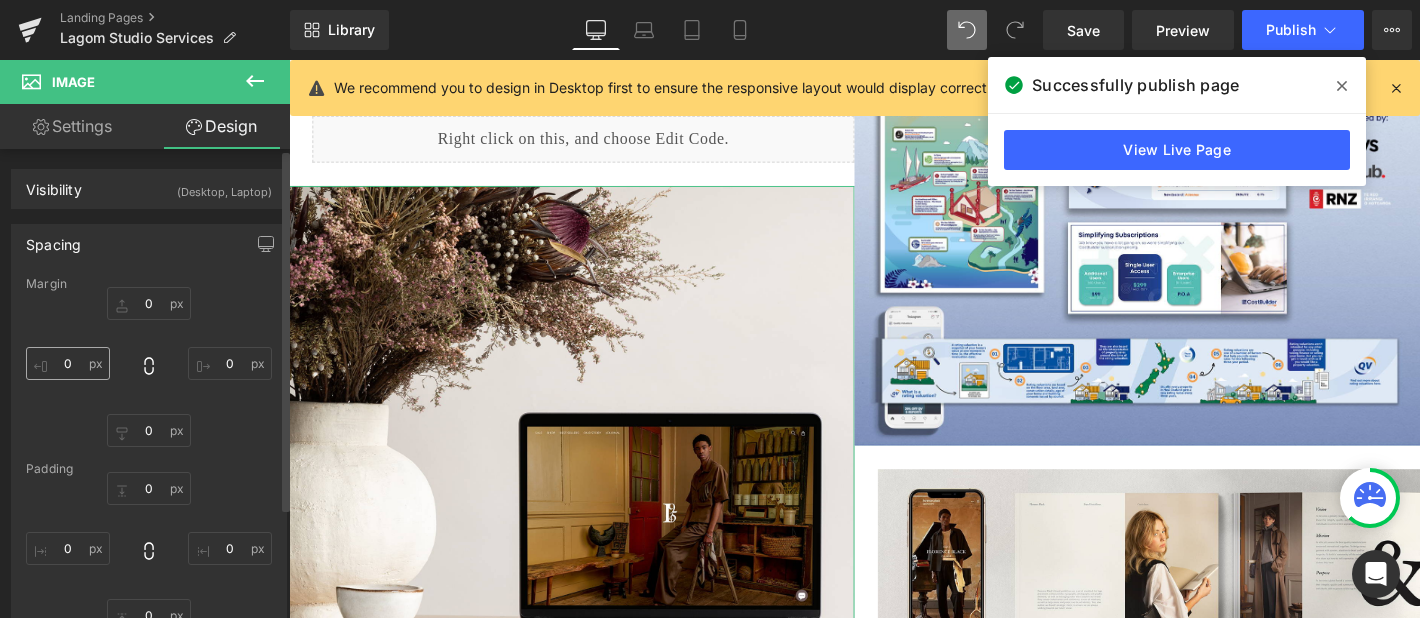 type on "25" 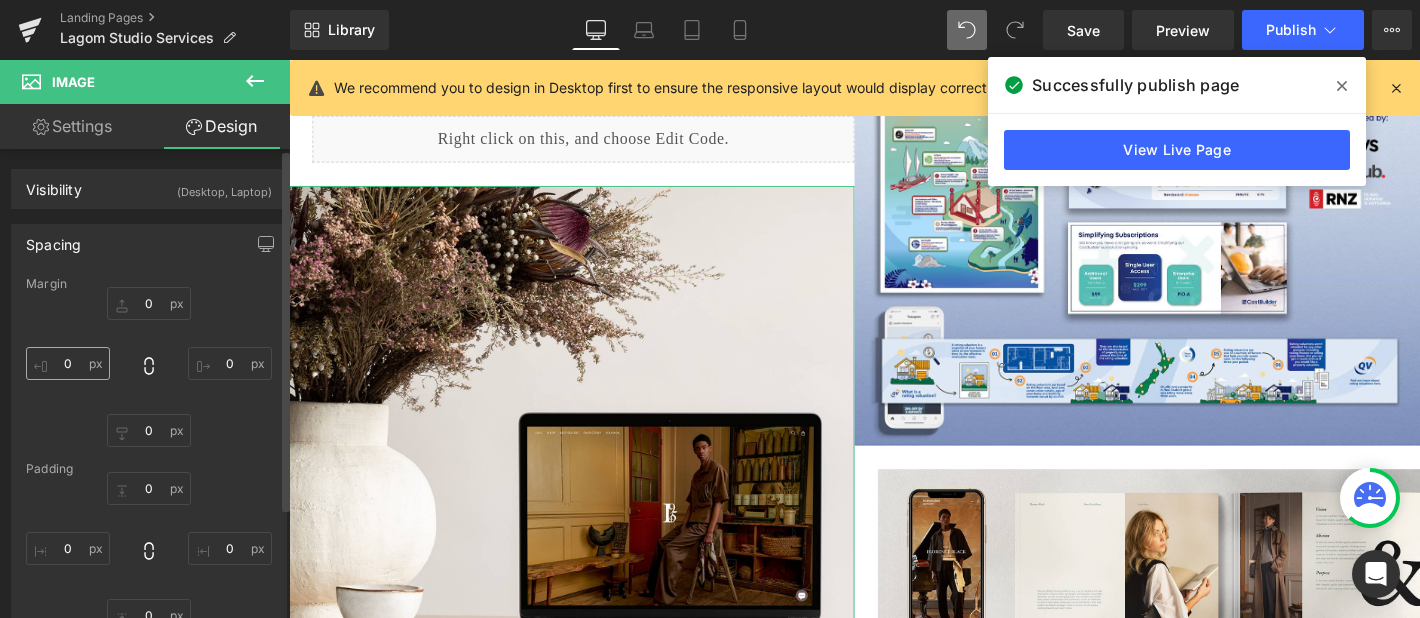 type on "0" 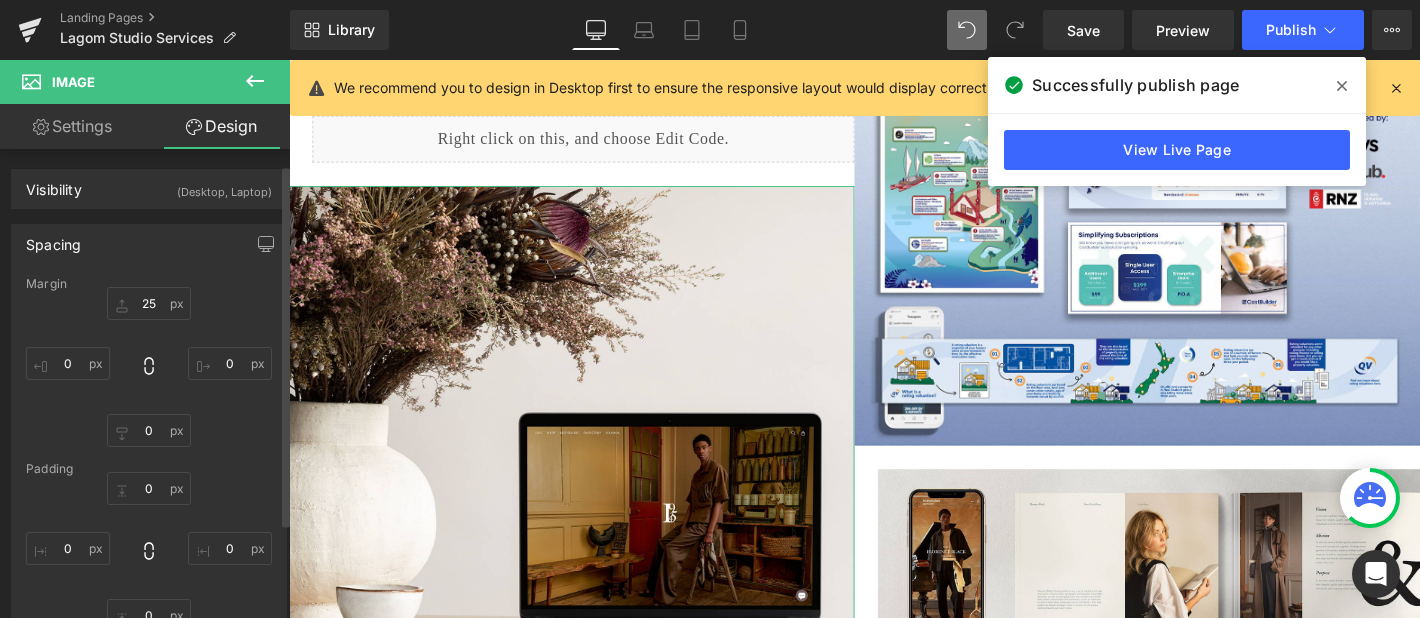 scroll, scrollTop: 90, scrollLeft: 0, axis: vertical 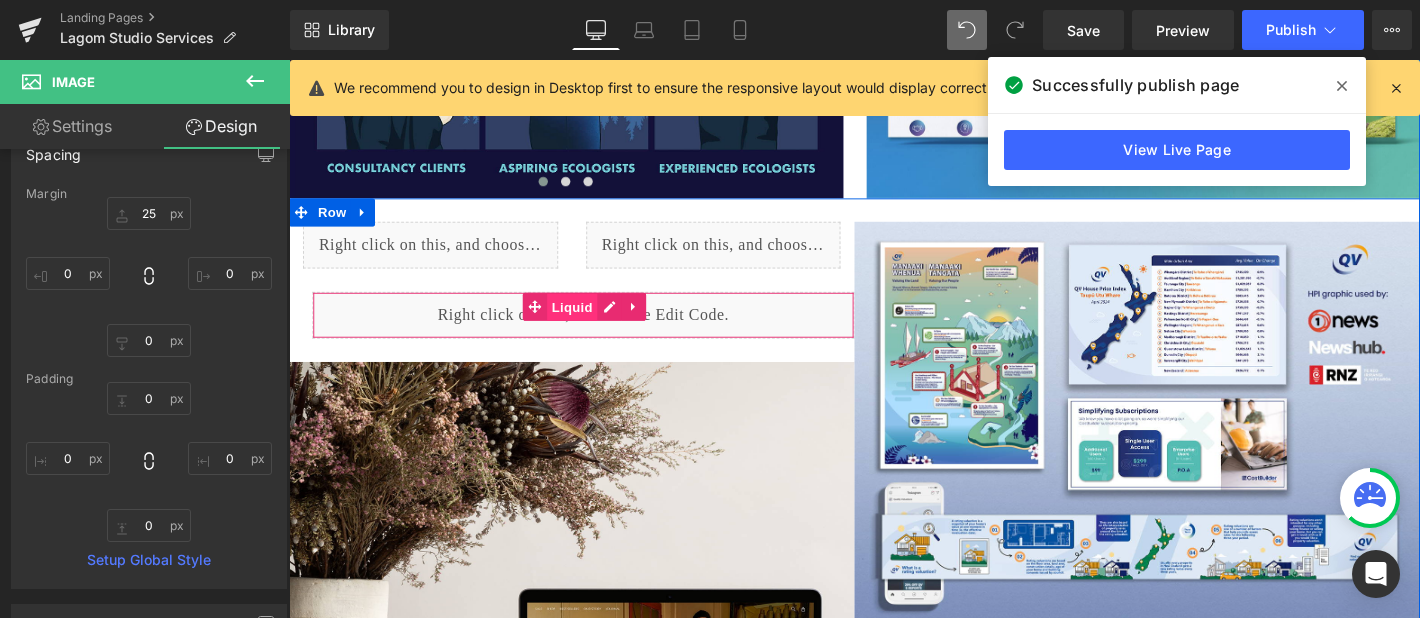 click on "Liquid" at bounding box center (592, 325) 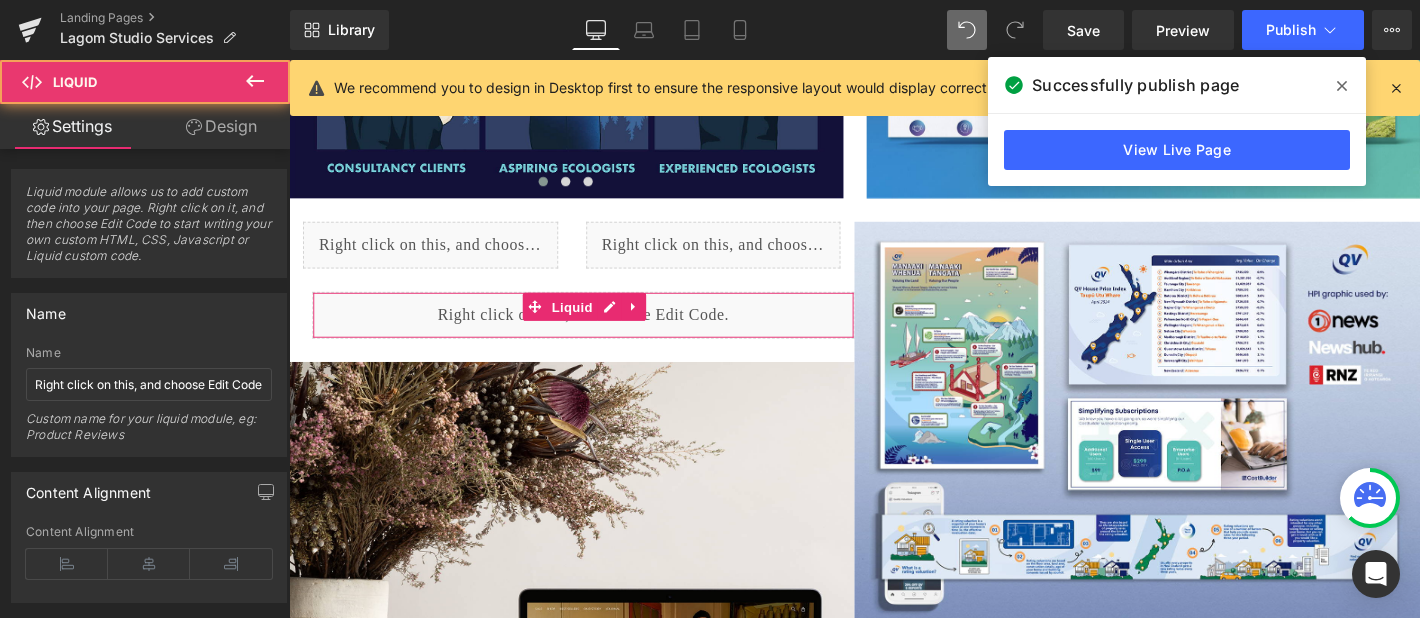 click on "Design" at bounding box center [221, 126] 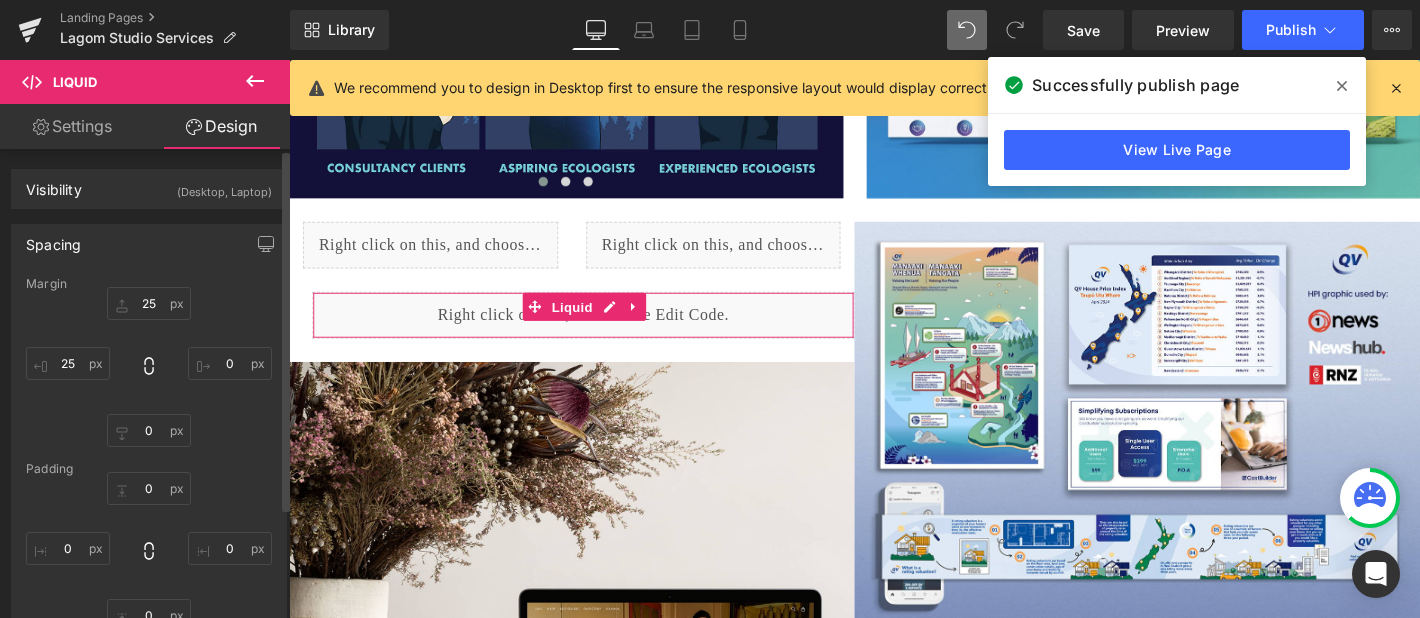 type on "25" 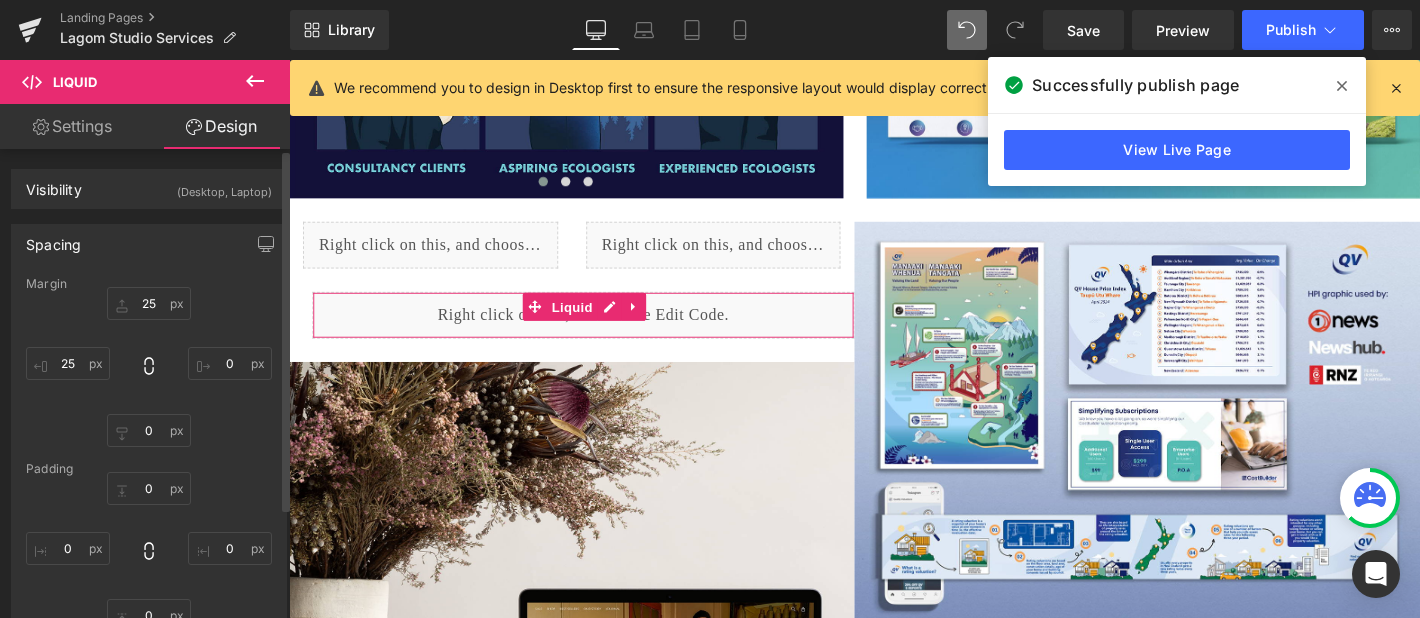 type on "0" 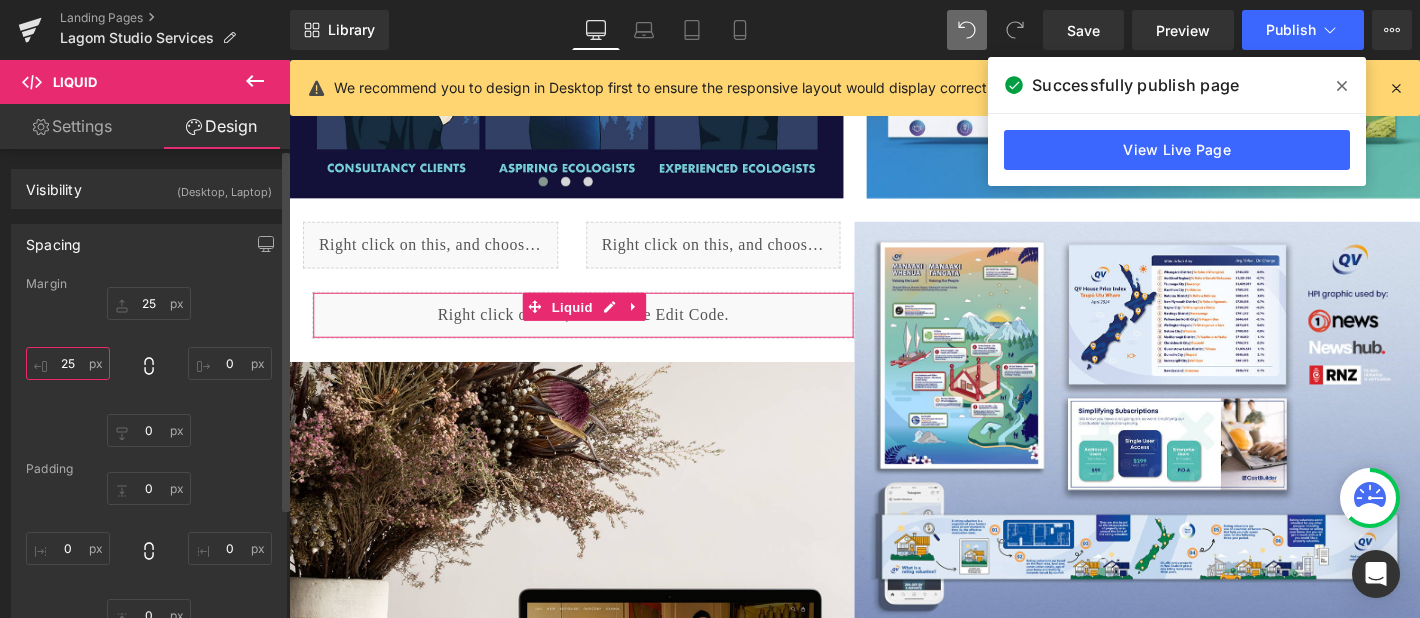 click on "25" at bounding box center (68, 363) 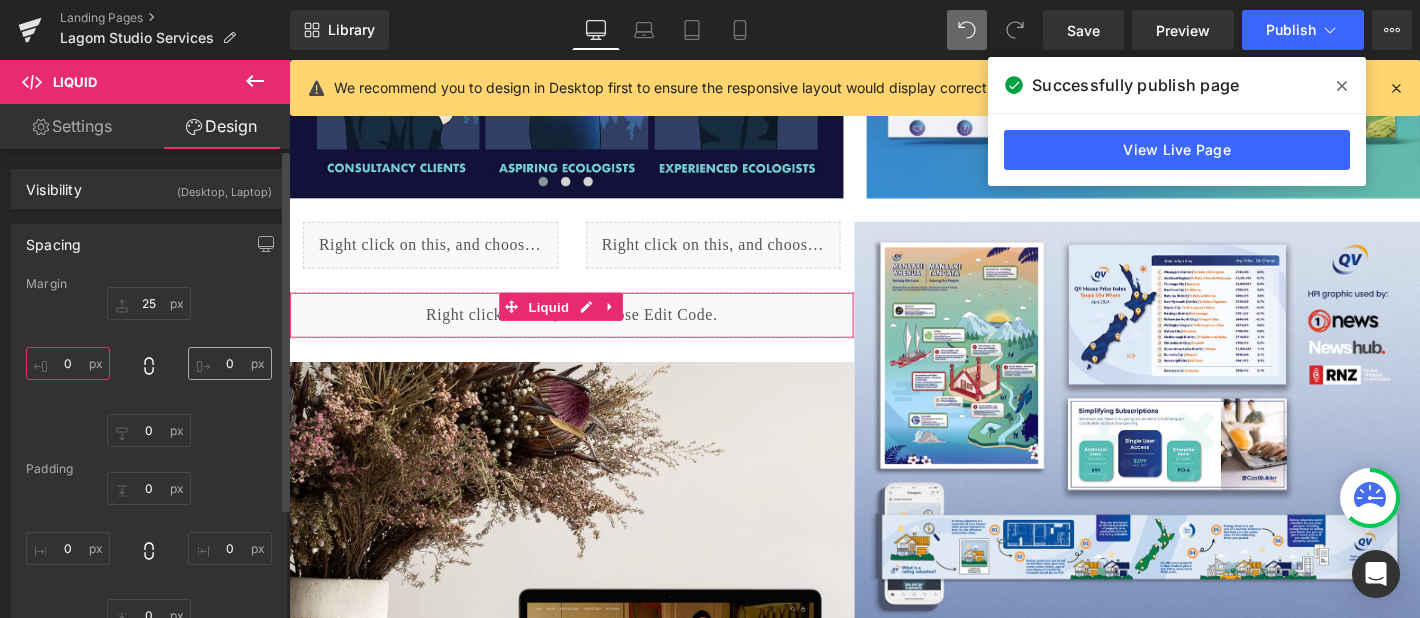 type 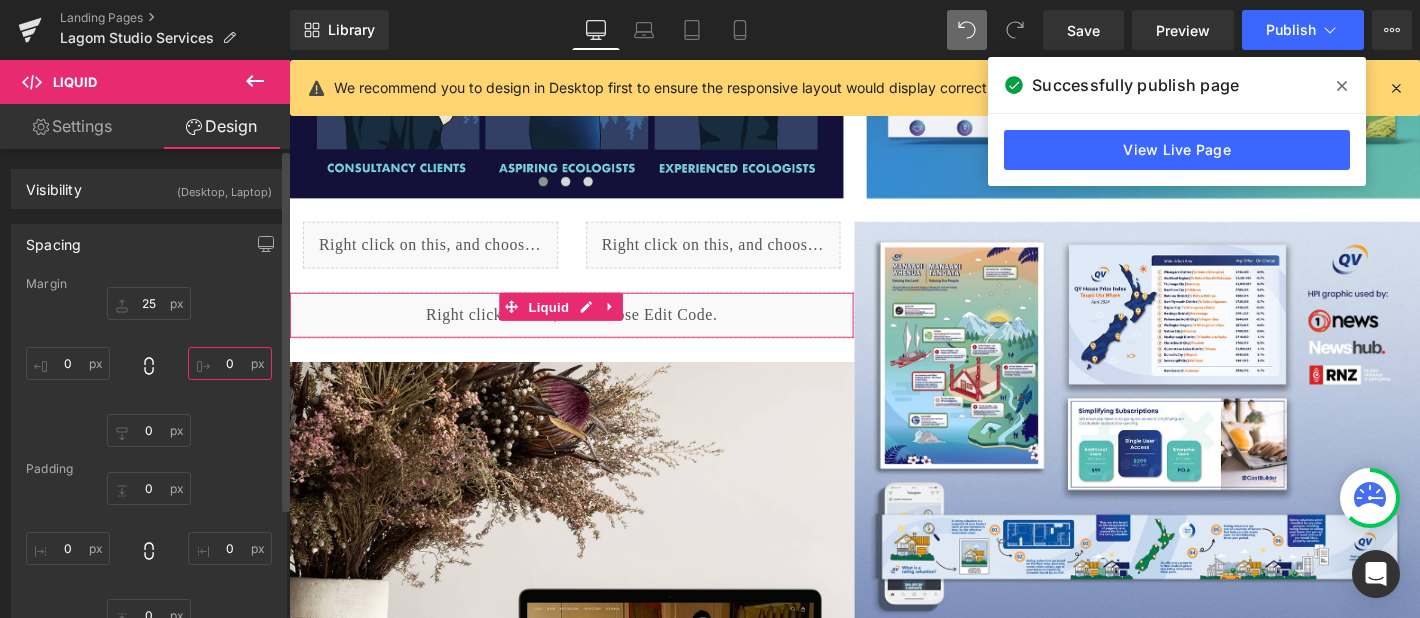 click on "0" at bounding box center (230, 363) 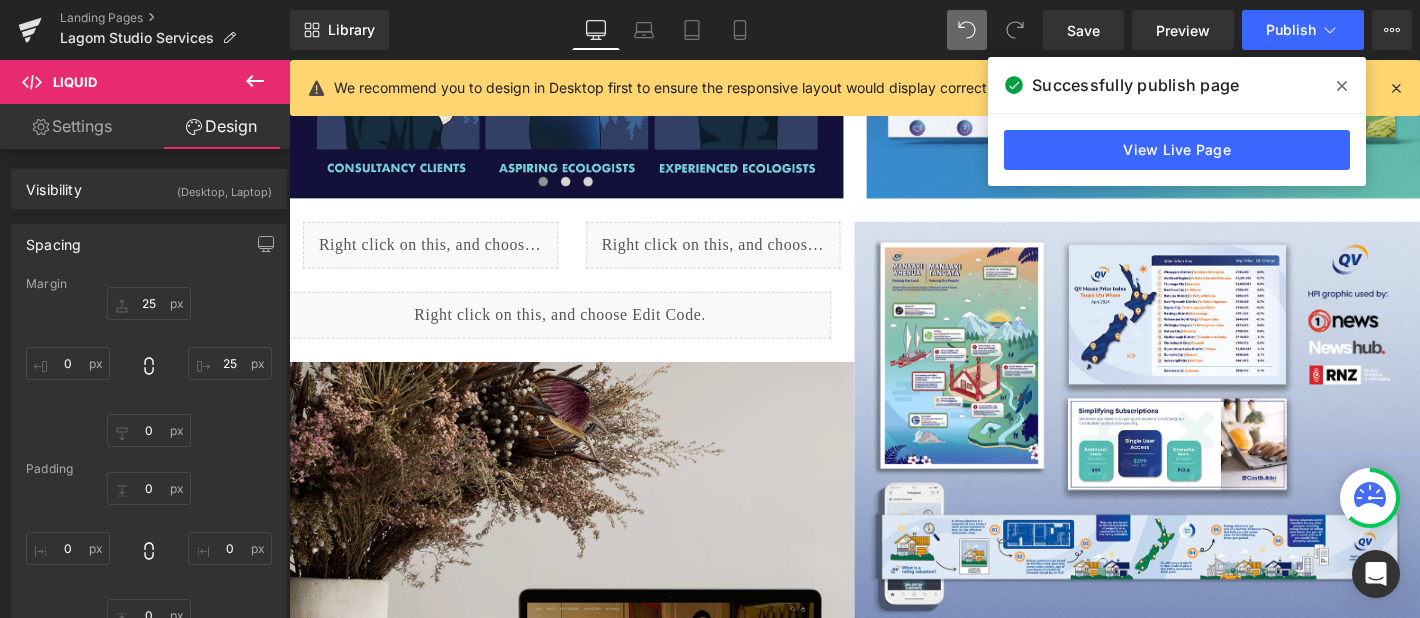 click at bounding box center [591, 653] 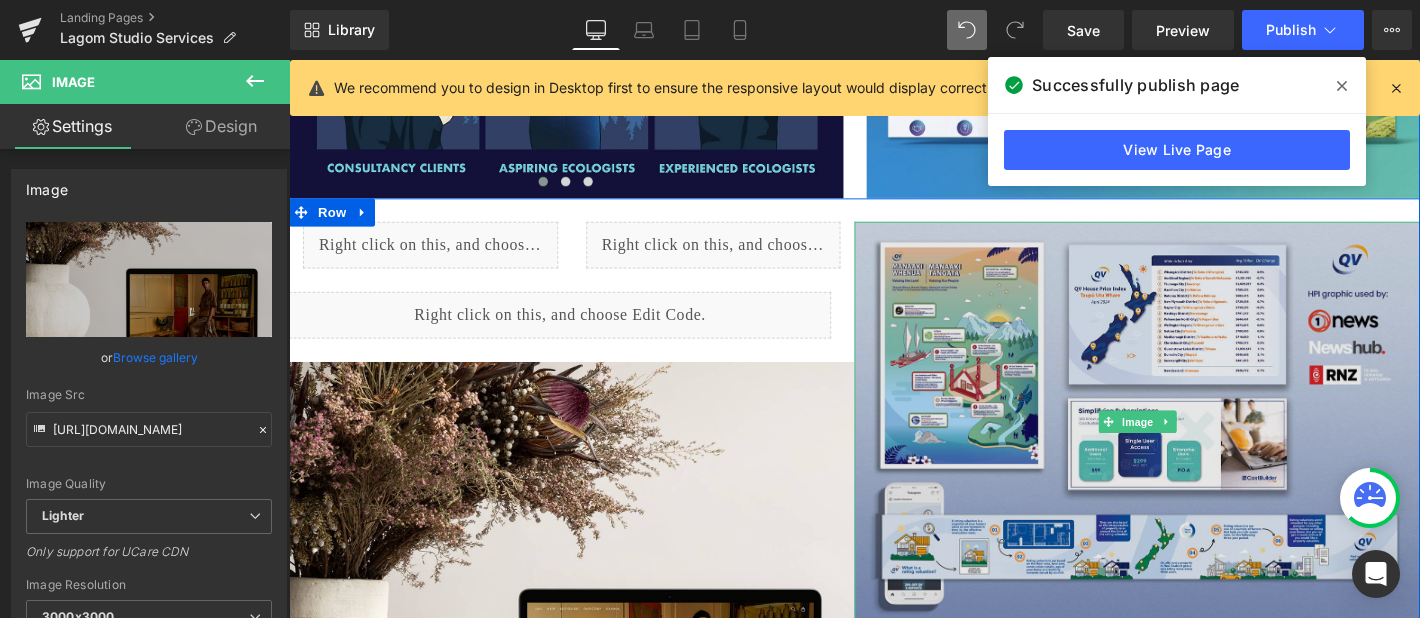 click at bounding box center (1196, 447) 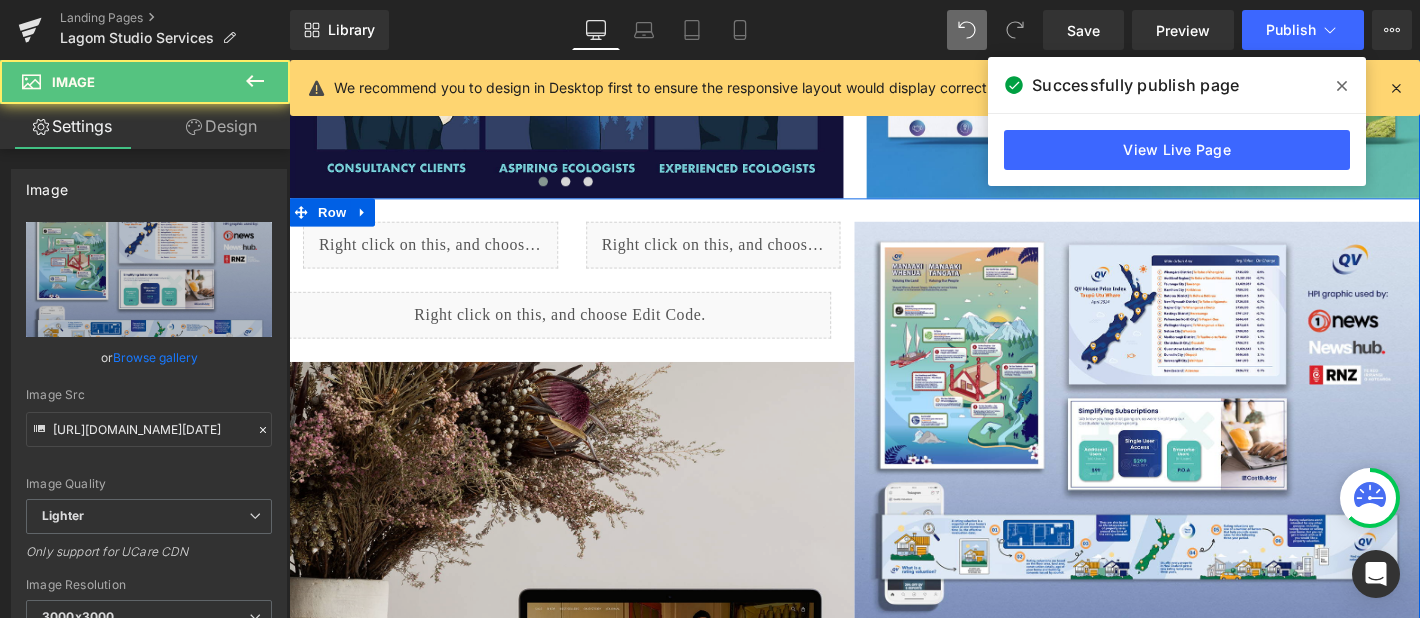 click at bounding box center (591, 653) 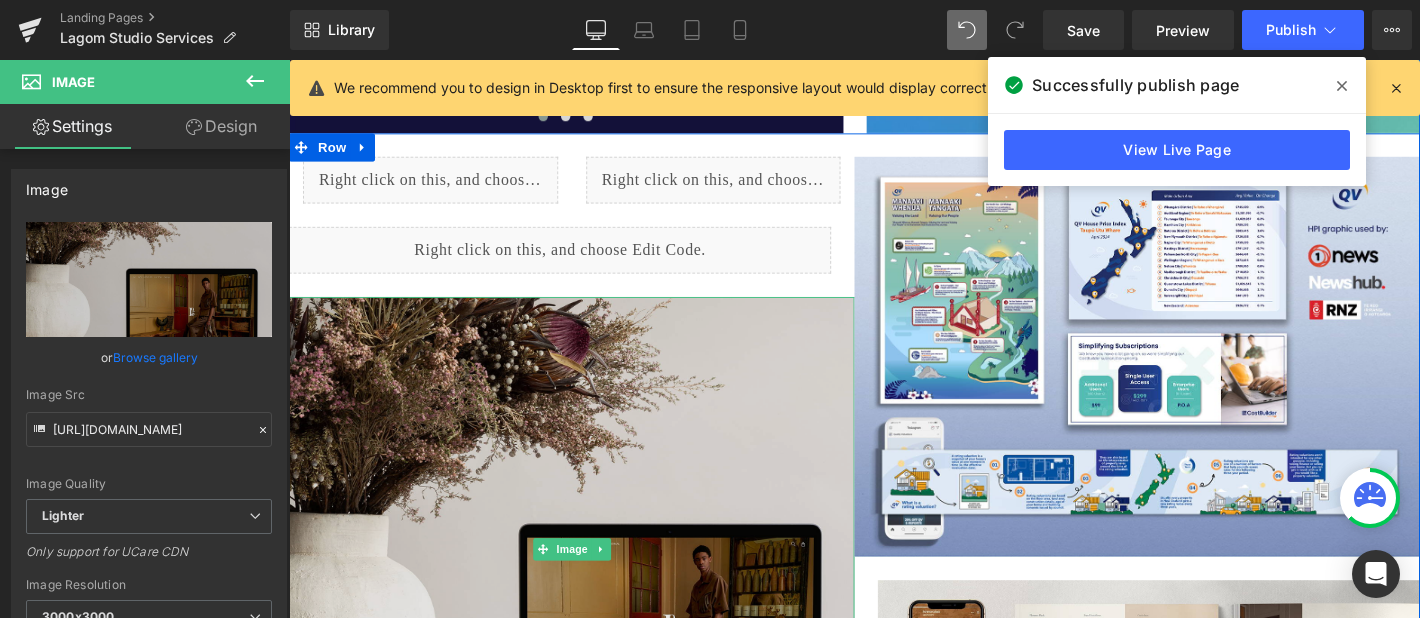 scroll, scrollTop: 7037, scrollLeft: 0, axis: vertical 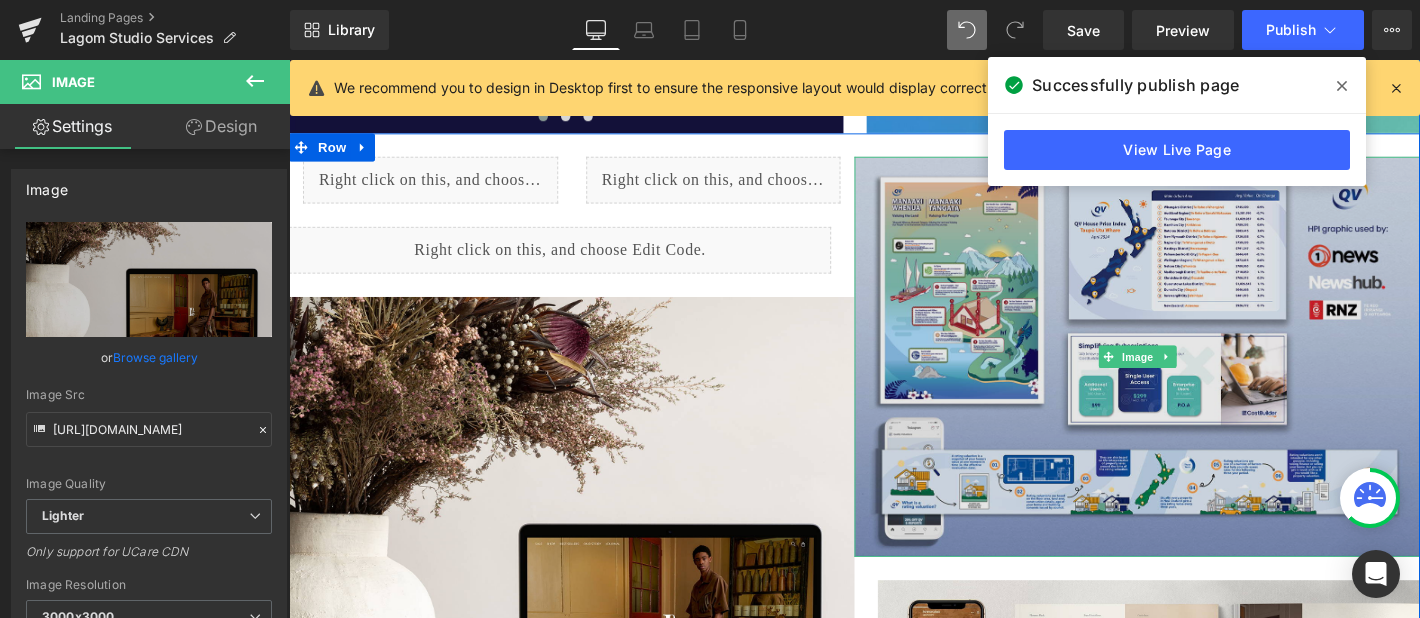 click at bounding box center (1196, 378) 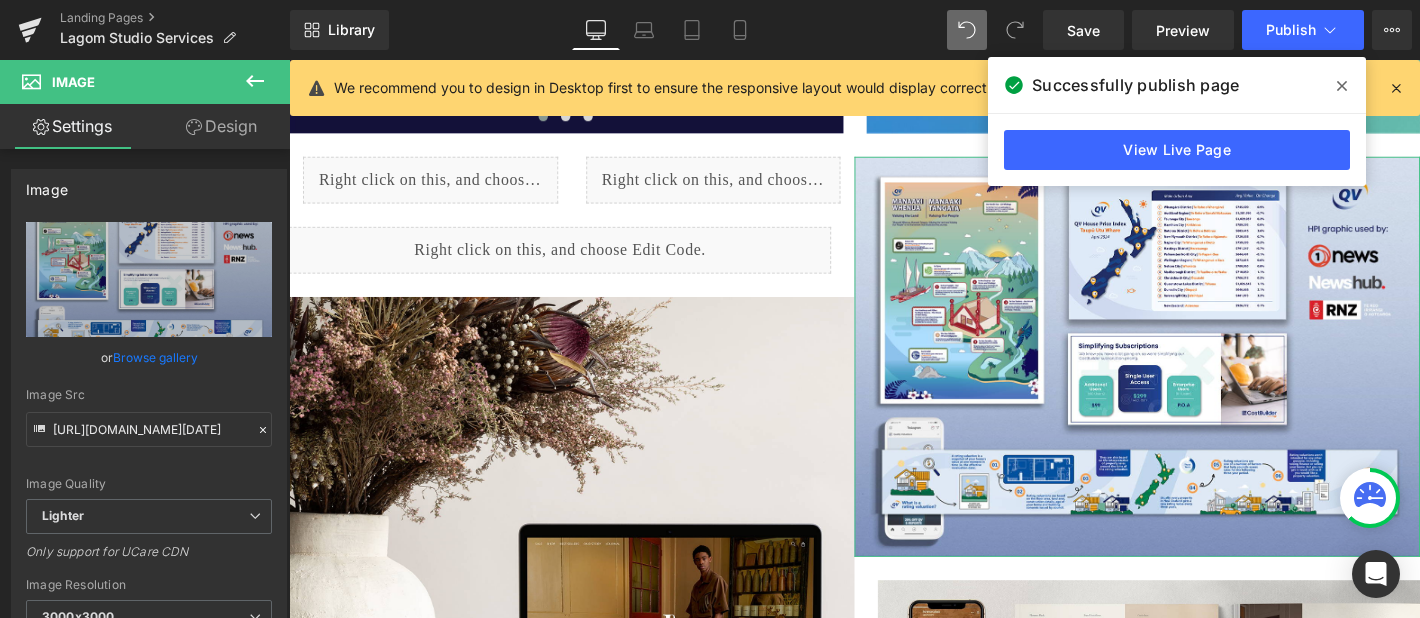 click on "Design" at bounding box center (221, 126) 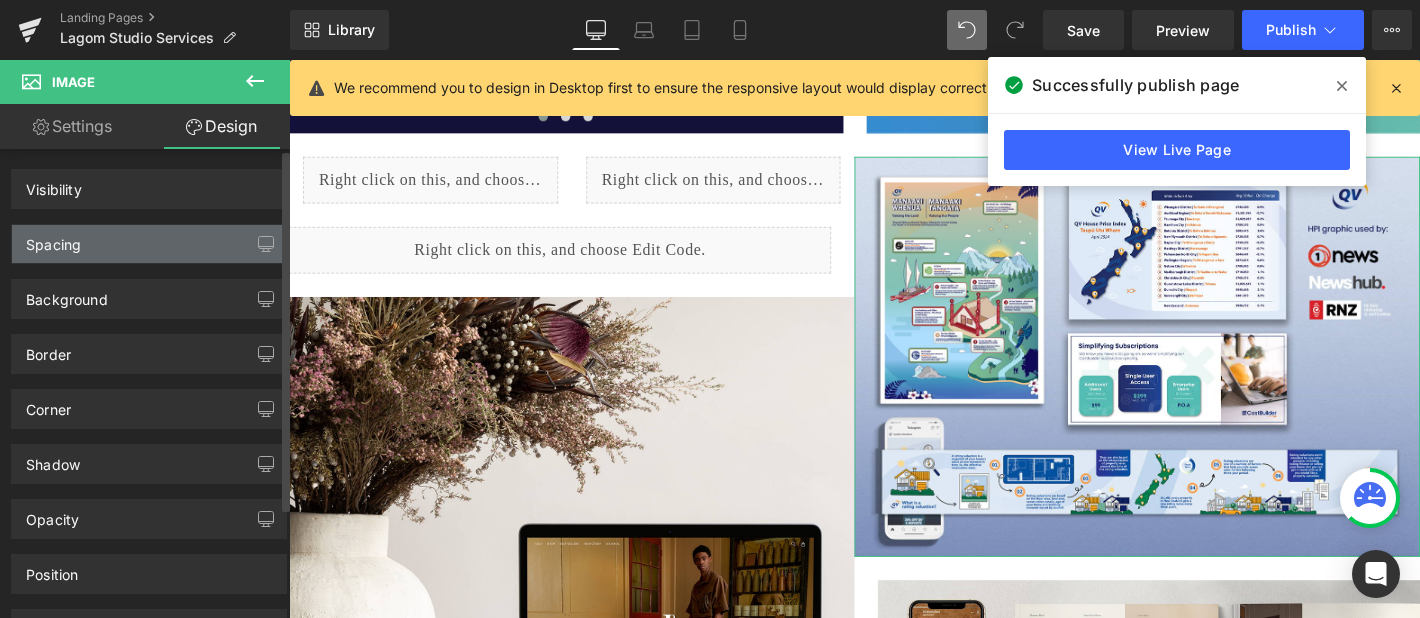 click on "Spacing" at bounding box center [149, 244] 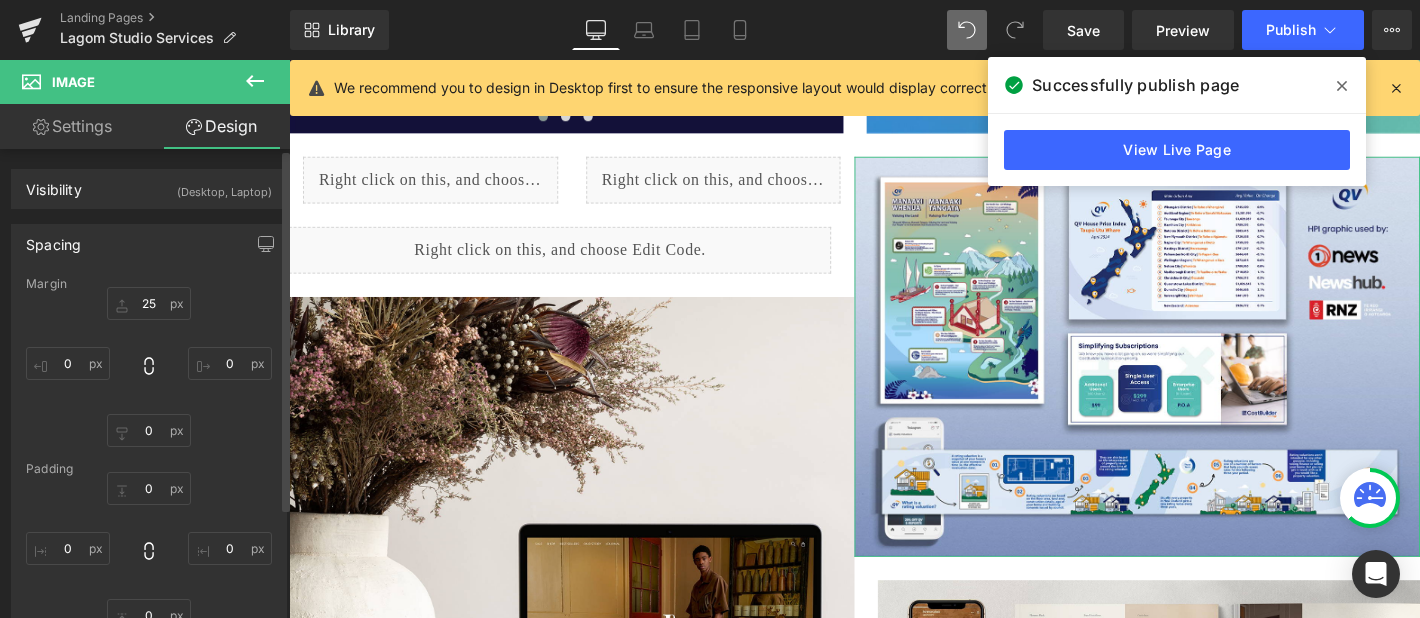 type on "25" 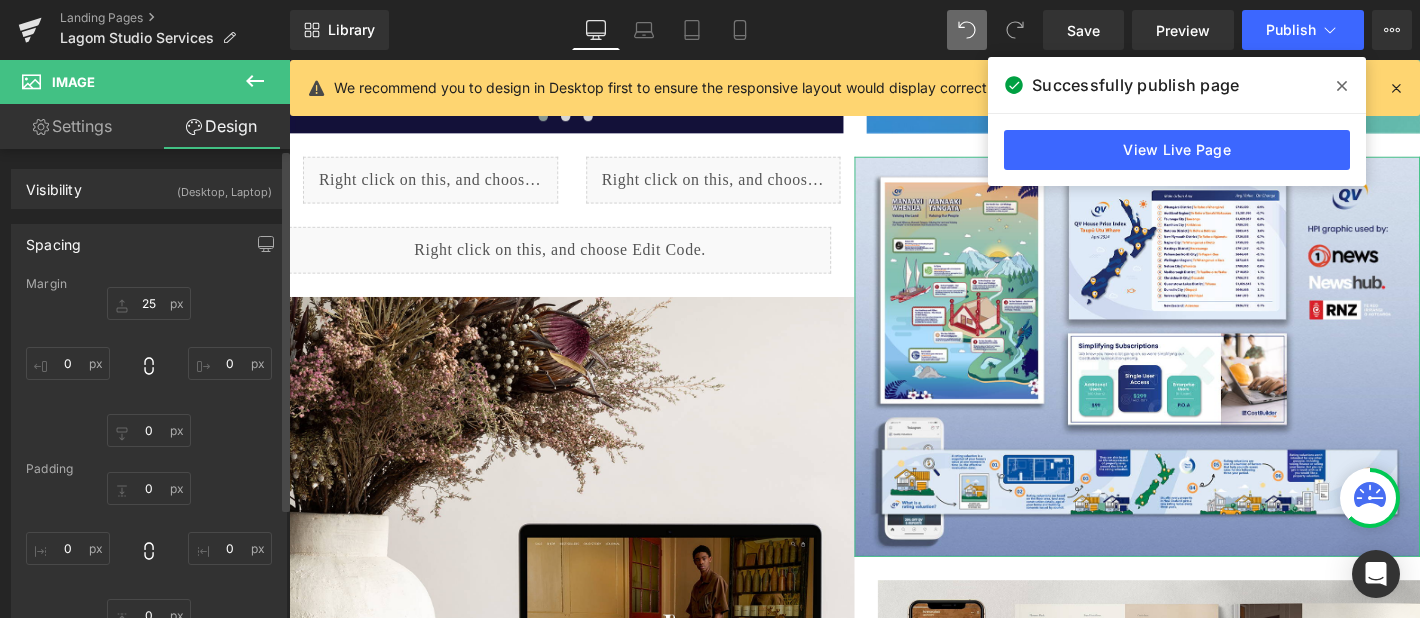type on "0" 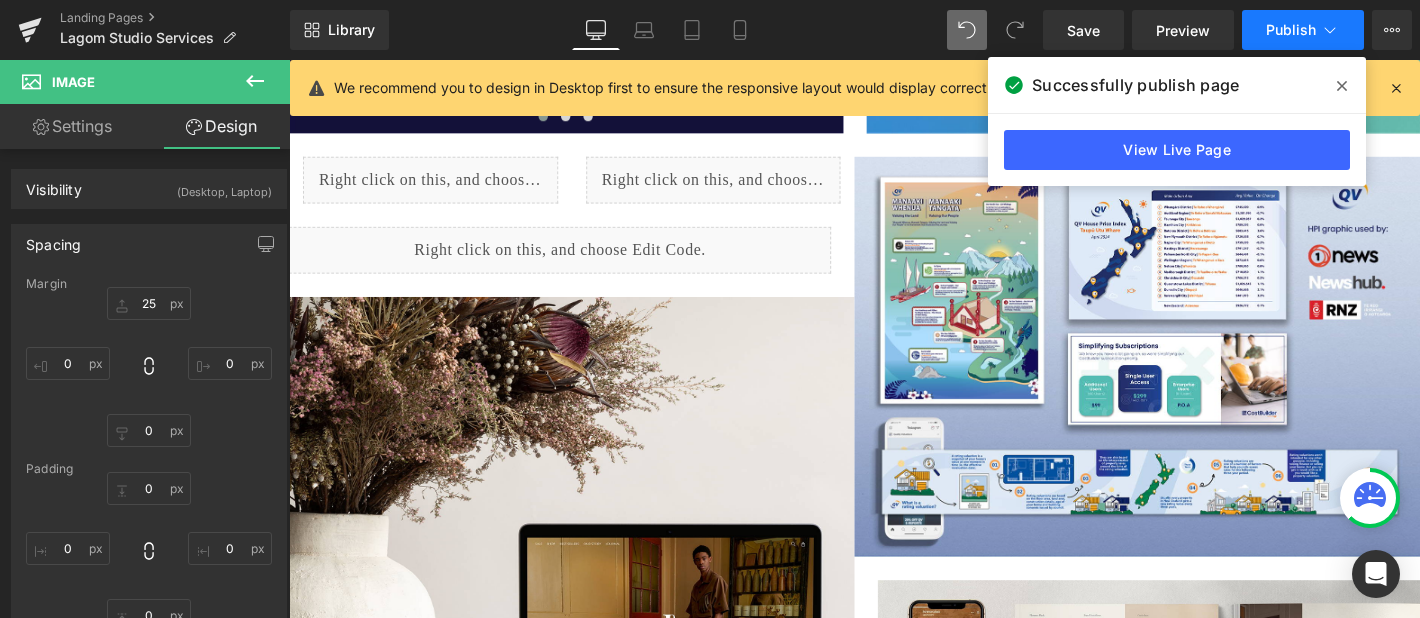 click on "Publish" at bounding box center (1291, 30) 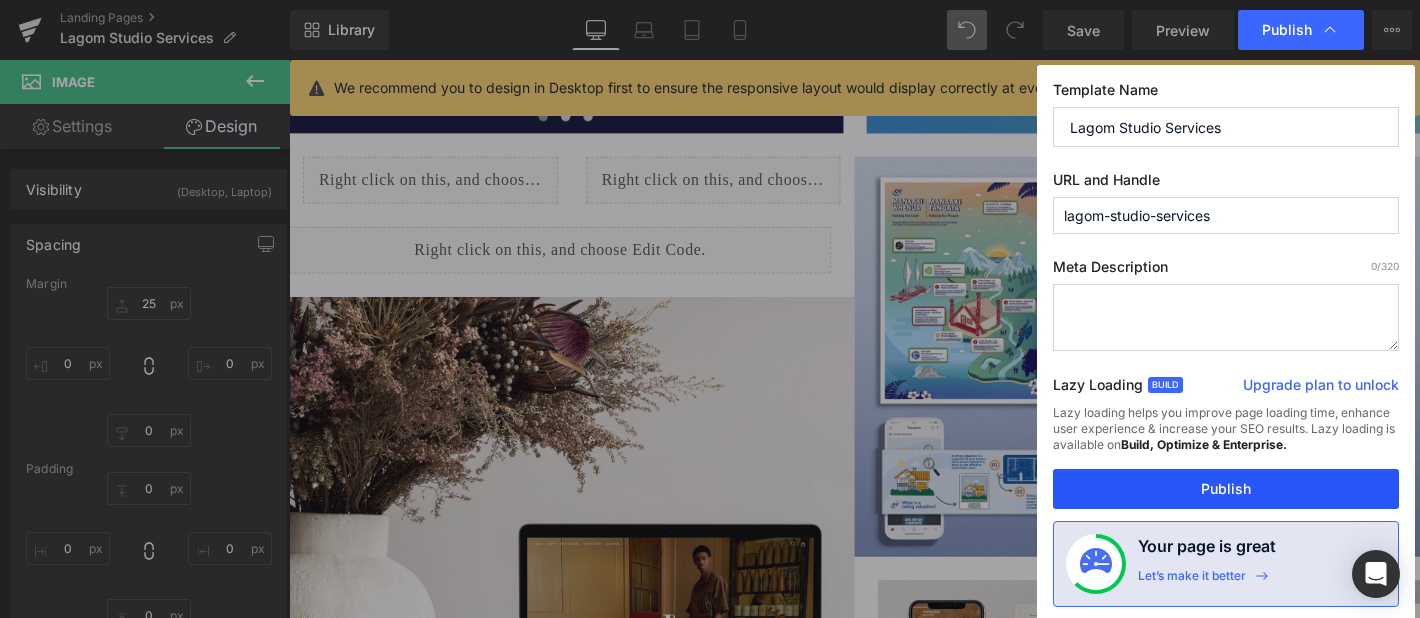click on "Publish" at bounding box center (1226, 489) 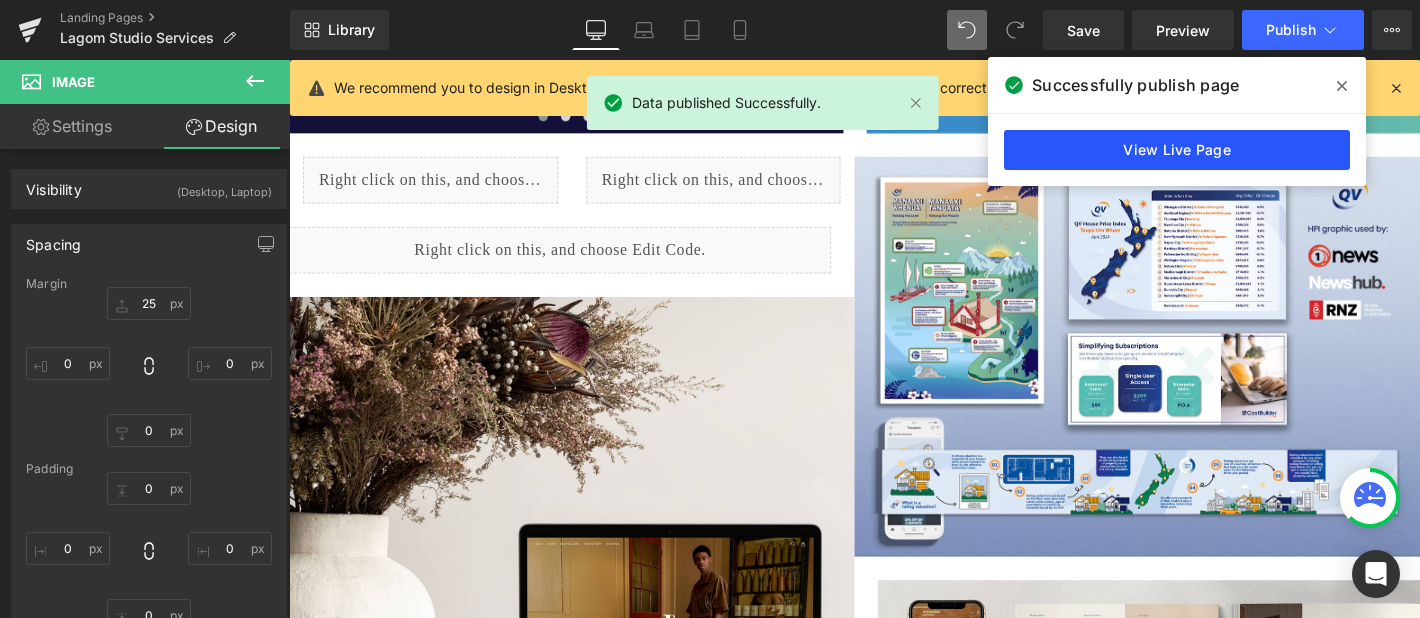 click on "View Live Page" at bounding box center [1177, 150] 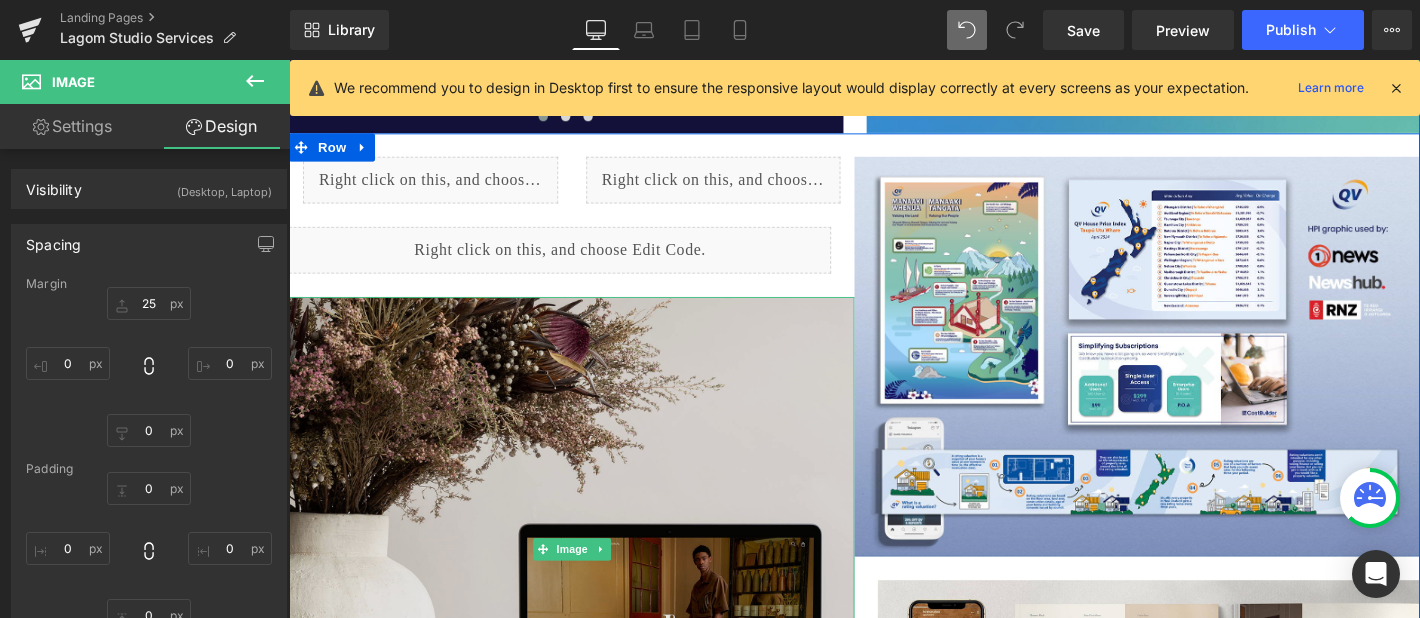 click at bounding box center [591, 584] 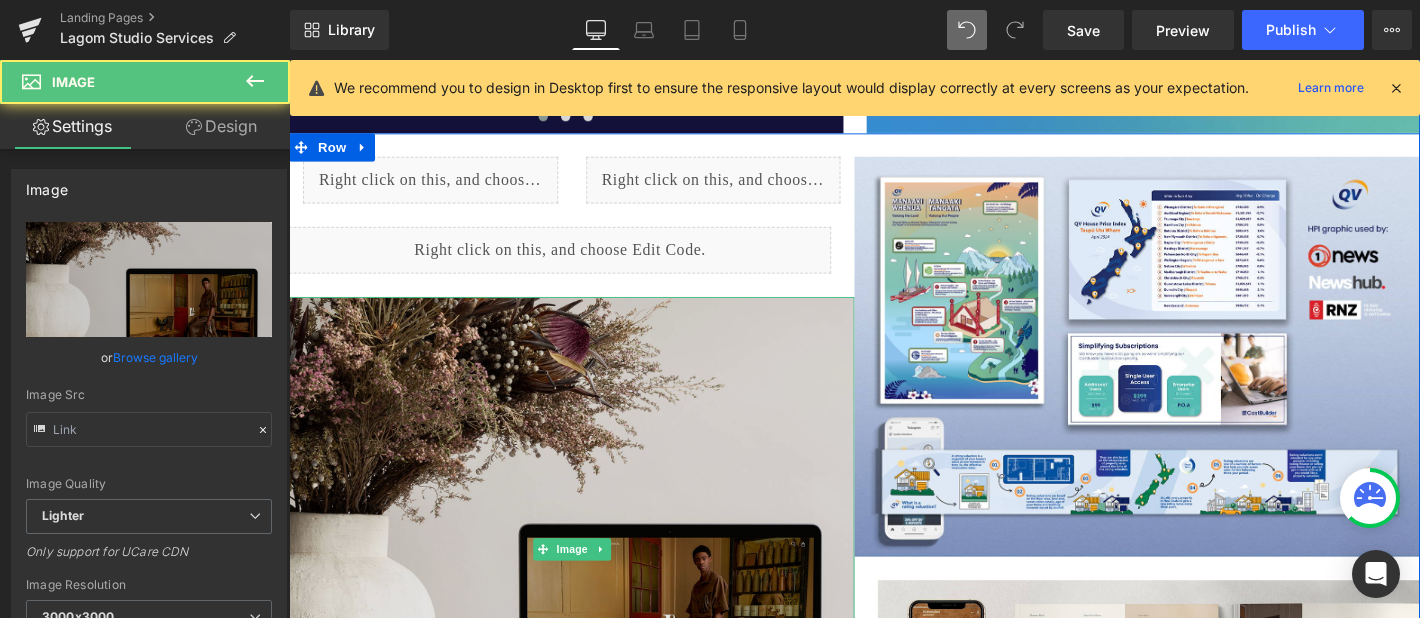 type on "https://ucarecdn.com/7784bbb7-ac58-4d13-921a-fe94520dd30c/-/format/auto/-/preview/3000x3000/-/quality/lighter/FB%20Mockup%20for%20tcs.jpg" 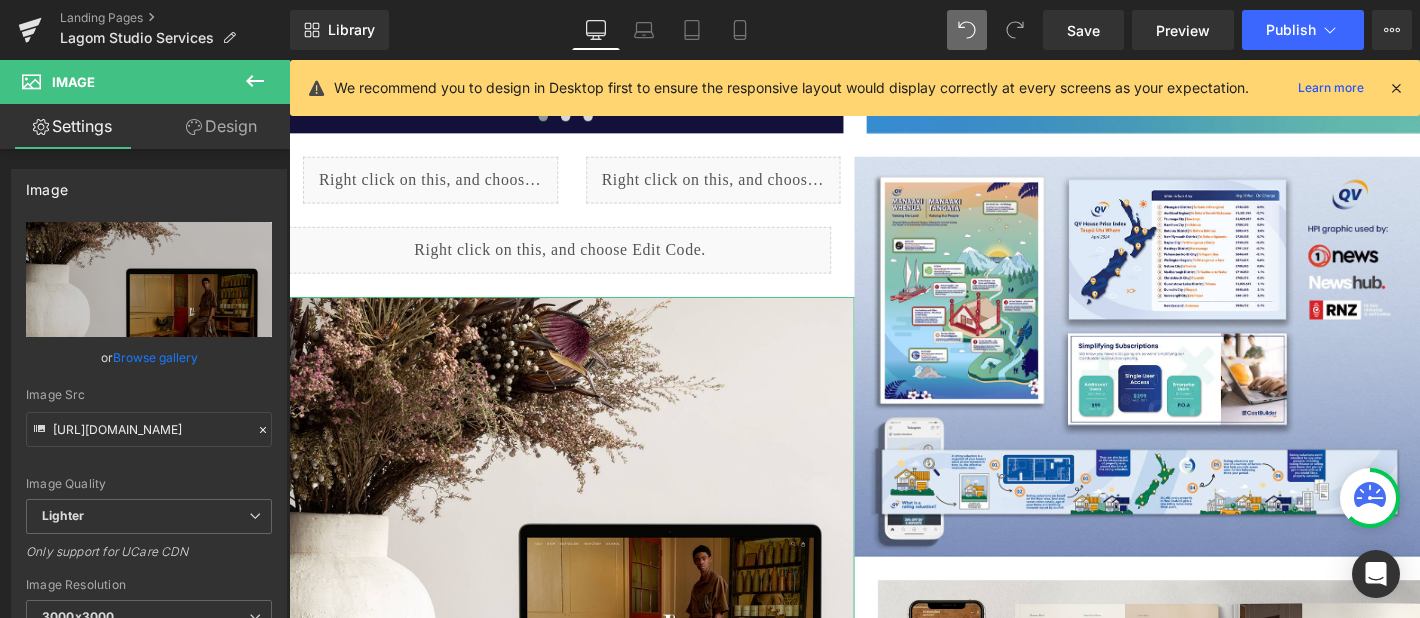 click on "Design" at bounding box center (221, 126) 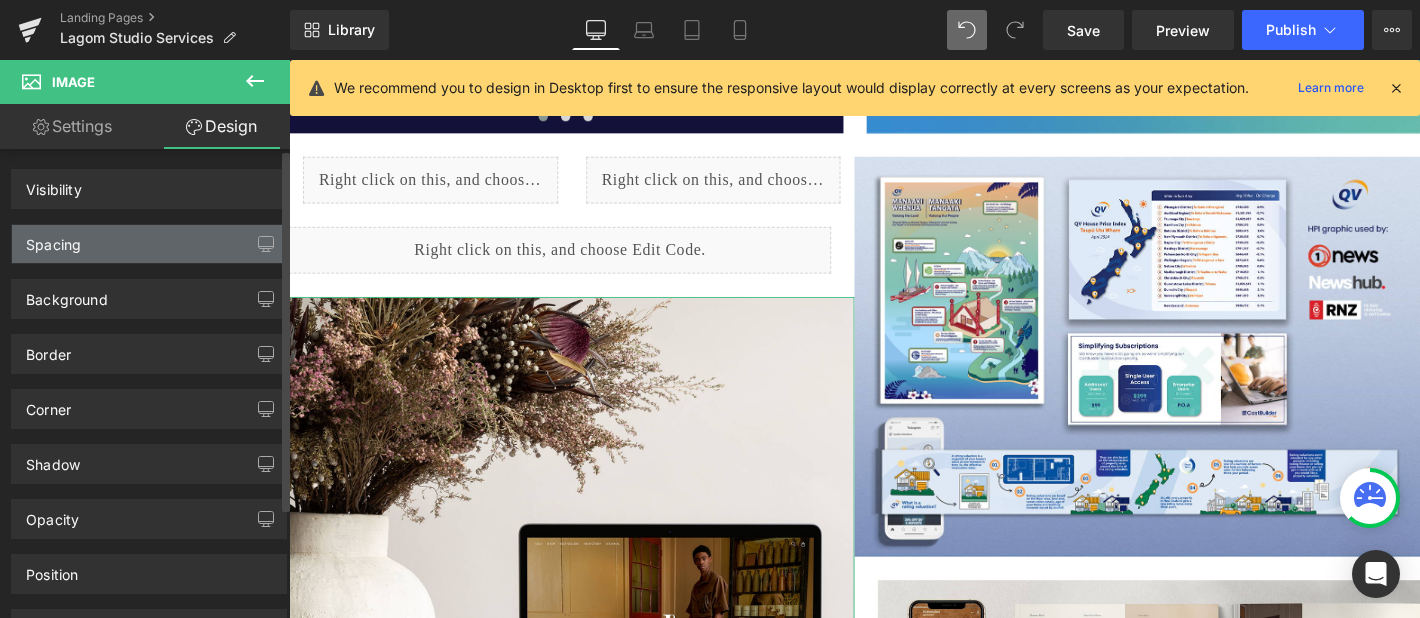 click on "Spacing" at bounding box center [149, 244] 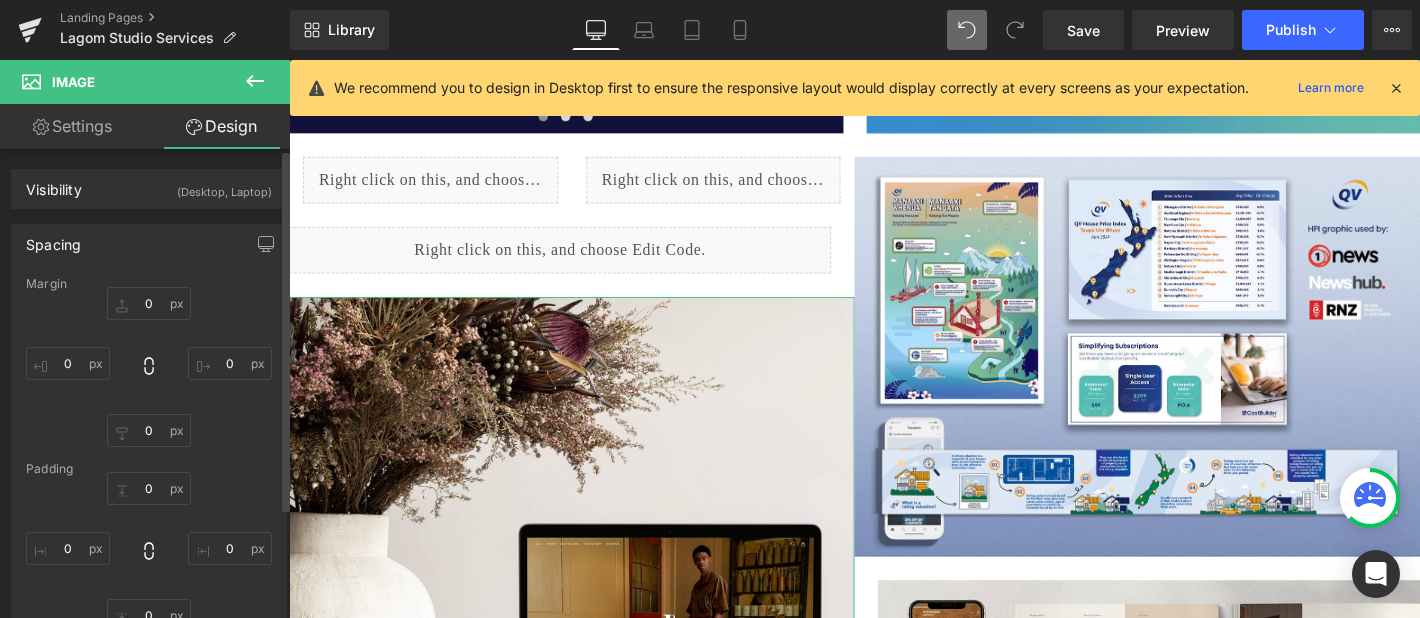 type on "25" 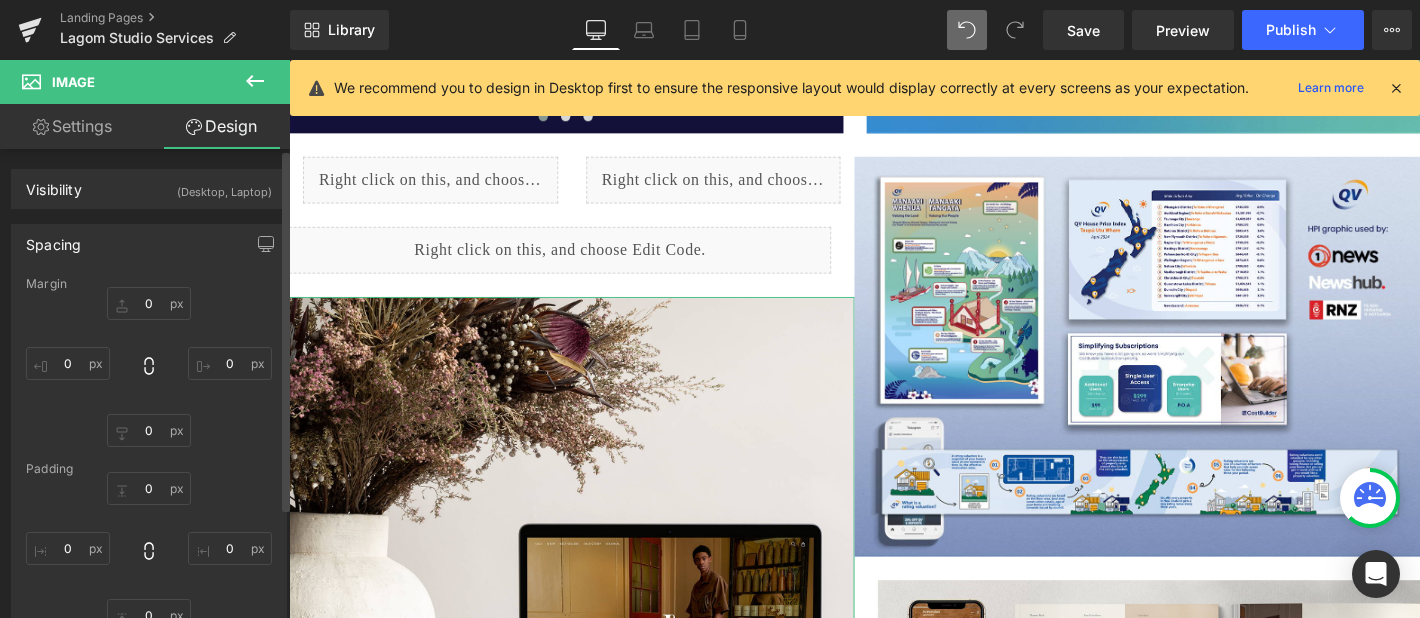 type on "0" 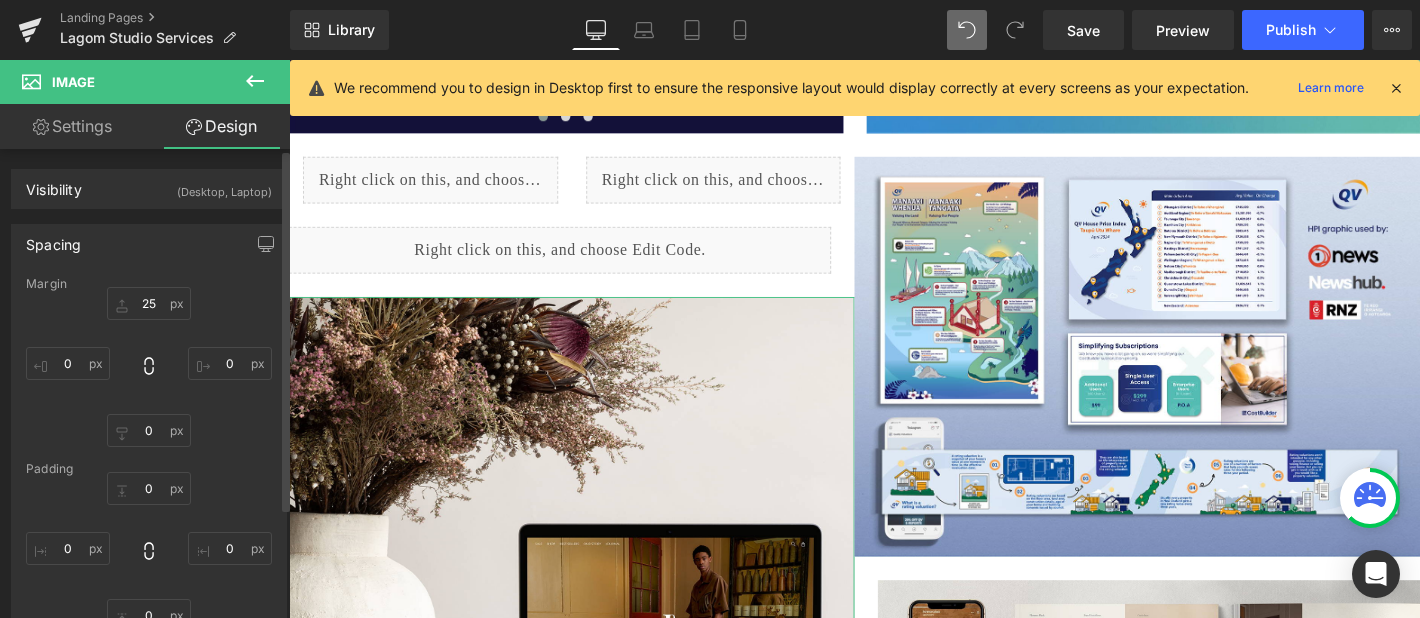 click on "Spacing" at bounding box center [149, 244] 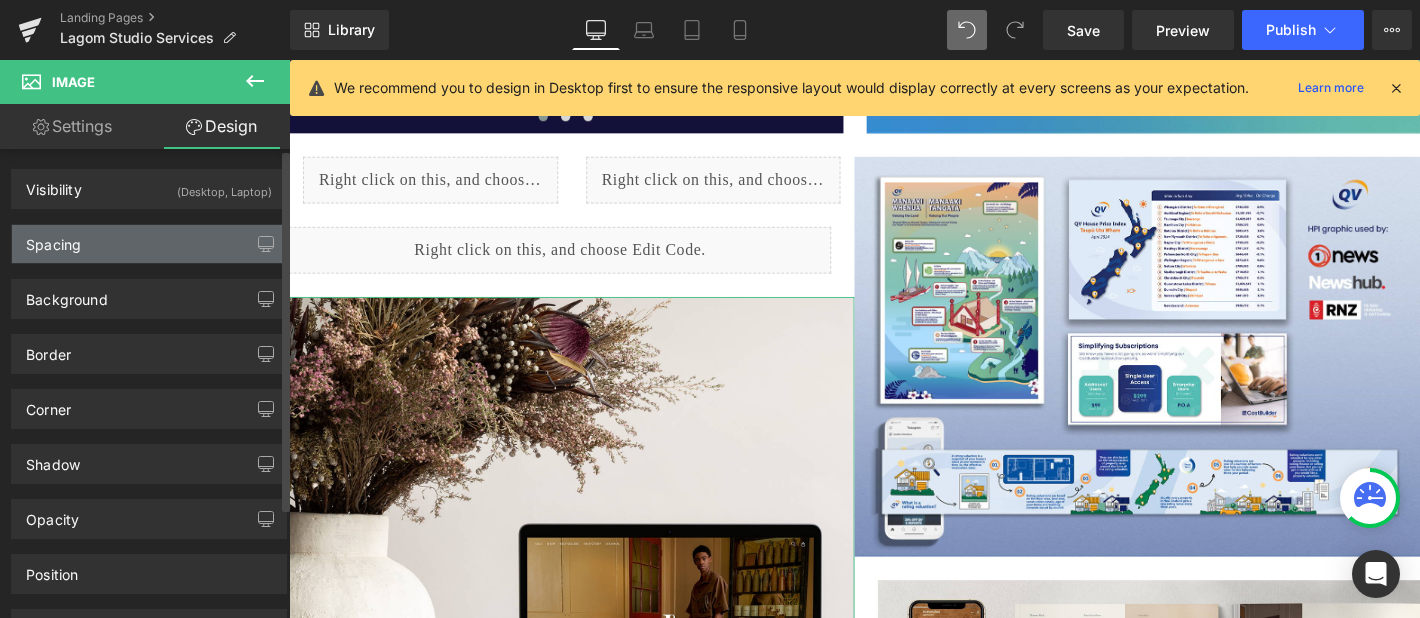 click on "Spacing" at bounding box center (149, 244) 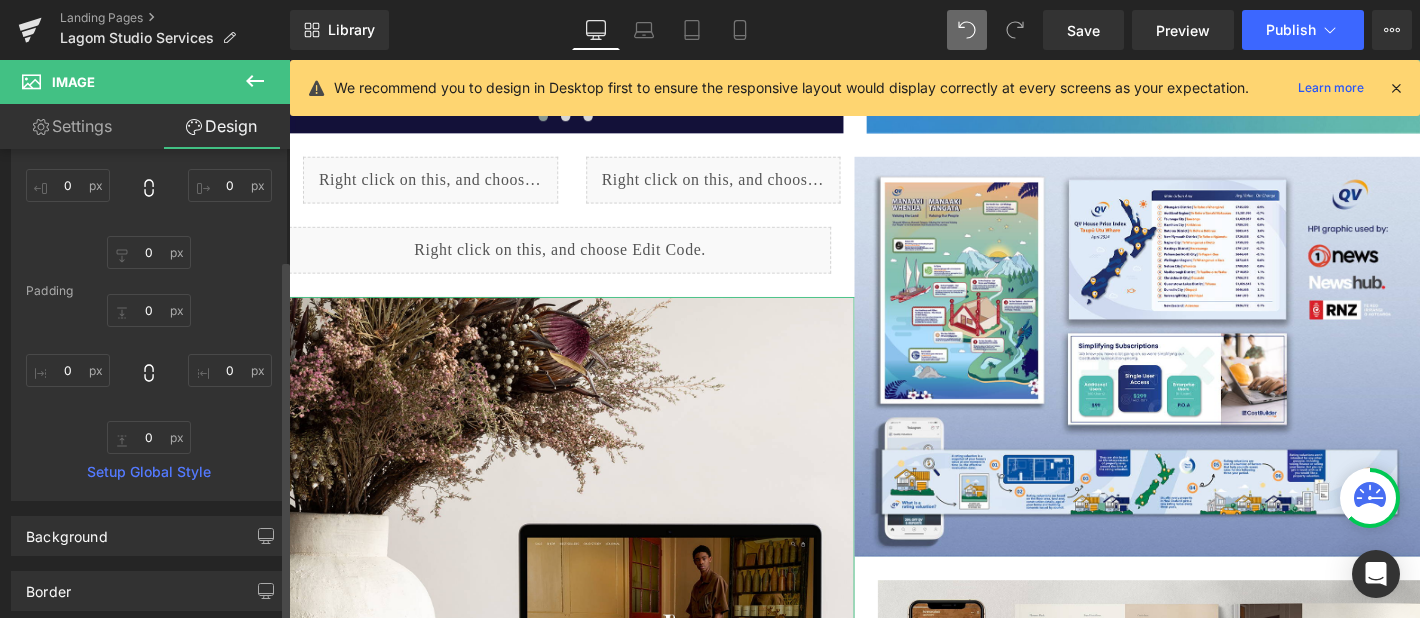 scroll, scrollTop: 195, scrollLeft: 0, axis: vertical 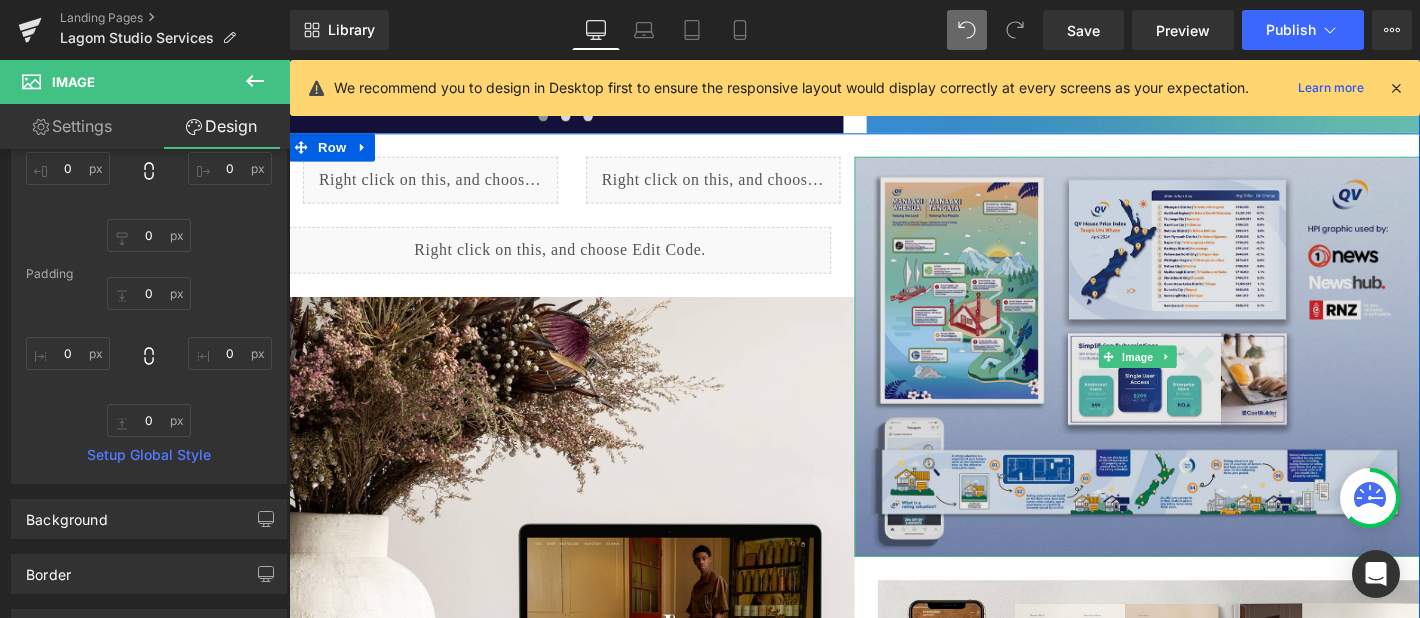 click at bounding box center (1196, 378) 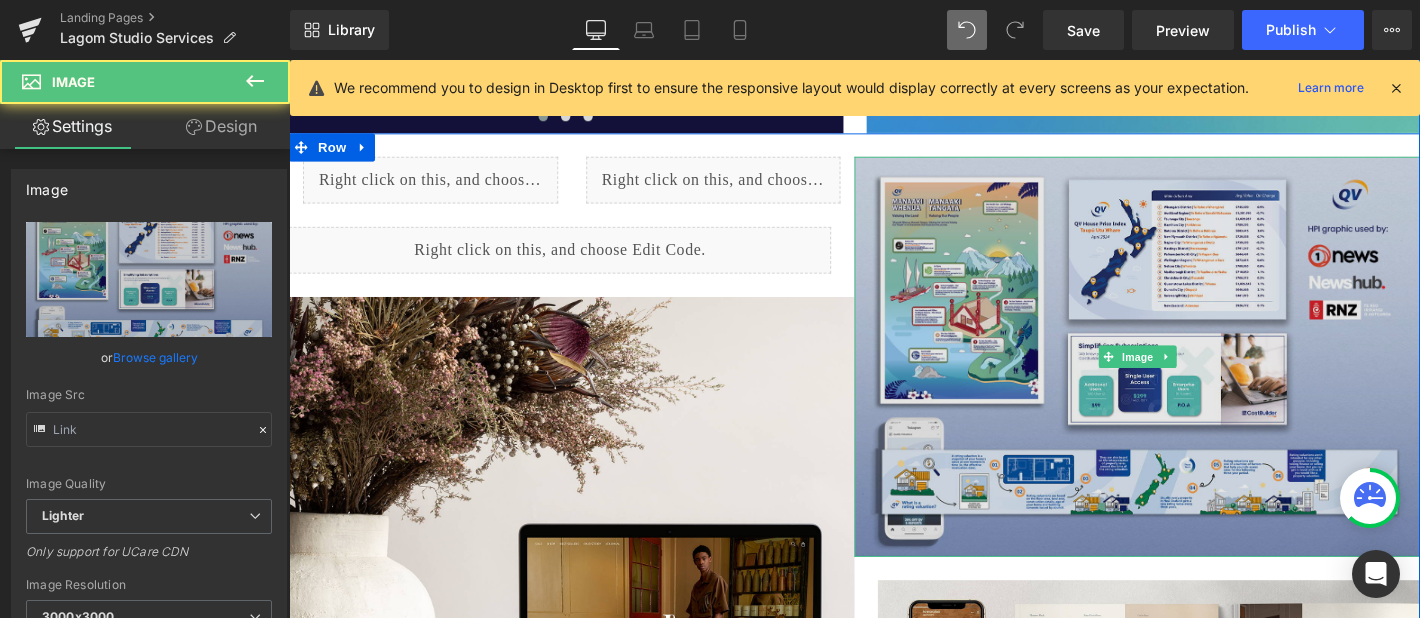 type on "https://ucarecdn.com/2b178d39-f168-4ebd-8849-a88603817a7c/-/format/auto/-/preview/3000x3000/-/quality/lighter/QV%20Portfolio%20Graphic%20July%202024.jpg" 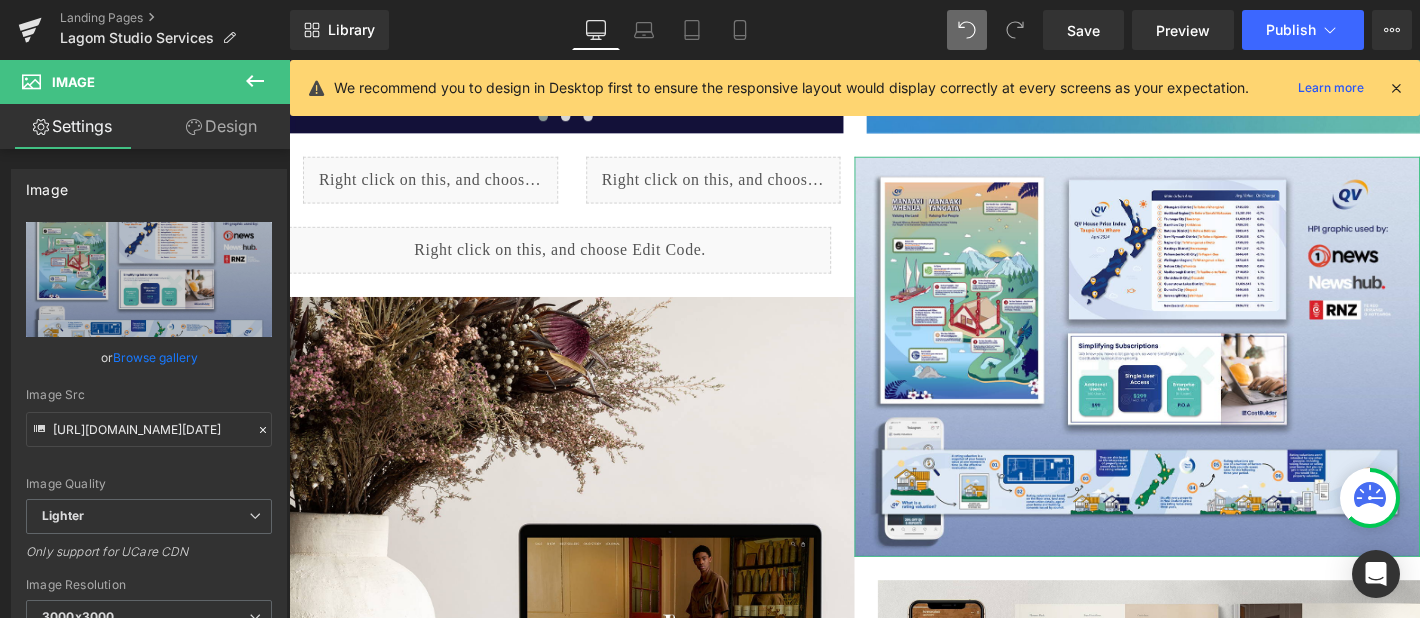 click on "Design" at bounding box center (221, 126) 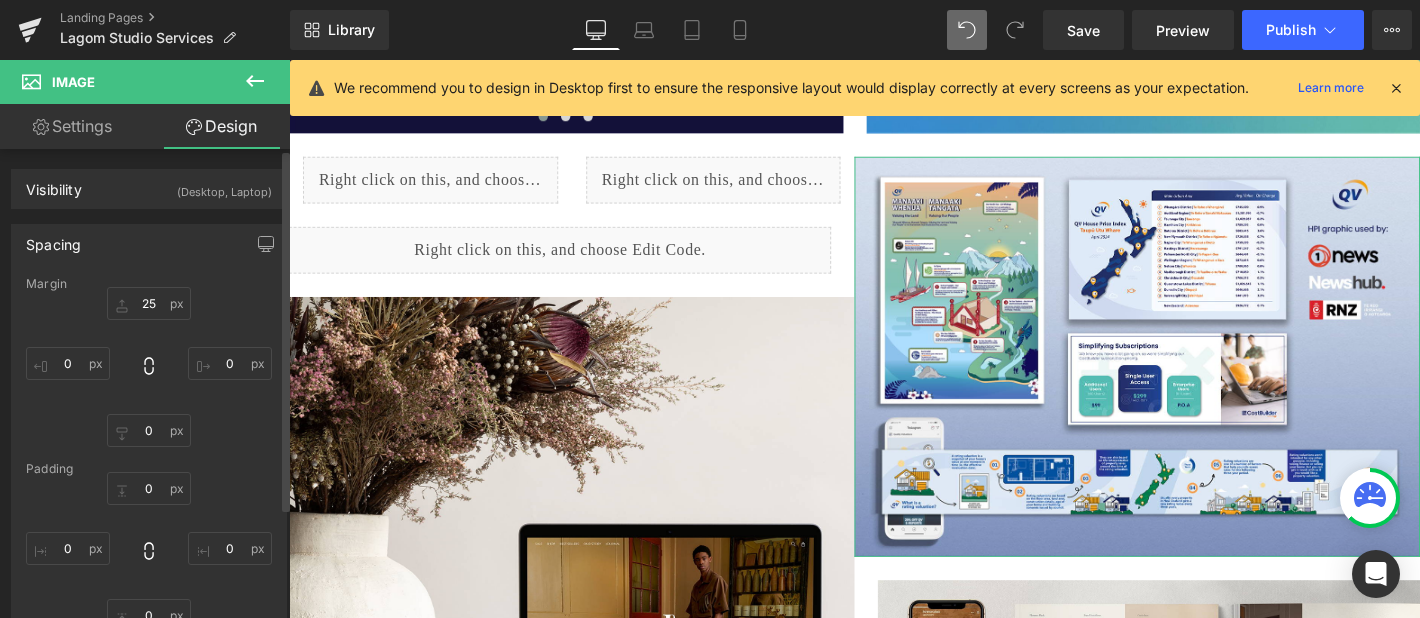 type on "25" 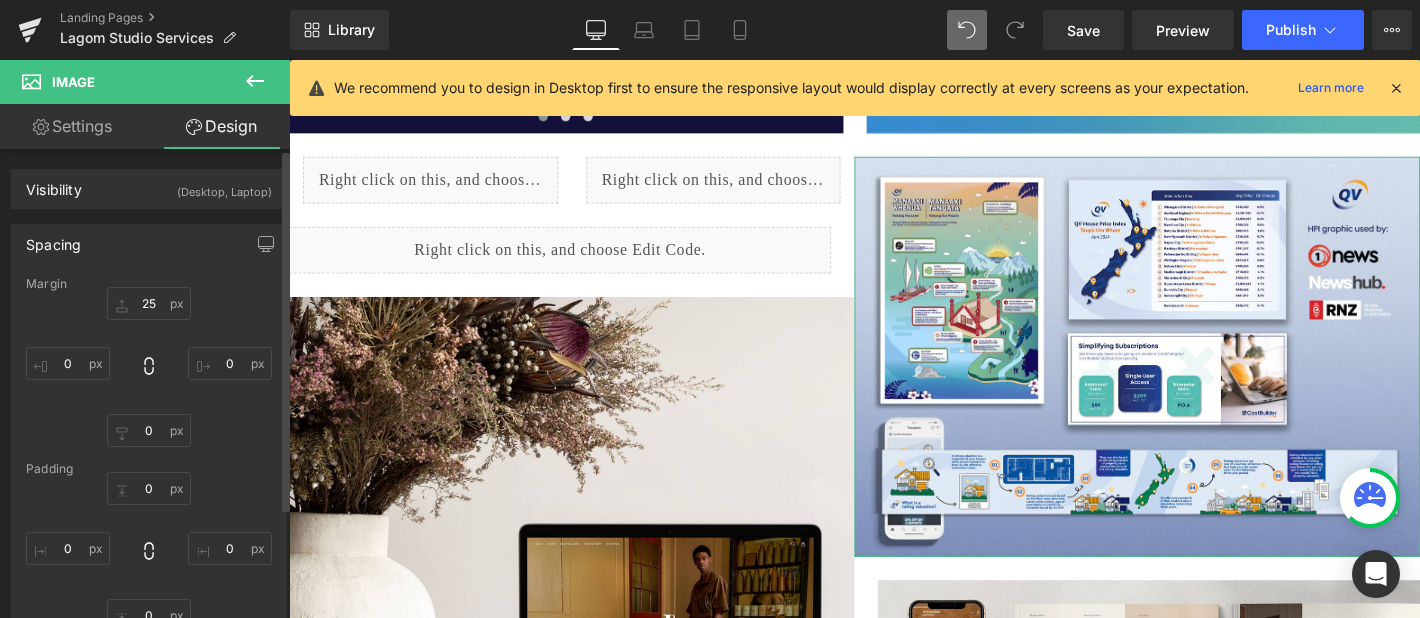 type on "0" 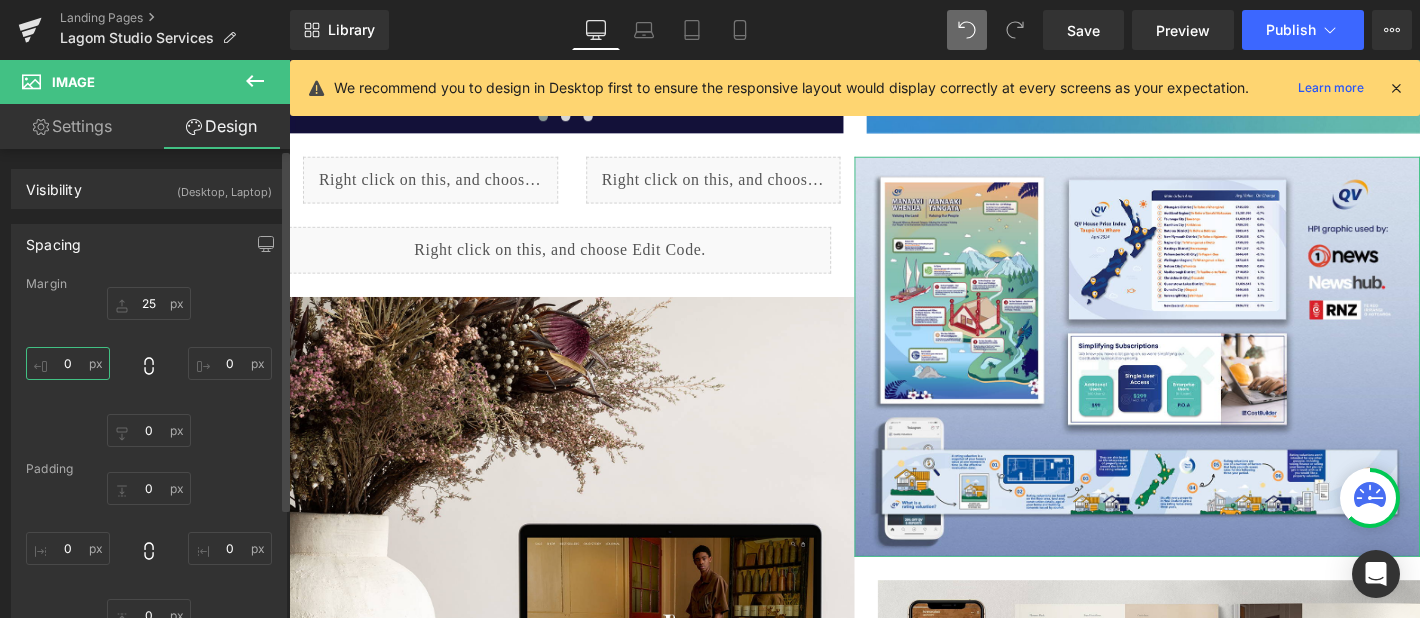 click on "0" at bounding box center (68, 363) 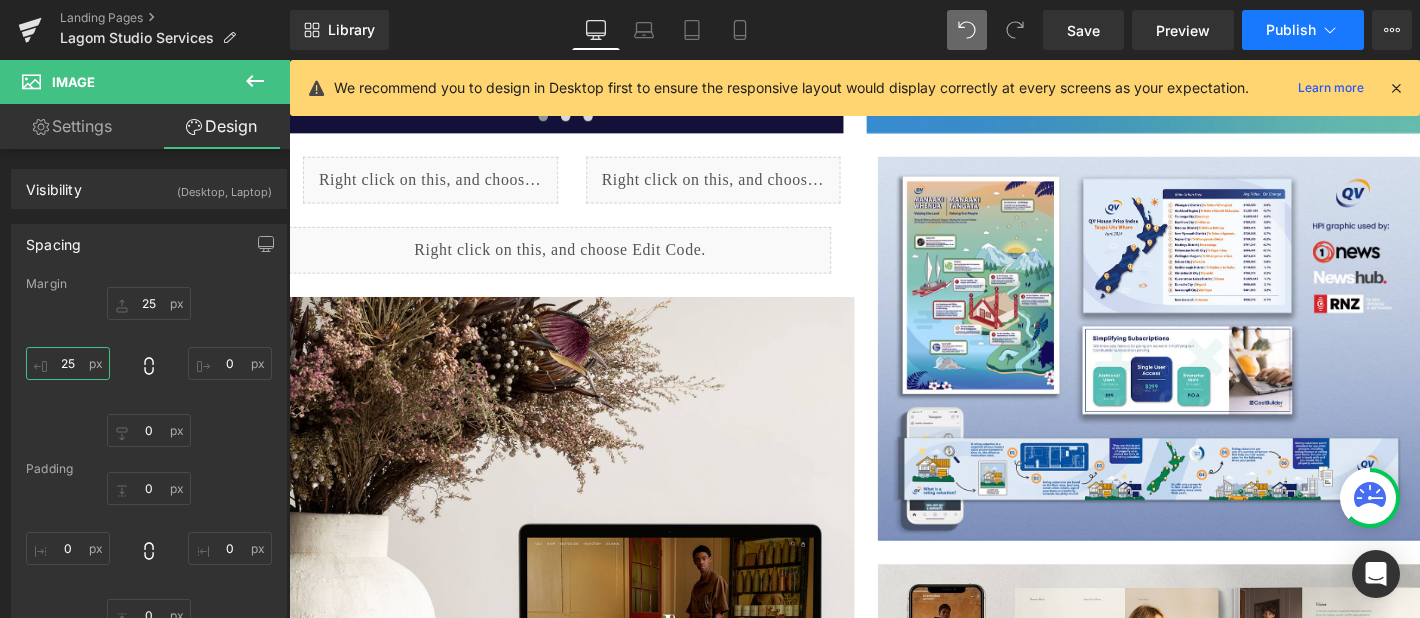 type on "25" 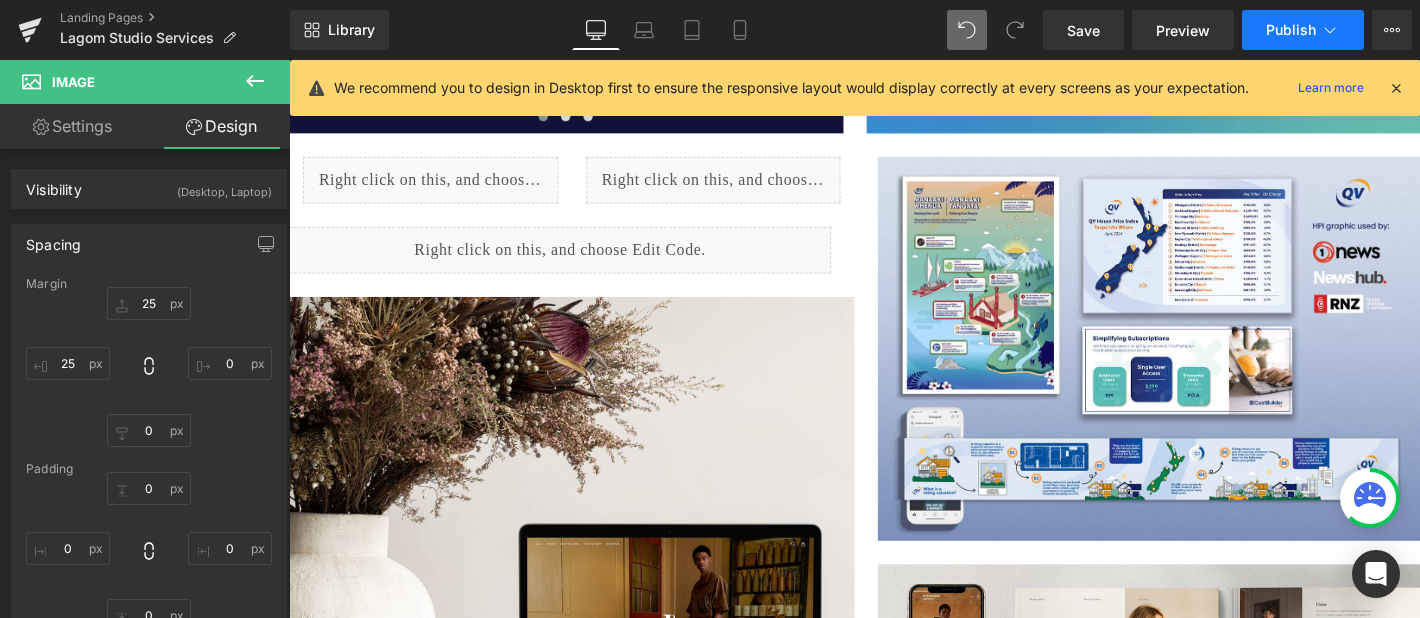 click on "Publish" at bounding box center (1291, 30) 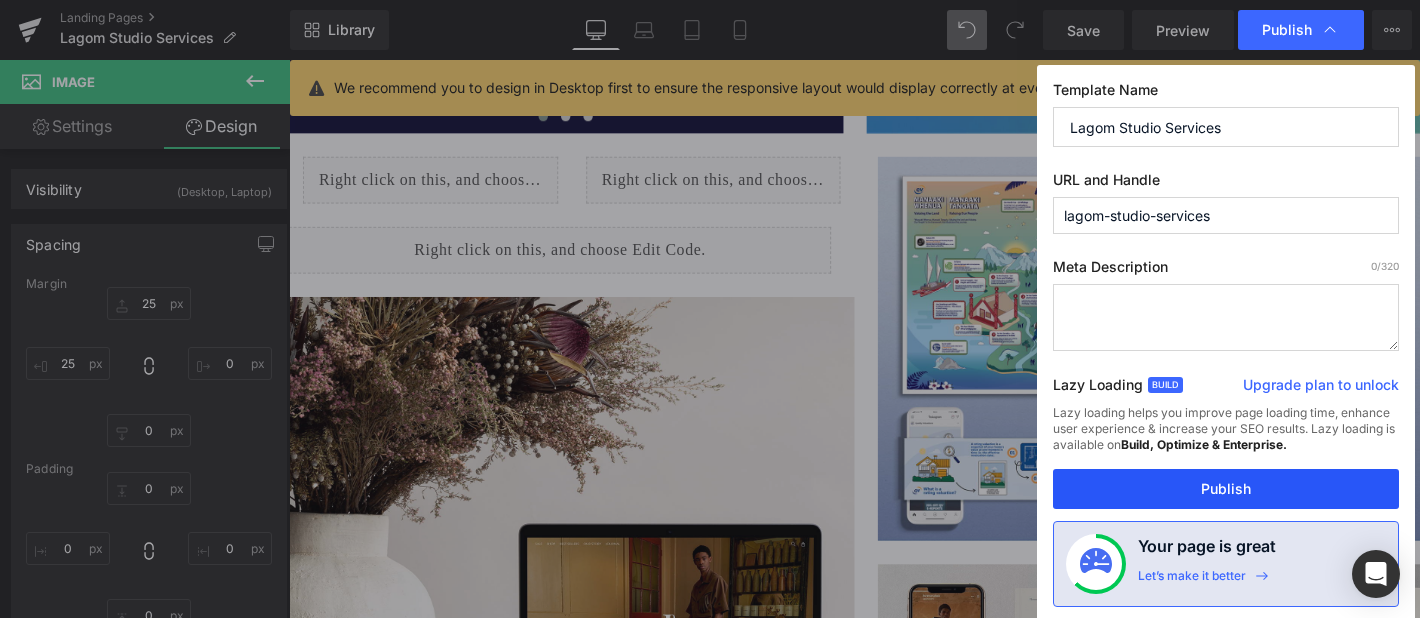 click on "Publish" at bounding box center [1226, 489] 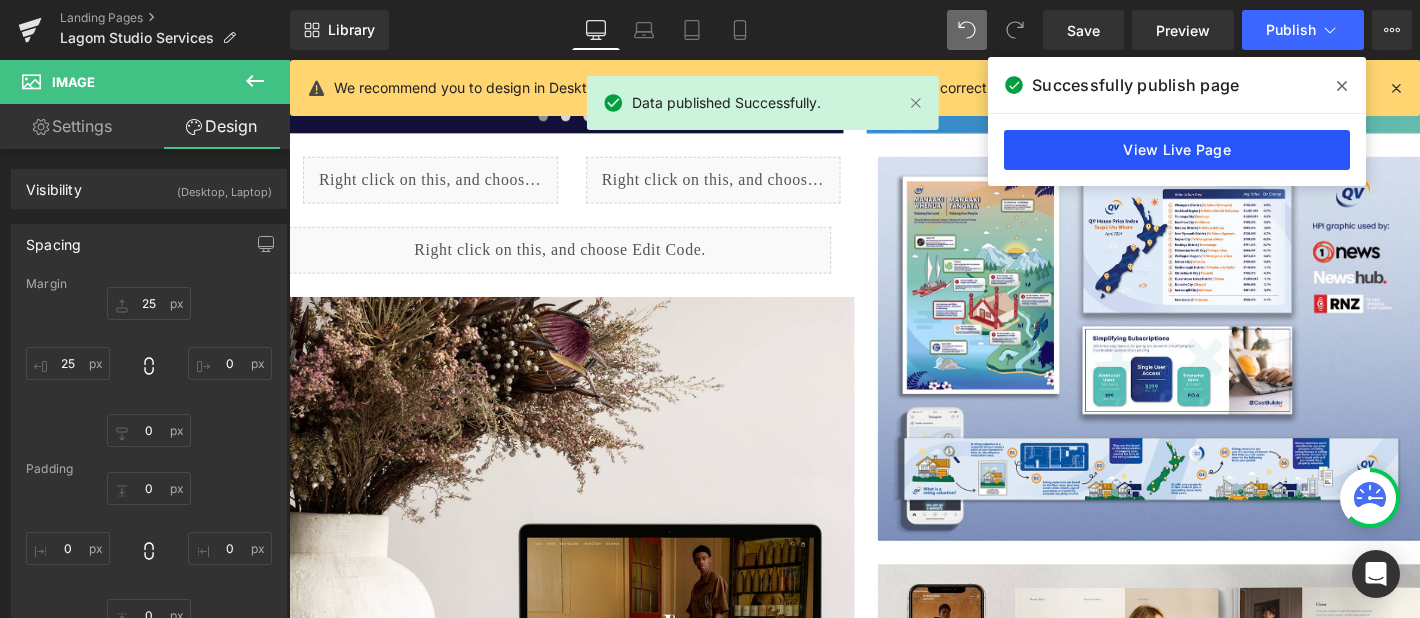 click on "View Live Page" at bounding box center [1177, 150] 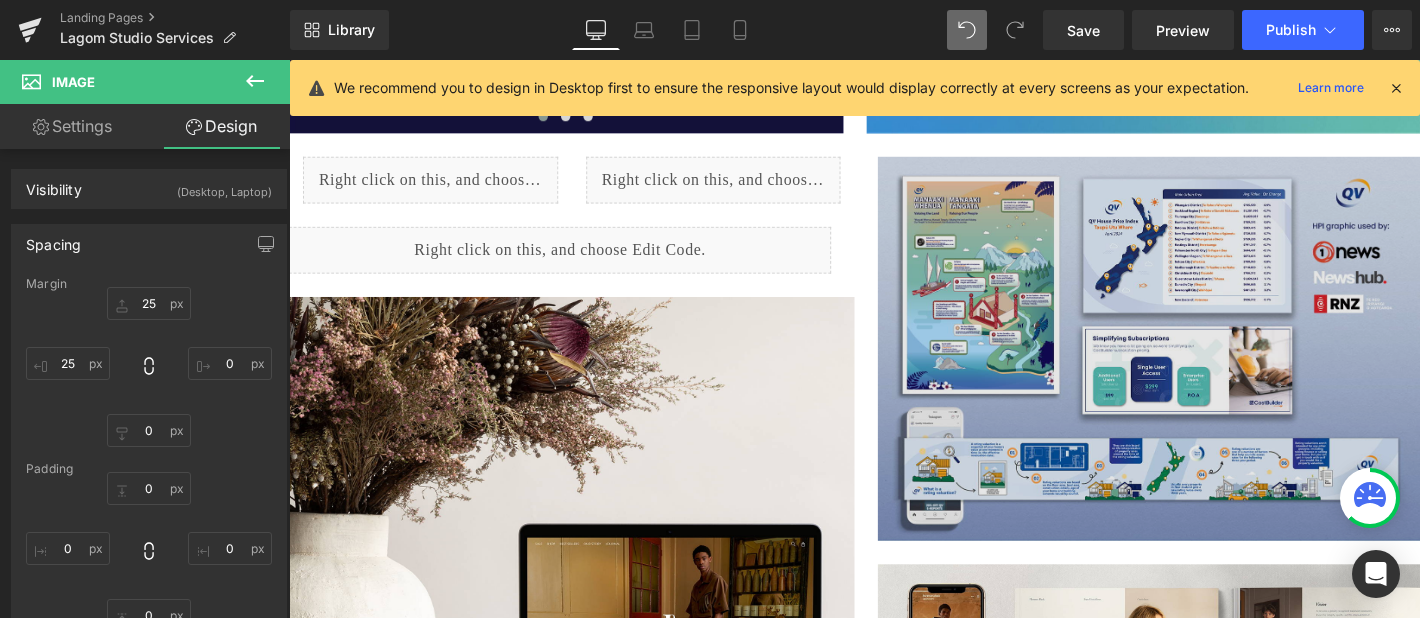 click at bounding box center [1209, 369] 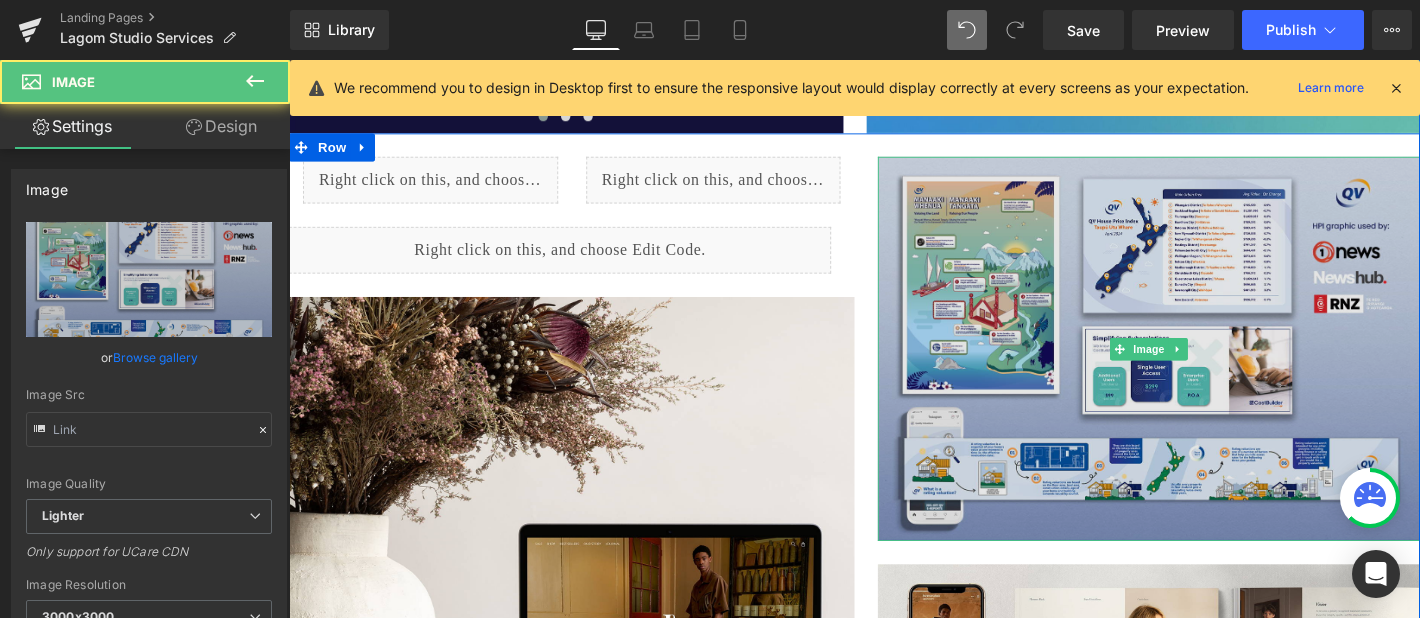 type on "https://ucarecdn.com/2b178d39-f168-4ebd-8849-a88603817a7c/-/format/auto/-/preview/3000x3000/-/quality/lighter/QV%20Portfolio%20Graphic%20July%202024.jpg" 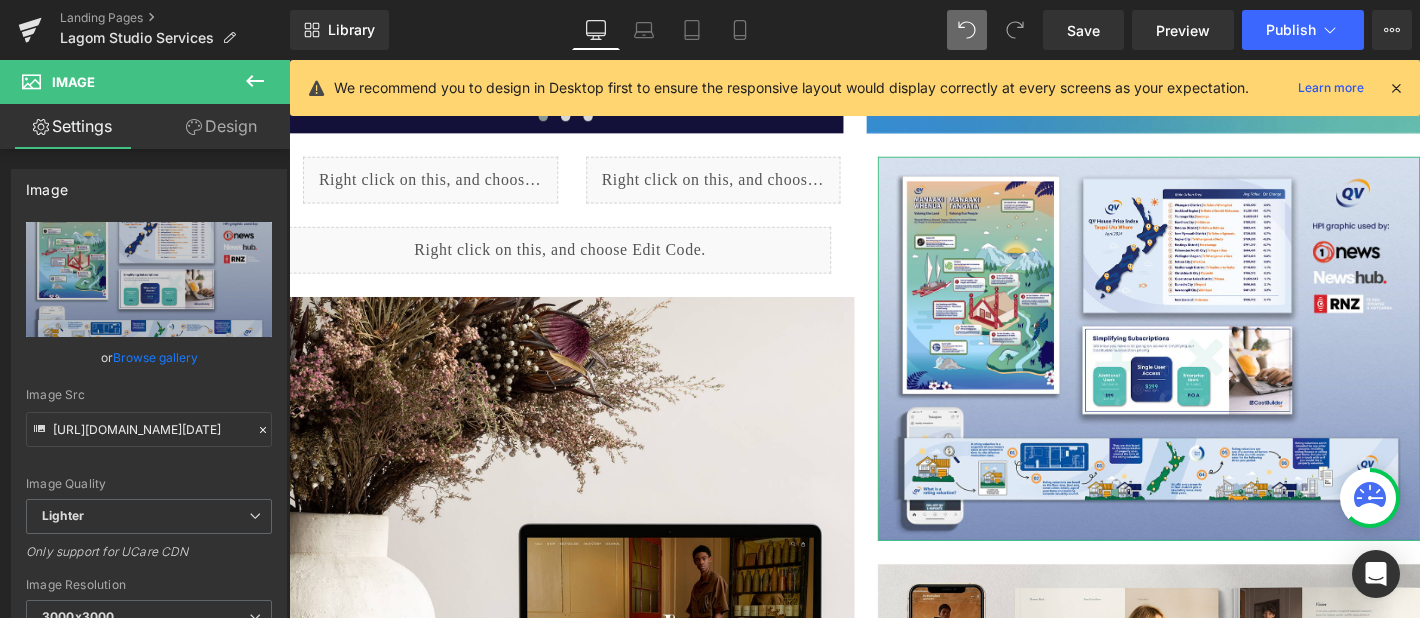 click on "Design" at bounding box center (221, 126) 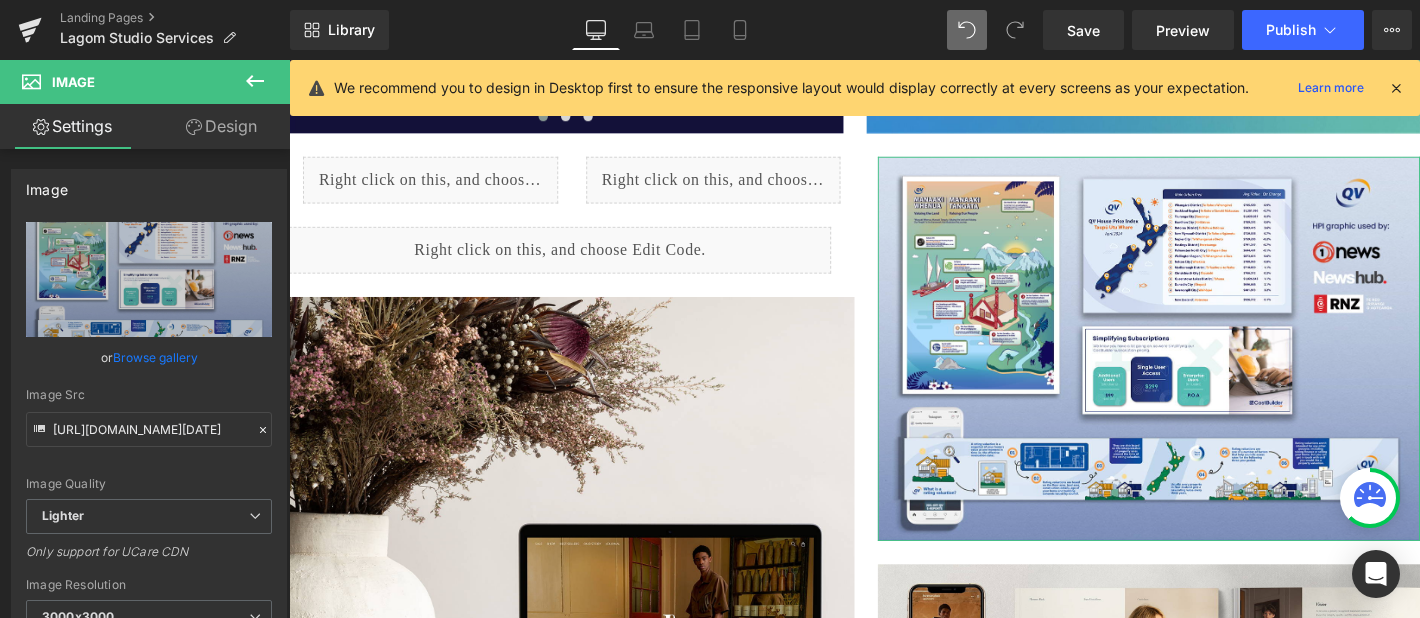 click on "Spacing" at bounding box center (0, 0) 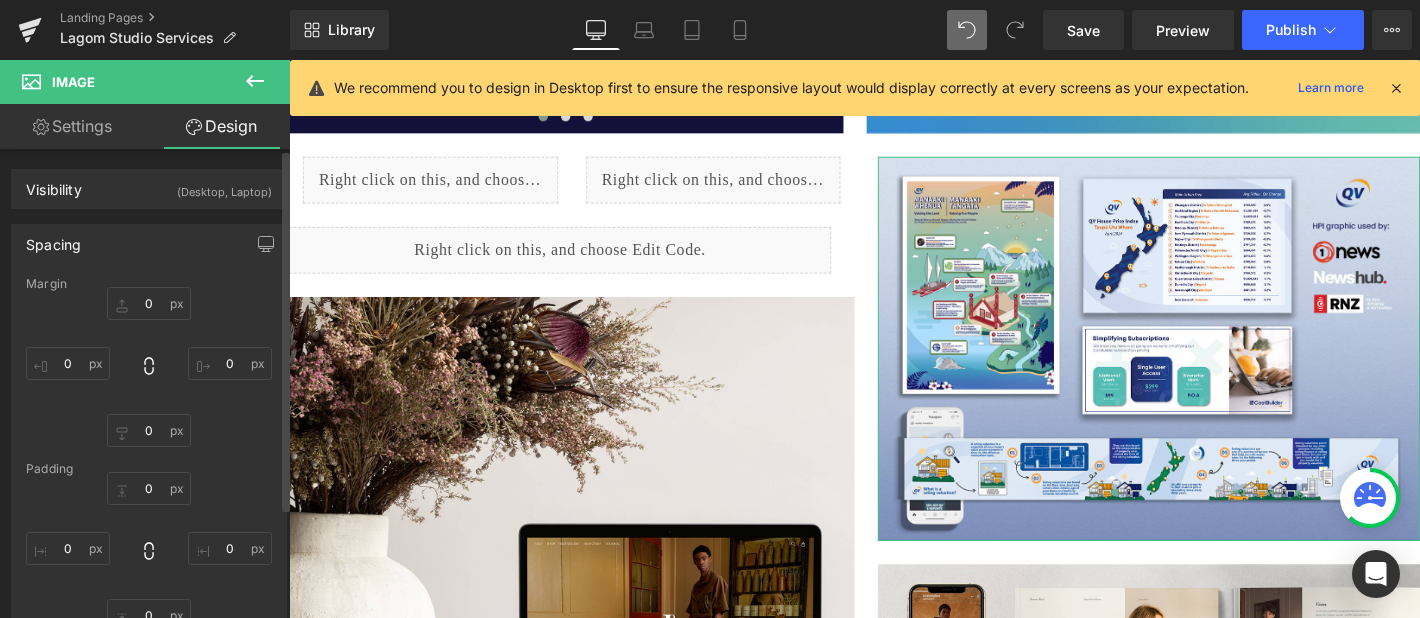 type on "25" 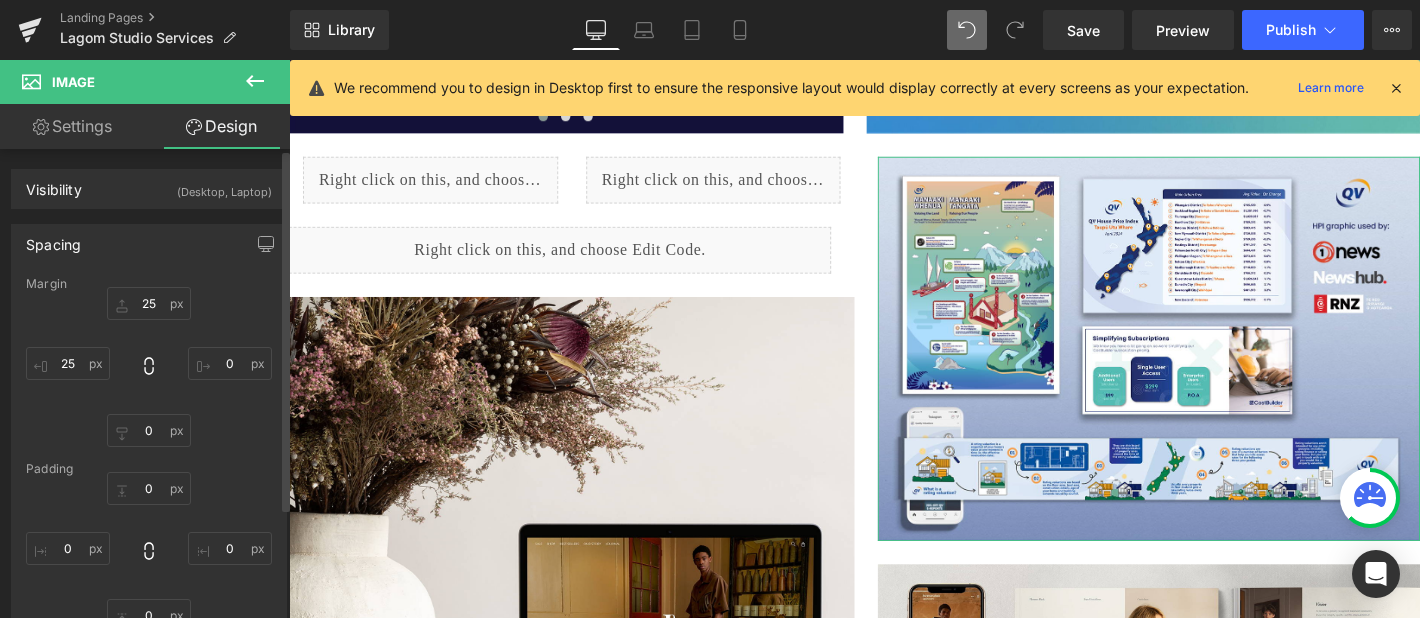 click on "Spacing" at bounding box center (149, 244) 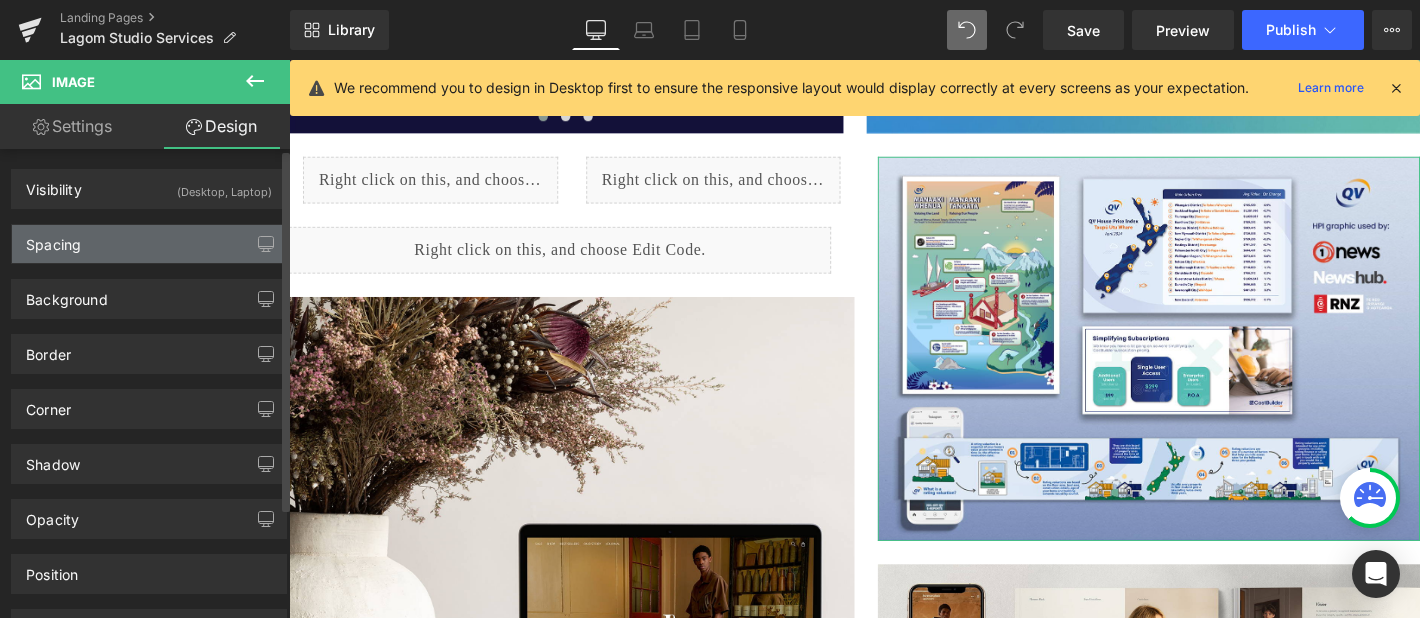 click on "Spacing" at bounding box center (149, 244) 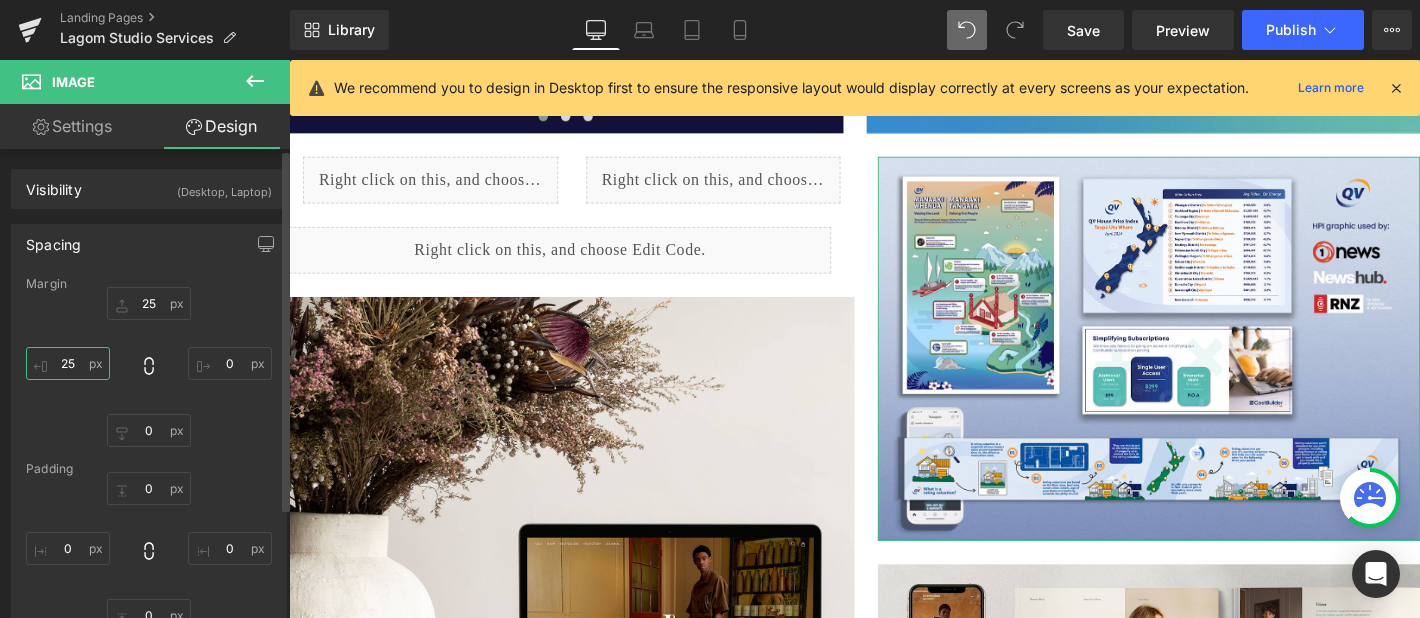 click on "25" at bounding box center (68, 363) 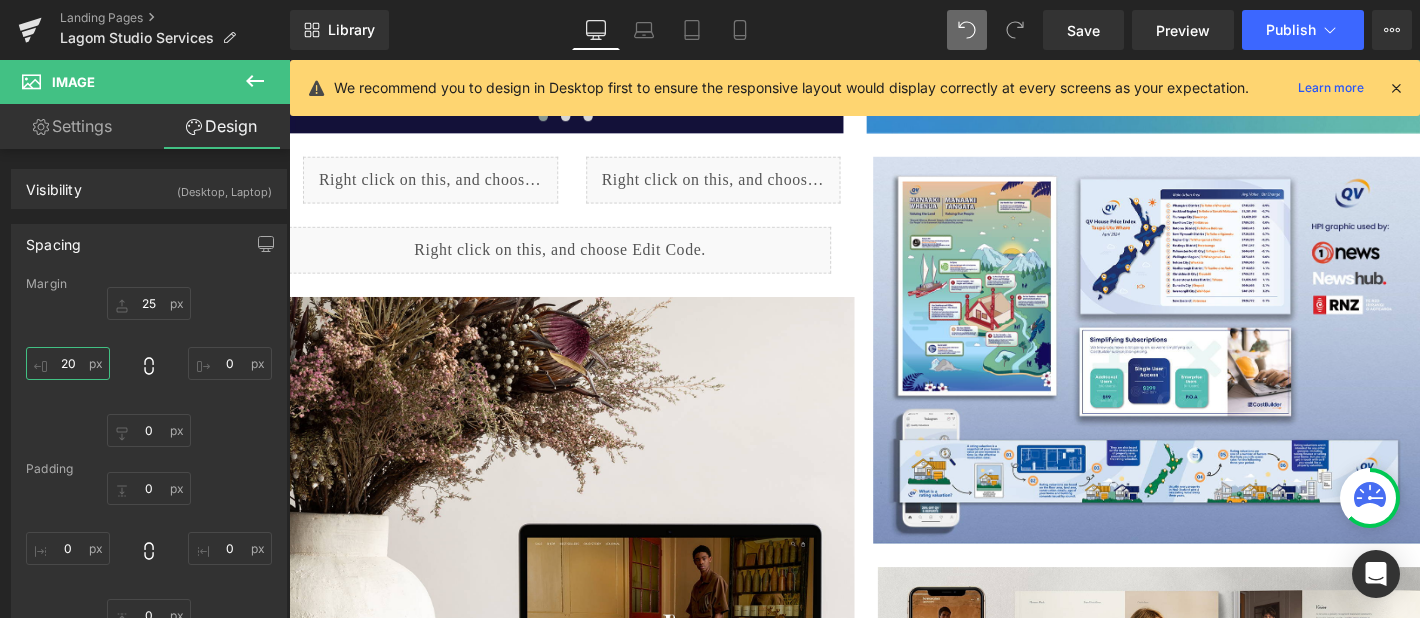 type on "20" 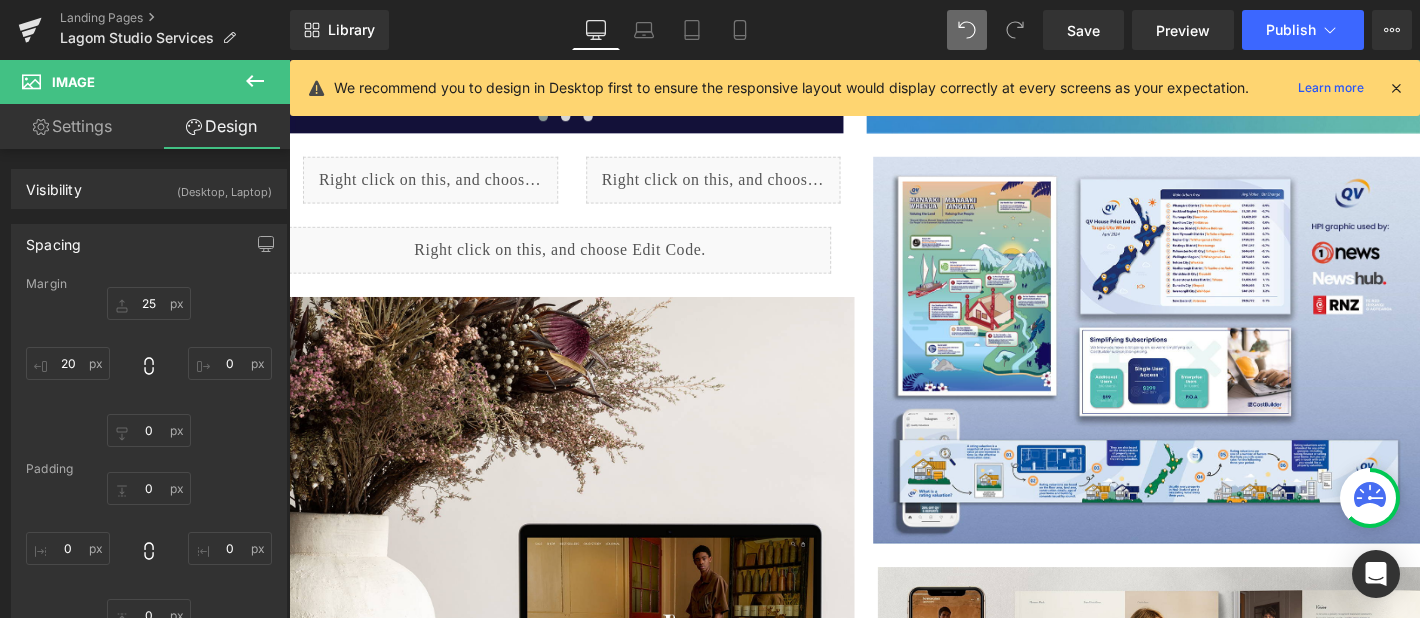 click on "Library Desktop Desktop Laptop Tablet Mobile Save Preview Publish Scheduled Upgrade Plan View Live Page View with current Template Save Template to Library Schedule Publish  Optimize  Publish Settings Shortcuts We recommend you to design in Desktop first to ensure the responsive layout would display correctly at every screens as your expectation. Learn more  Your page can’t be published   You've reached the maximum number of published pages on your plan  (1/1).  You need to upgrade your plan or unpublish all your pages to get 1 publish slot.   Unpublish pages   Upgrade plan" at bounding box center [855, 30] 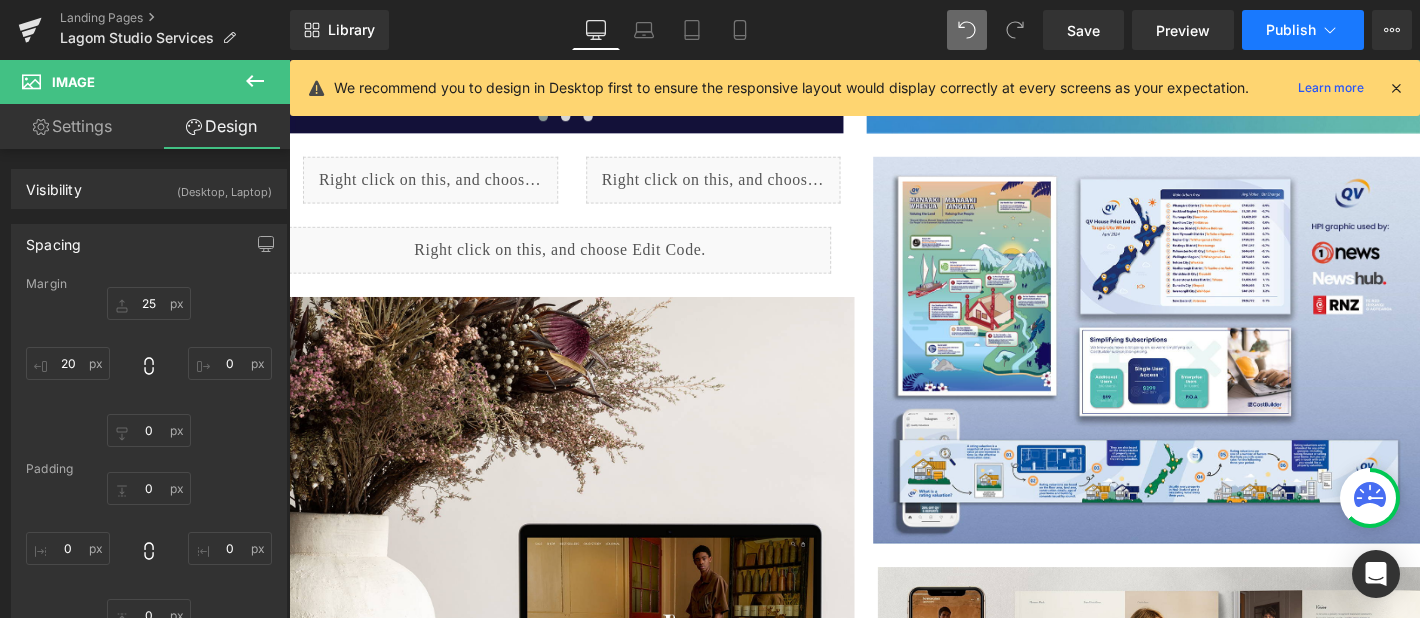 click on "Publish" at bounding box center (1291, 30) 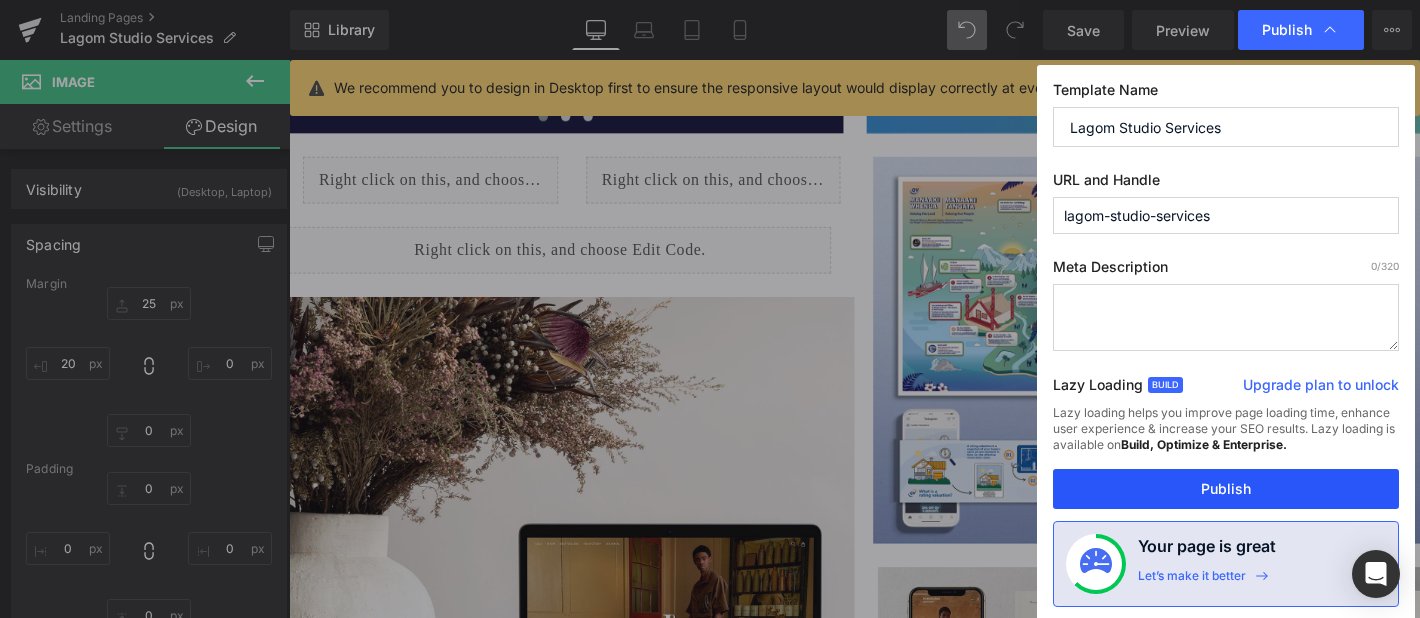 click on "Publish" at bounding box center [1226, 489] 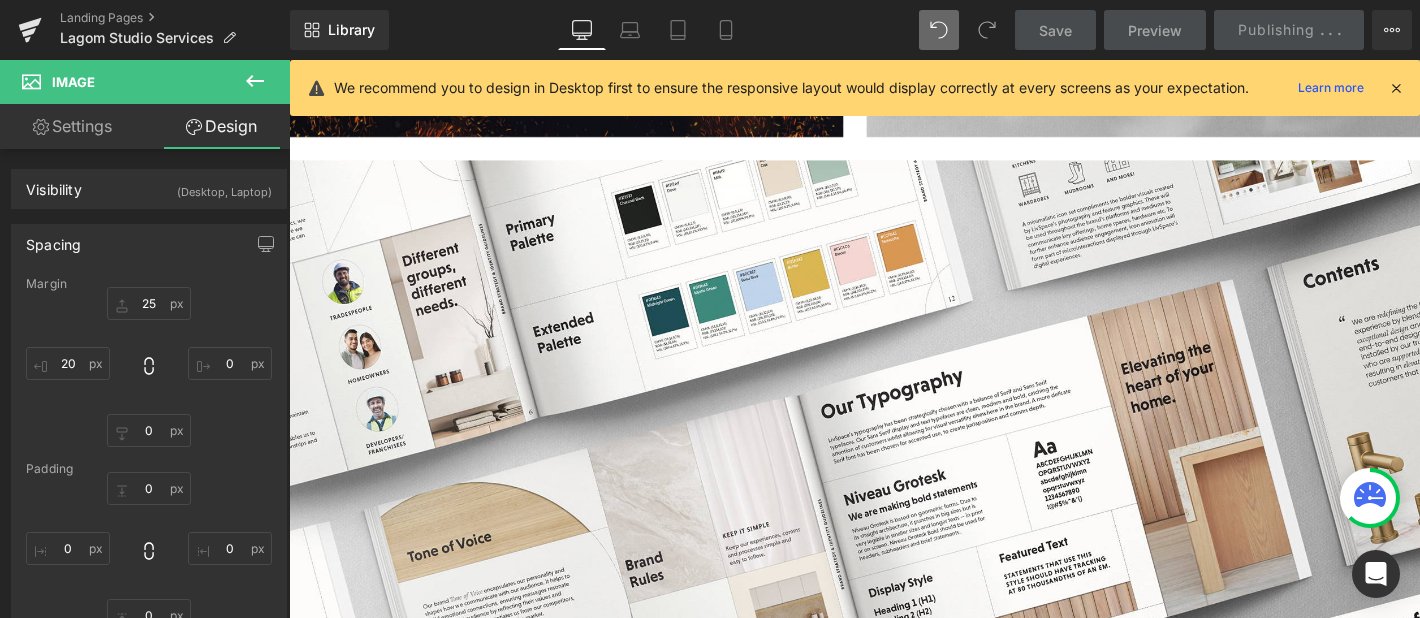 scroll, scrollTop: 3670, scrollLeft: 0, axis: vertical 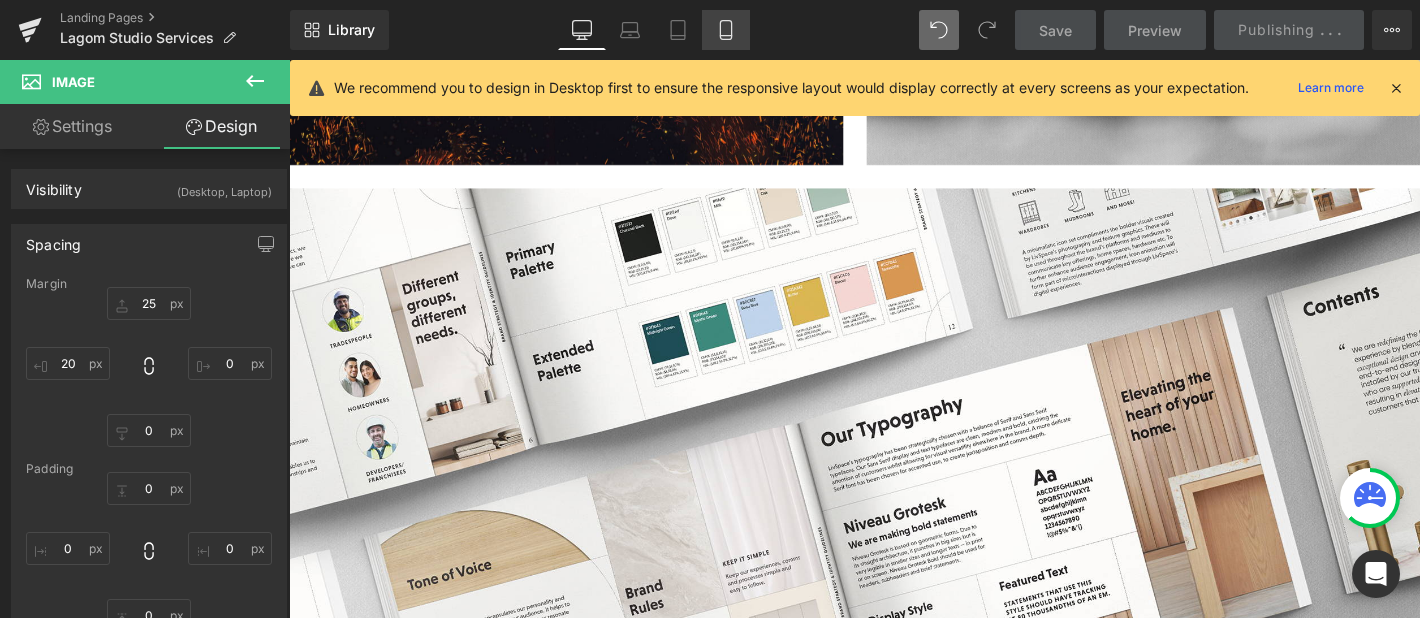 click on "Mobile" at bounding box center [726, 30] 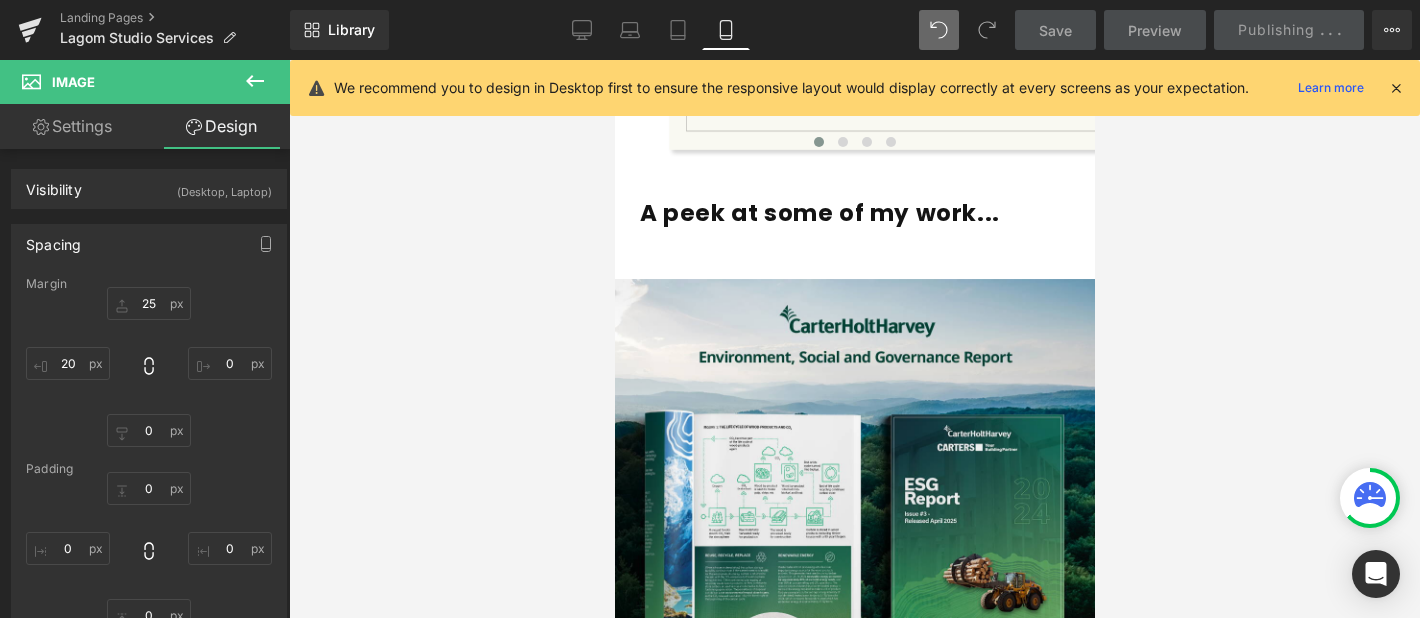 type on "10" 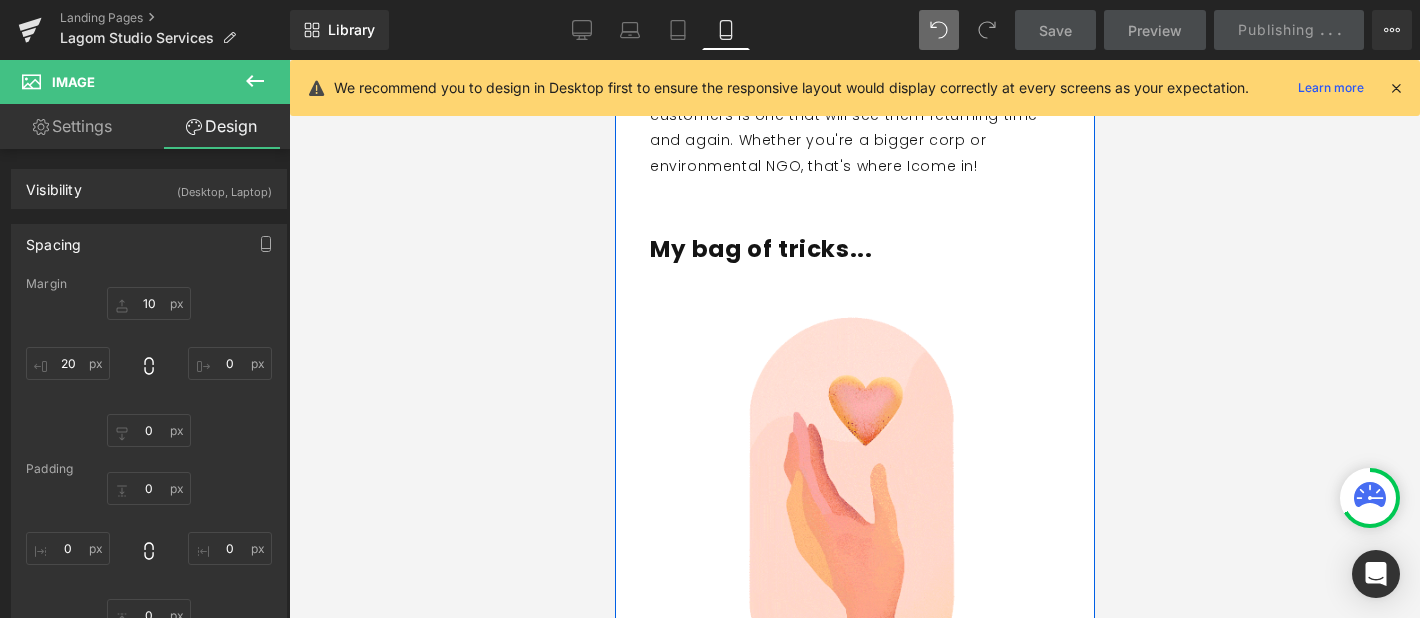 scroll, scrollTop: 727, scrollLeft: 0, axis: vertical 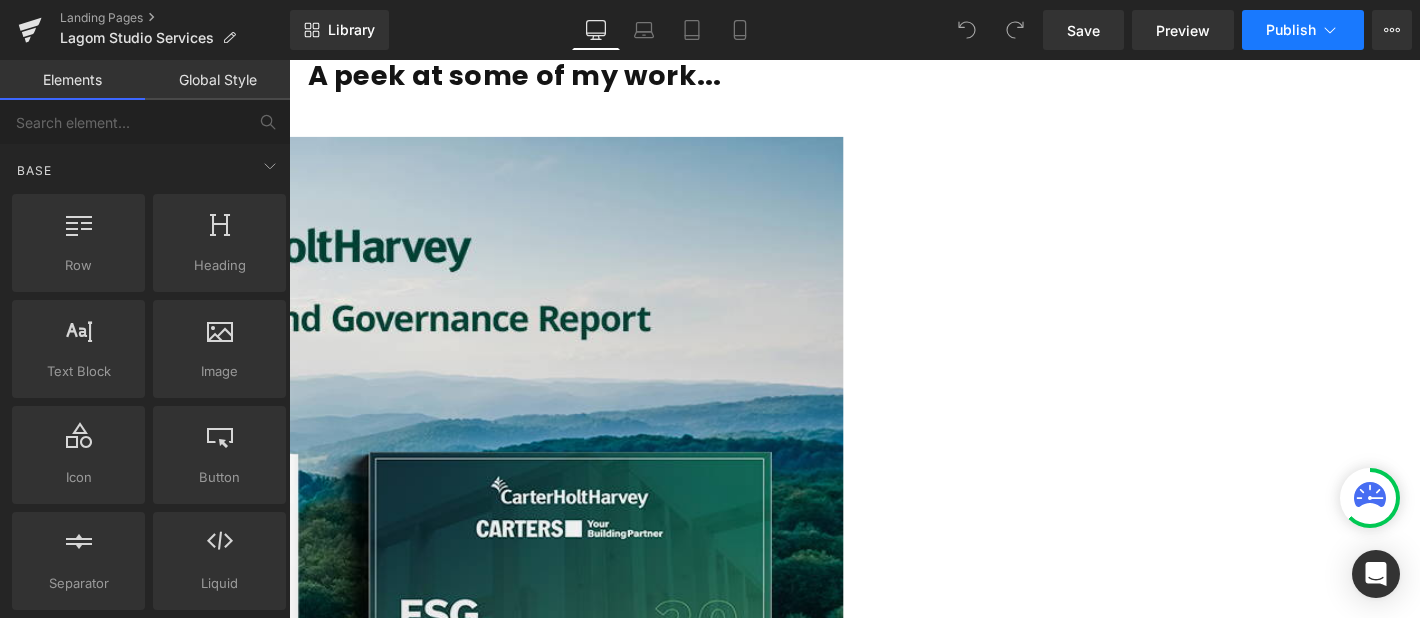 click on "Publish" at bounding box center (1303, 30) 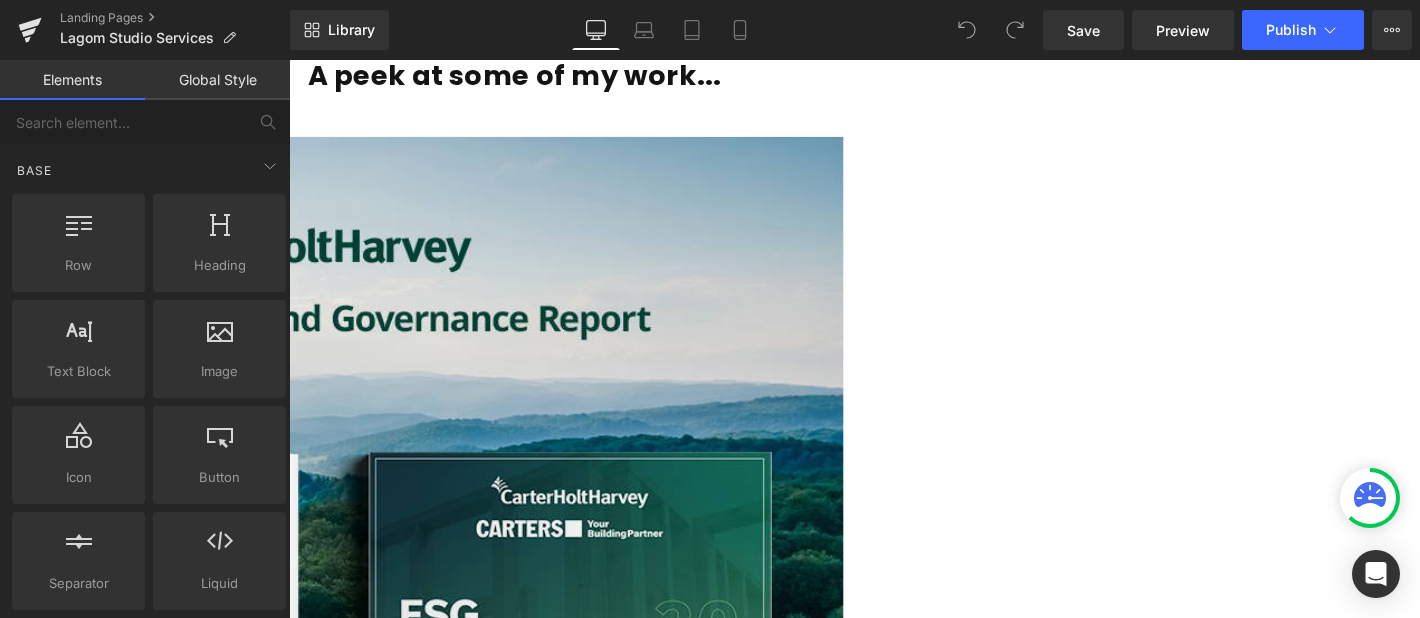 click at bounding box center (-269, 18262) 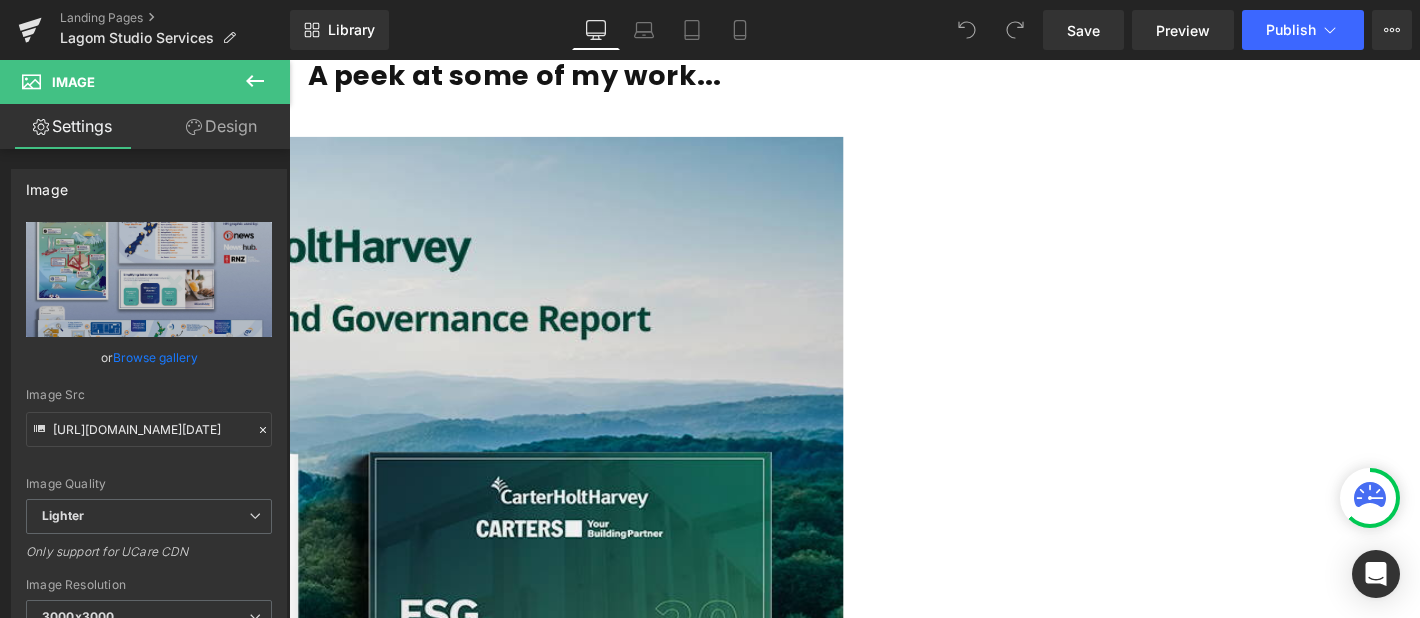 click on "Design" at bounding box center [221, 126] 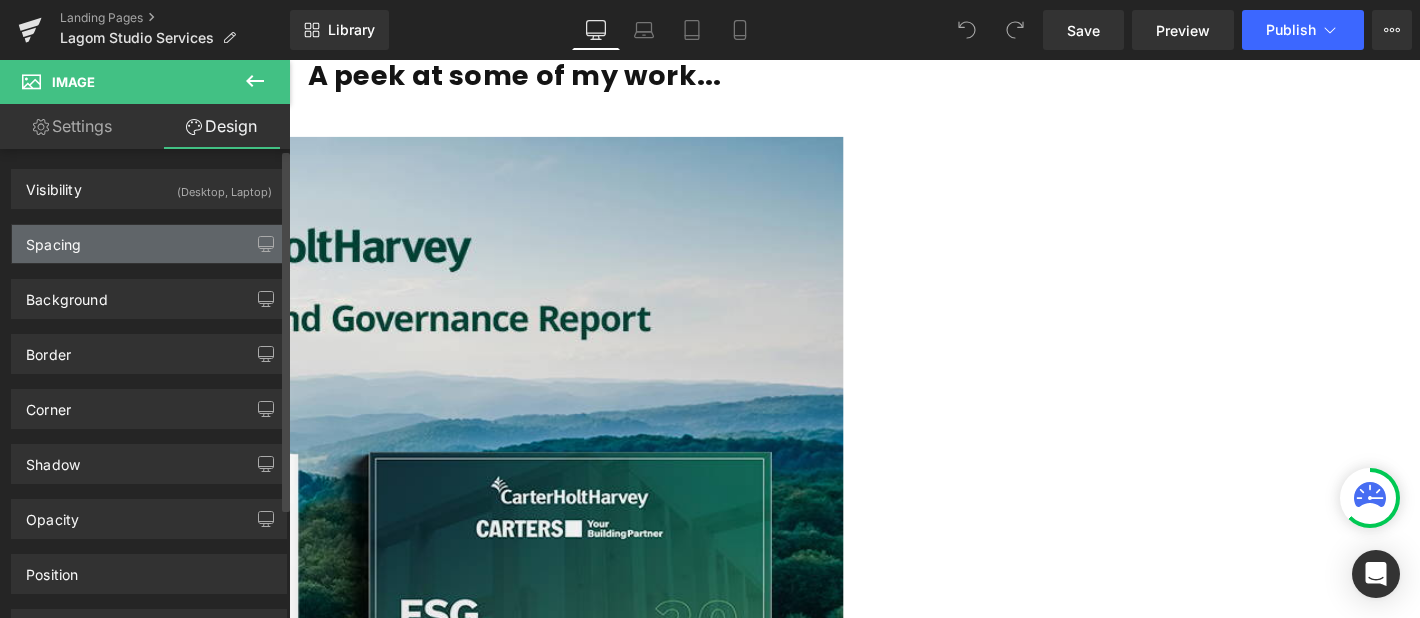type on "25" 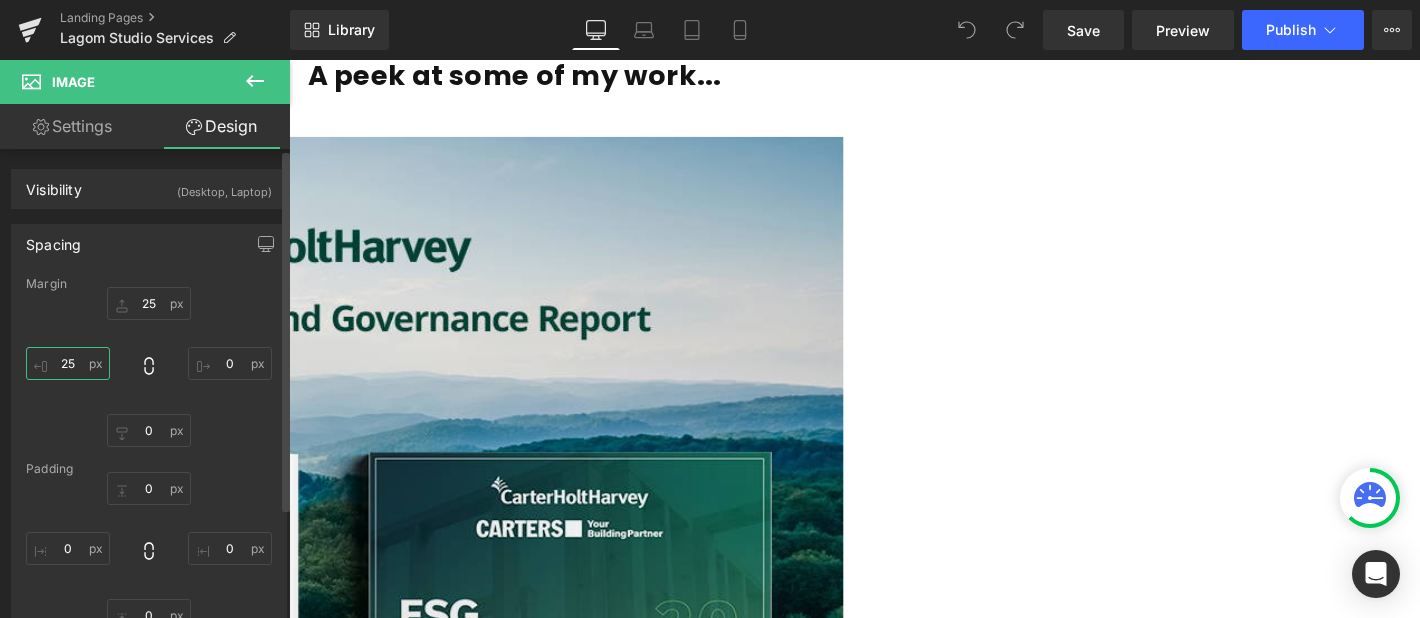 click on "25" at bounding box center (68, 363) 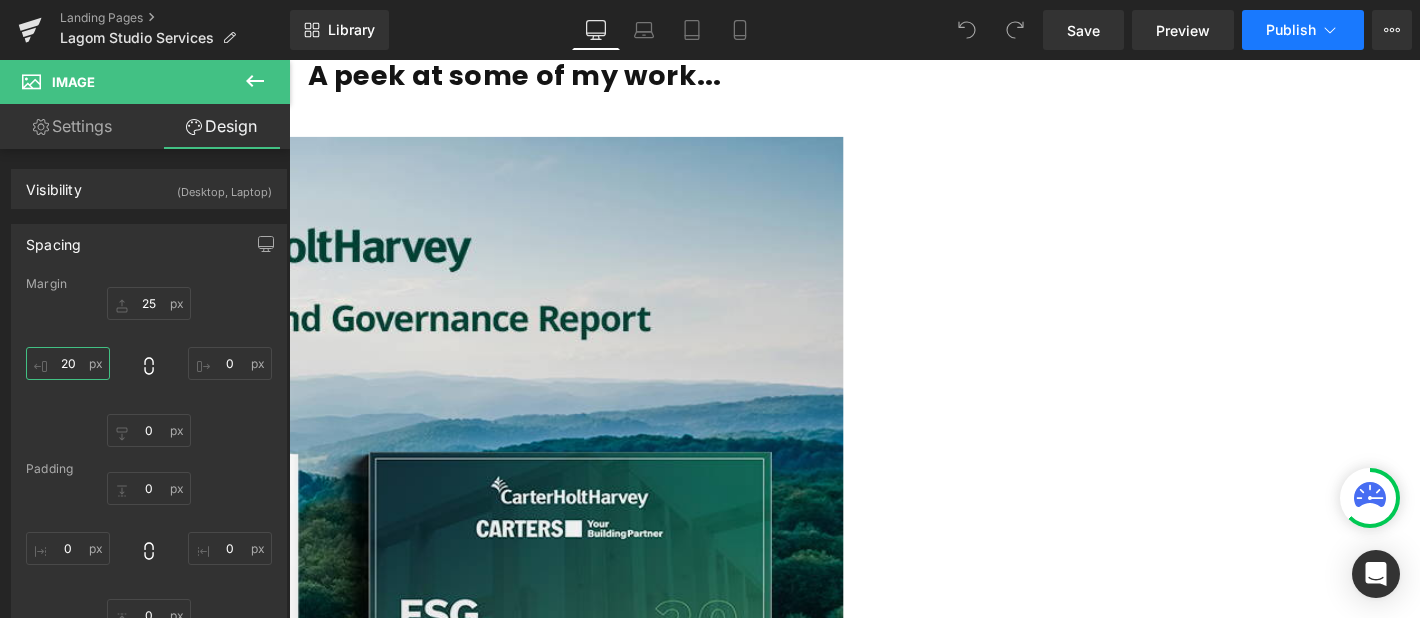 type on "20" 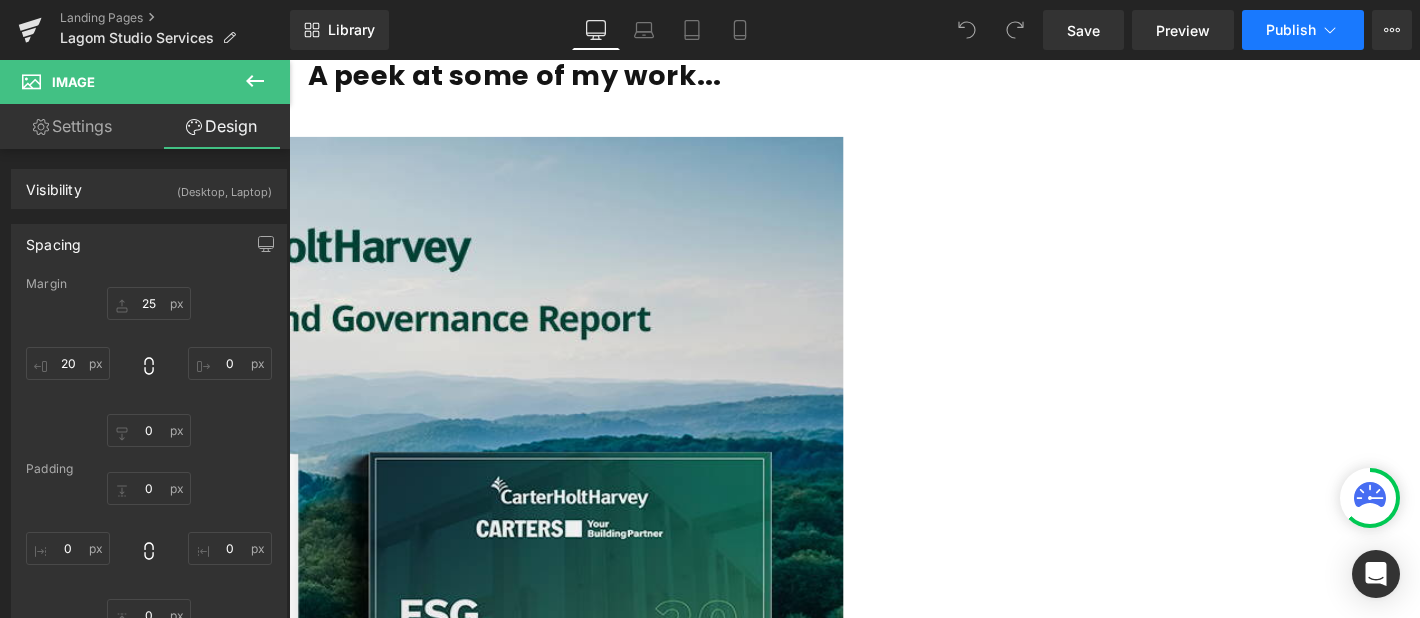click on "Publish" at bounding box center (1291, 30) 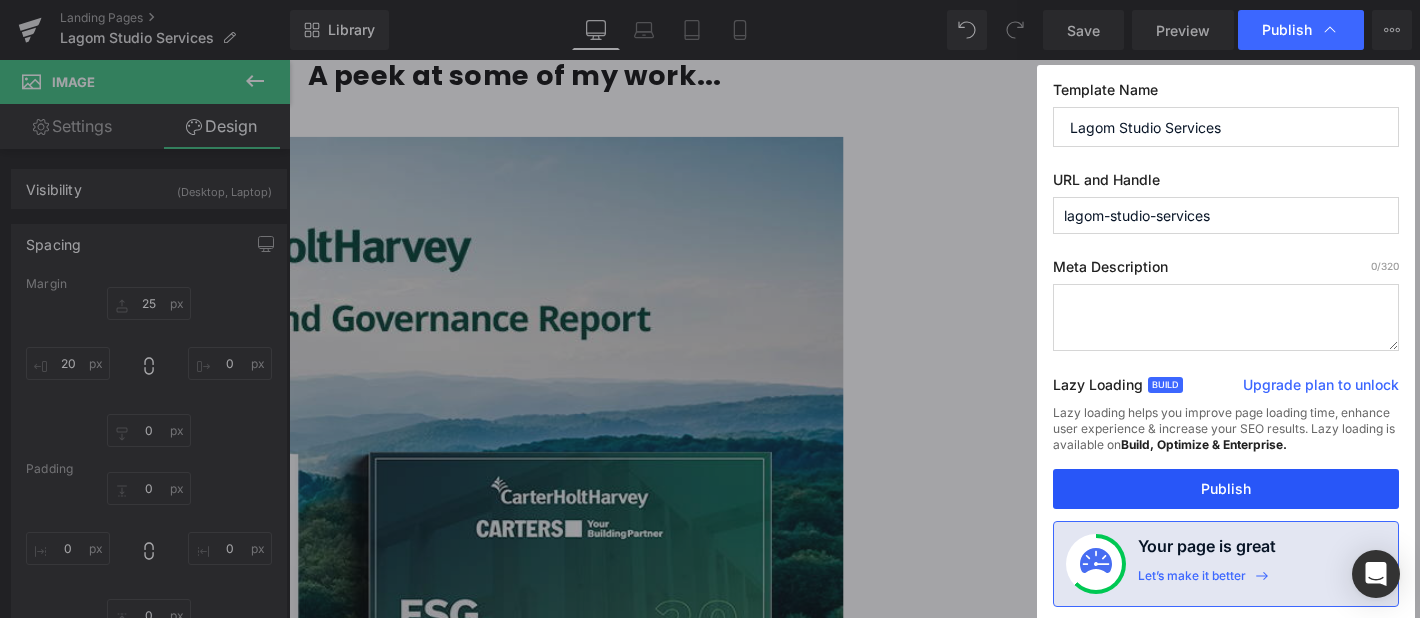 click on "Publish" at bounding box center (1226, 489) 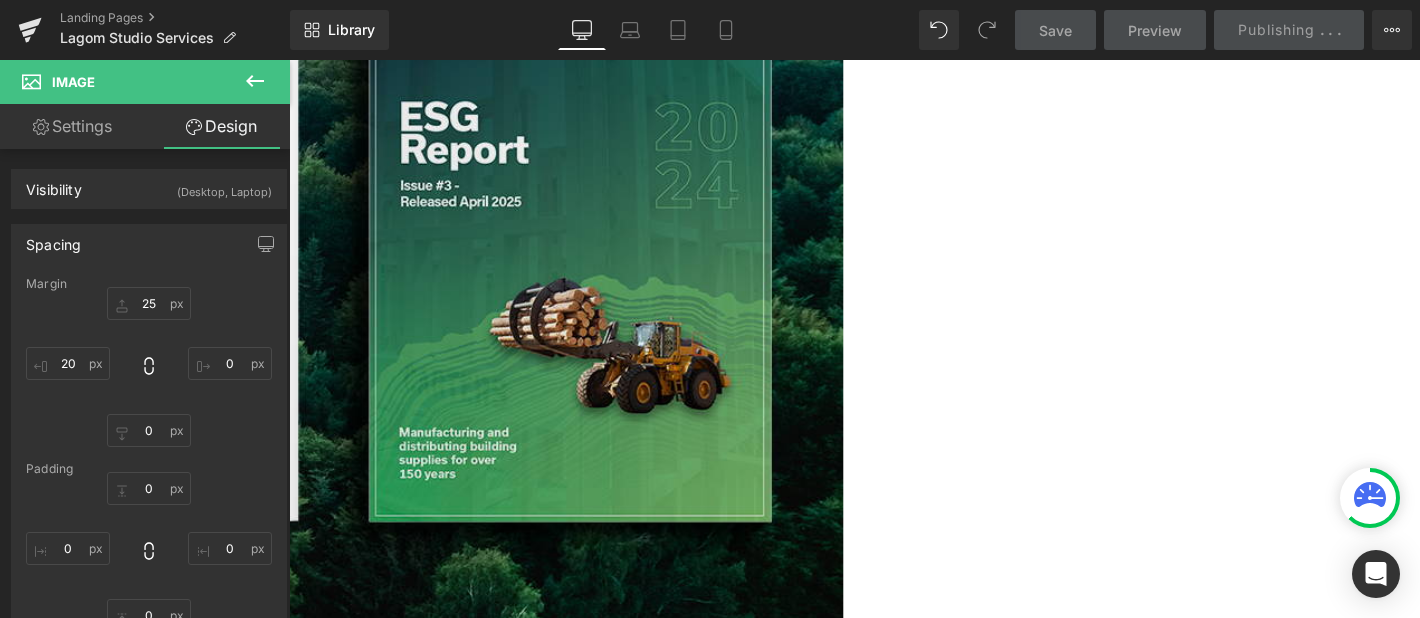 scroll, scrollTop: 7510, scrollLeft: 0, axis: vertical 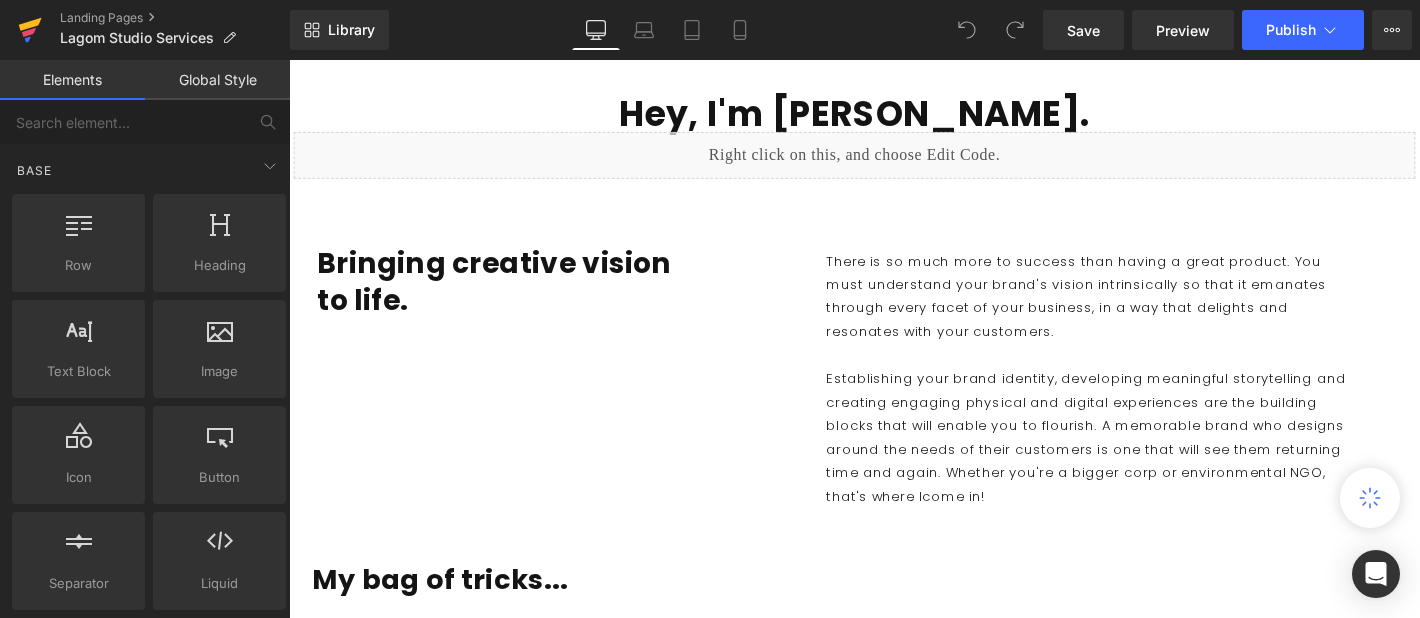 click 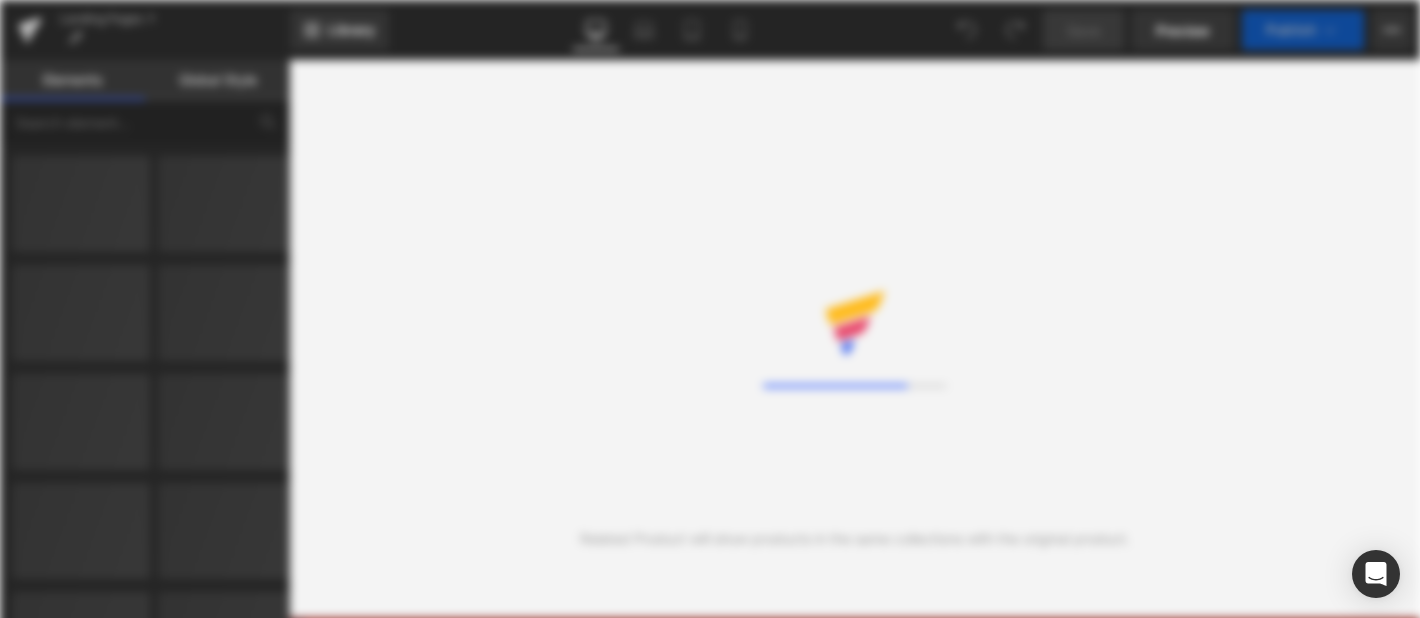 scroll, scrollTop: 0, scrollLeft: 0, axis: both 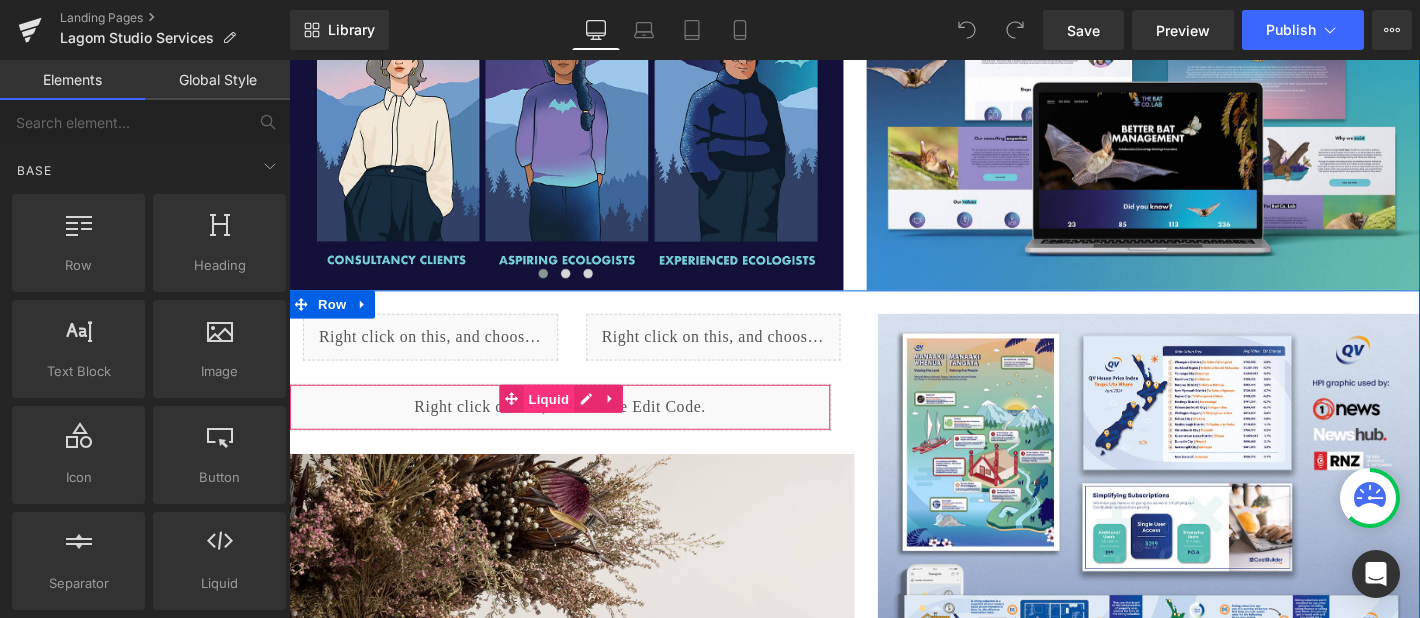click on "Liquid" at bounding box center (567, 423) 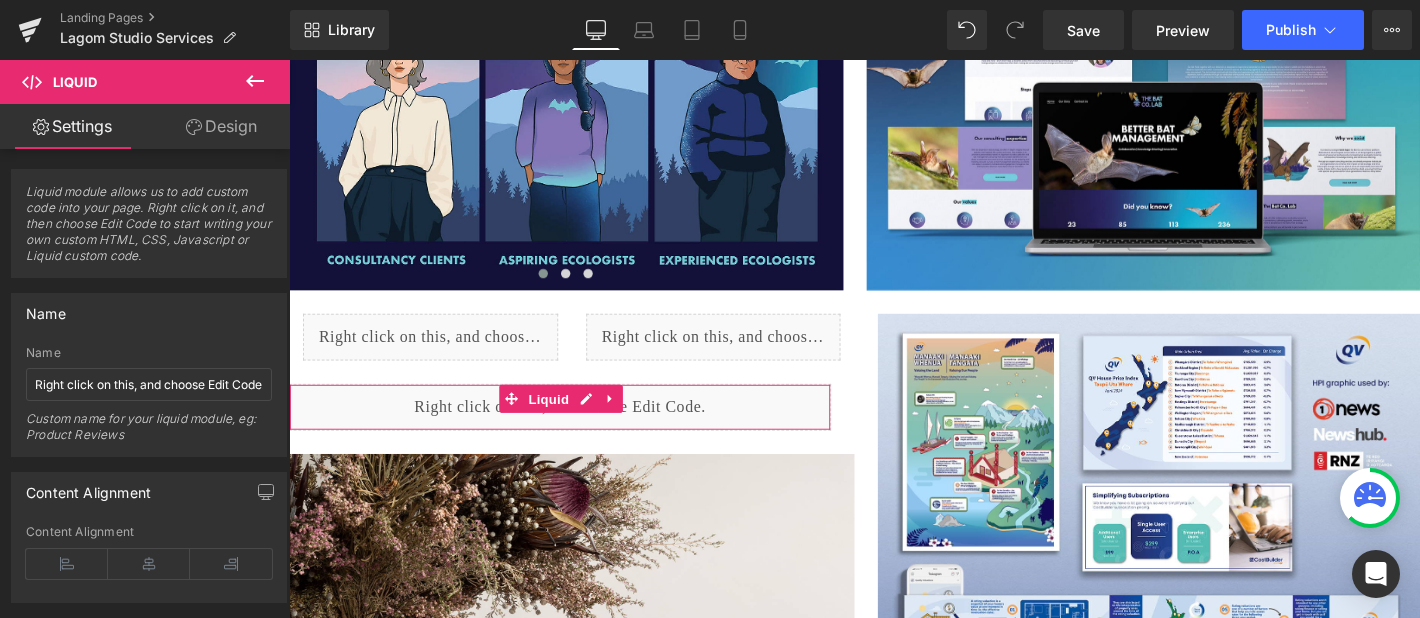 click on "Design" at bounding box center [221, 126] 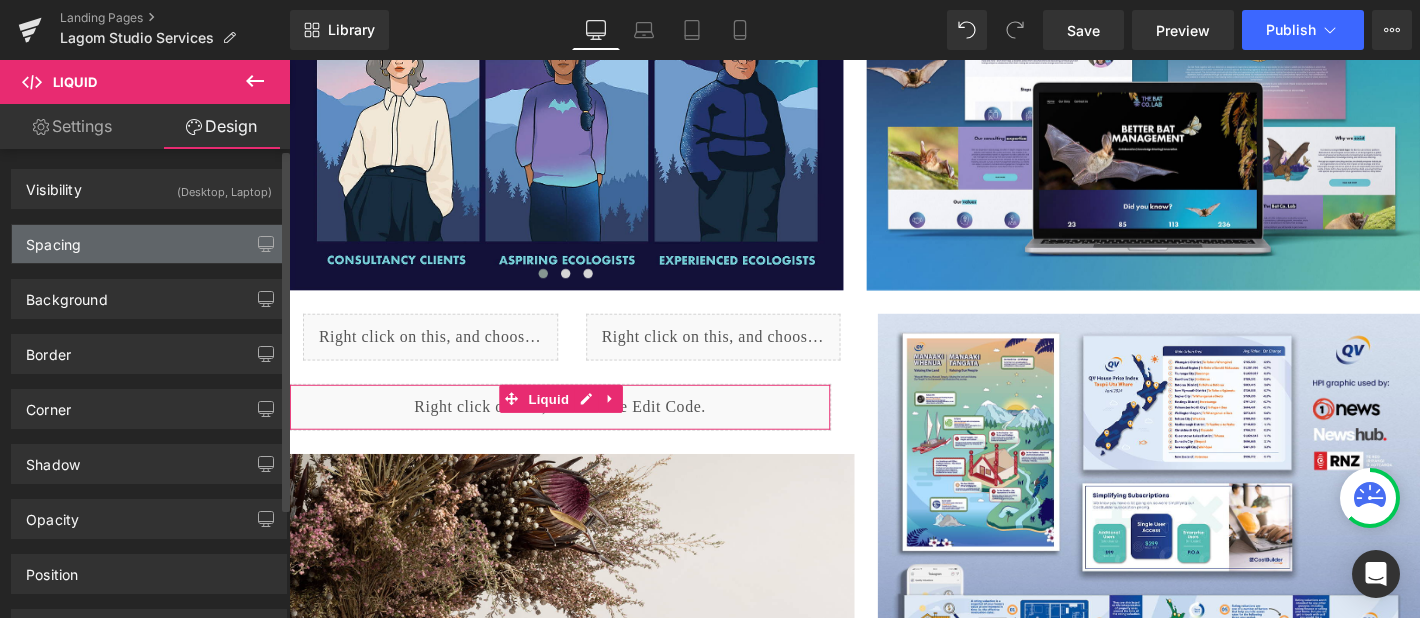 type on "25" 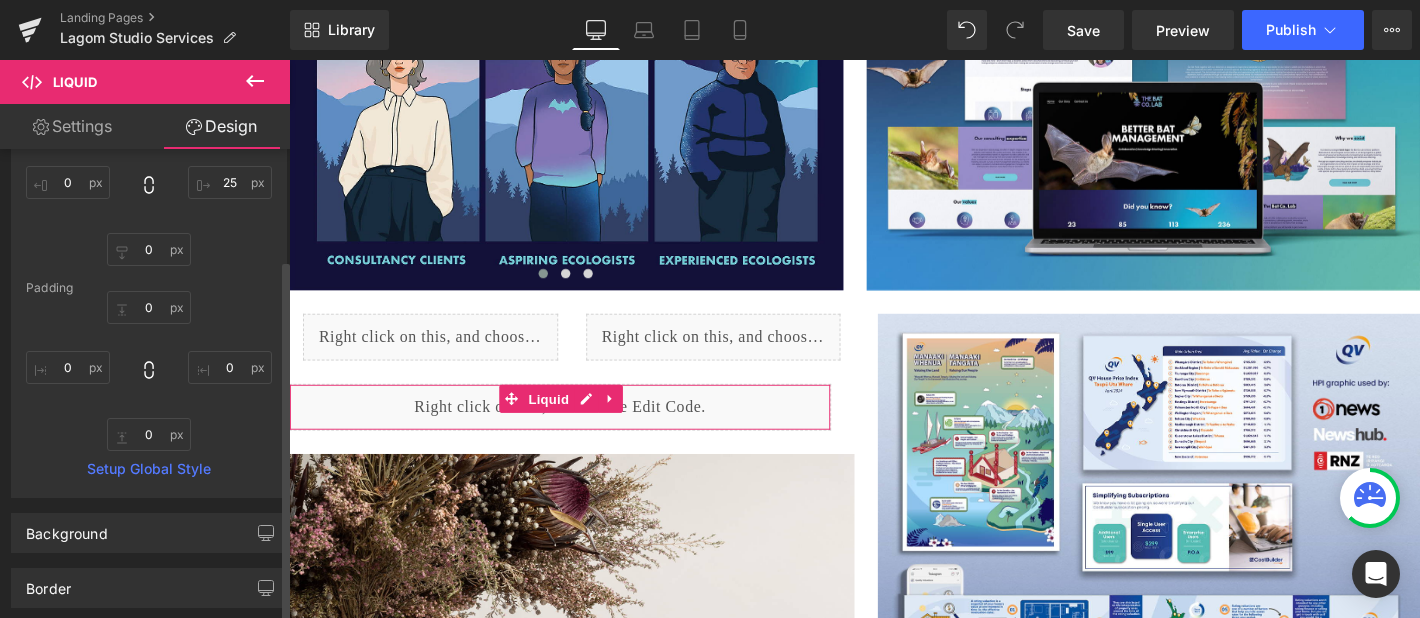 scroll, scrollTop: 179, scrollLeft: 0, axis: vertical 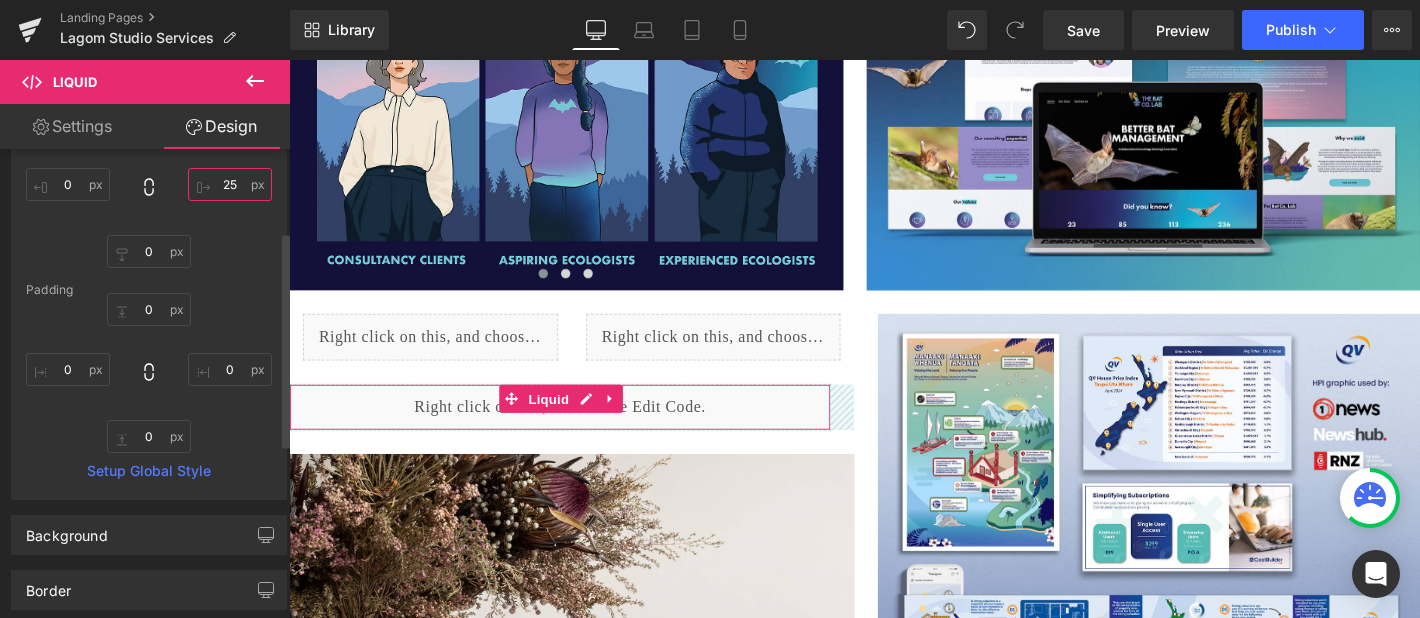 click on "25" at bounding box center [230, 184] 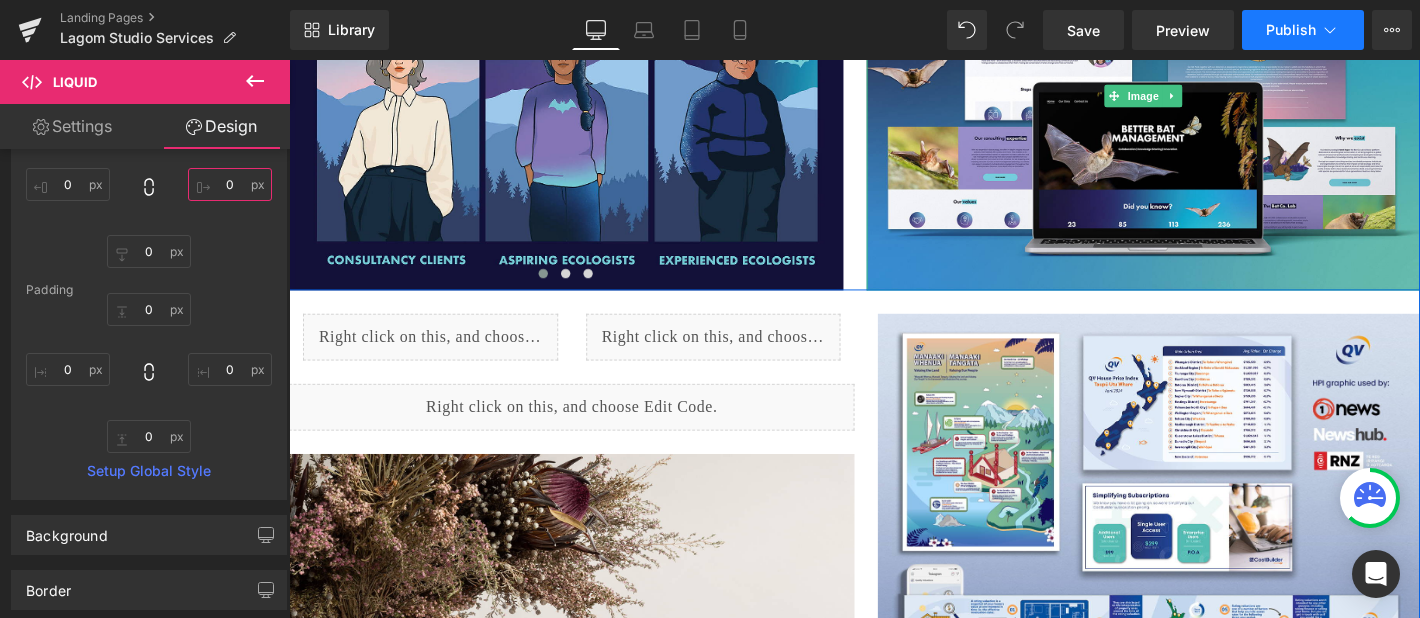 type on "0" 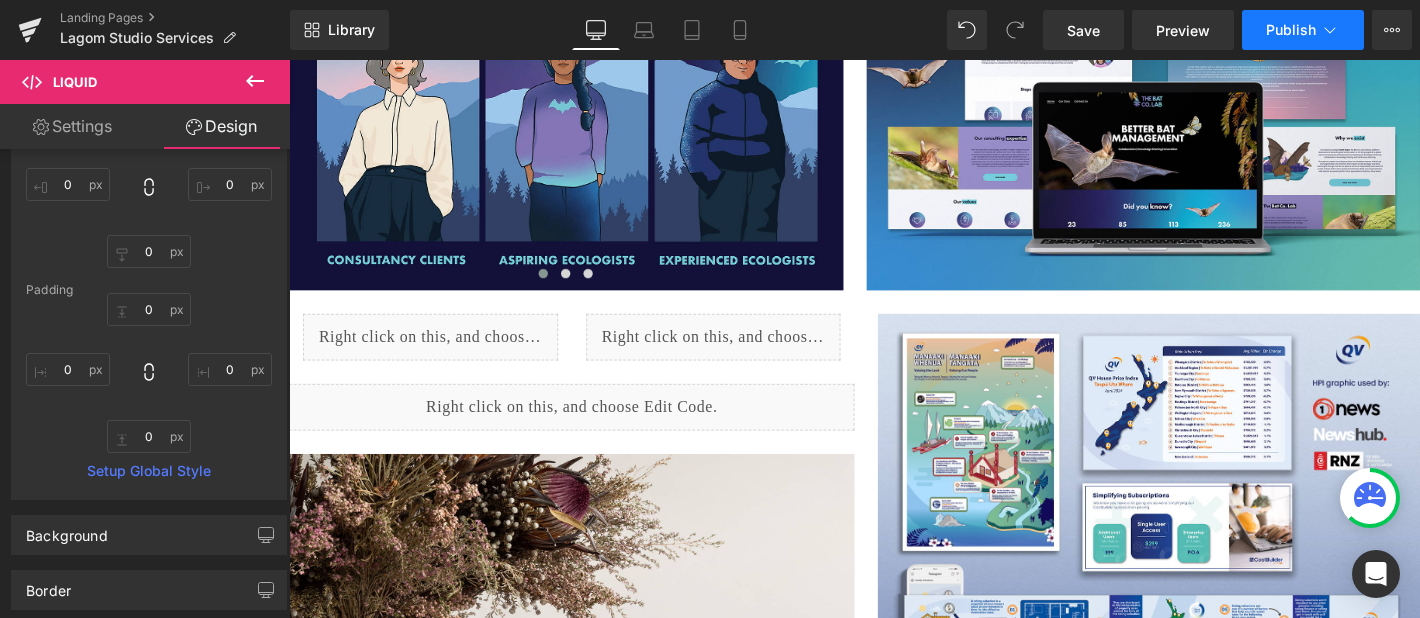 click on "Publish" at bounding box center (1303, 30) 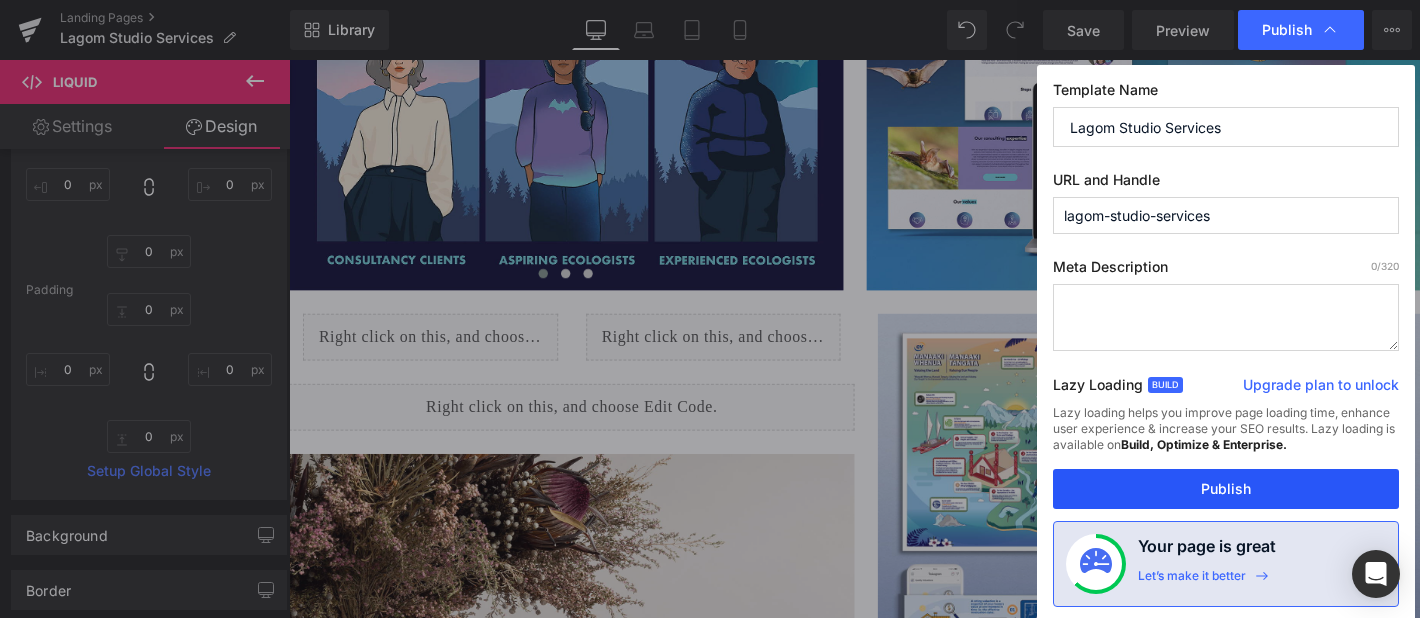 click on "Publish" at bounding box center (1226, 489) 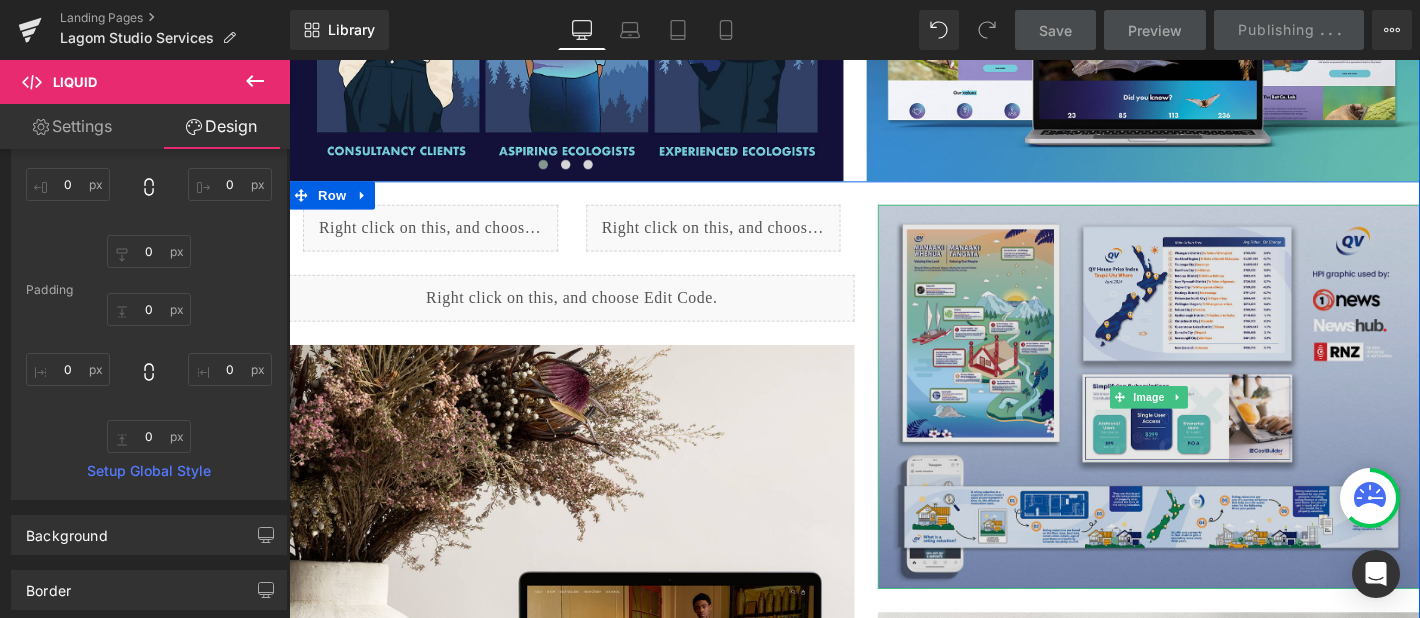 scroll, scrollTop: 6999, scrollLeft: 0, axis: vertical 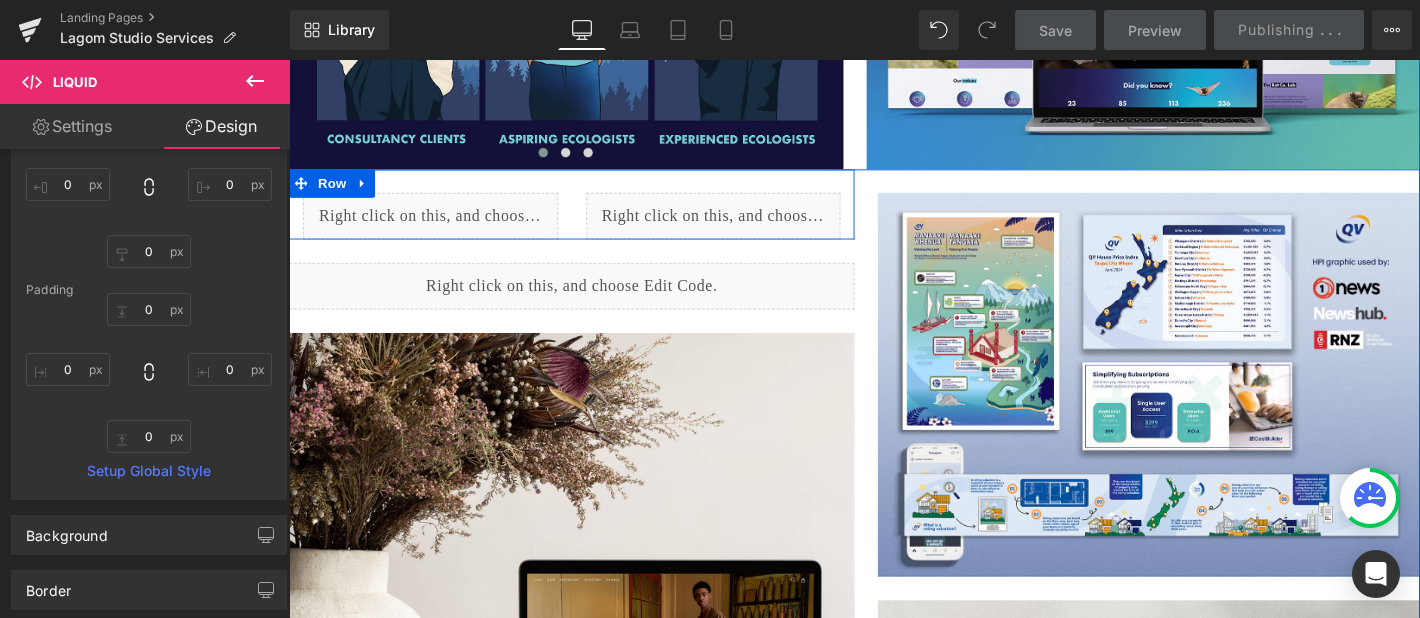click on "Liquid" at bounding box center [743, 227] 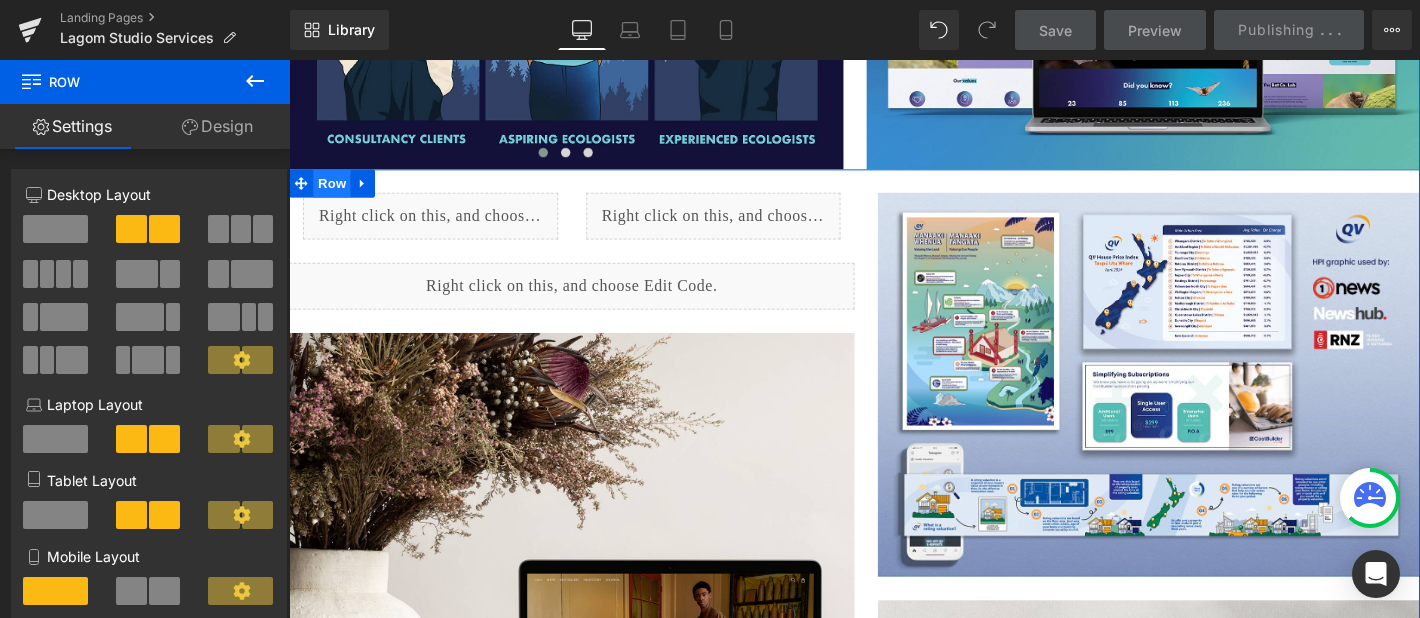click on "Row" at bounding box center [335, 192] 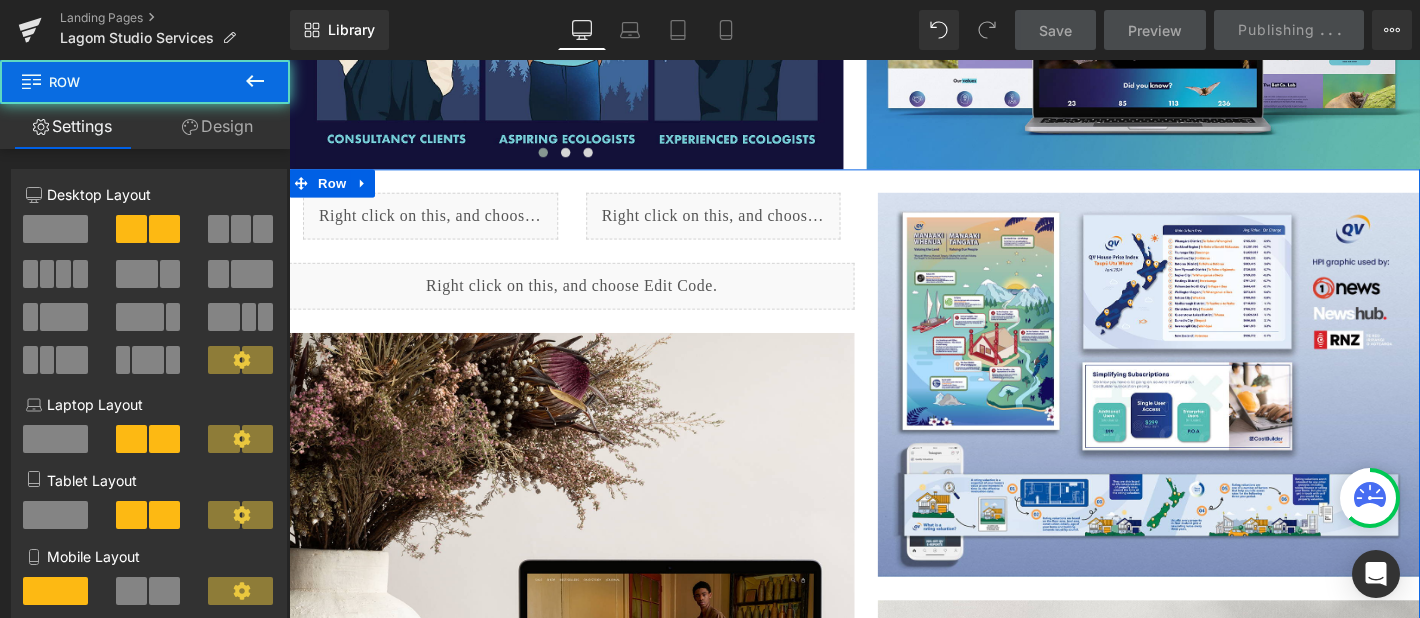click on "Design" at bounding box center [217, 126] 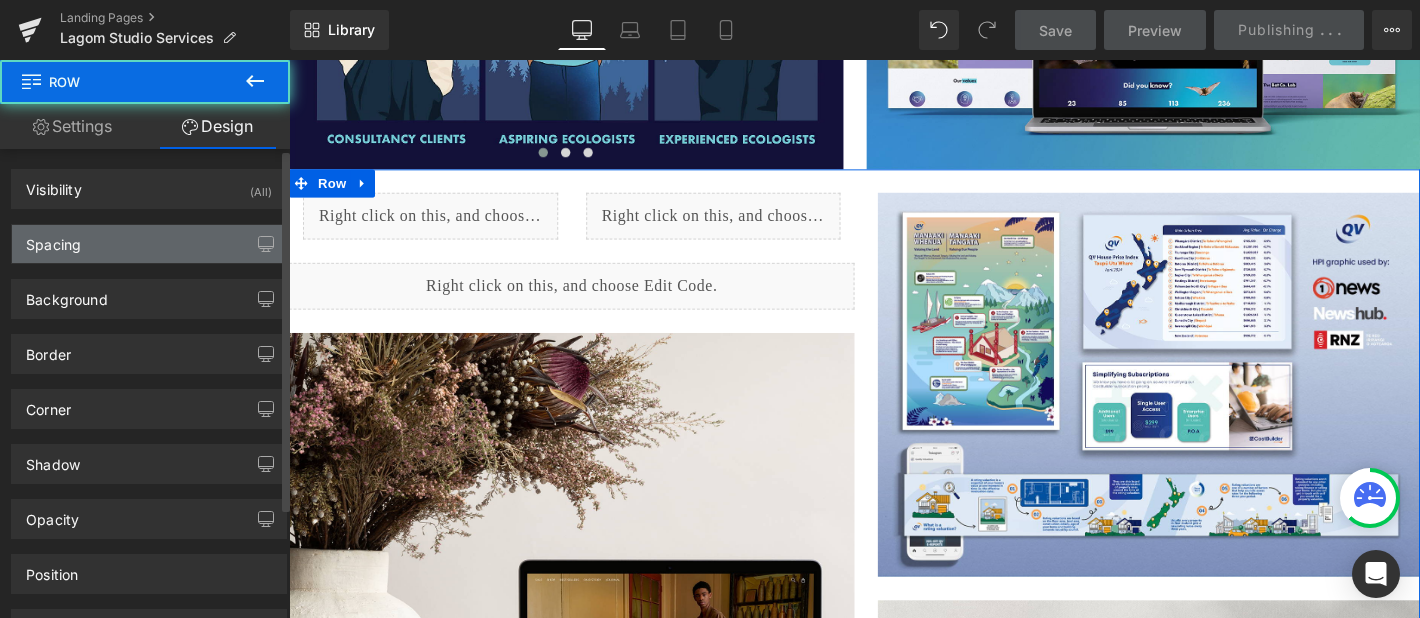 click on "Spacing" at bounding box center (149, 244) 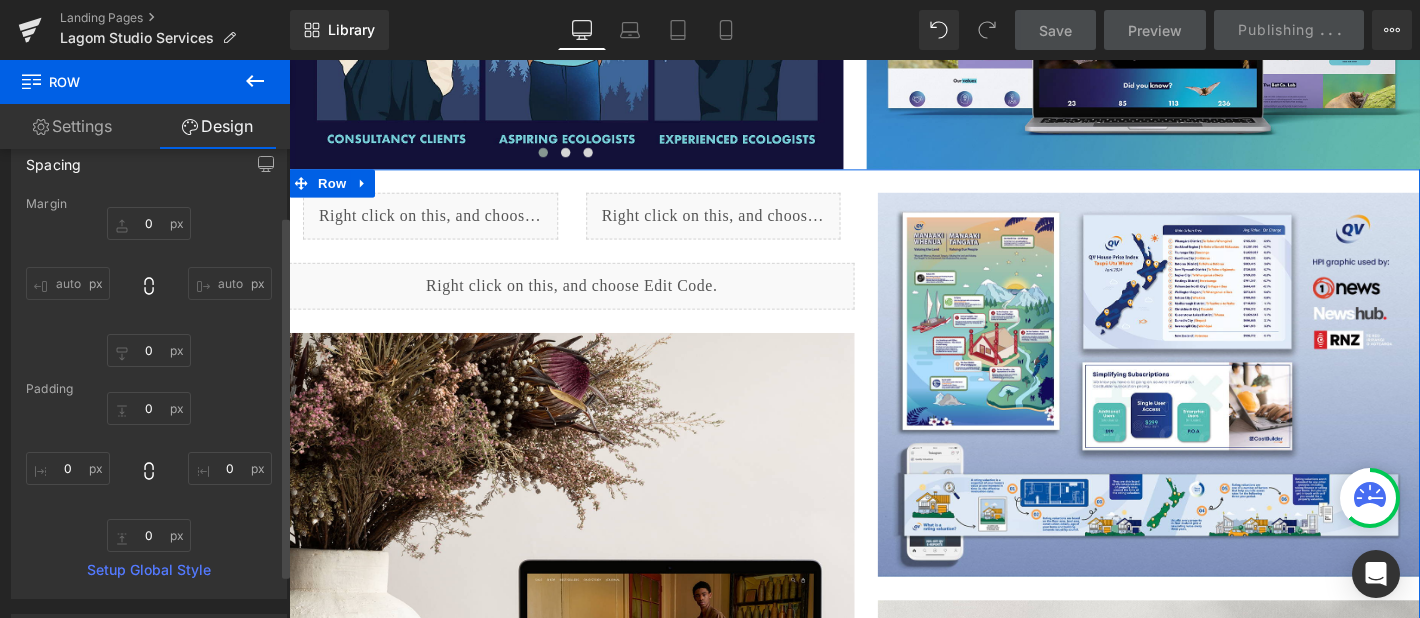 scroll, scrollTop: 86, scrollLeft: 0, axis: vertical 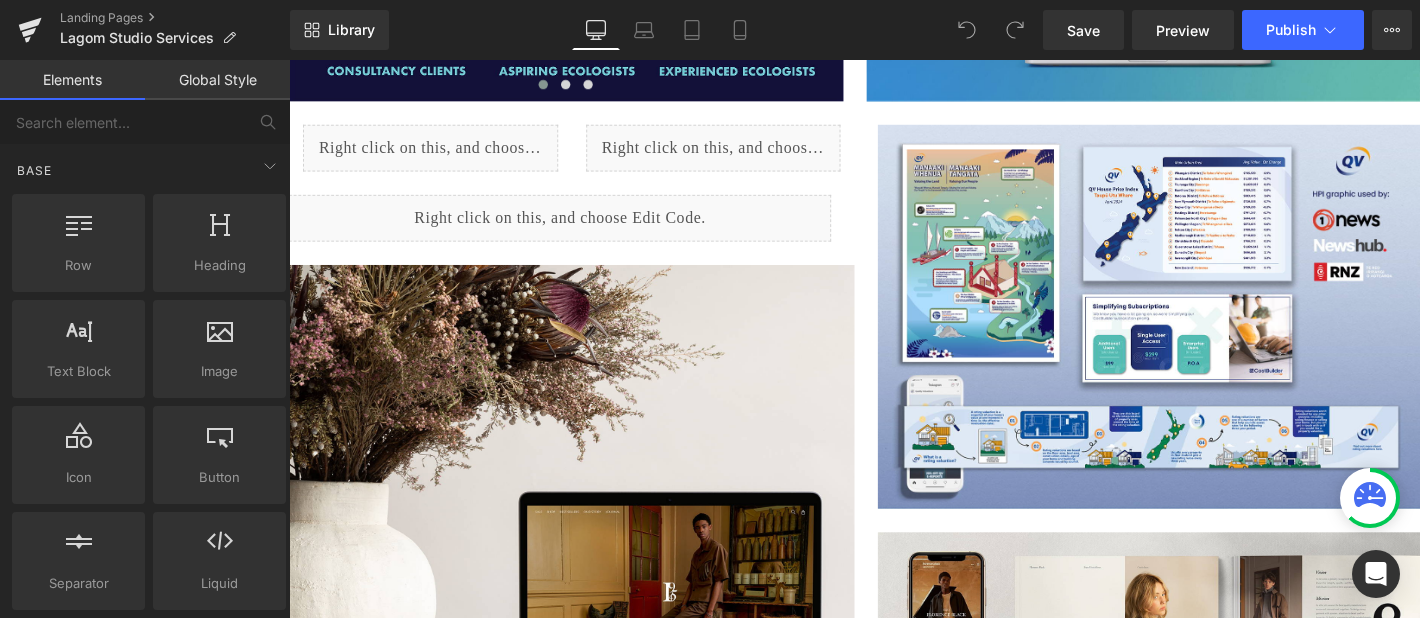 click on "Liquid" at bounding box center [579, 229] 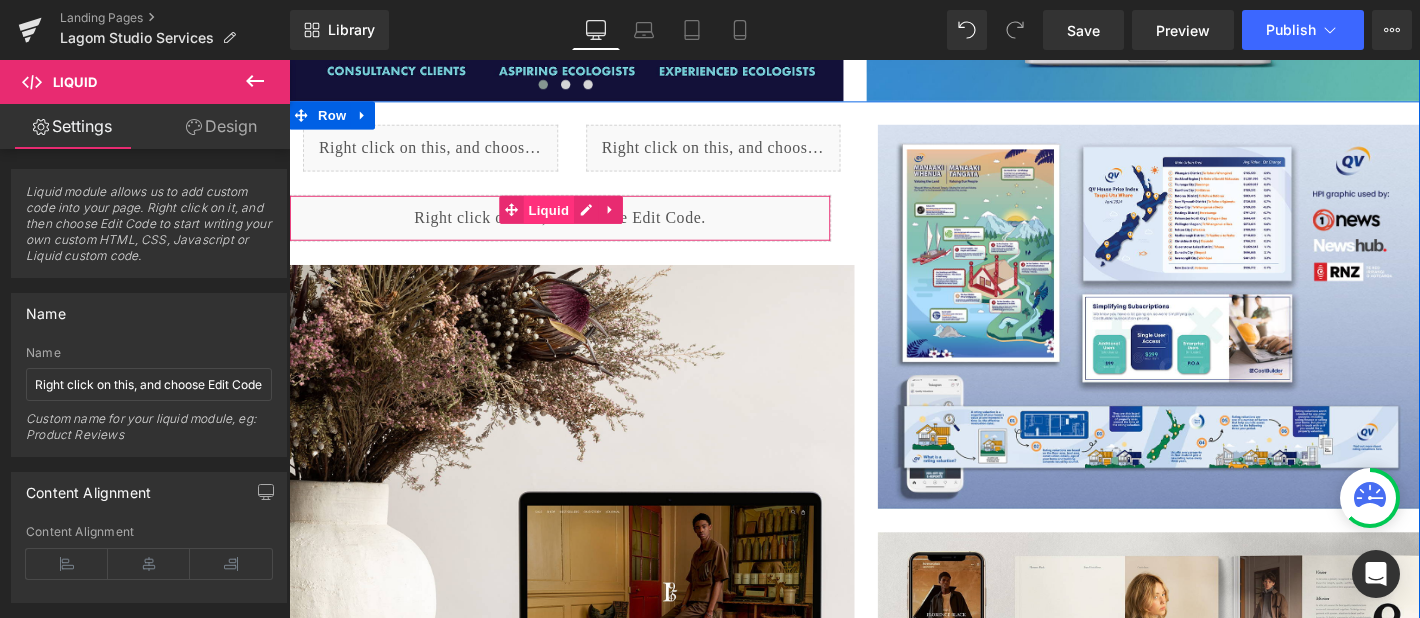click on "Liquid" at bounding box center (567, 220) 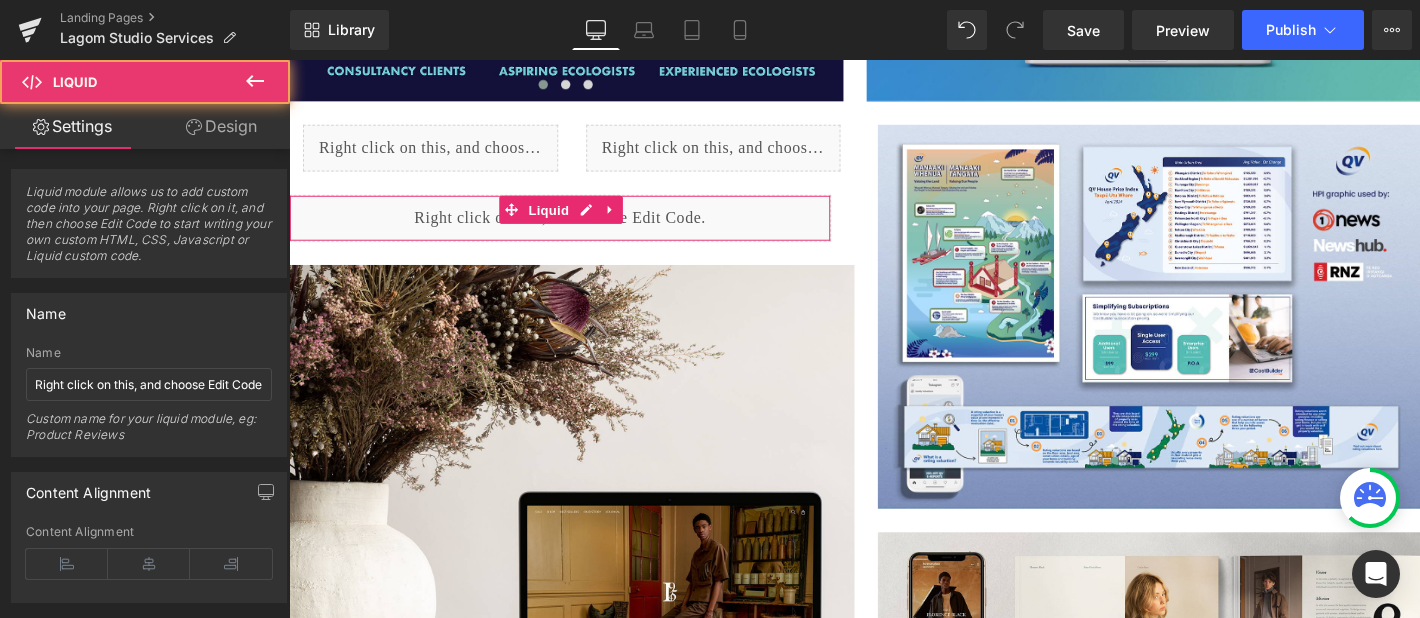 click on "Design" at bounding box center (221, 126) 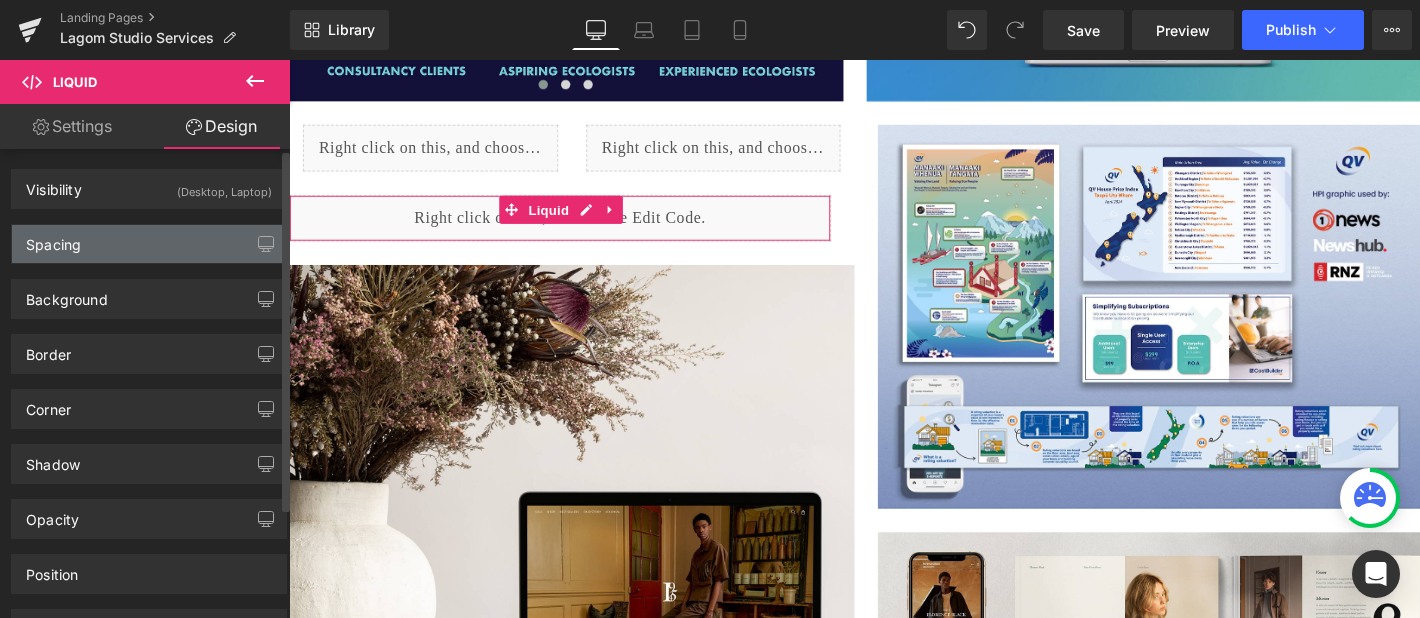 click on "Spacing" at bounding box center [149, 244] 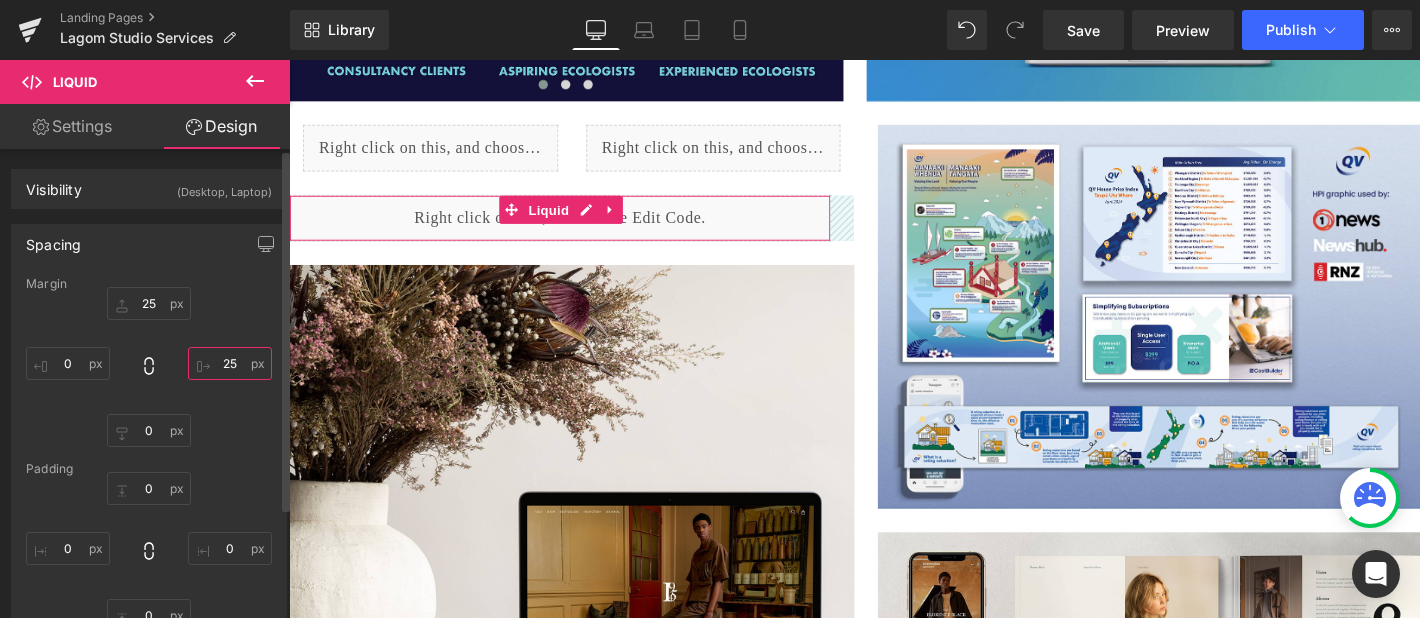 click on "25" at bounding box center [230, 363] 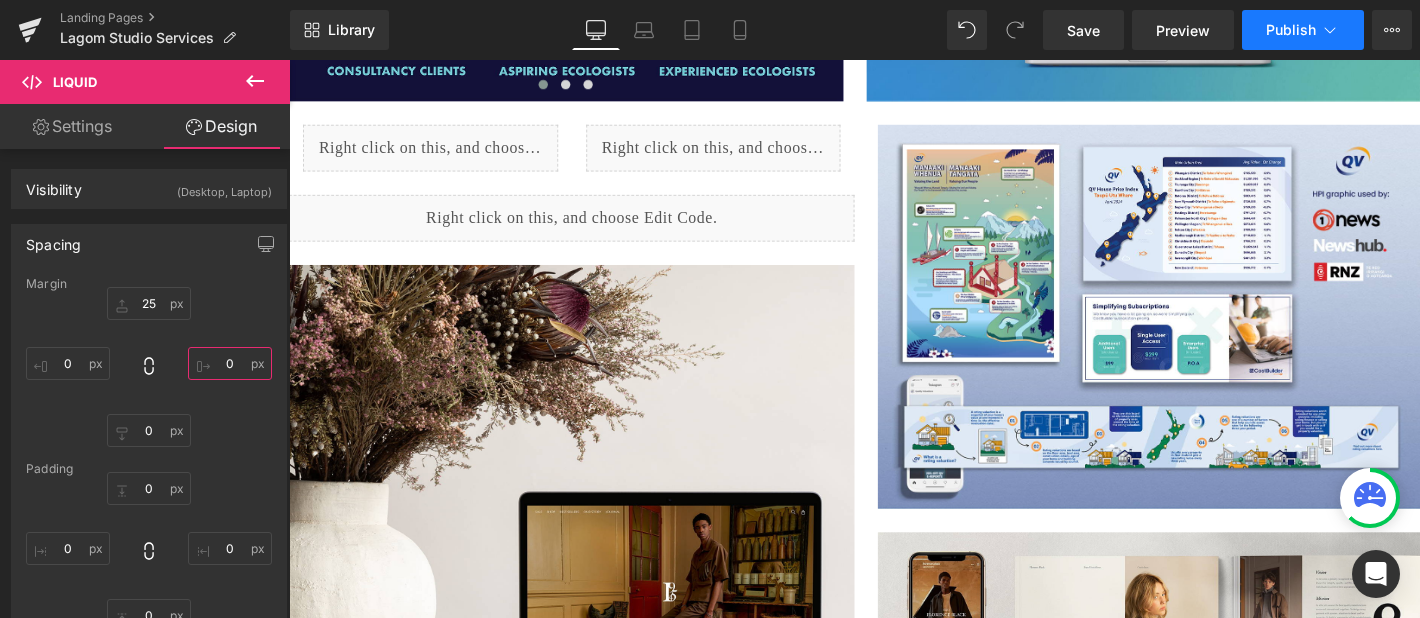 type on "0" 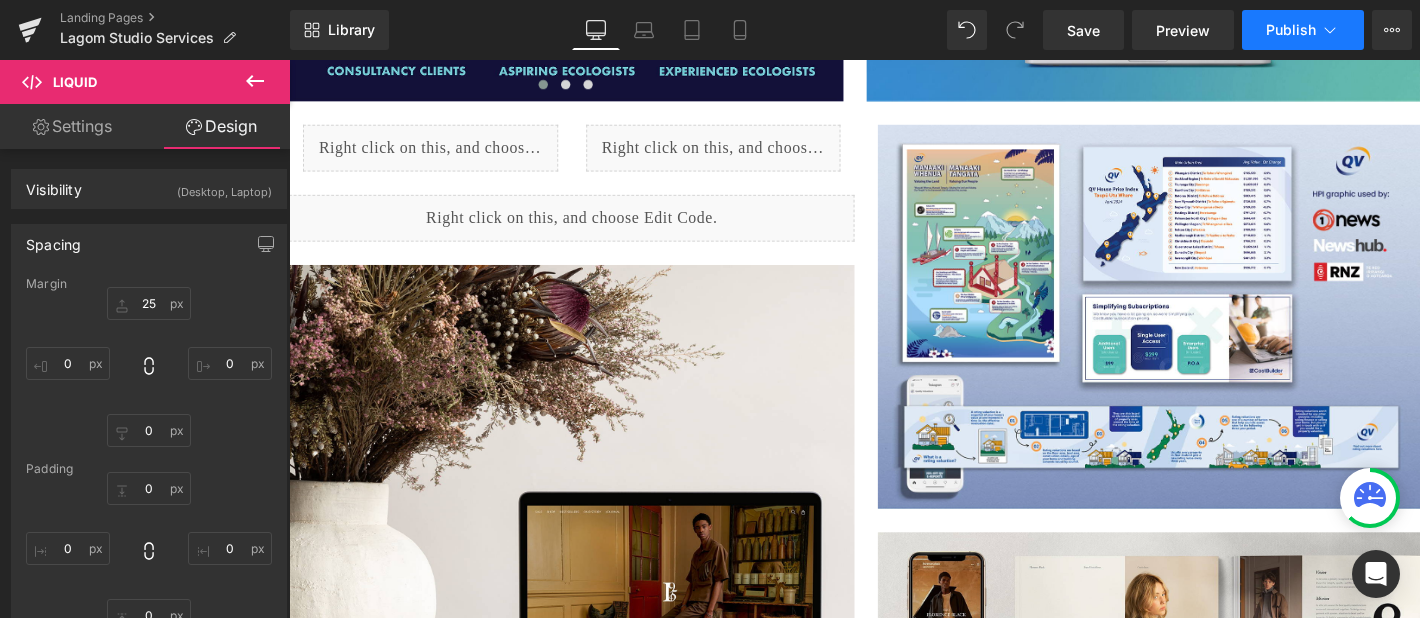 click on "Publish" at bounding box center (1291, 30) 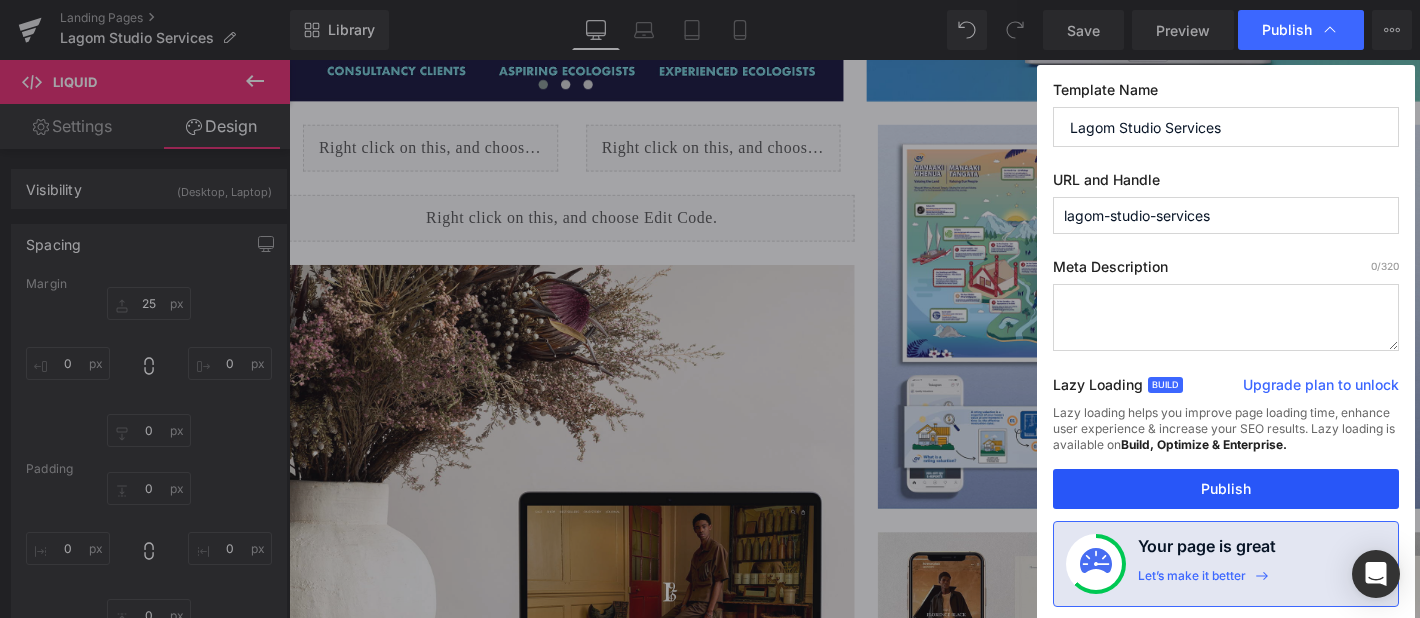 click on "Publish" at bounding box center [1226, 489] 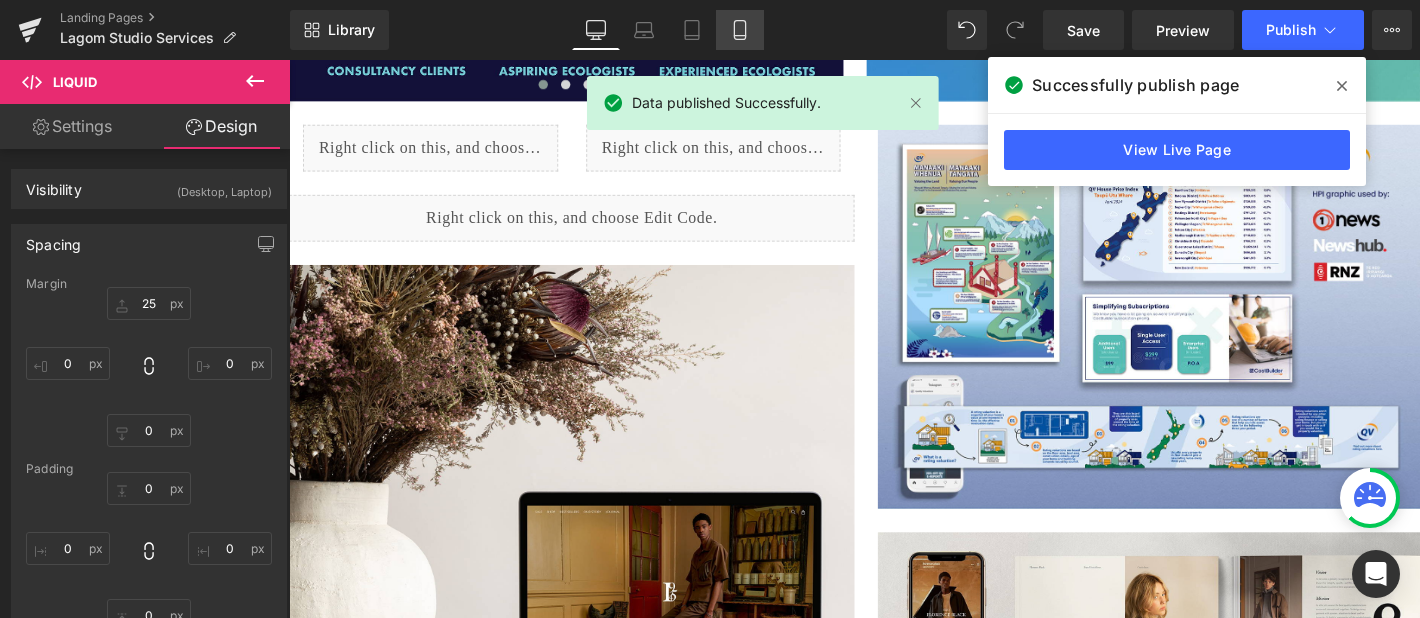 click 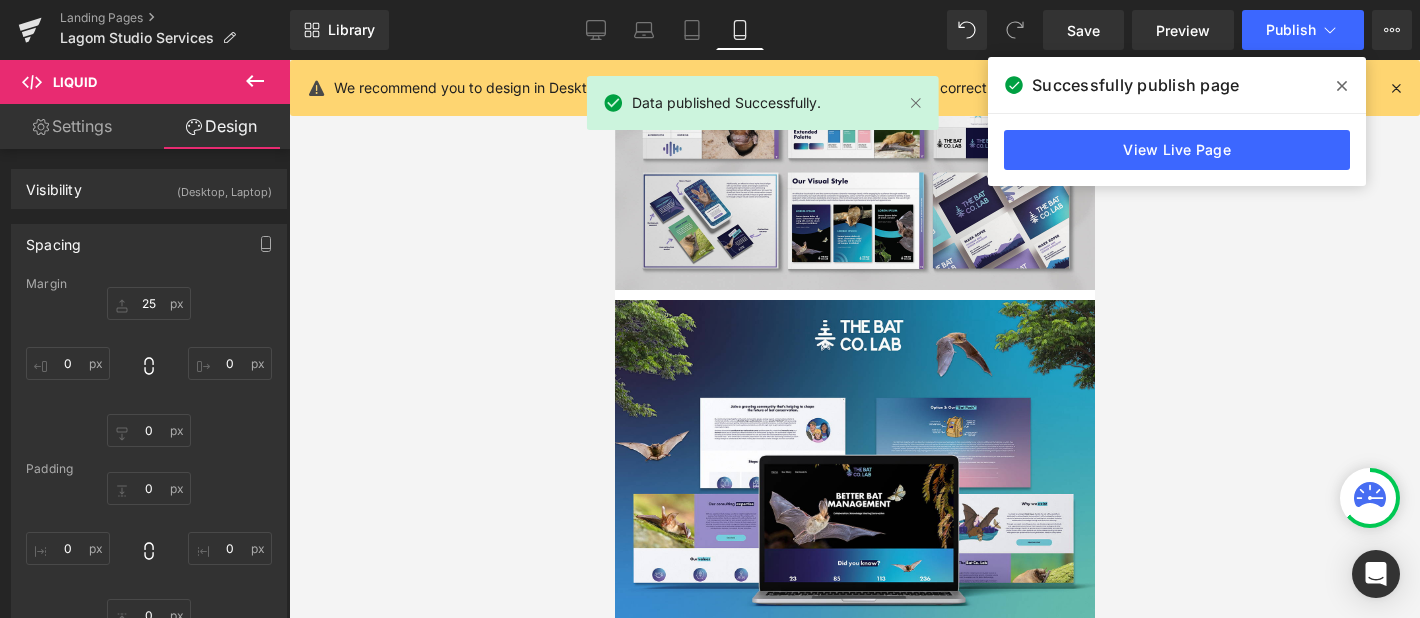 type on "10" 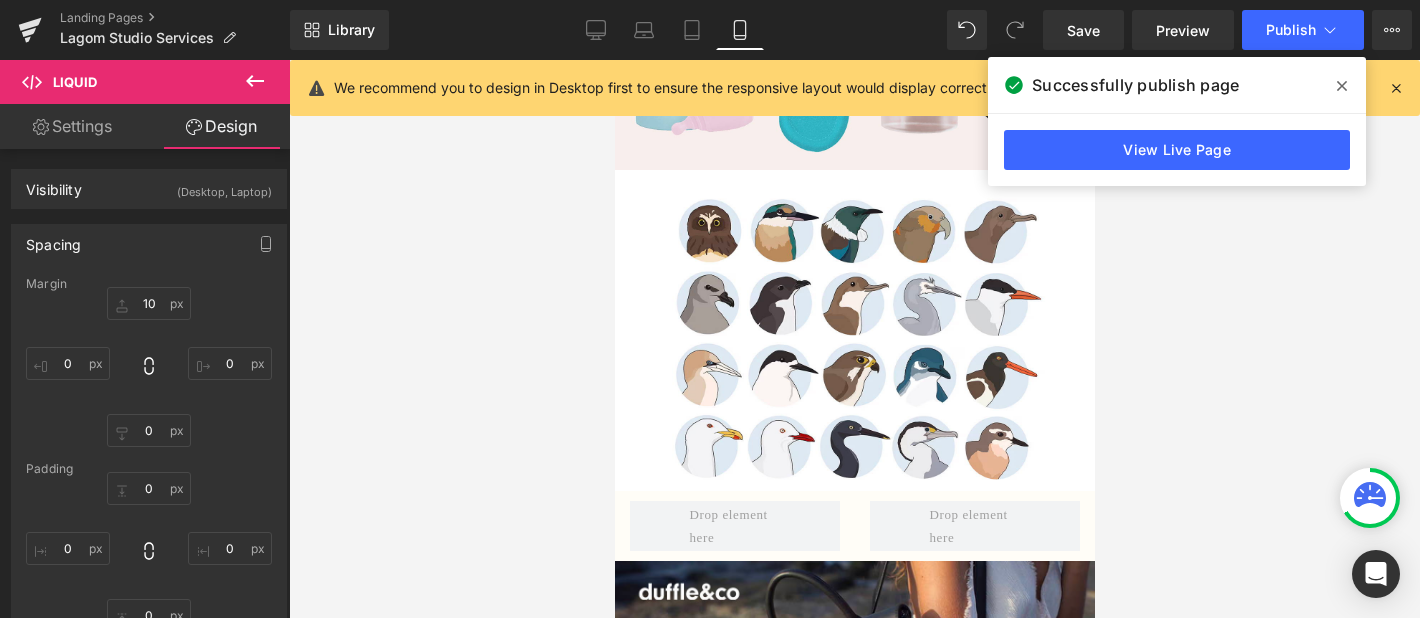 scroll, scrollTop: 13439, scrollLeft: 0, axis: vertical 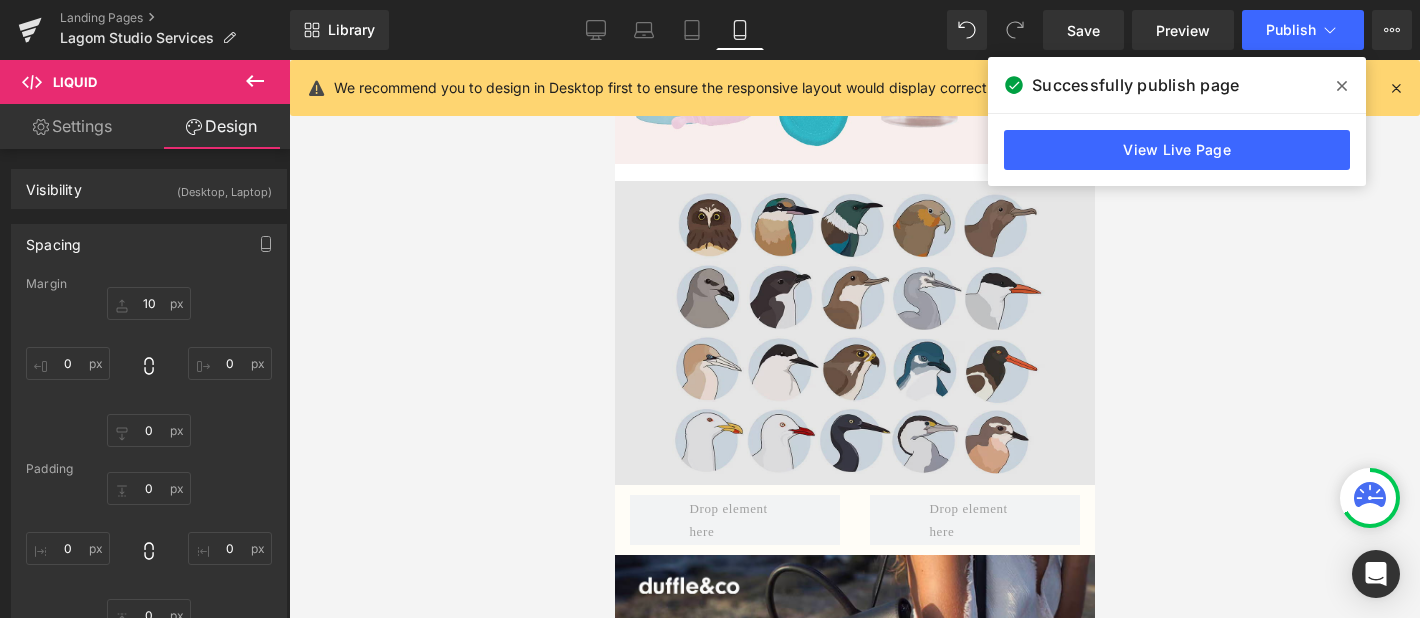 click at bounding box center (854, 333) 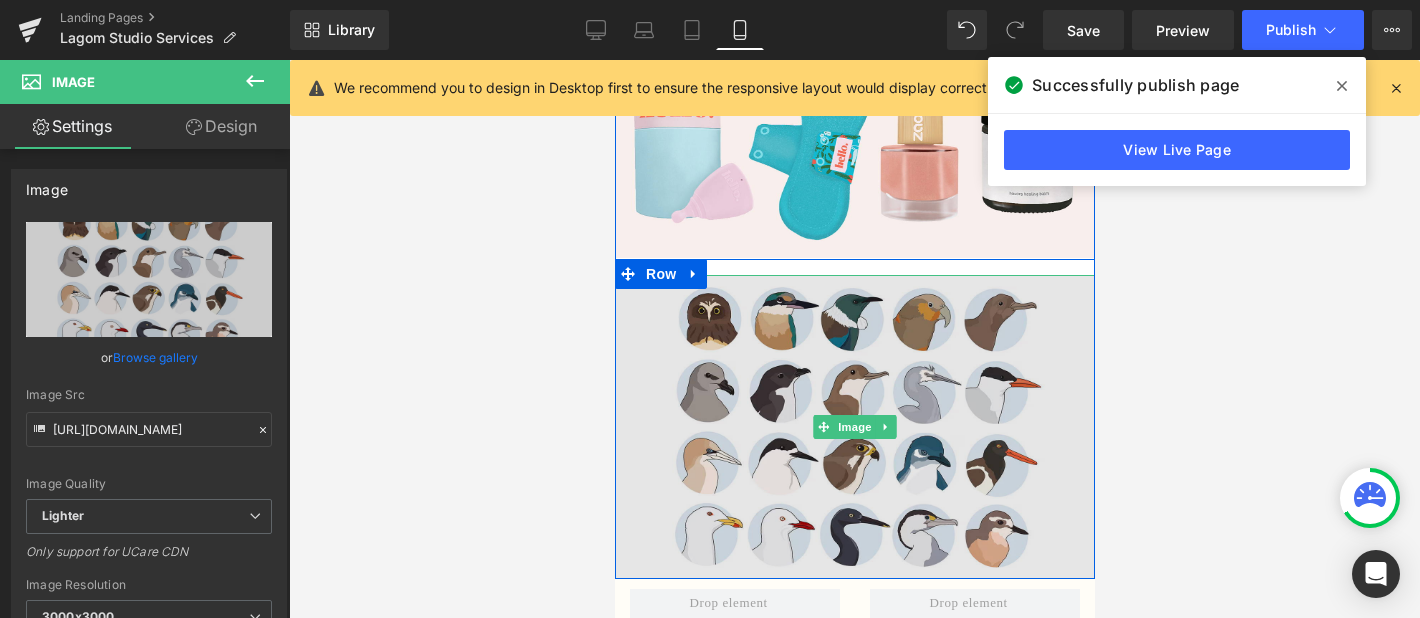 scroll, scrollTop: 13340, scrollLeft: 0, axis: vertical 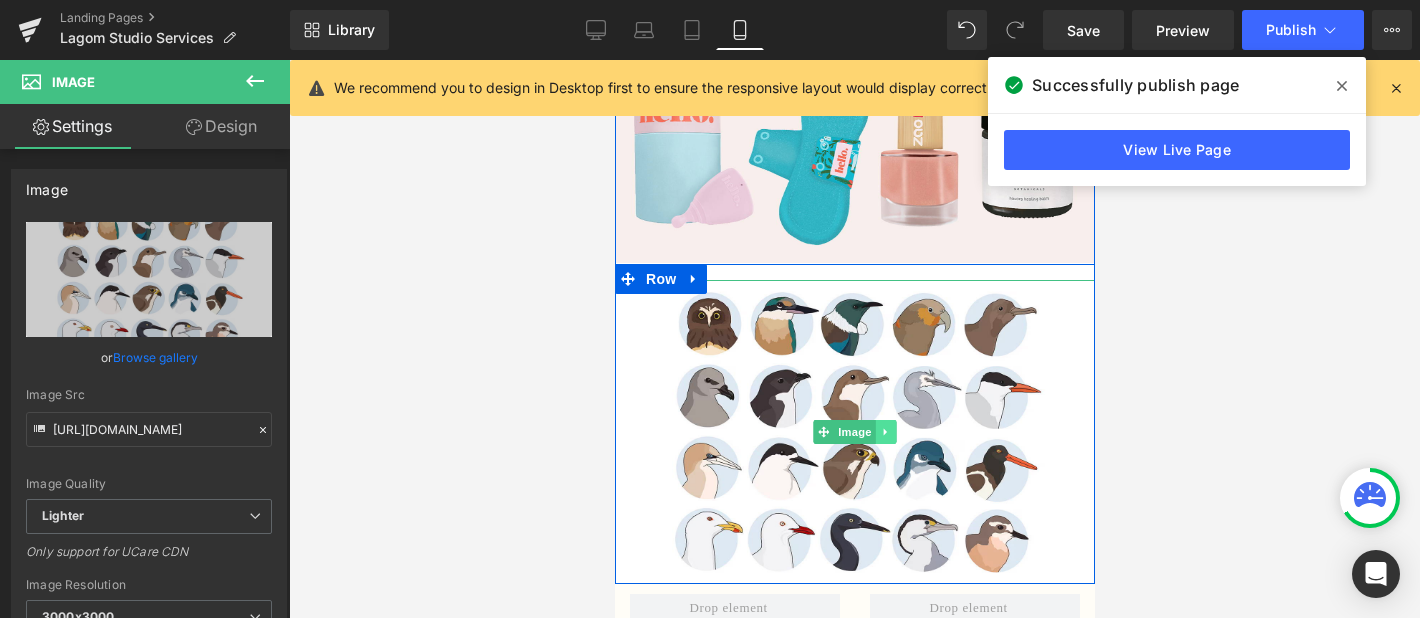 click 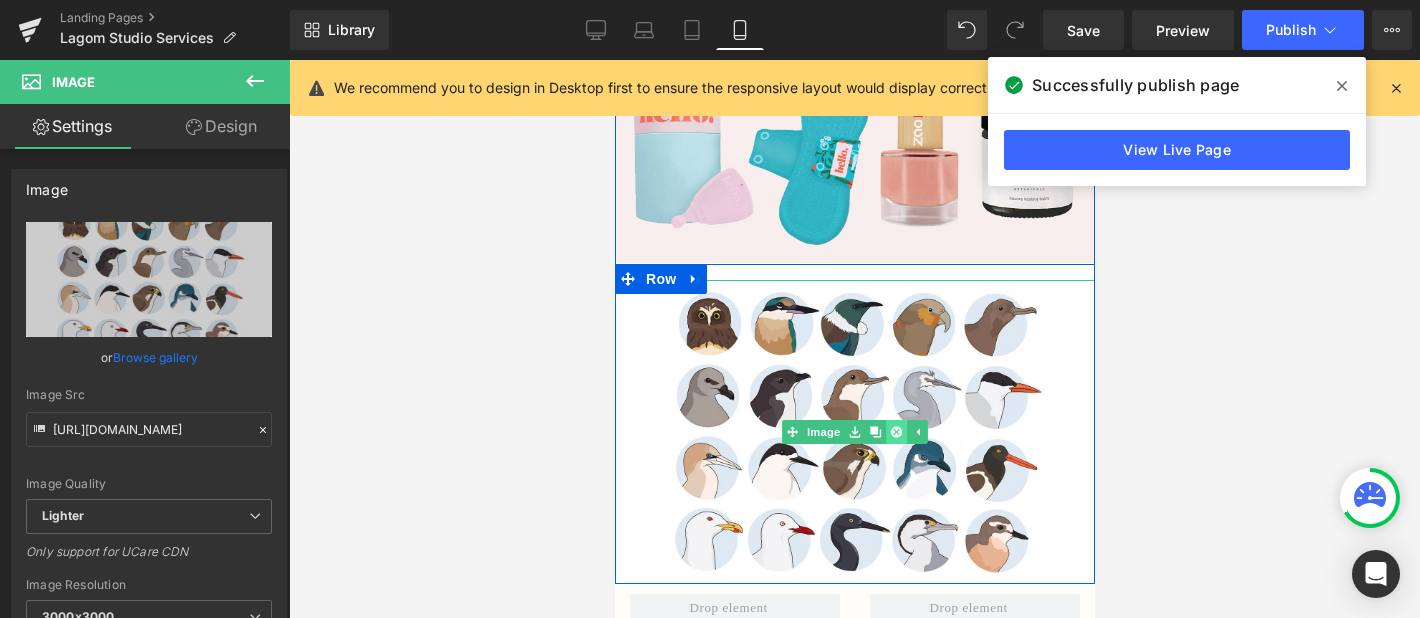 click 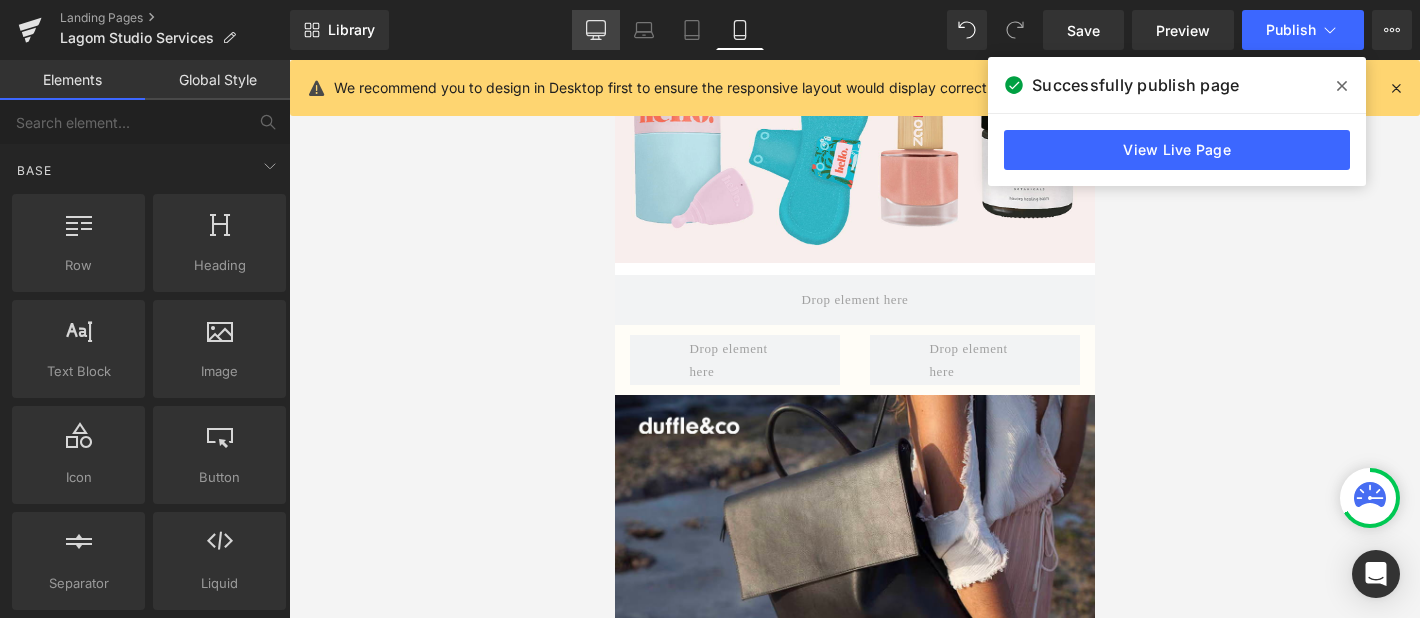 click 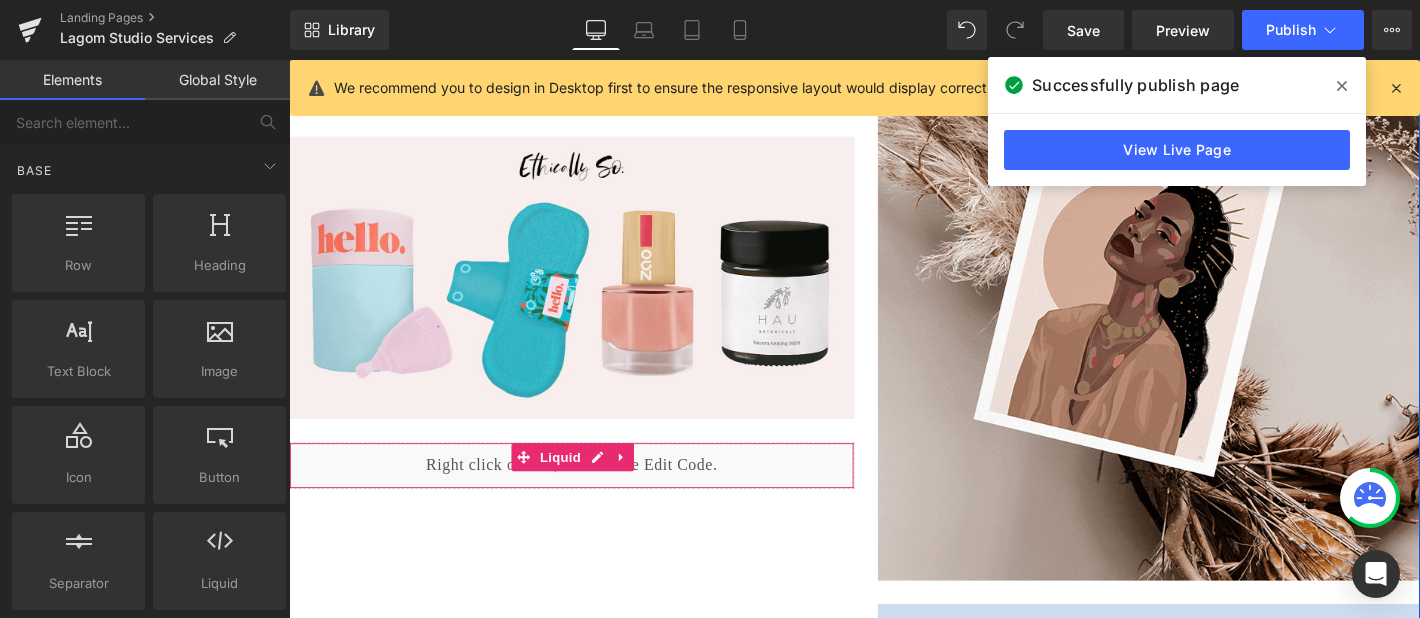 scroll, scrollTop: 9546, scrollLeft: 0, axis: vertical 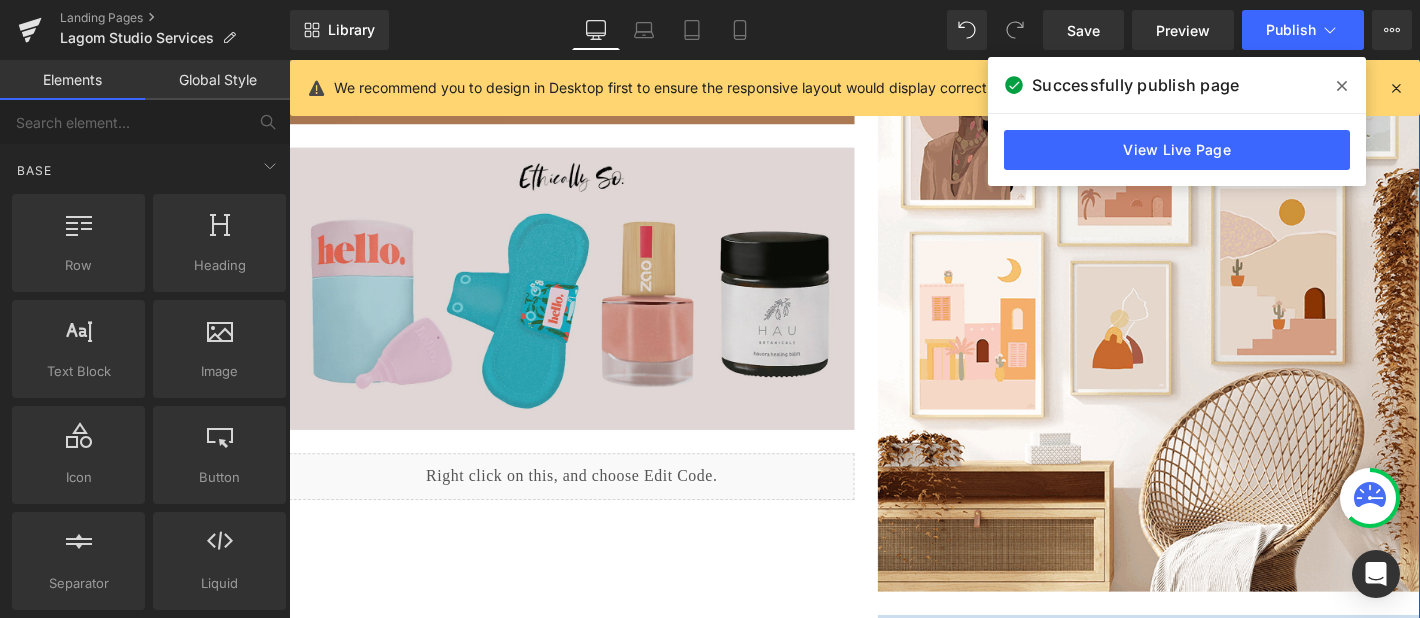 click at bounding box center (591, 305) 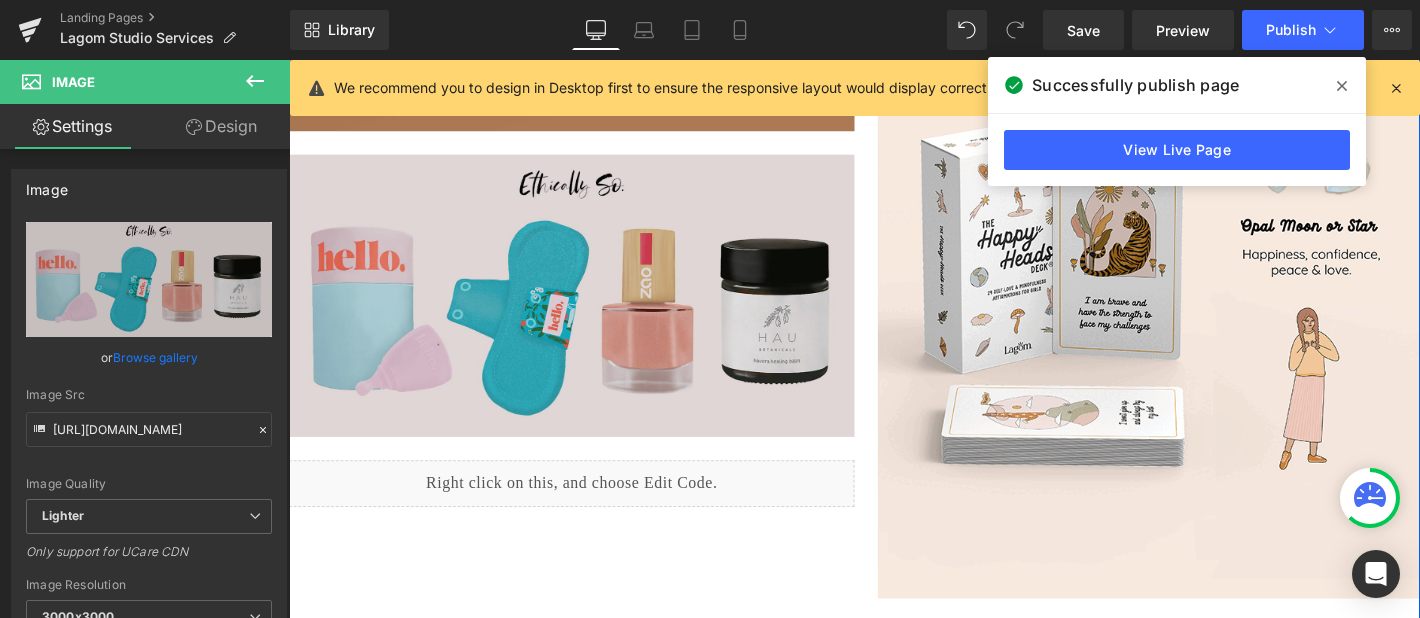 scroll, scrollTop: 9509, scrollLeft: 0, axis: vertical 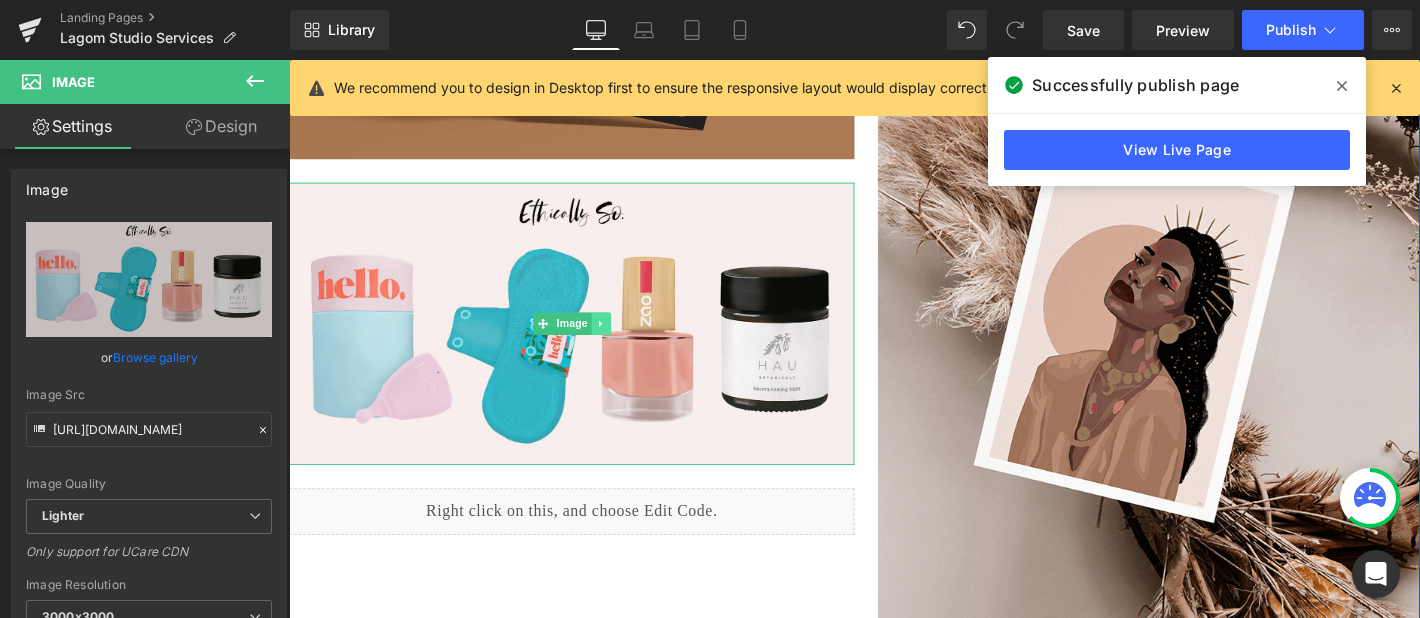 click 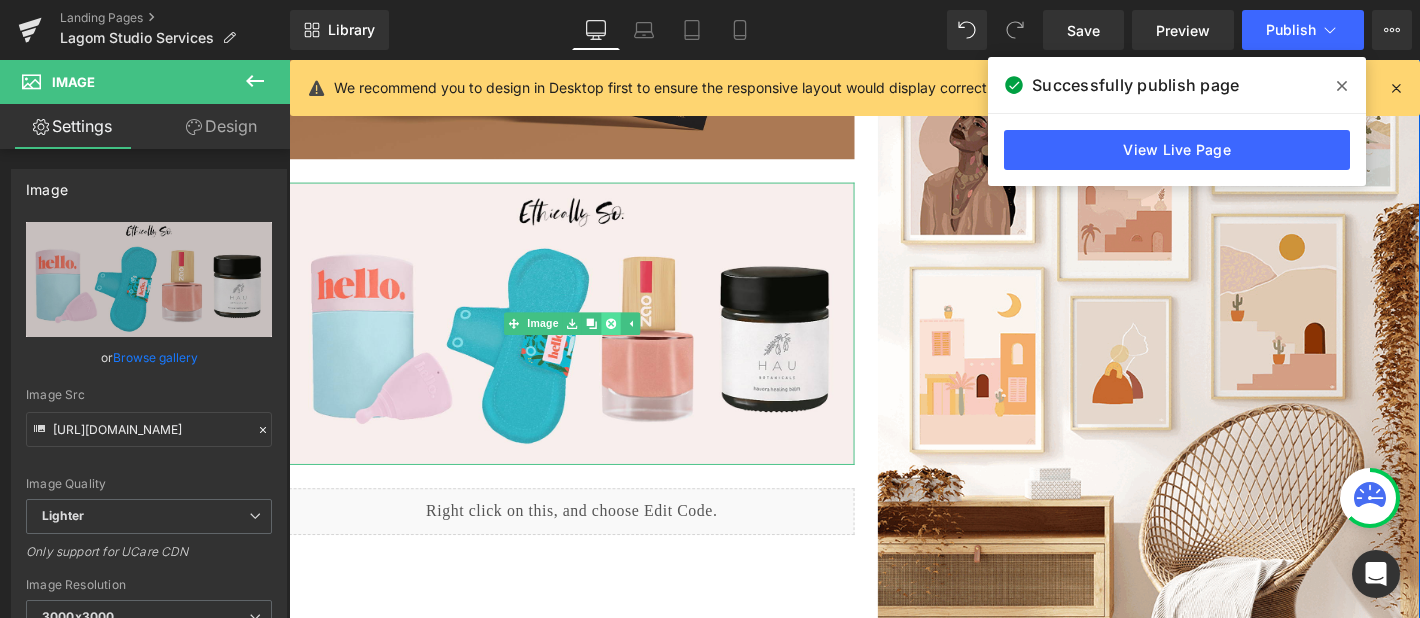 click at bounding box center (633, 342) 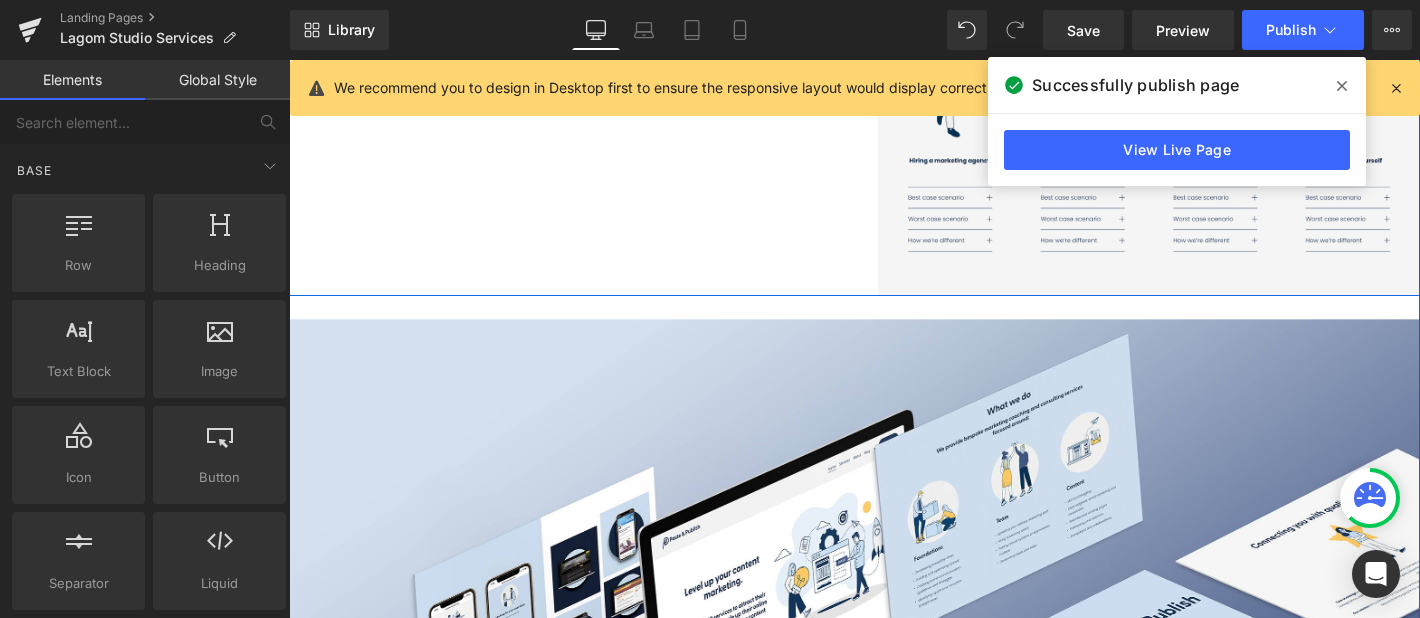 scroll, scrollTop: 10771, scrollLeft: 0, axis: vertical 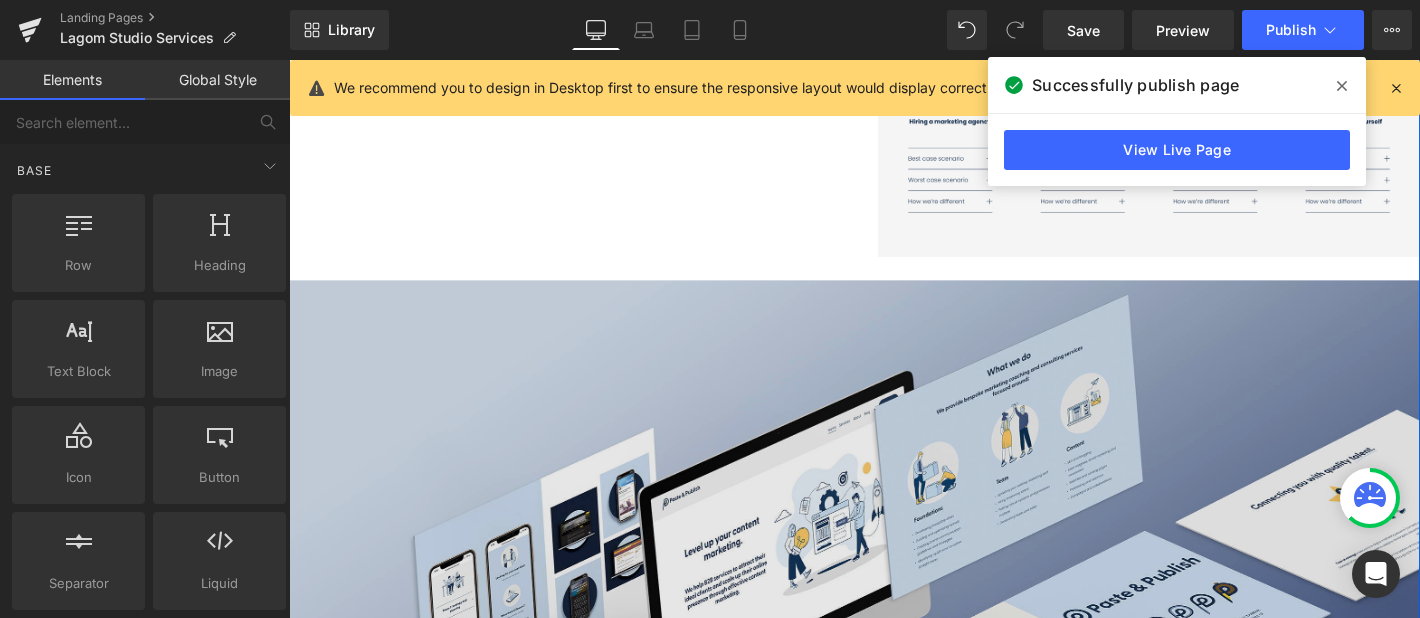 click at bounding box center [894, 654] 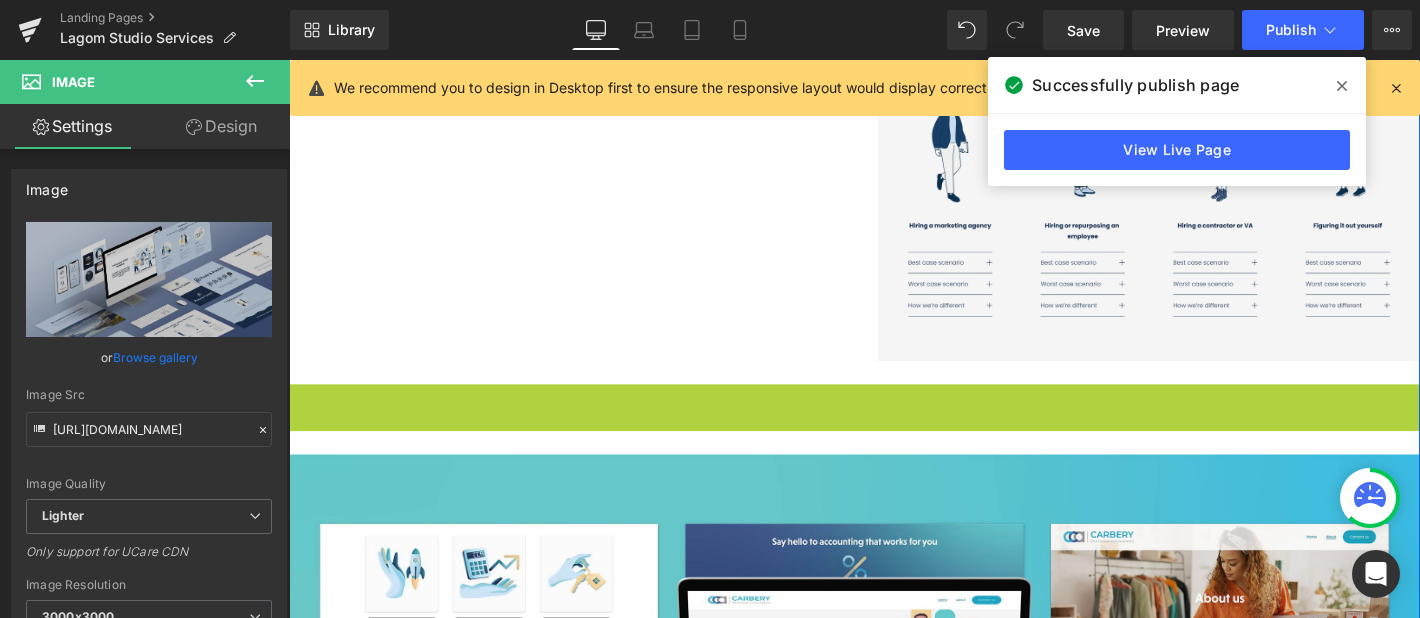 scroll, scrollTop: 10654, scrollLeft: 0, axis: vertical 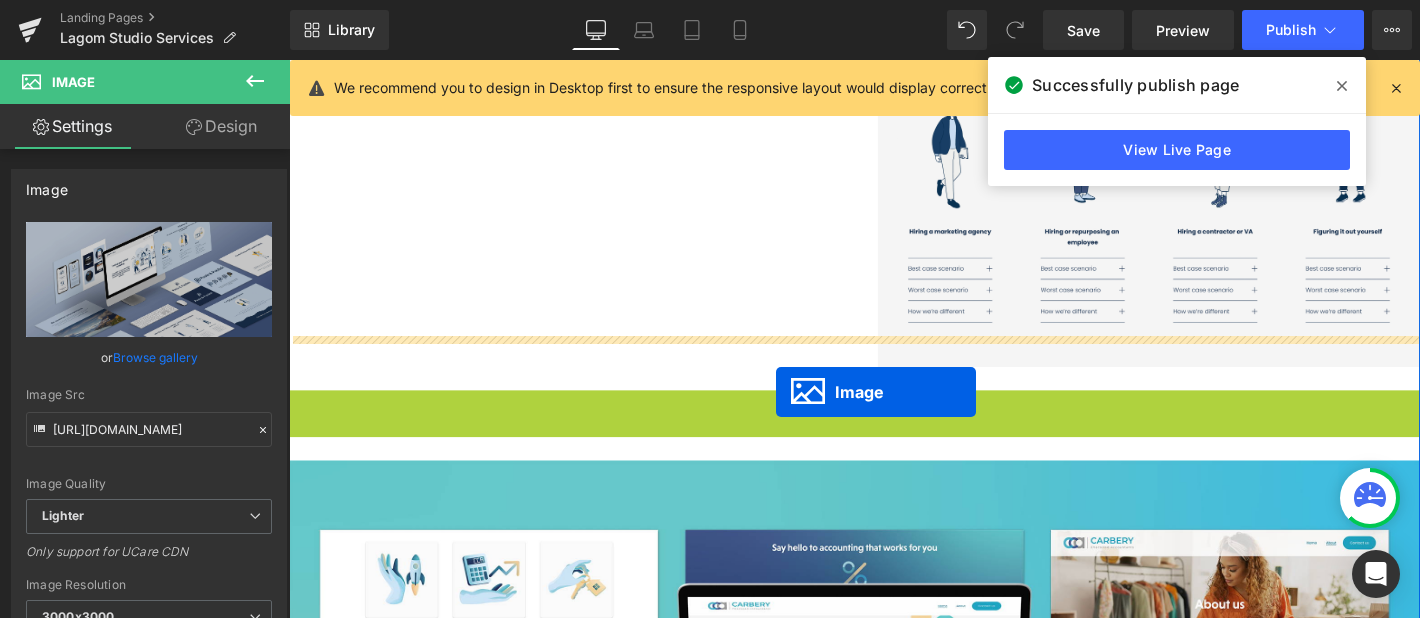 drag, startPoint x: 861, startPoint y: 625, endPoint x: 810, endPoint y: 415, distance: 216.10414 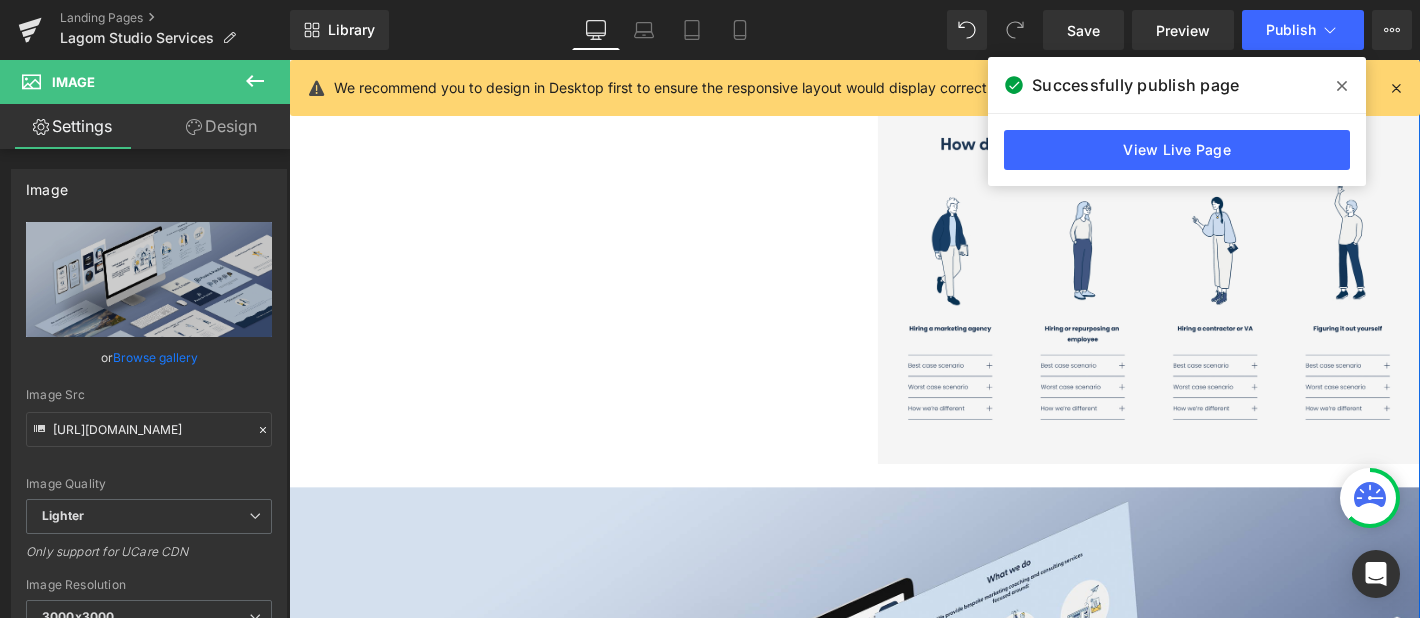 scroll, scrollTop: 10616, scrollLeft: 0, axis: vertical 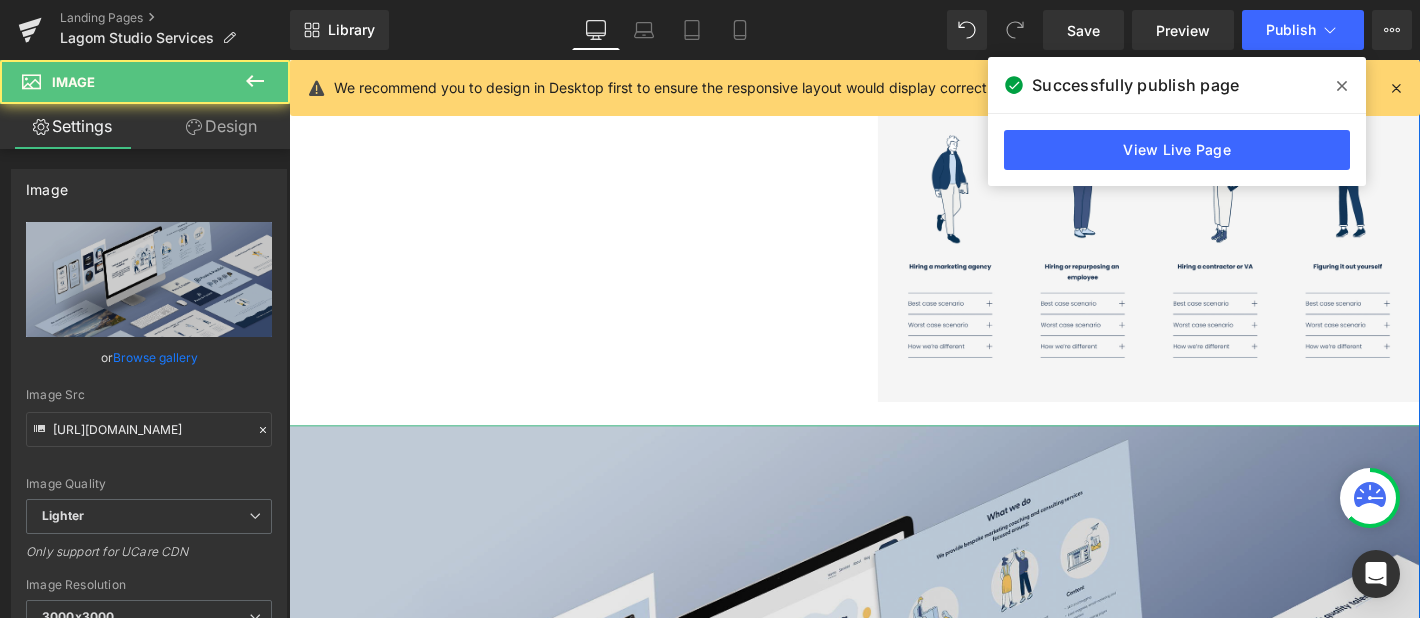 click at bounding box center (894, 809) 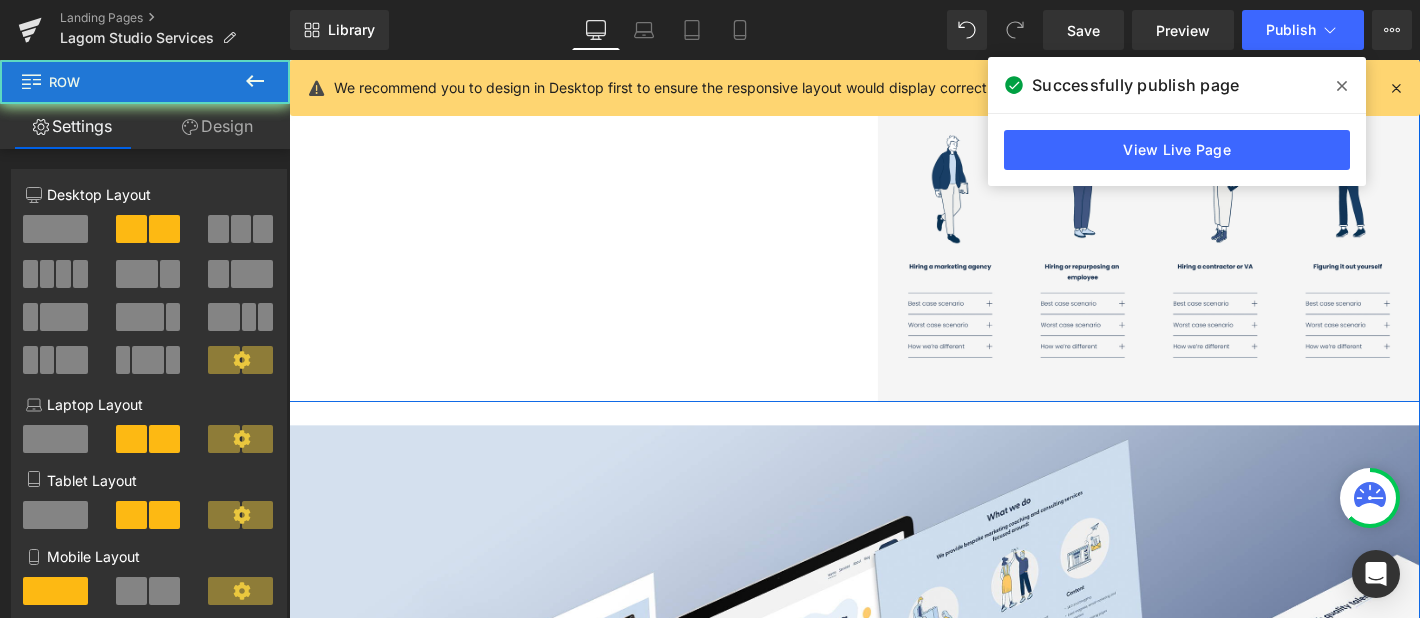 click on "Image         Liquid         Liquid         Row         Liquid         Image         Image         Image         Image         Image         Image         Image         Image         Image         Image         Liquid         Liquid         Image         Image         Image         Image         Image         Image         Liquid         Row         Image         Image         Image         Row" at bounding box center [894, -1508] 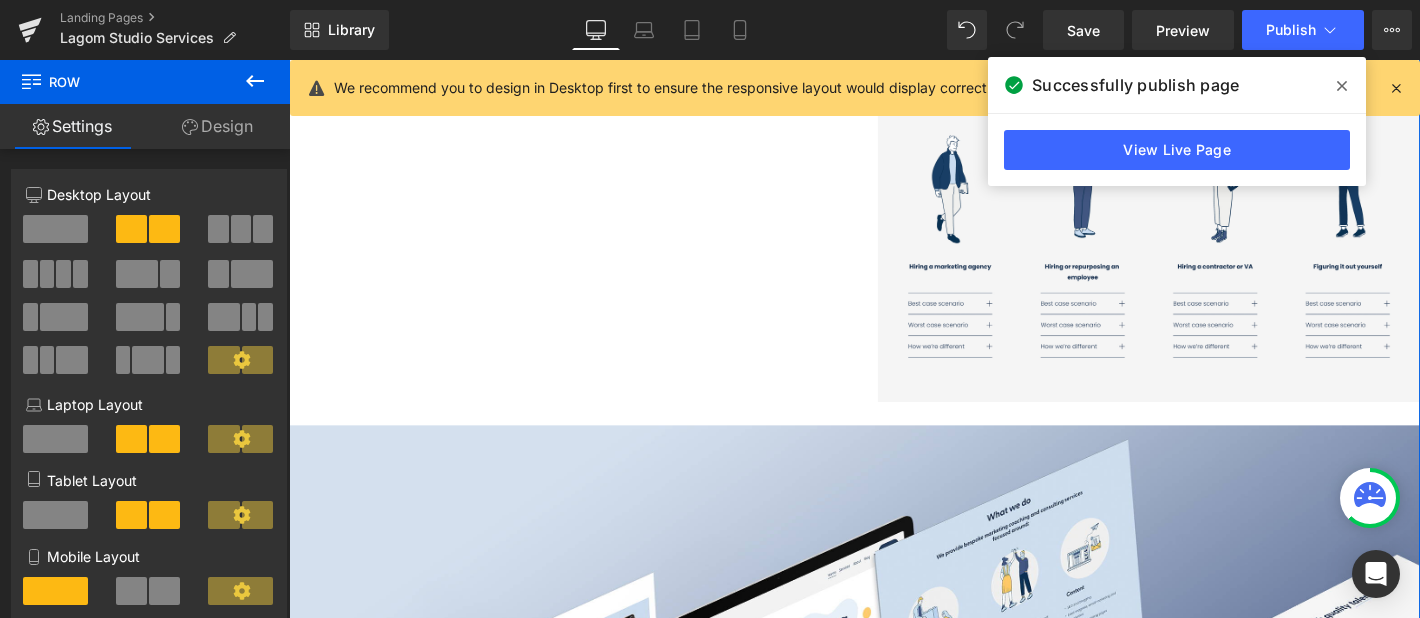 click on "Image
Image
‹ ›
Carousel         Image         Image         Image         Liquid         Image         Image         Image         Image         Liquid         Image         Image         Image         Row         Image         Row         Image
Image
Image
Image" at bounding box center (894, -1985) 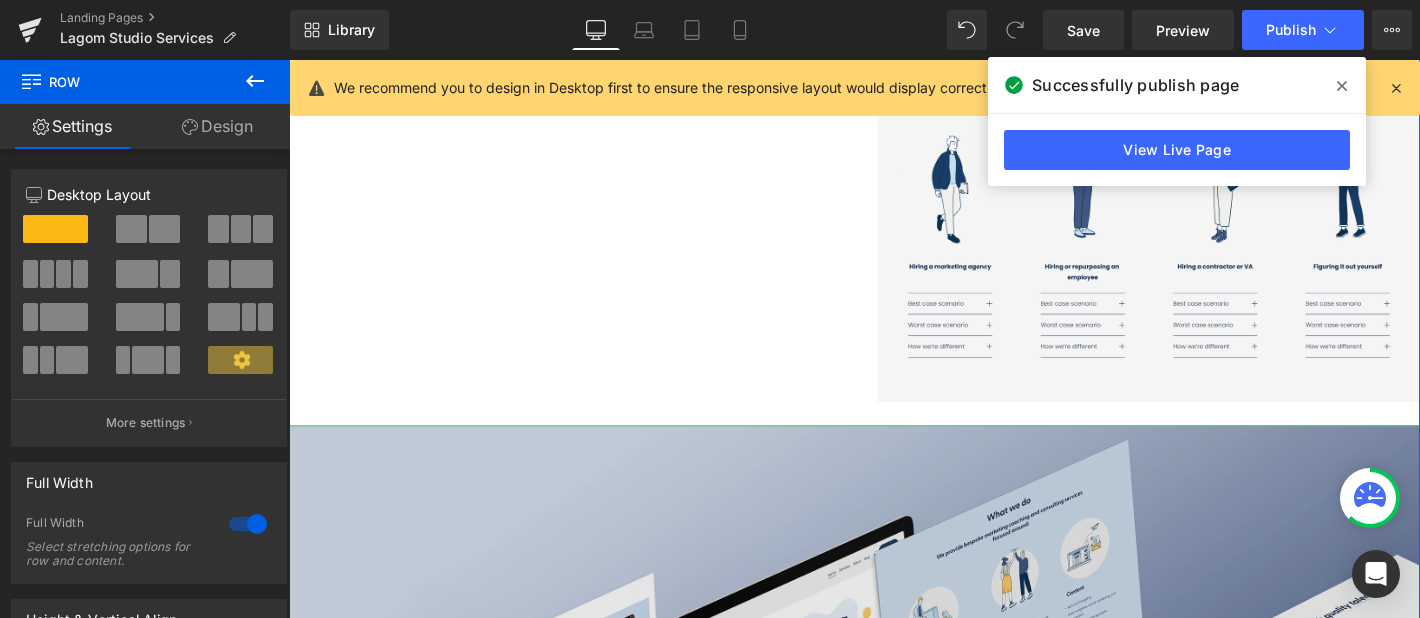 click at bounding box center [894, 809] 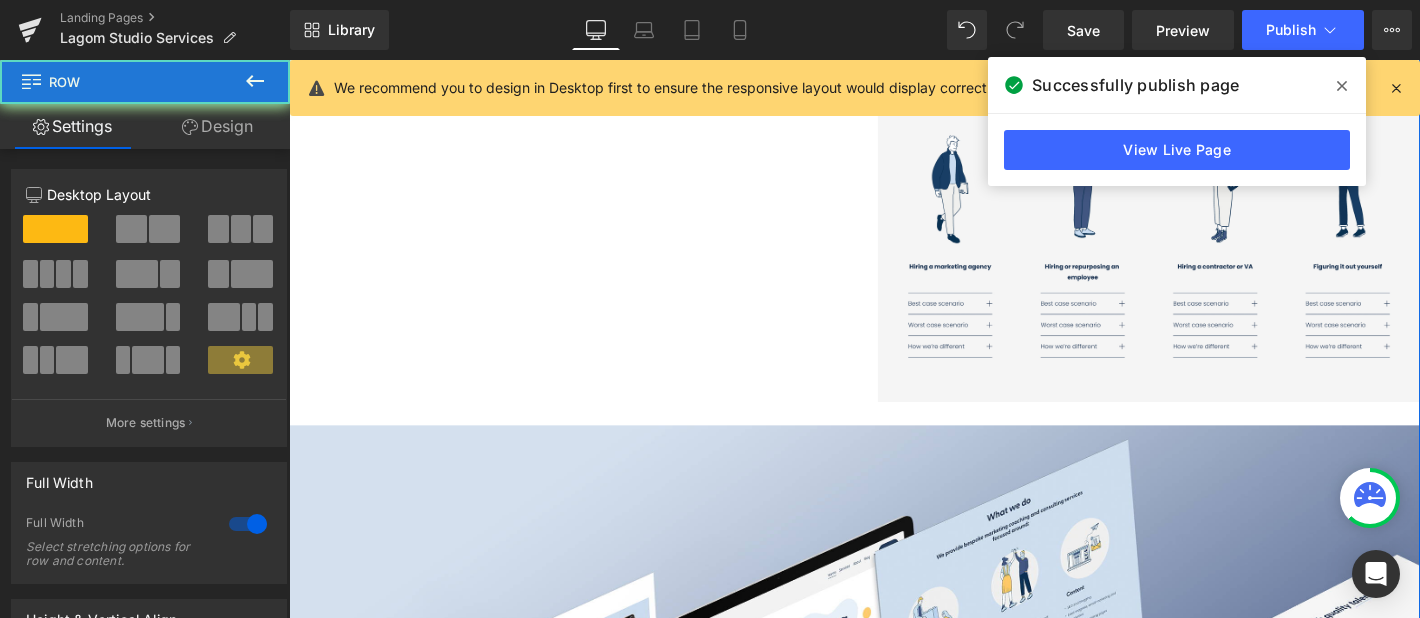 click on "Image
Image
‹ ›
Carousel         Image         Image         Image         Liquid         Image         Image         Image         Image         Liquid         Image         Image         Image         Row         Image         Row         Image
Image
Image
Image" at bounding box center (894, -1985) 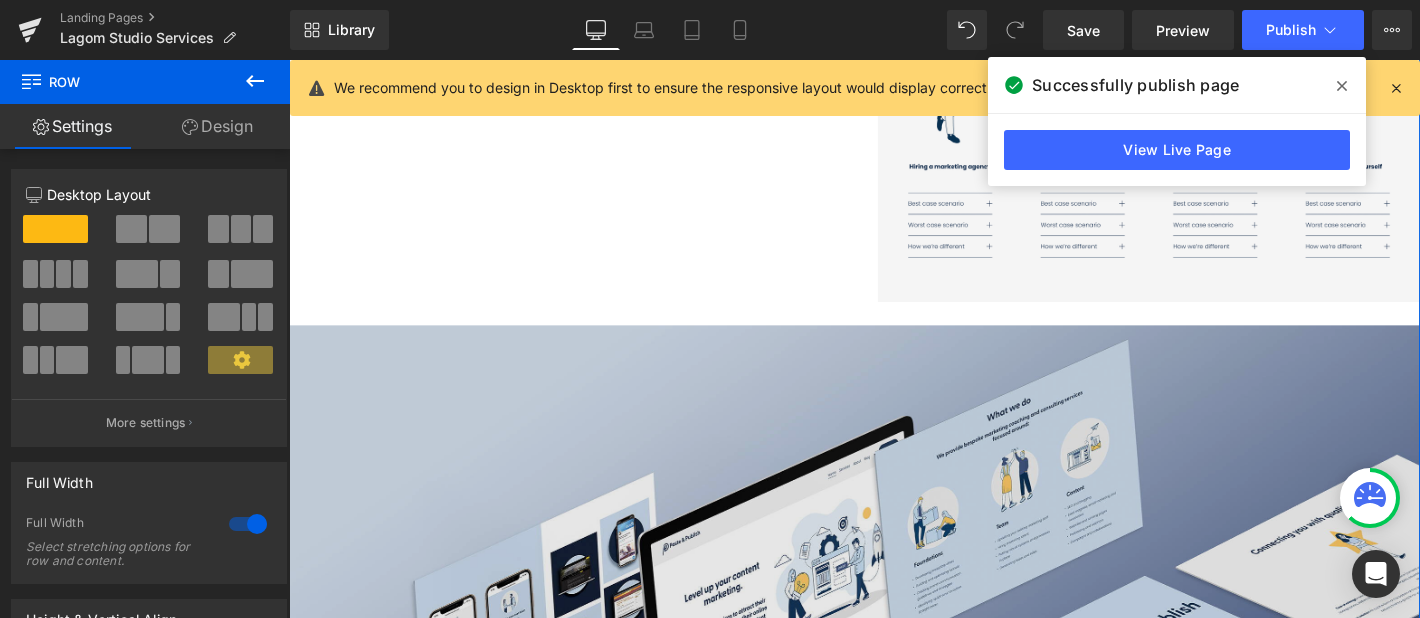 scroll, scrollTop: 10733, scrollLeft: 0, axis: vertical 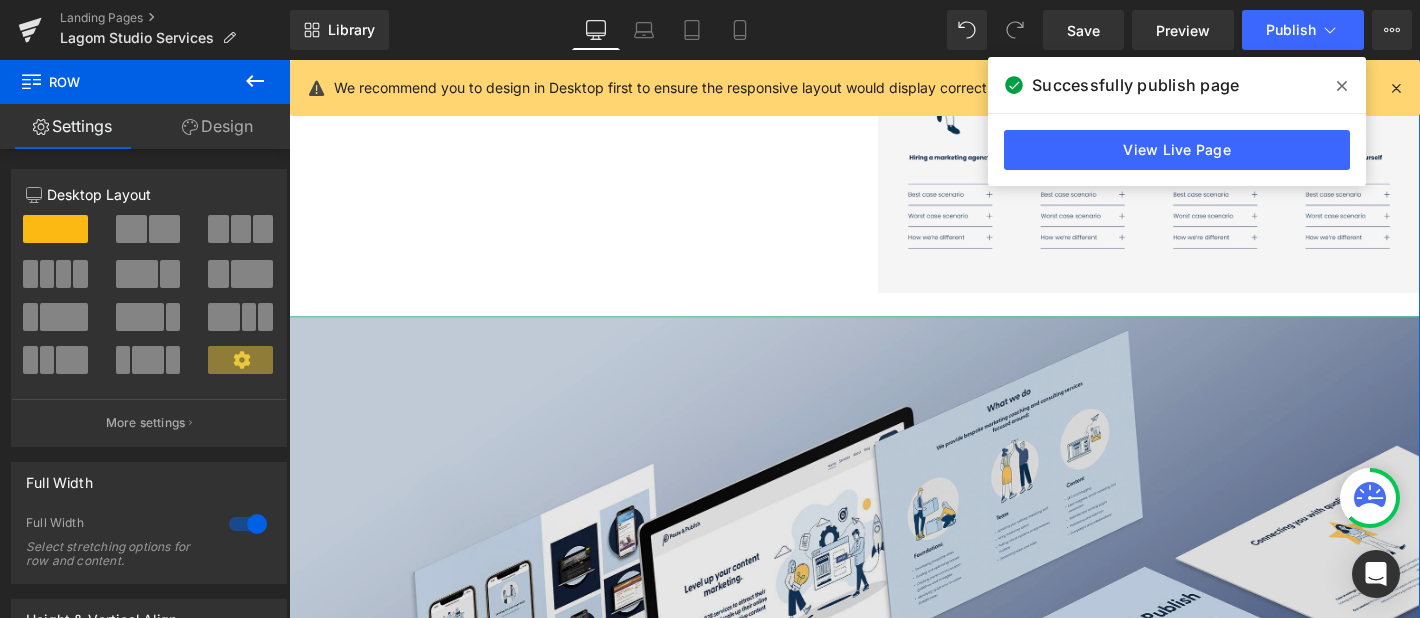 drag, startPoint x: 427, startPoint y: 291, endPoint x: 495, endPoint y: 394, distance: 123.42204 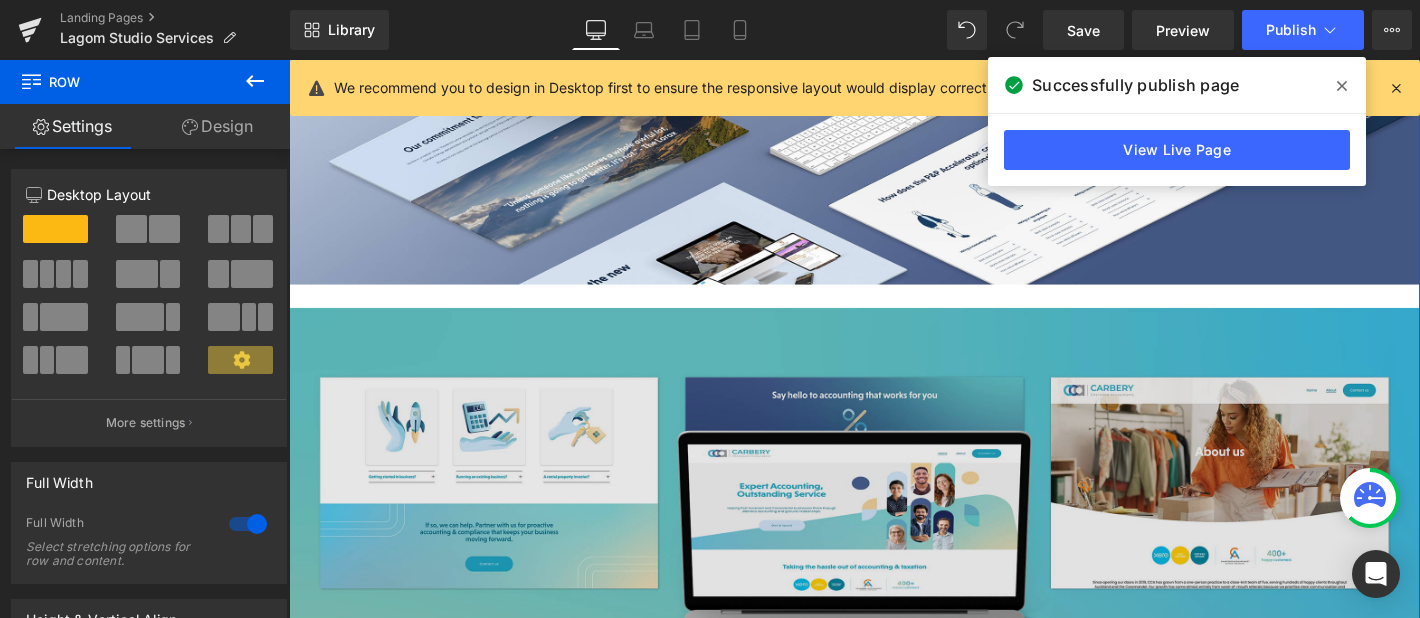 scroll, scrollTop: 11485, scrollLeft: 0, axis: vertical 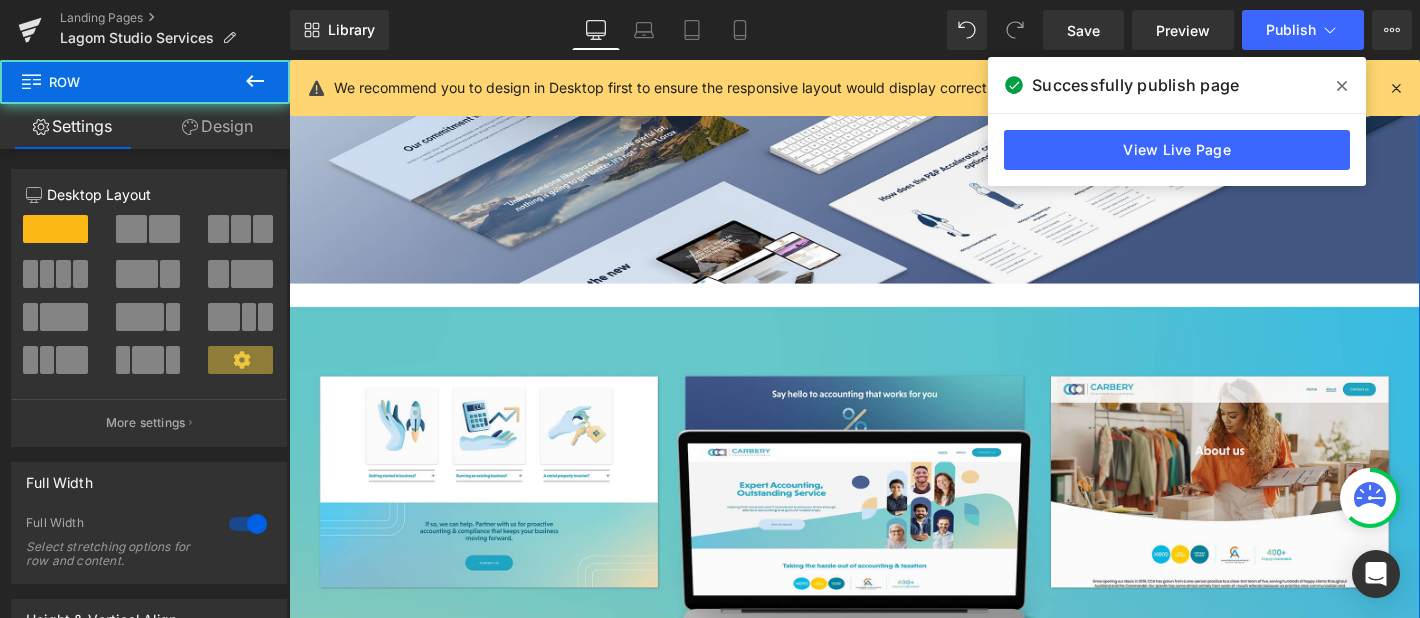 click on "Image
Image
‹ ›
Carousel         Image         Image         Image         Liquid         Image         Image         Image         Image         Liquid         Image         Image         Image         Row         Image         Row         Image
Image
Image
Image" at bounding box center [894, -2854] 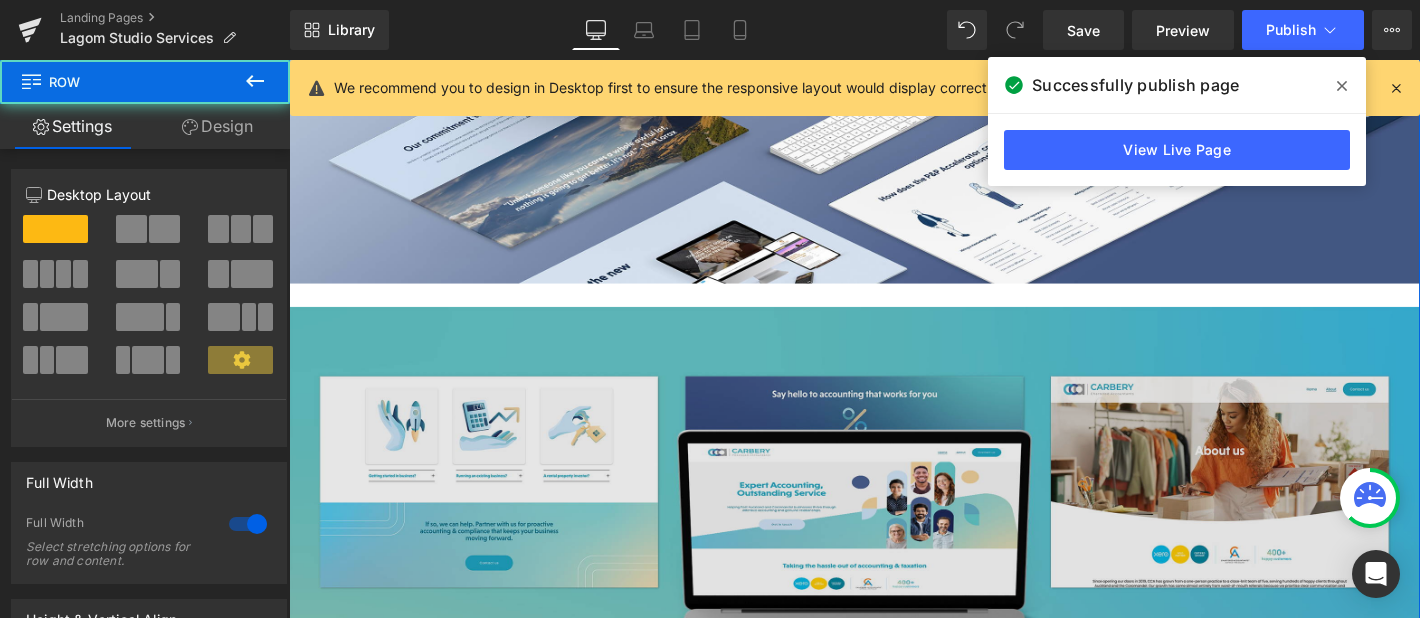 click at bounding box center (894, 649) 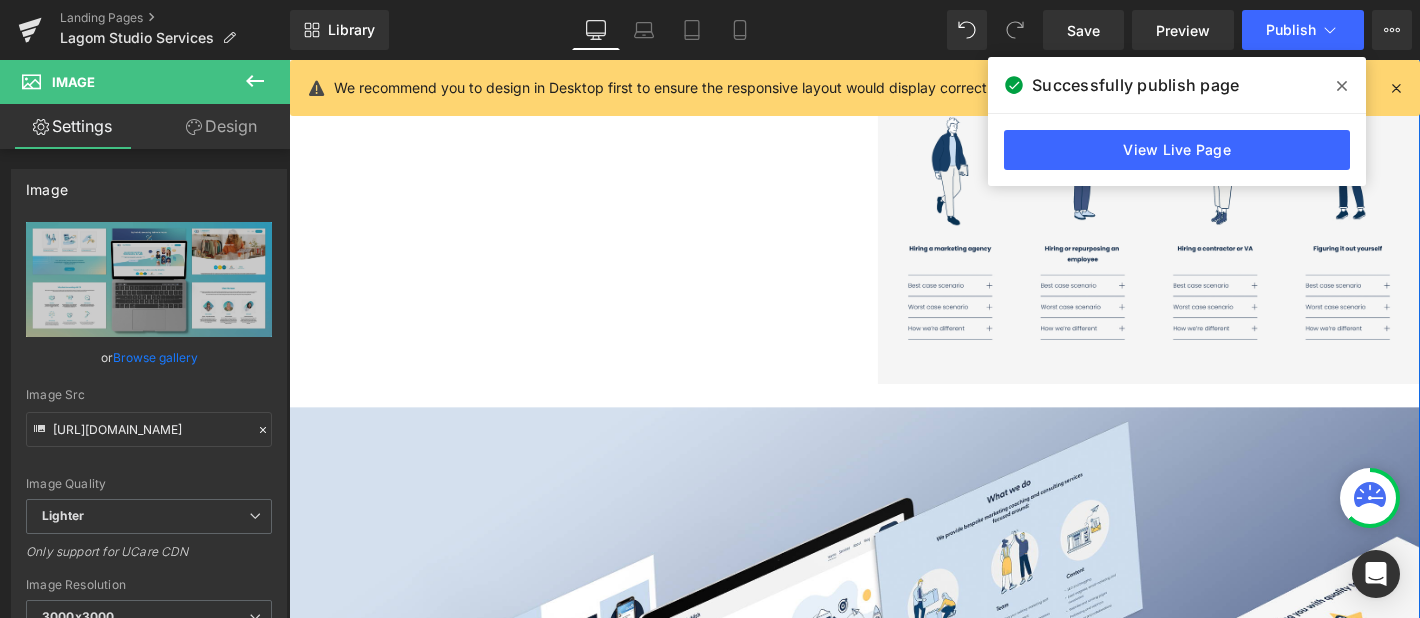 scroll, scrollTop: 10605, scrollLeft: 0, axis: vertical 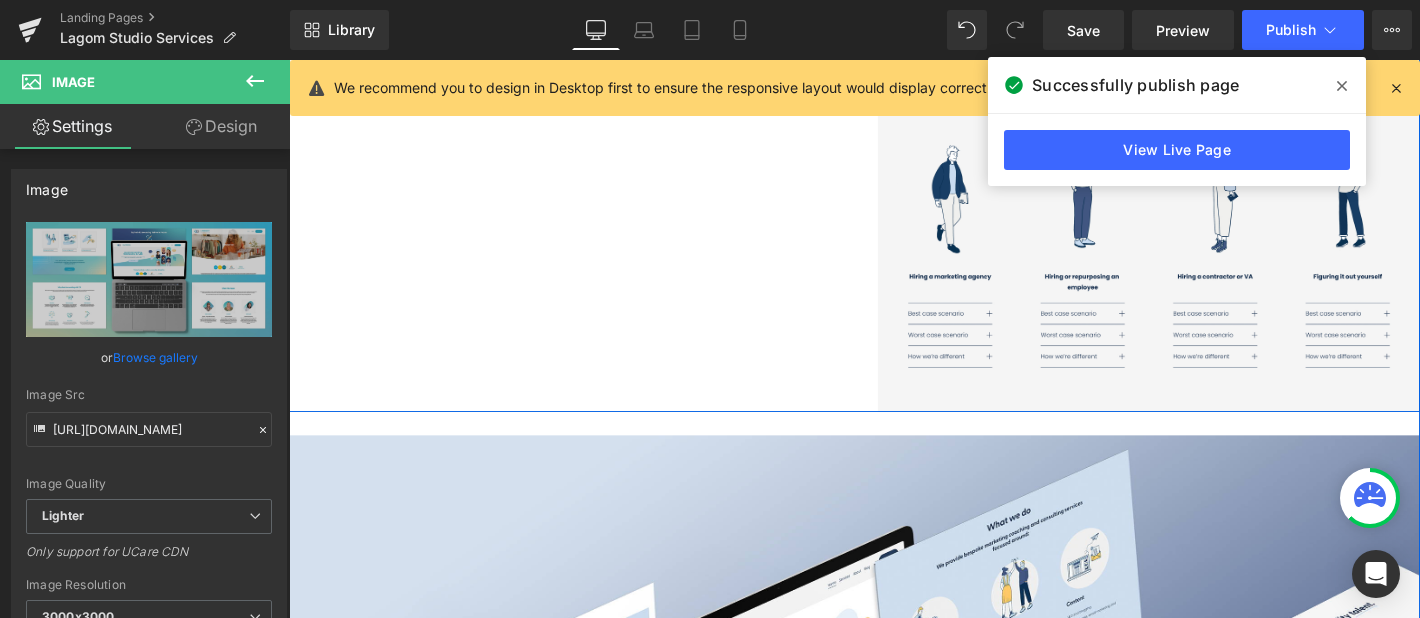 click on "Image         Liquid         Liquid         Row         Liquid         Image         Image         Image         Image         Image         Image         Image         Image         Image         Image         Liquid         Liquid         Image         Image         Image         Image         Image         Image         Liquid         Row         Image         Image         Image         Row" at bounding box center [894, -1497] 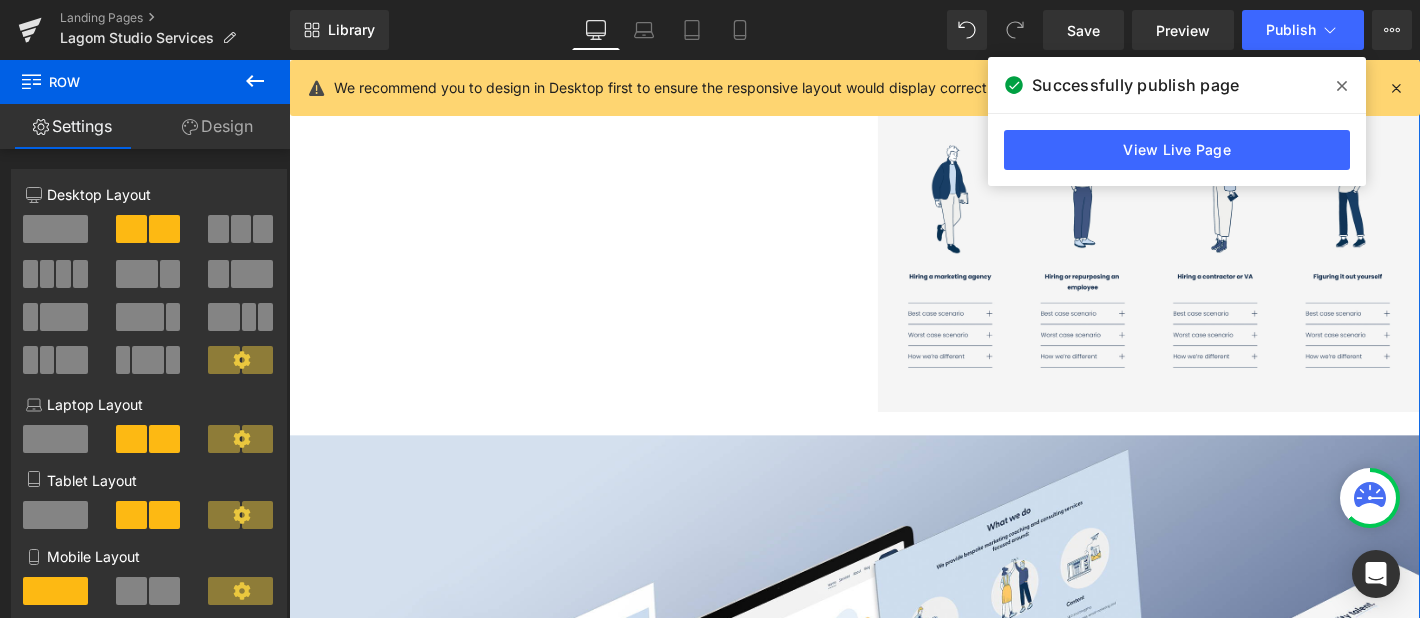 click on "Image
Image
‹ ›
Carousel         Image         Image         Image         Liquid         Image         Image         Image         Image         Liquid         Image         Image         Image         Row         Image         Row         Image
Image
Image
Image" at bounding box center [894, -1974] 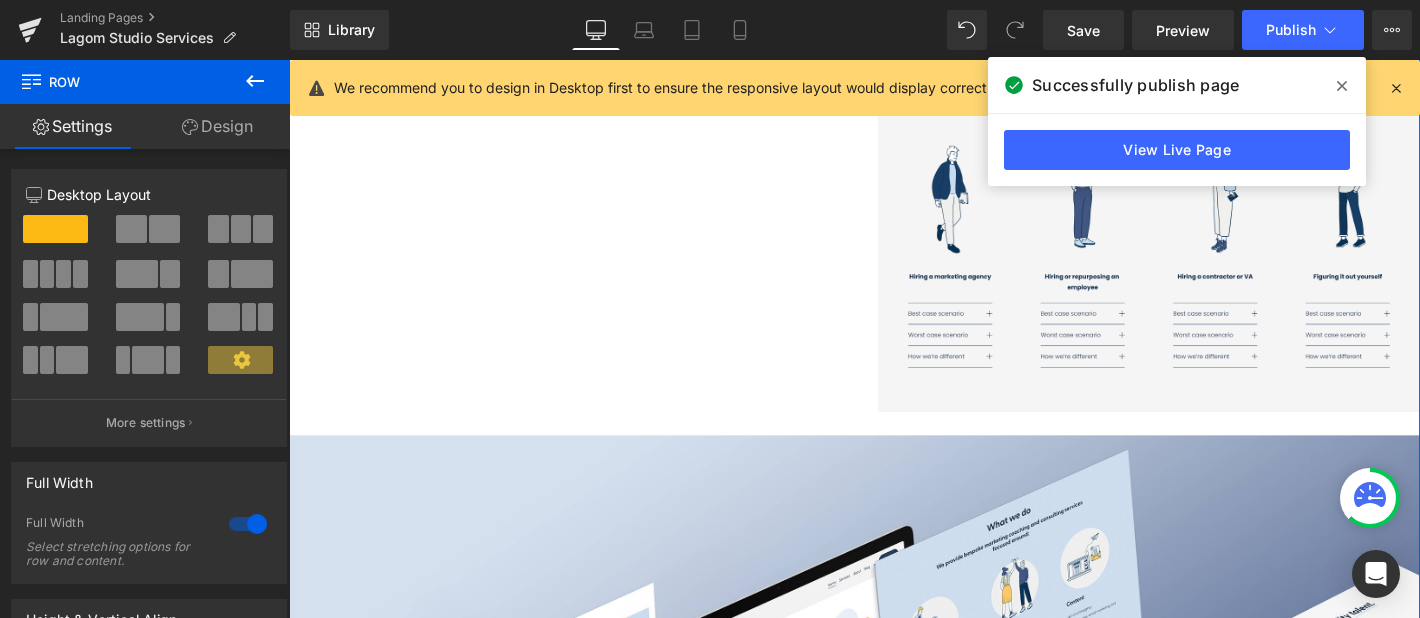 click at bounding box center [164, 229] 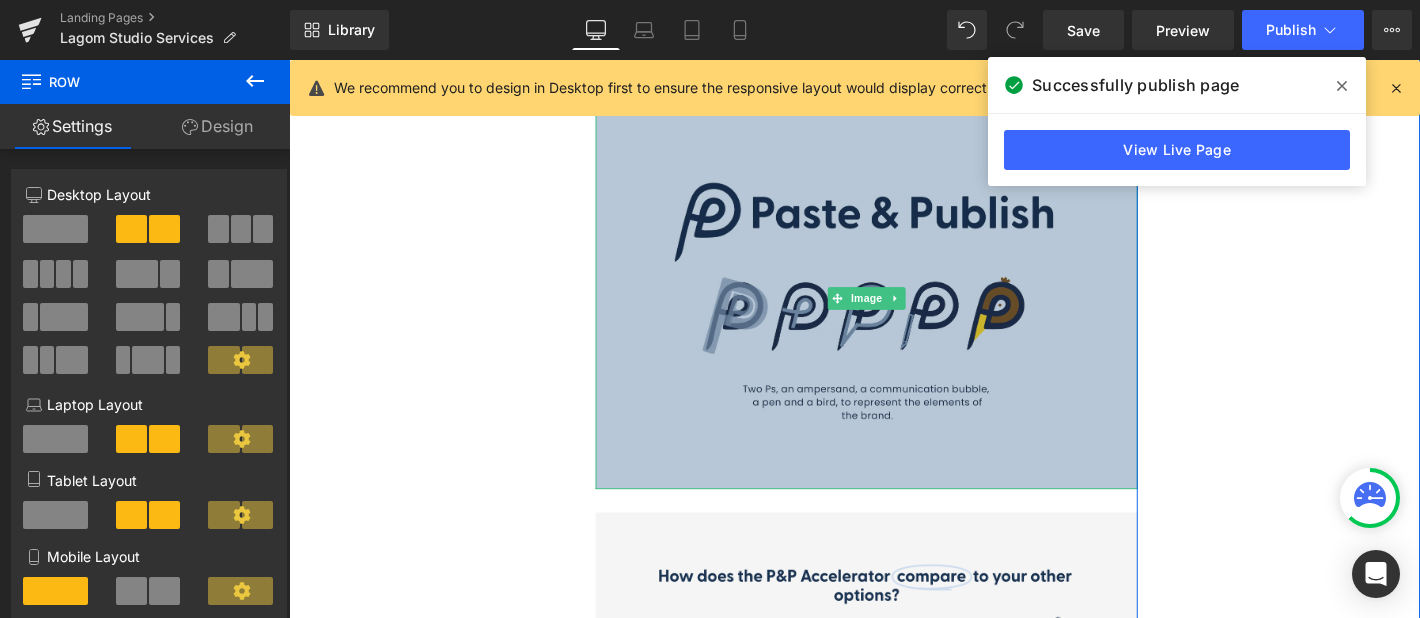 type 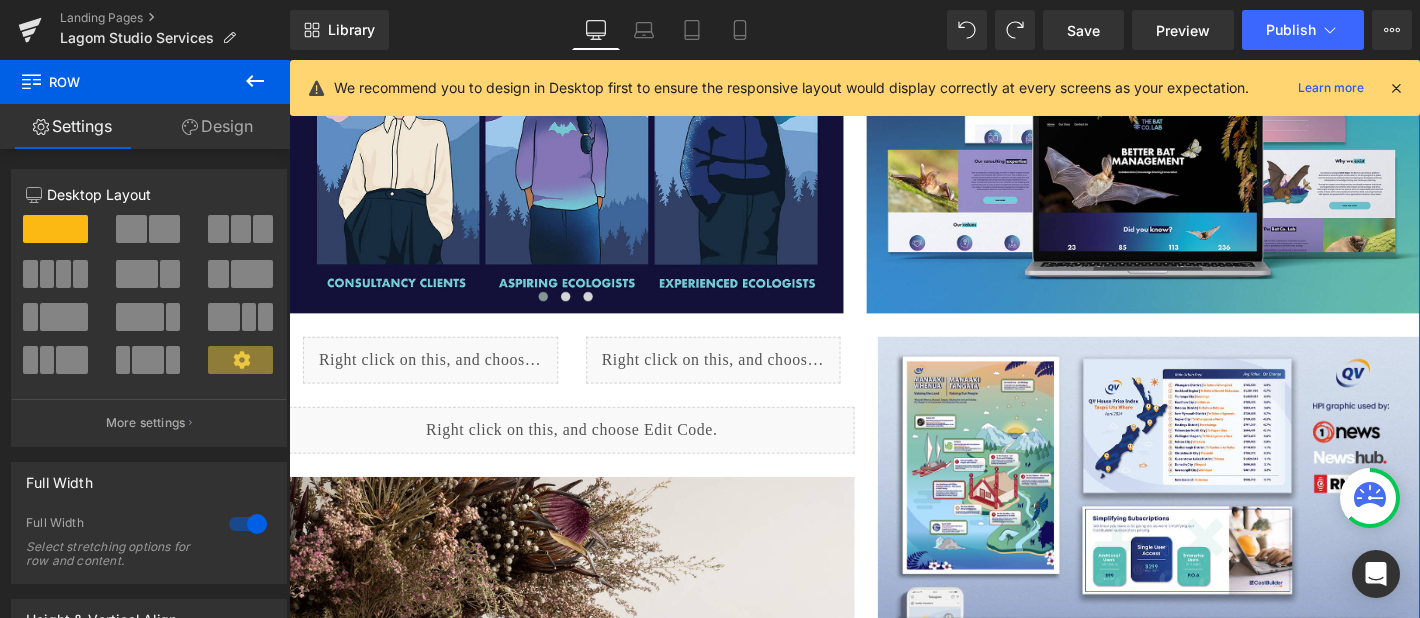 scroll, scrollTop: 6846, scrollLeft: 0, axis: vertical 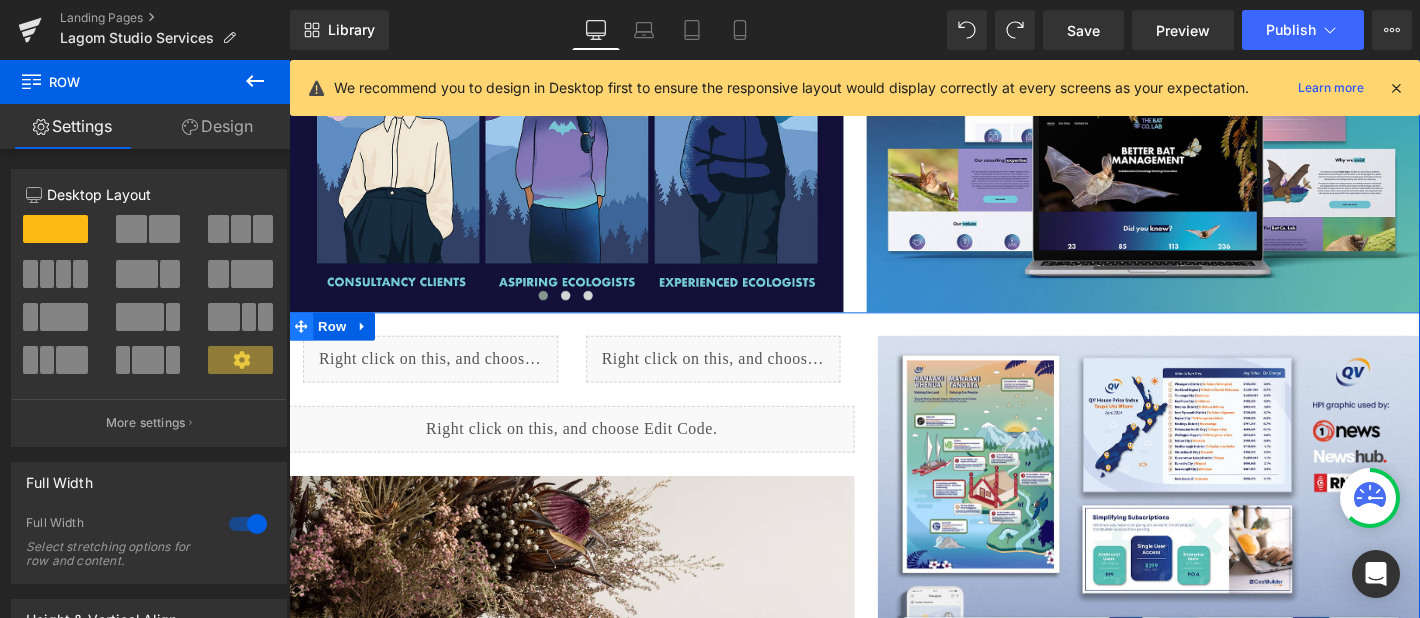 click 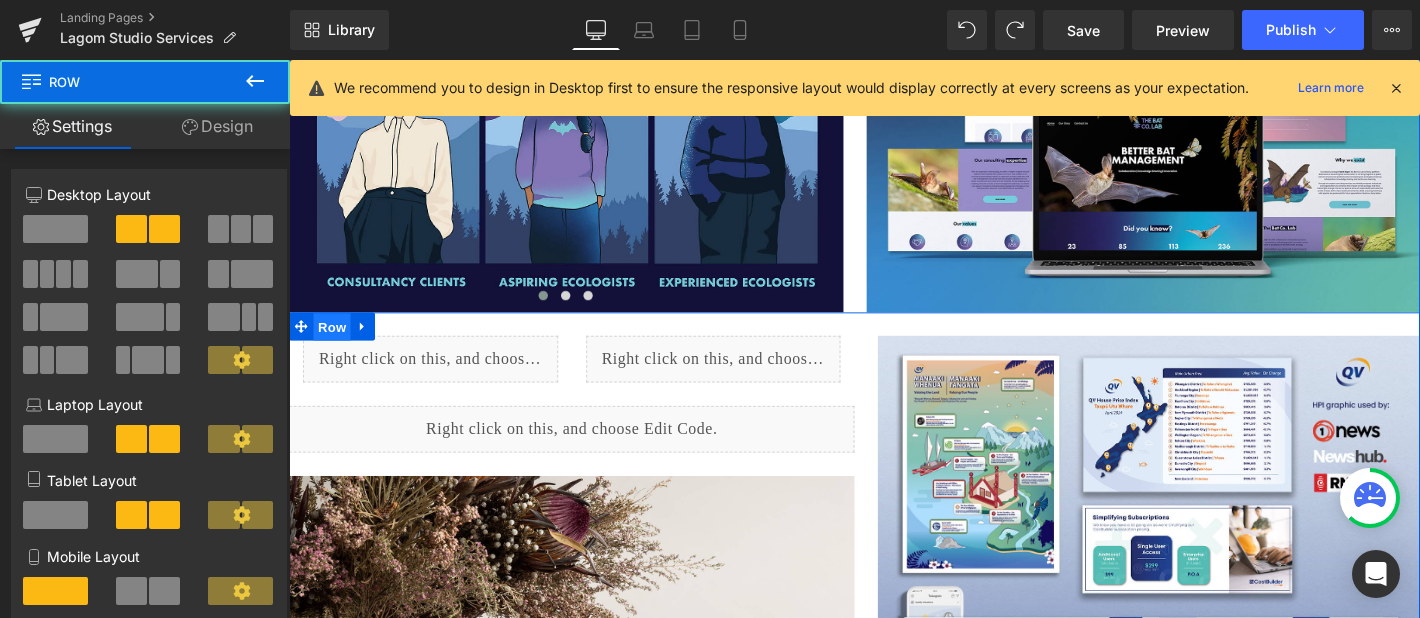click on "Row" at bounding box center (335, 346) 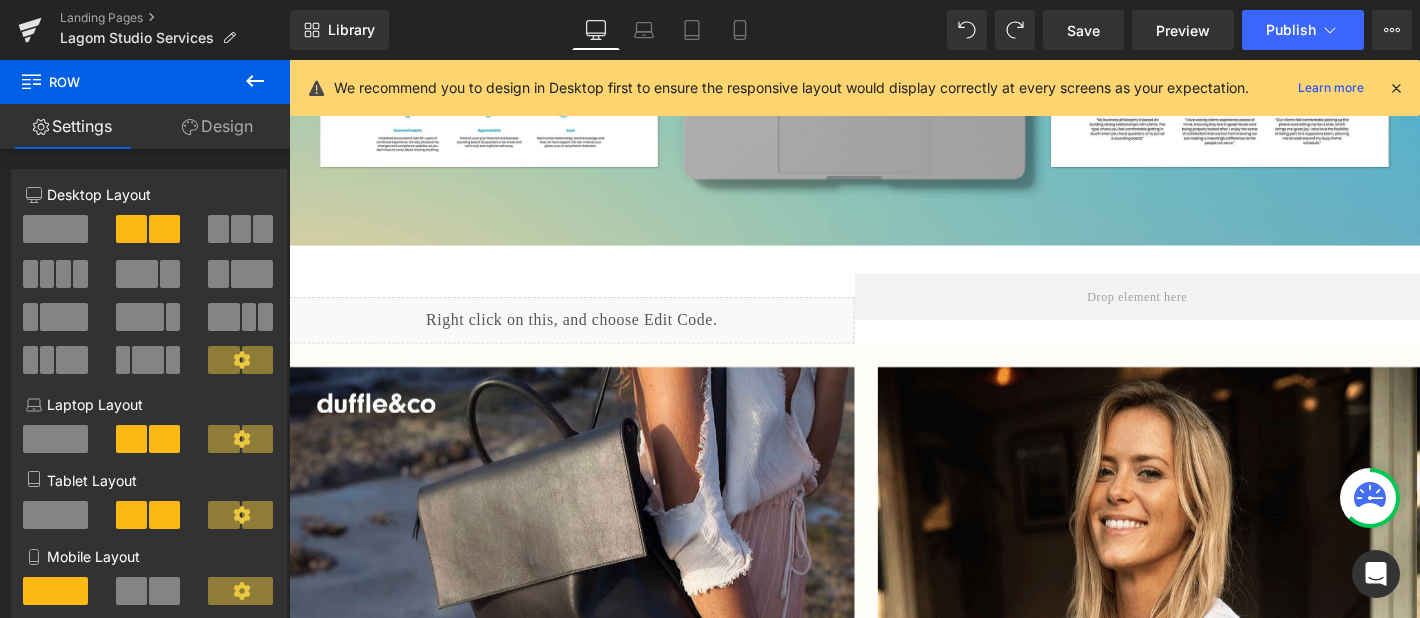 scroll, scrollTop: 12227, scrollLeft: 0, axis: vertical 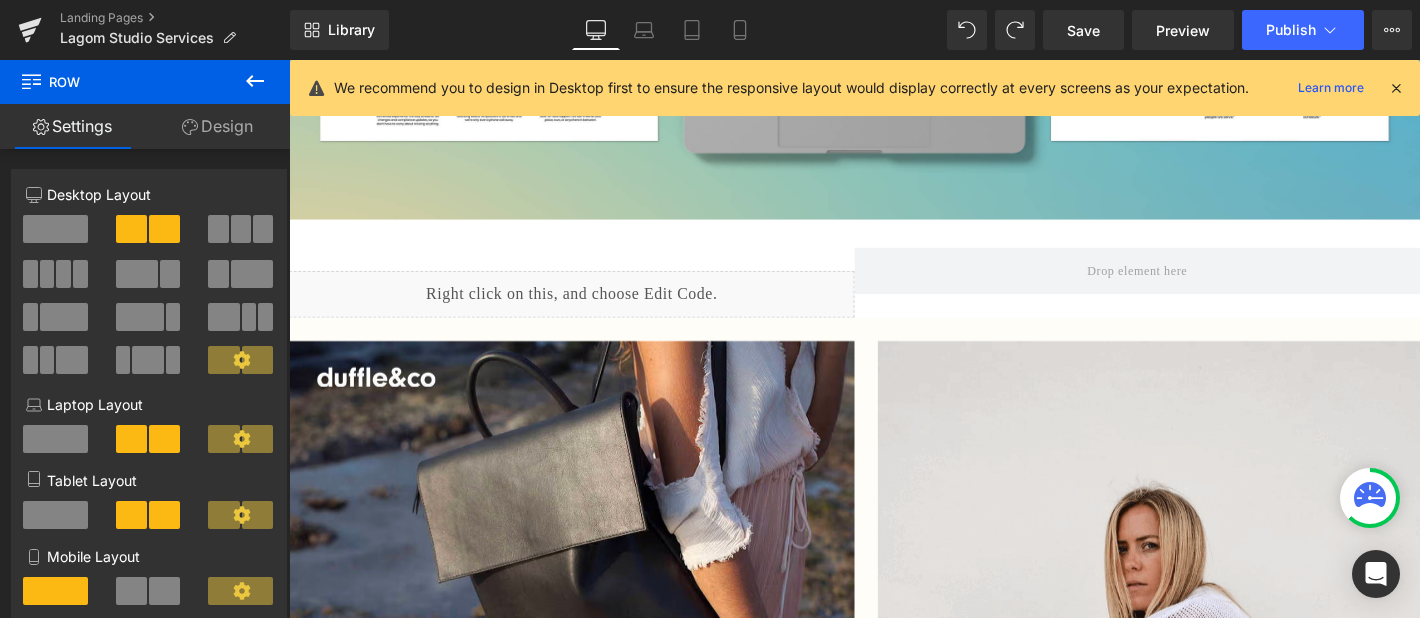 click on "Liquid         Row" at bounding box center [894, 283] 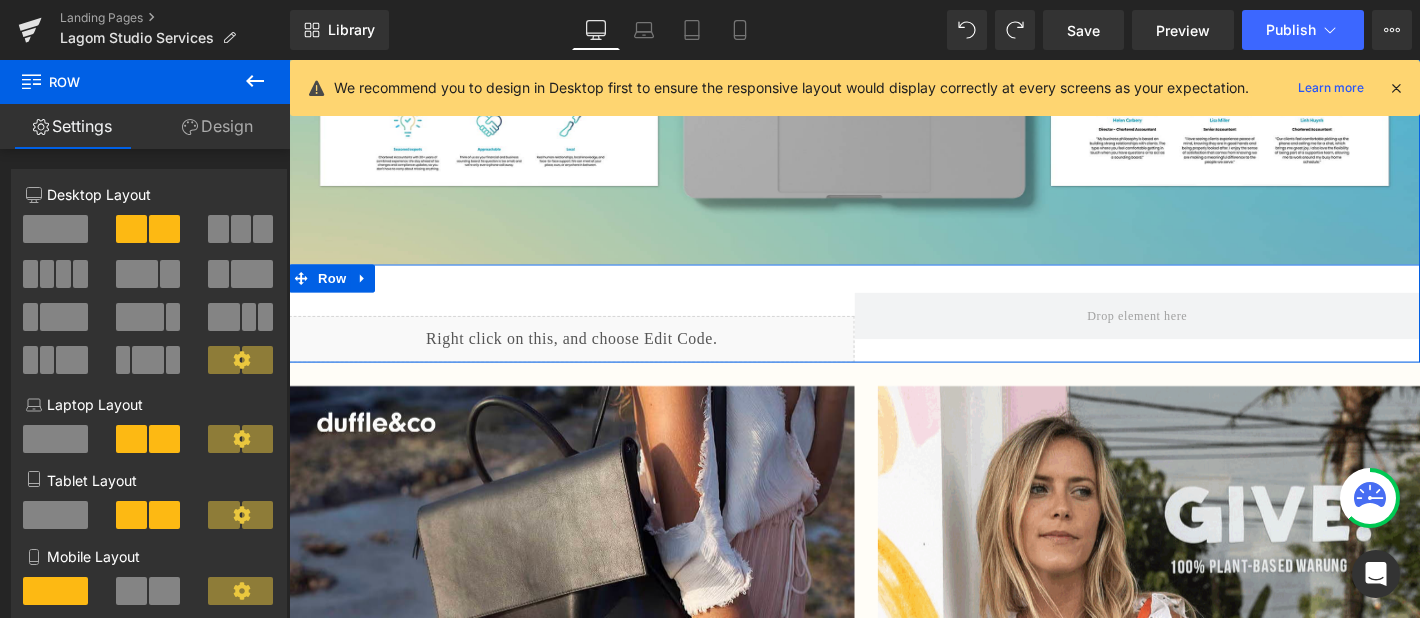 scroll, scrollTop: 12178, scrollLeft: 0, axis: vertical 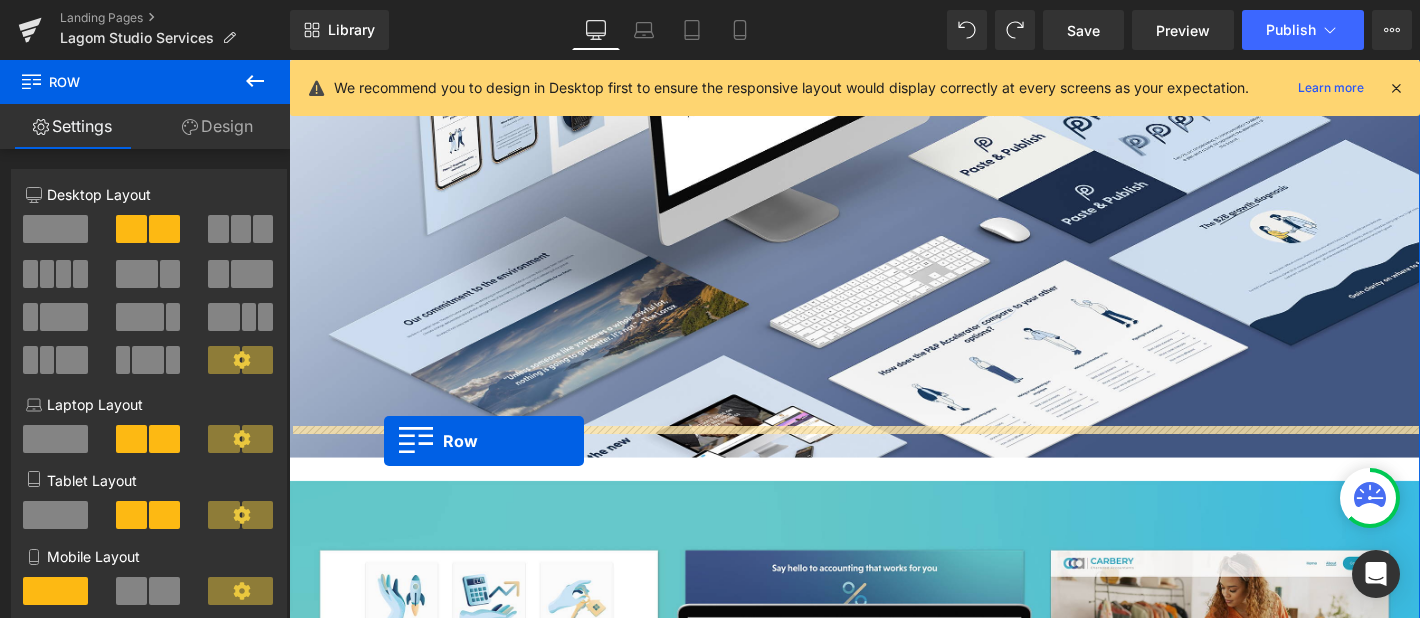 drag, startPoint x: 300, startPoint y: 260, endPoint x: 391, endPoint y: 467, distance: 226.11943 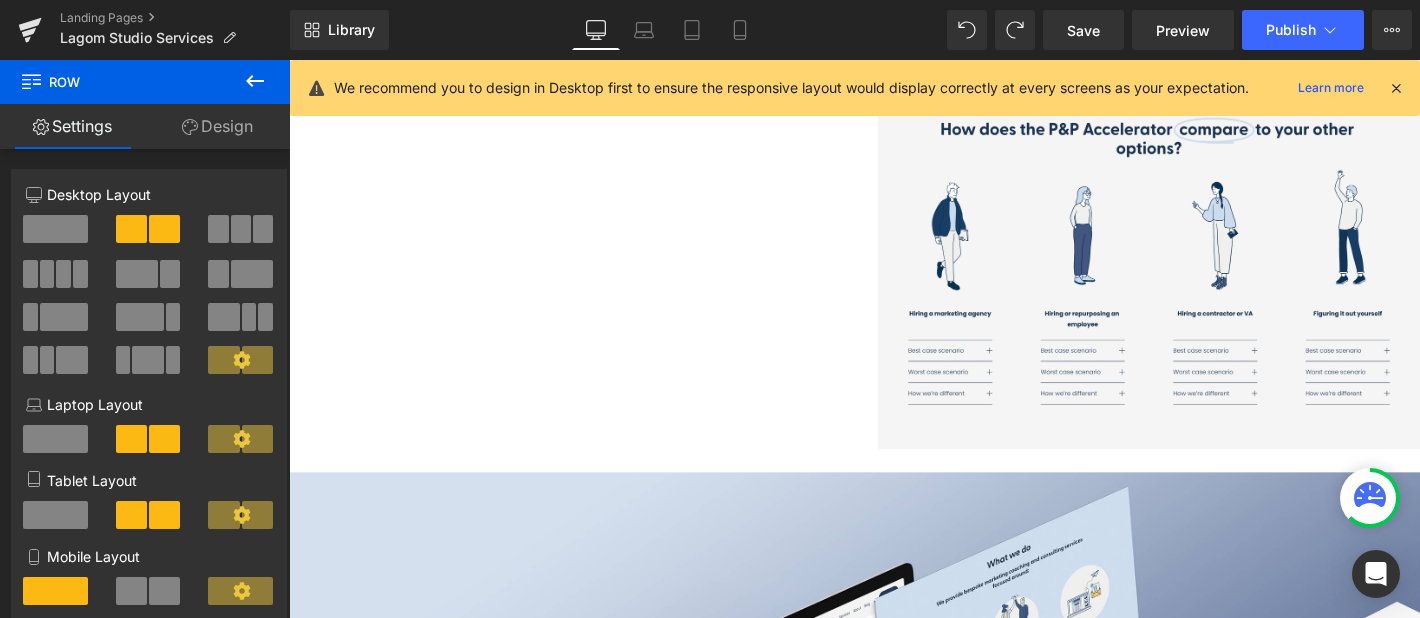 scroll, scrollTop: 10573, scrollLeft: 0, axis: vertical 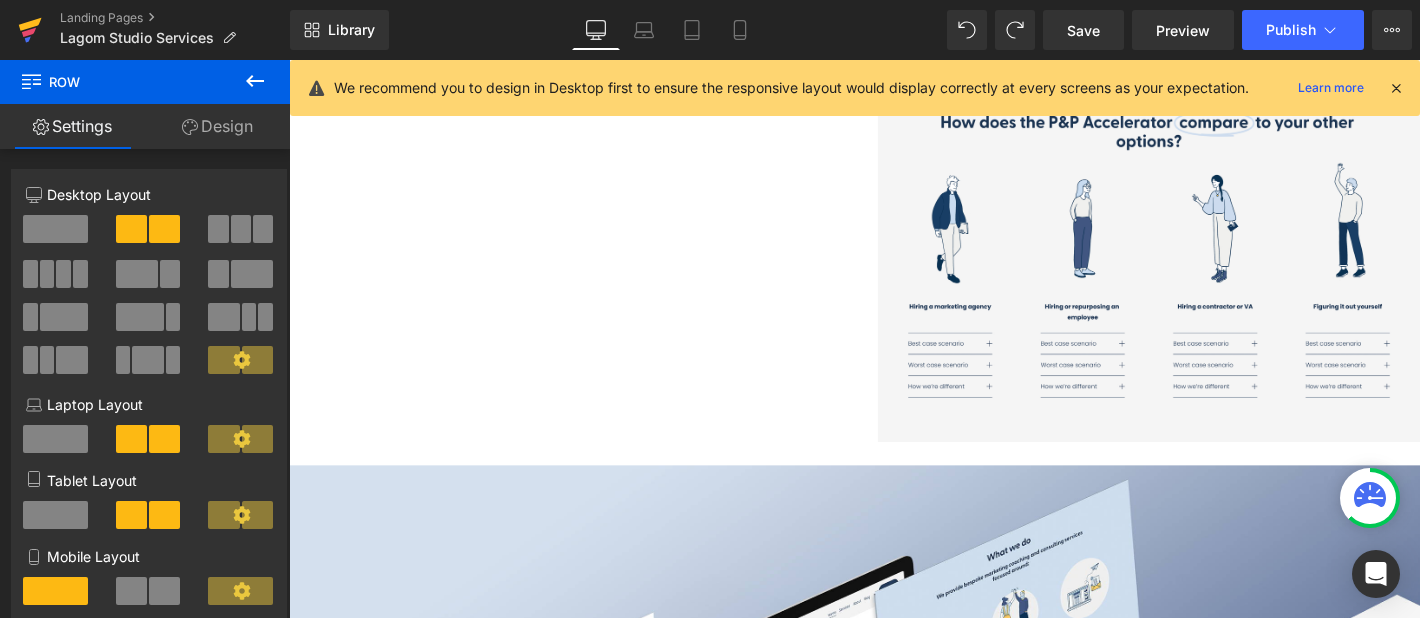 click 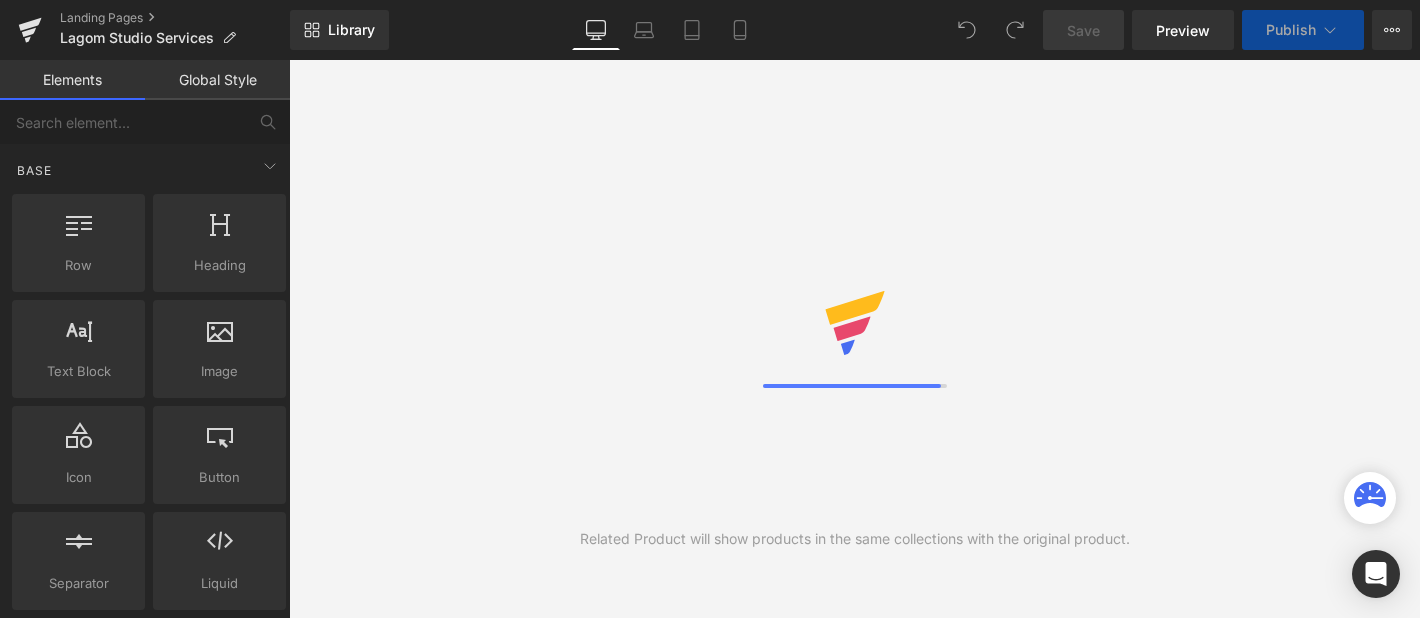 scroll, scrollTop: 0, scrollLeft: 0, axis: both 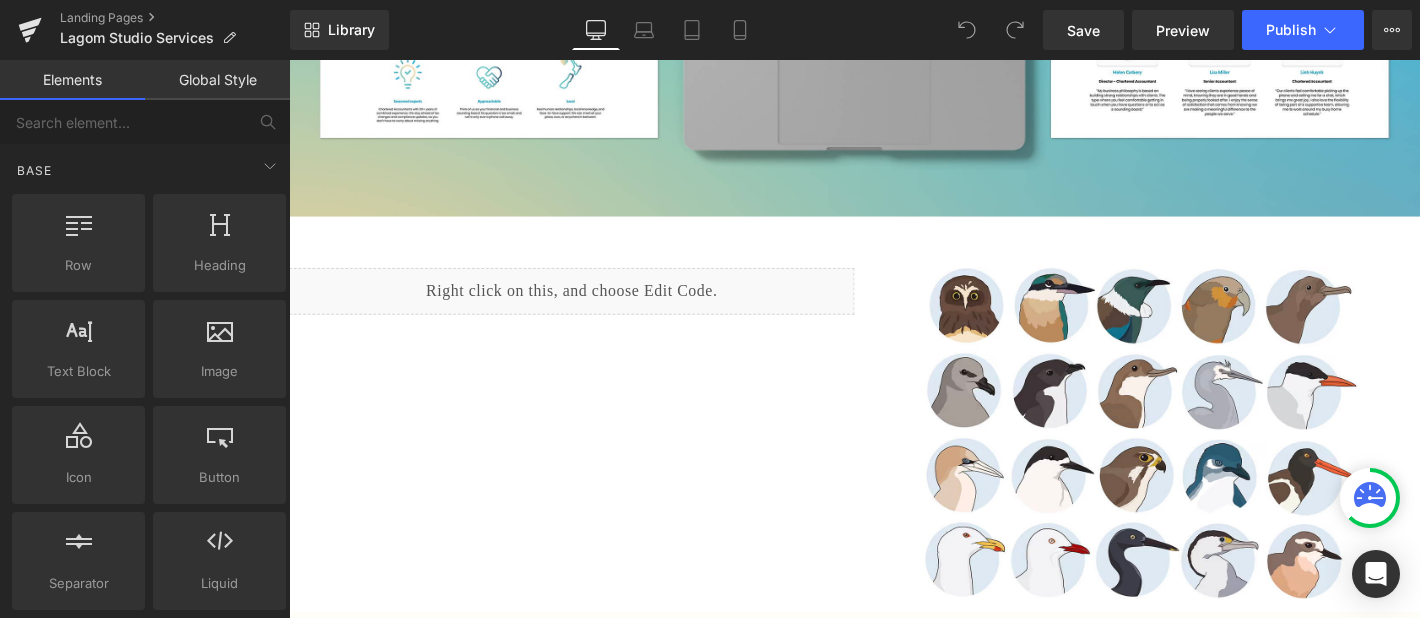 click on "Liquid         Image         Row" at bounding box center (894, 438) 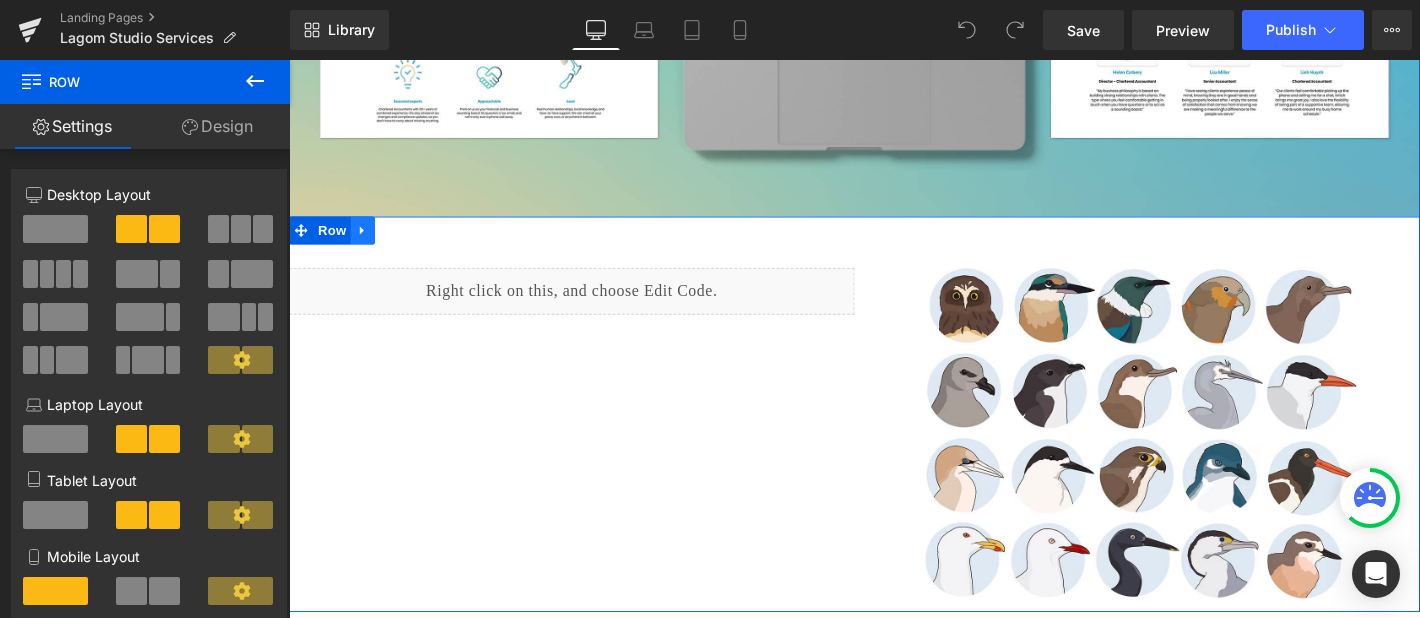 click 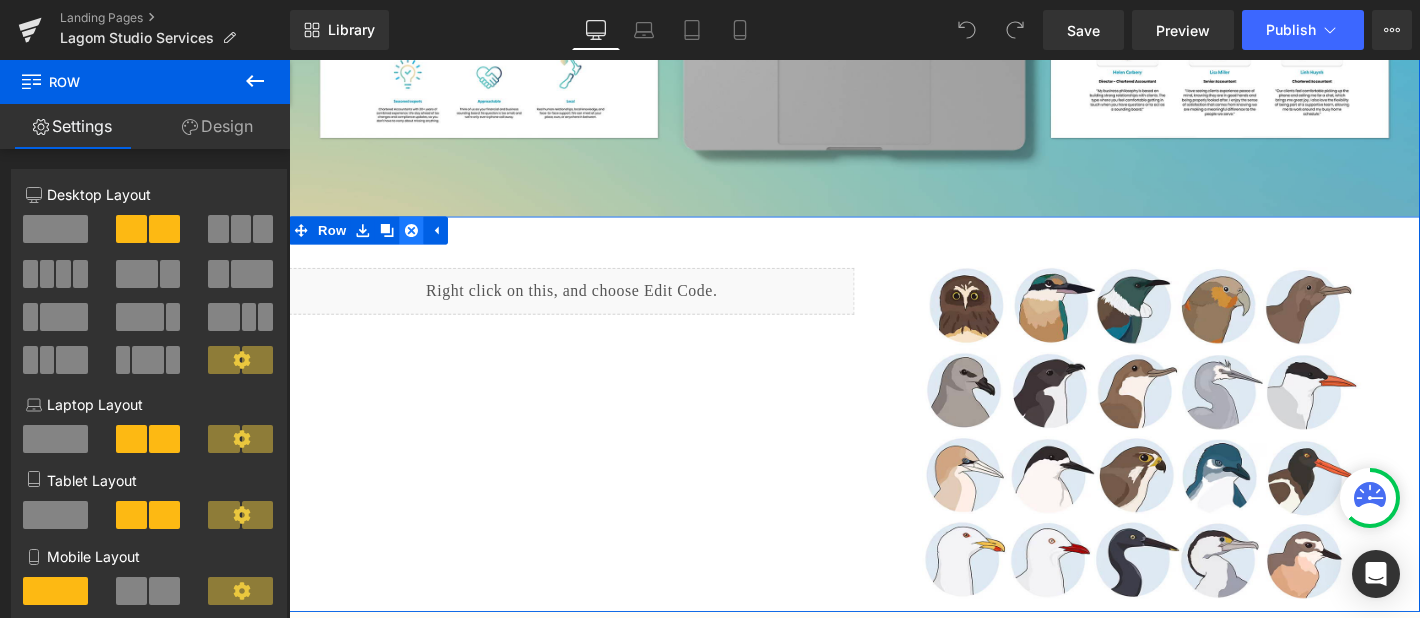 click 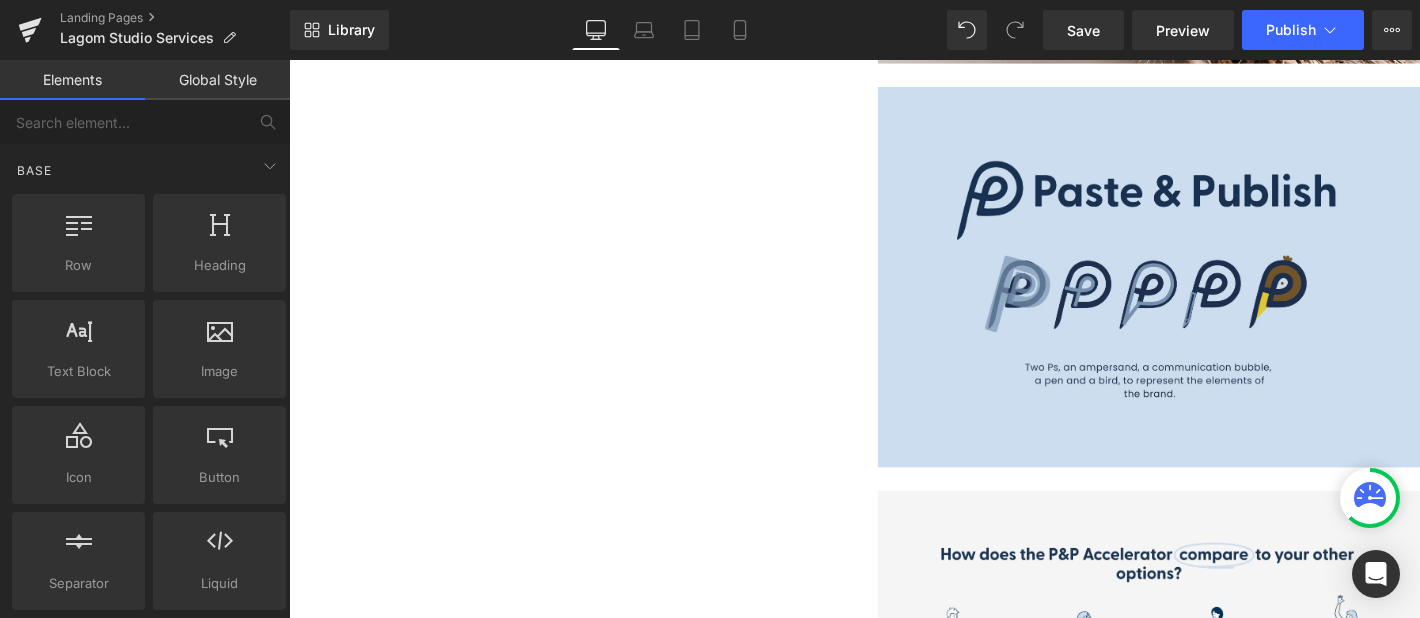 scroll, scrollTop: 10181, scrollLeft: 0, axis: vertical 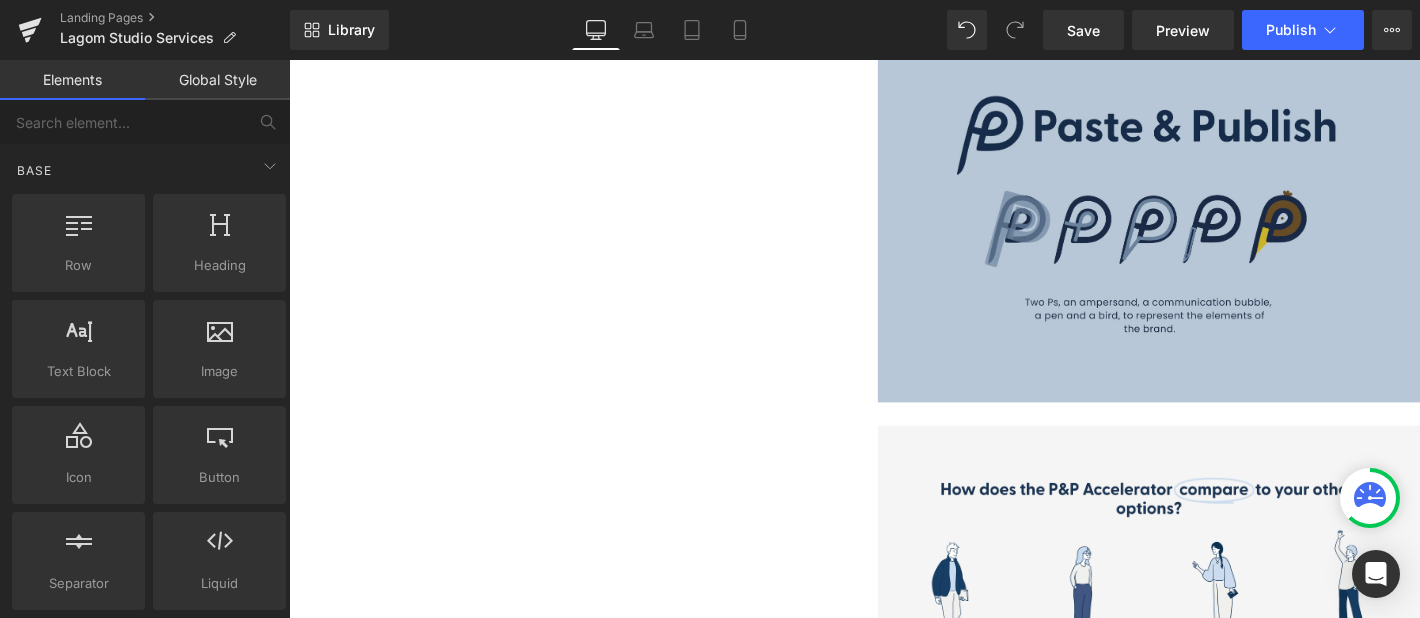 click at bounding box center (1209, 222) 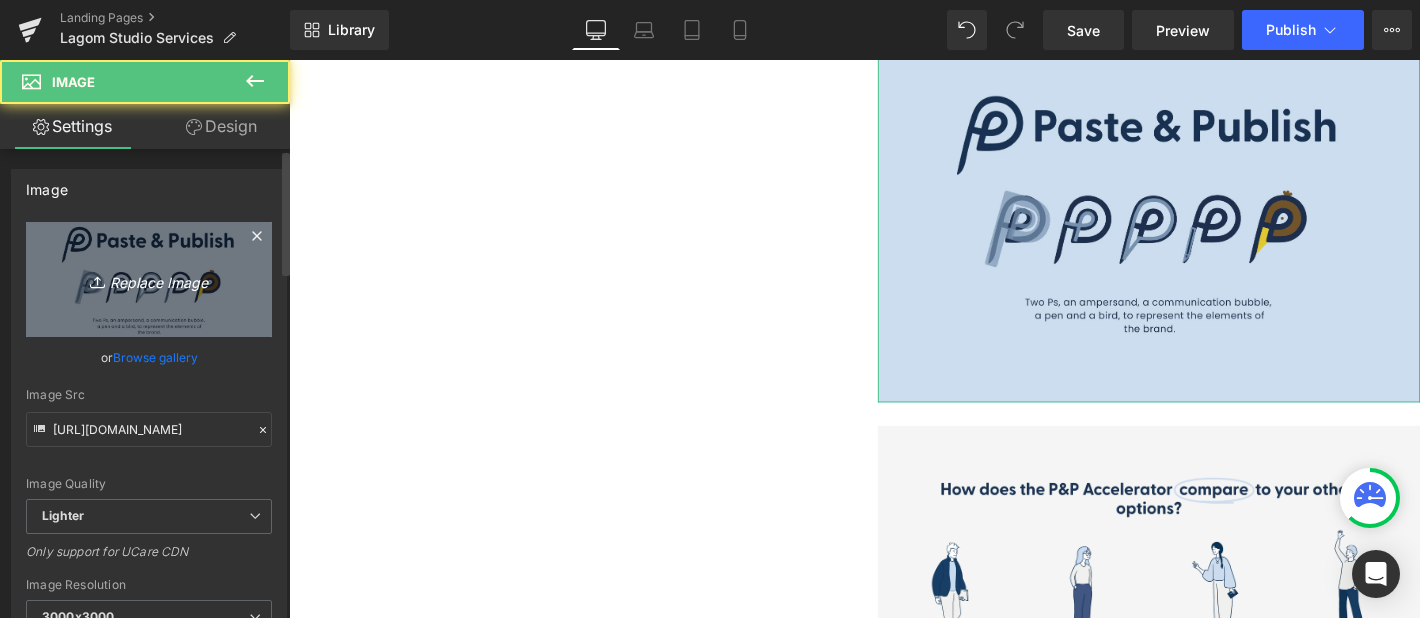 click on "Replace Image" at bounding box center (149, 279) 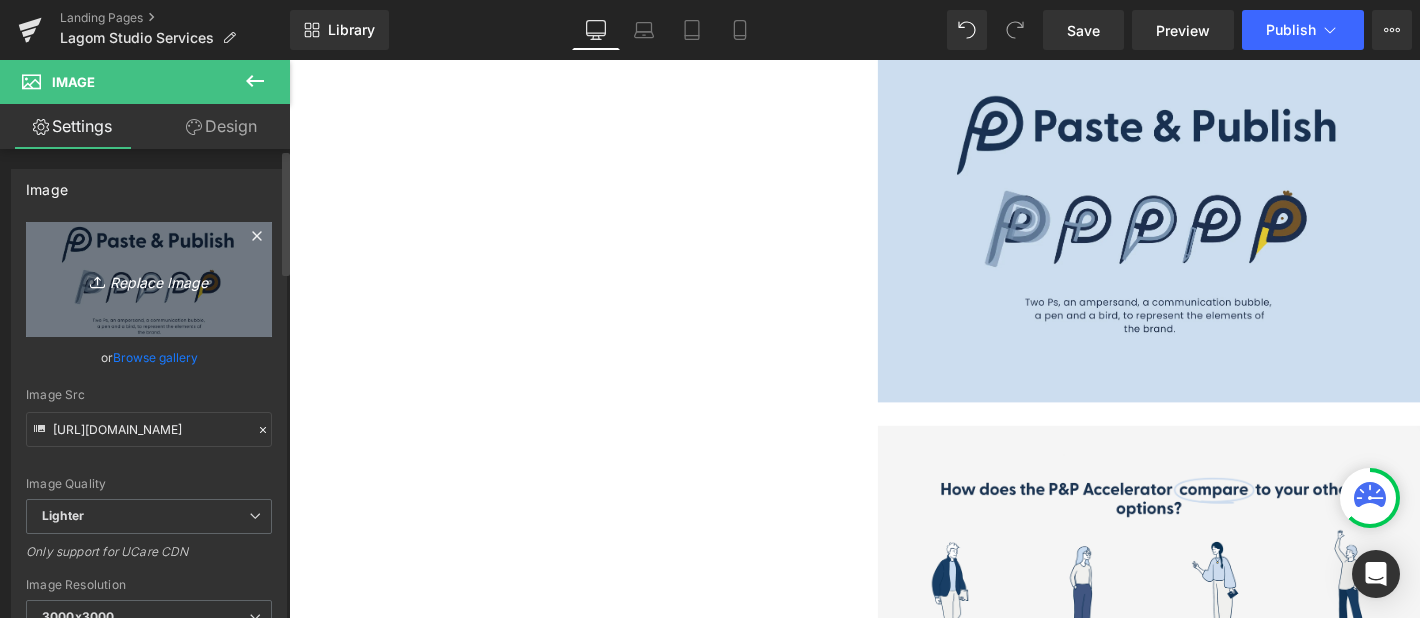 type on "C:\fakepath\Paste and Publish Logo Annotation.jpg" 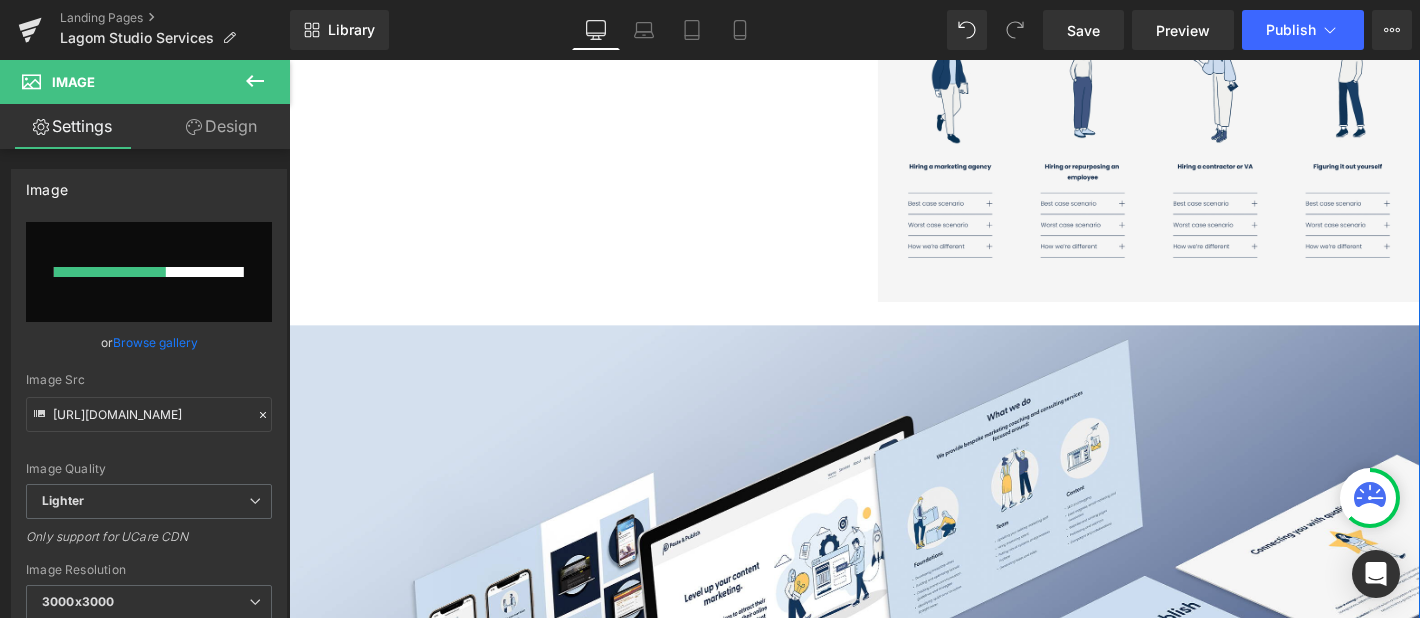 type 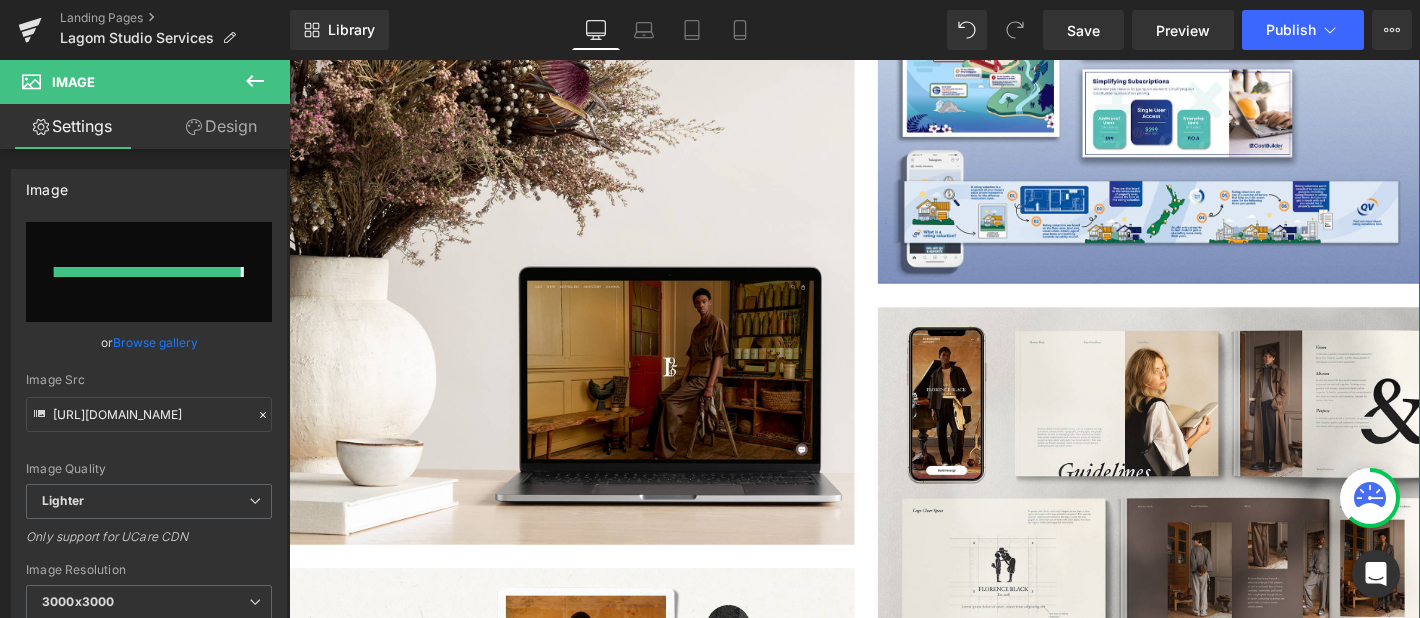 type on "[URL][DOMAIN_NAME]" 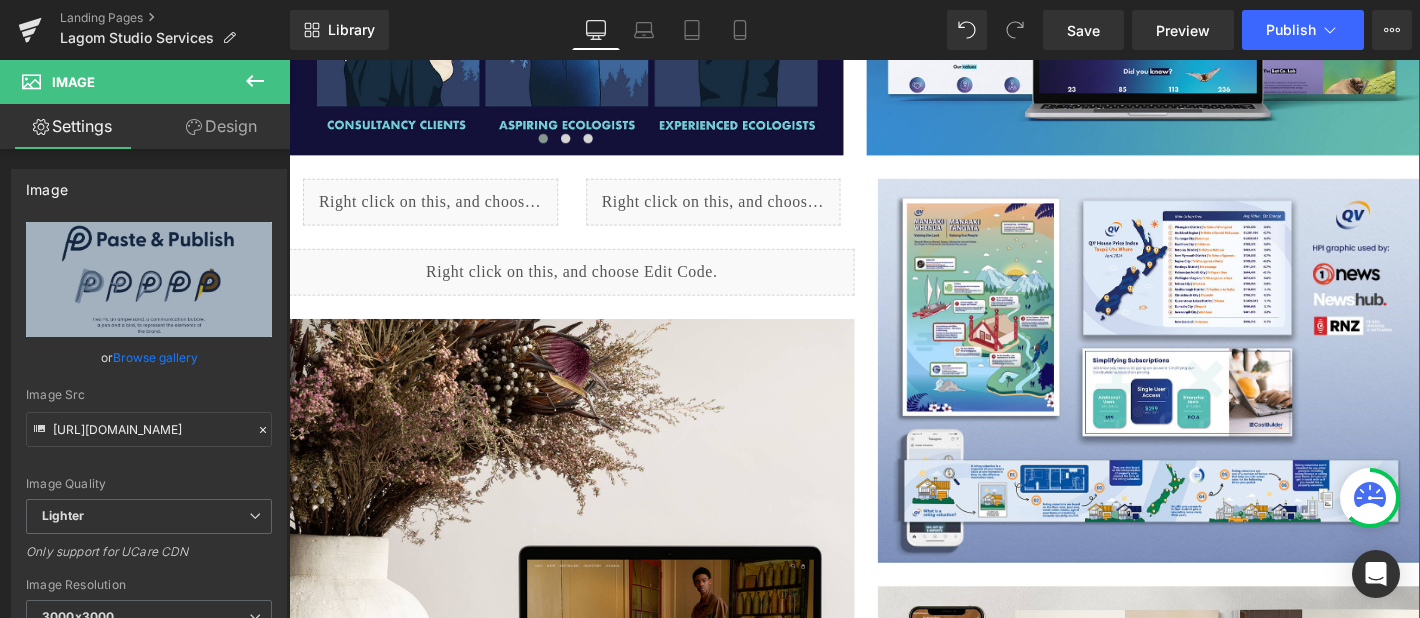 scroll, scrollTop: 6911, scrollLeft: 0, axis: vertical 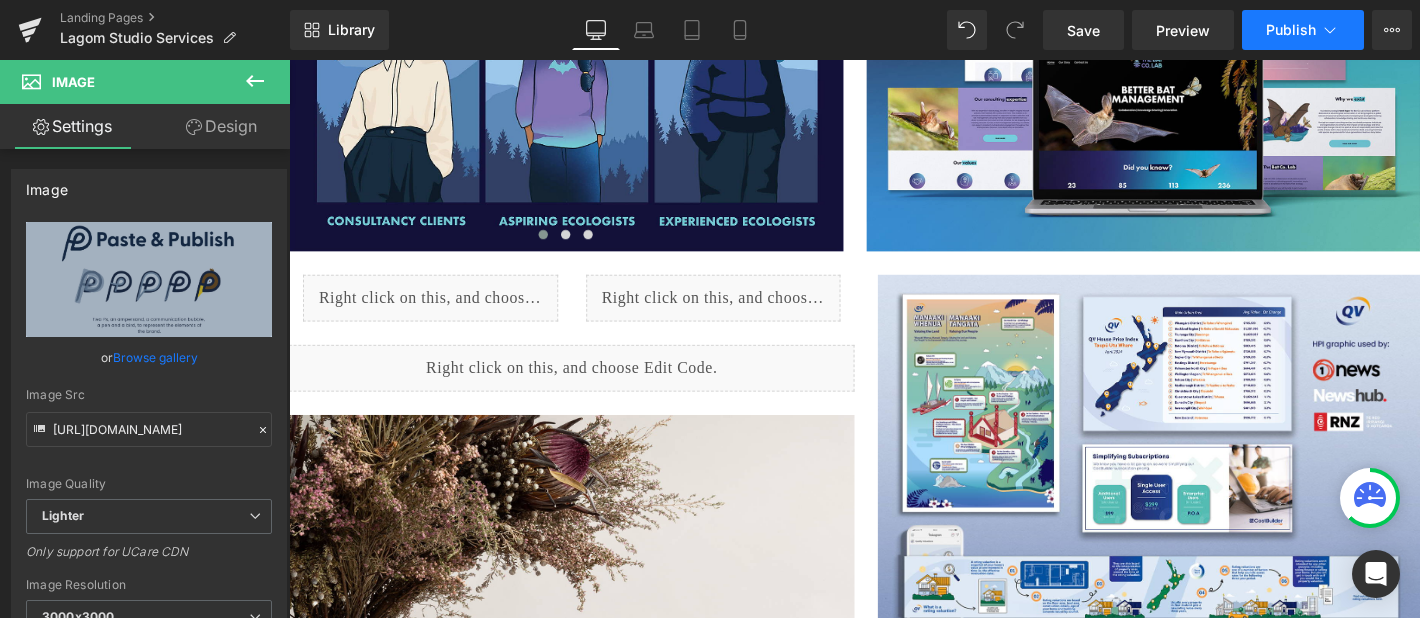 click on "Publish" at bounding box center [1291, 30] 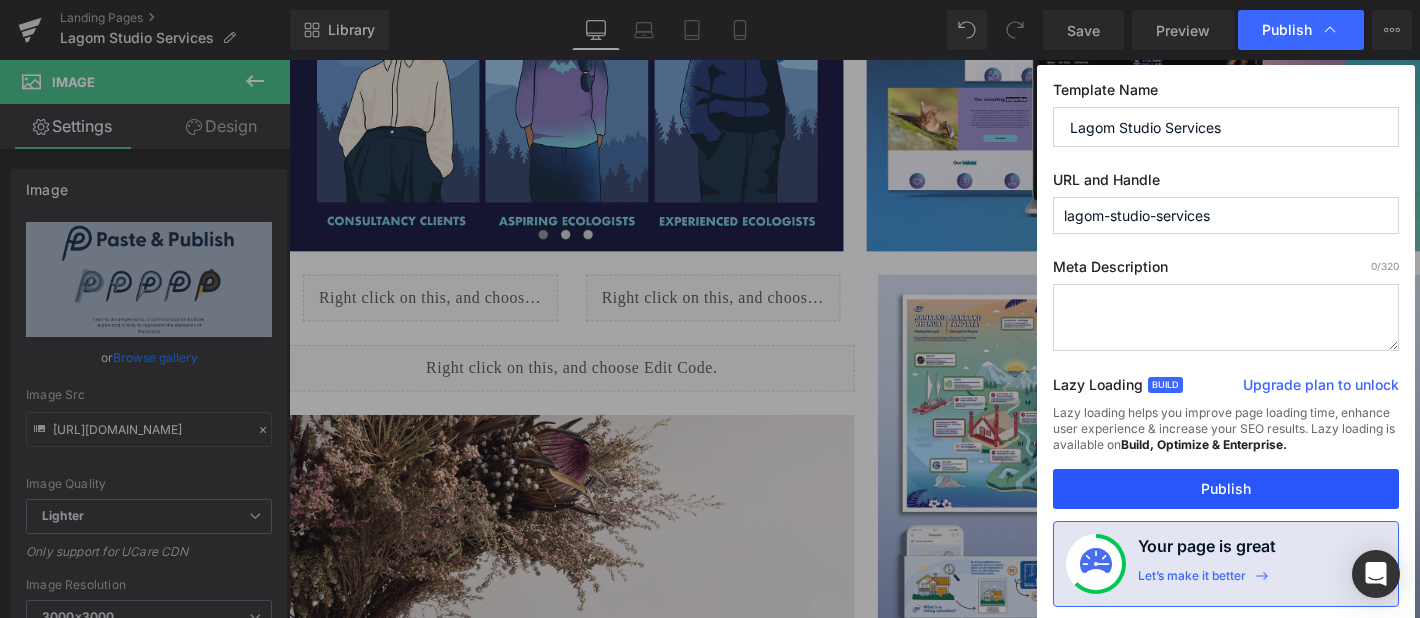 click on "Publish" at bounding box center [1226, 489] 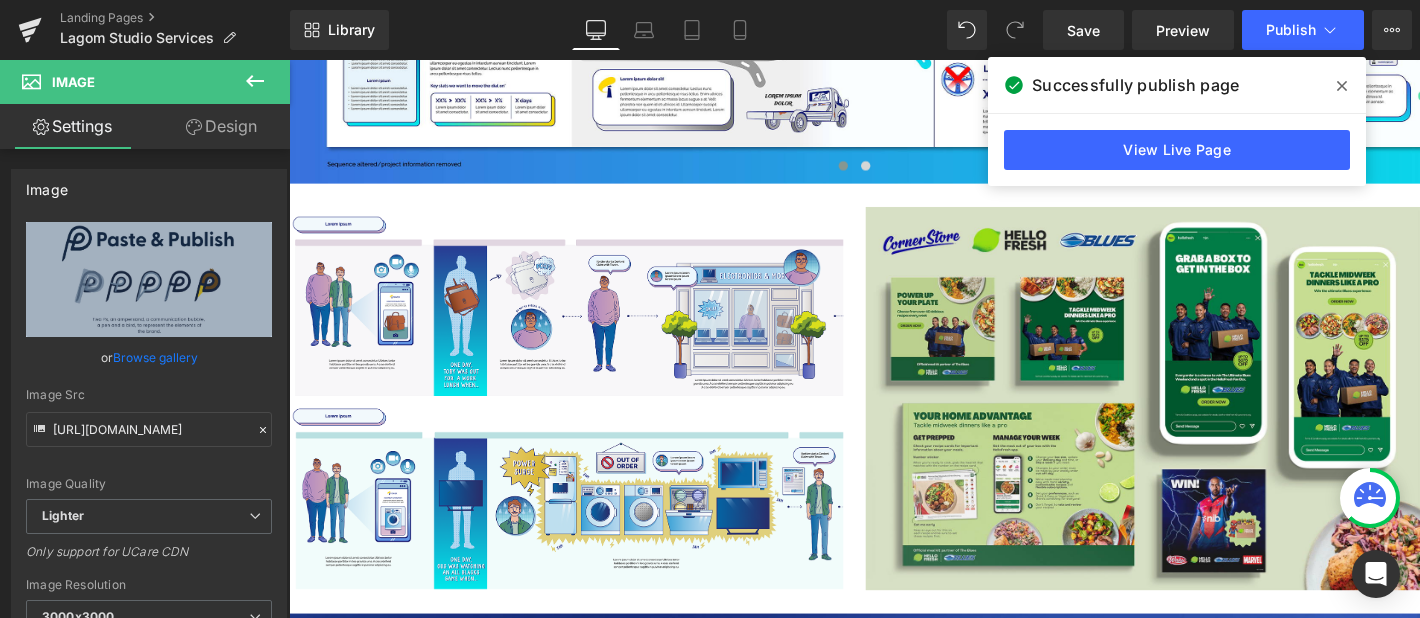 scroll, scrollTop: 4937, scrollLeft: 0, axis: vertical 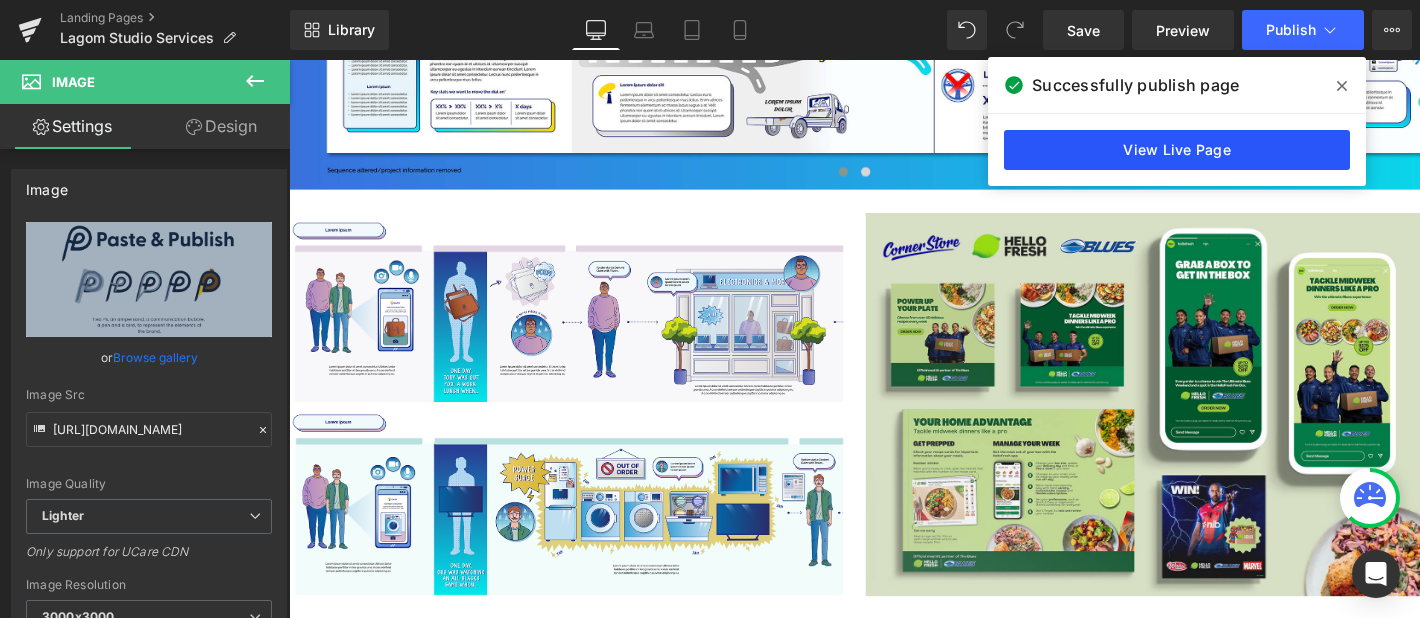 click on "View Live Page" at bounding box center [1177, 150] 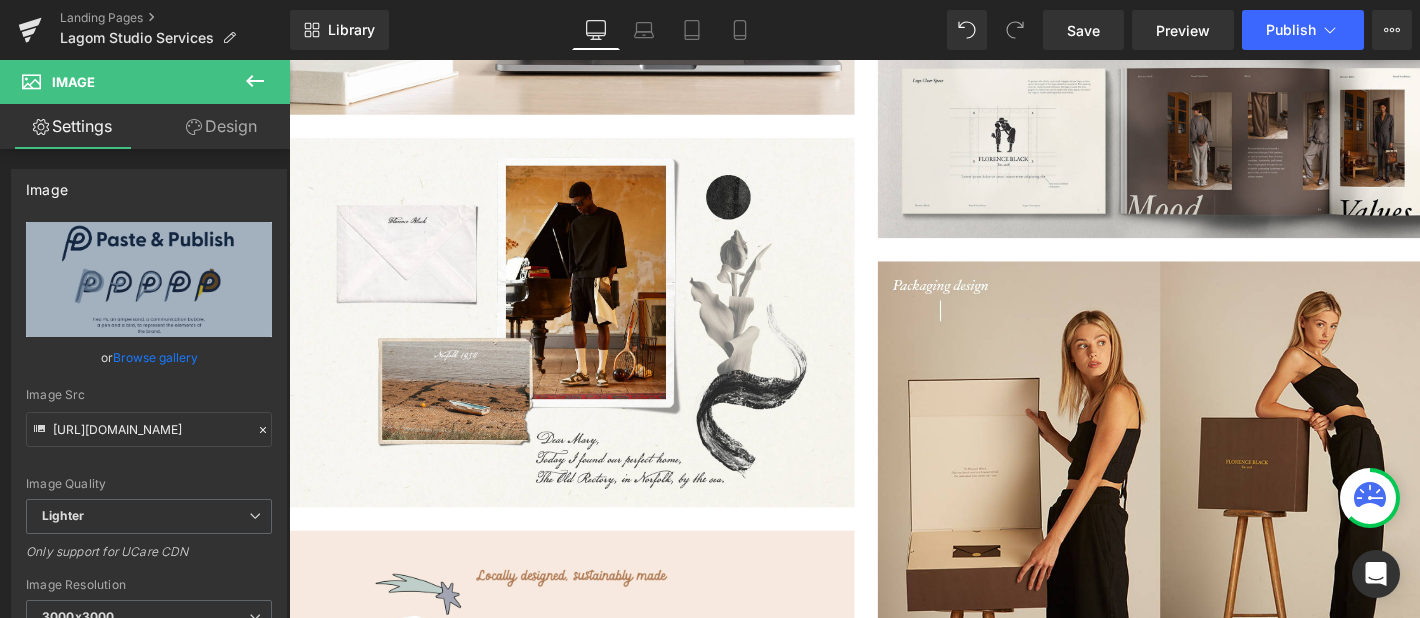 scroll, scrollTop: 7767, scrollLeft: 0, axis: vertical 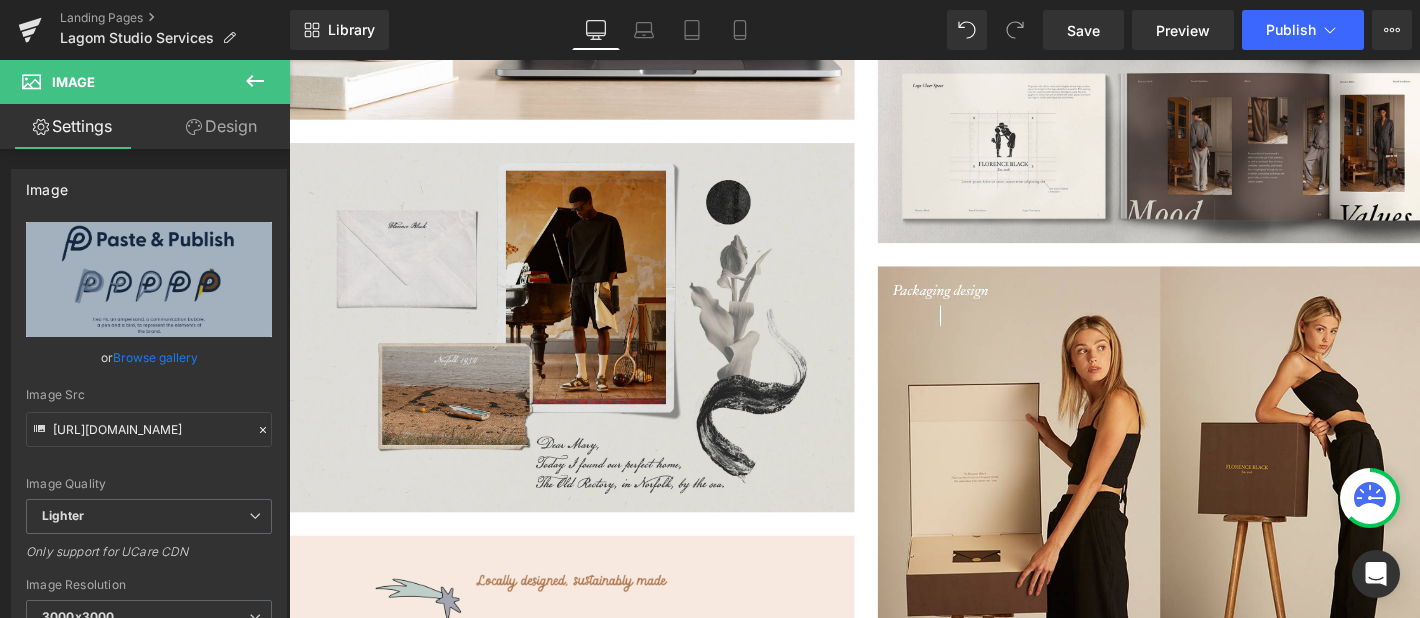 click at bounding box center (591, 346) 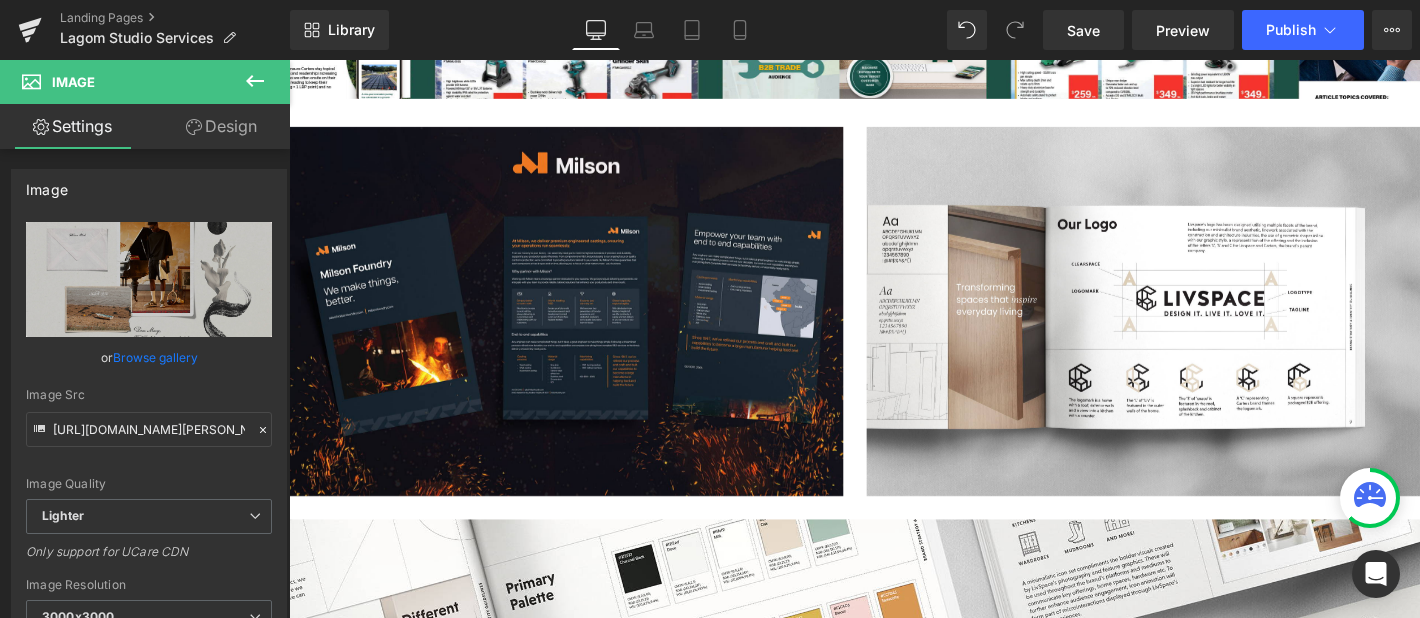 scroll, scrollTop: 3314, scrollLeft: 0, axis: vertical 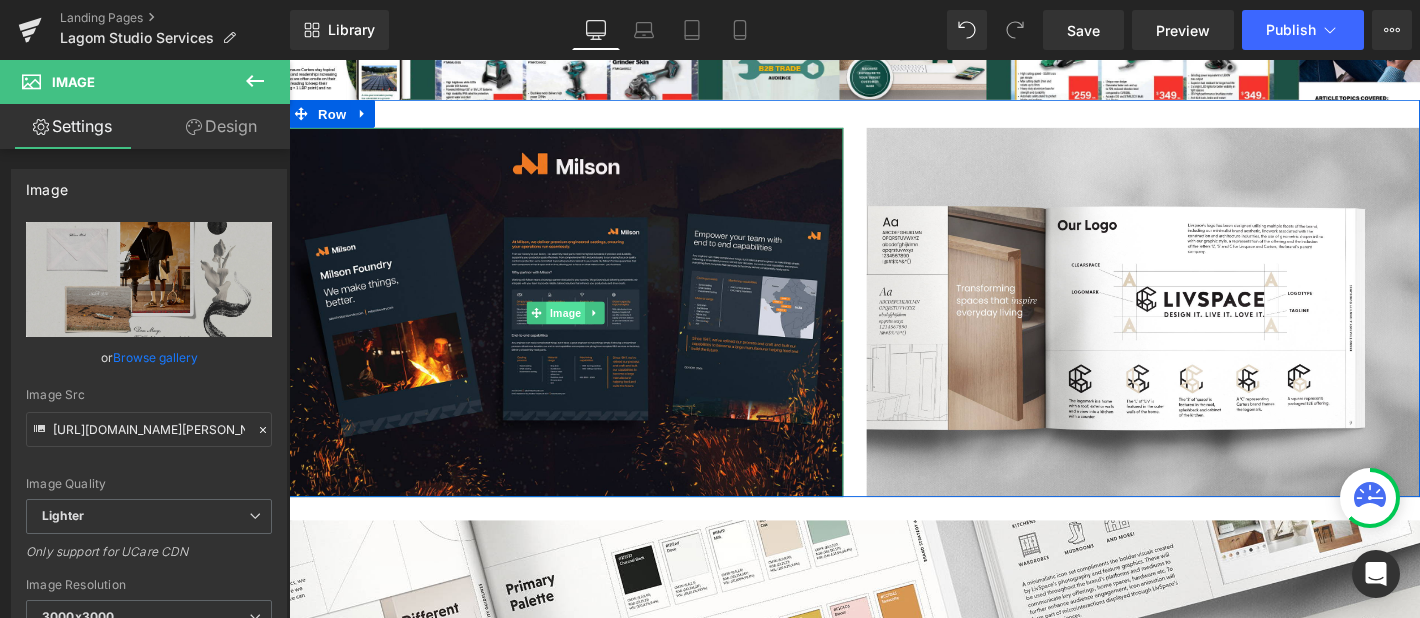 click on "Image" at bounding box center (585, 331) 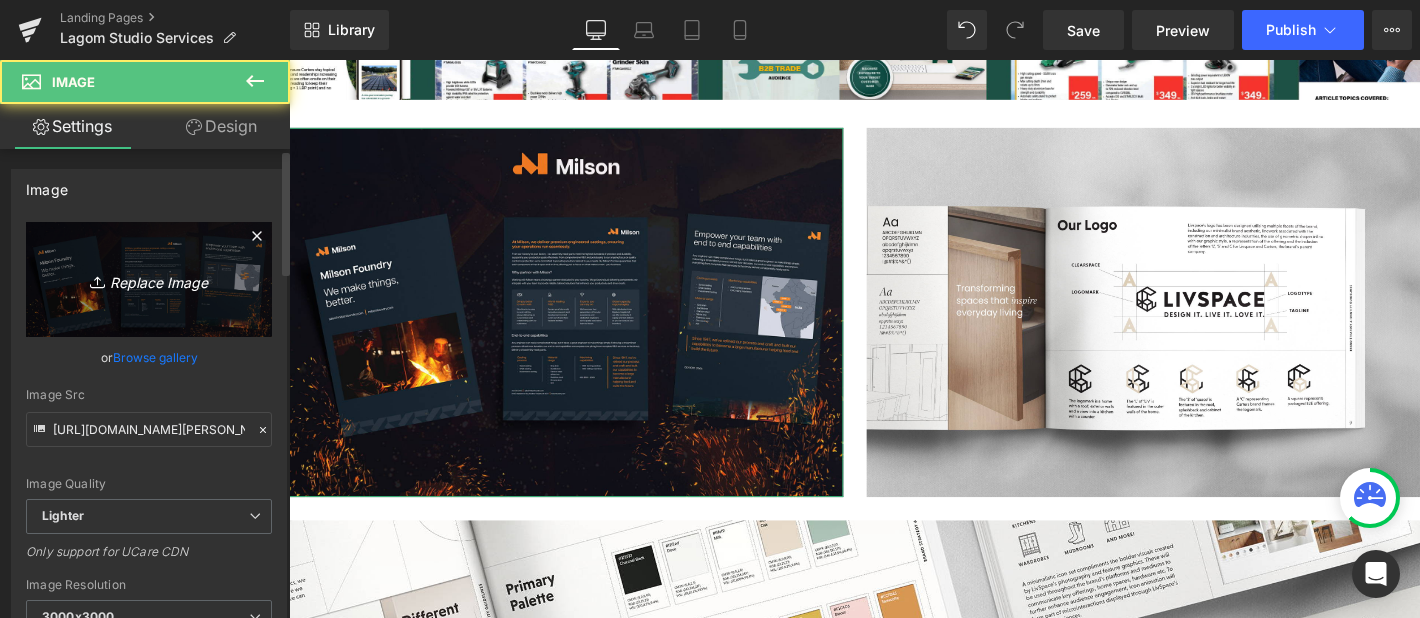 click on "Replace Image" at bounding box center [149, 279] 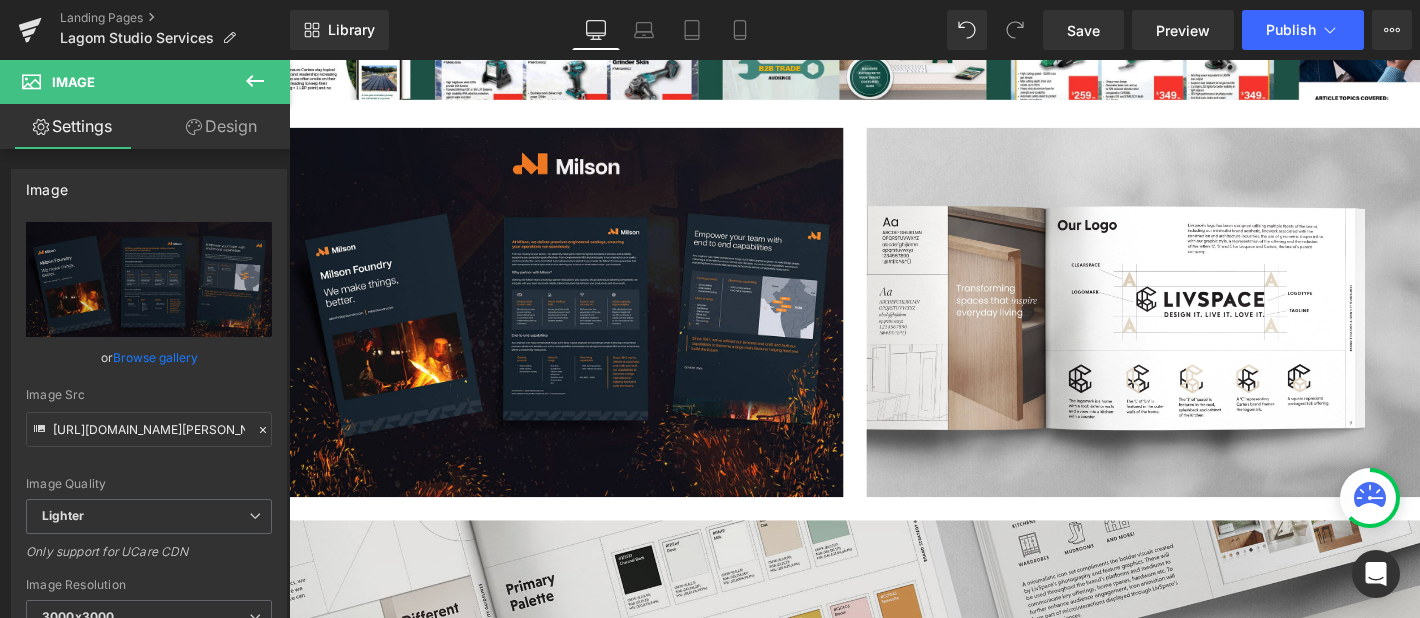 type on "C:\fakepath\HelloFresh Flatlay 4.22.jpg" 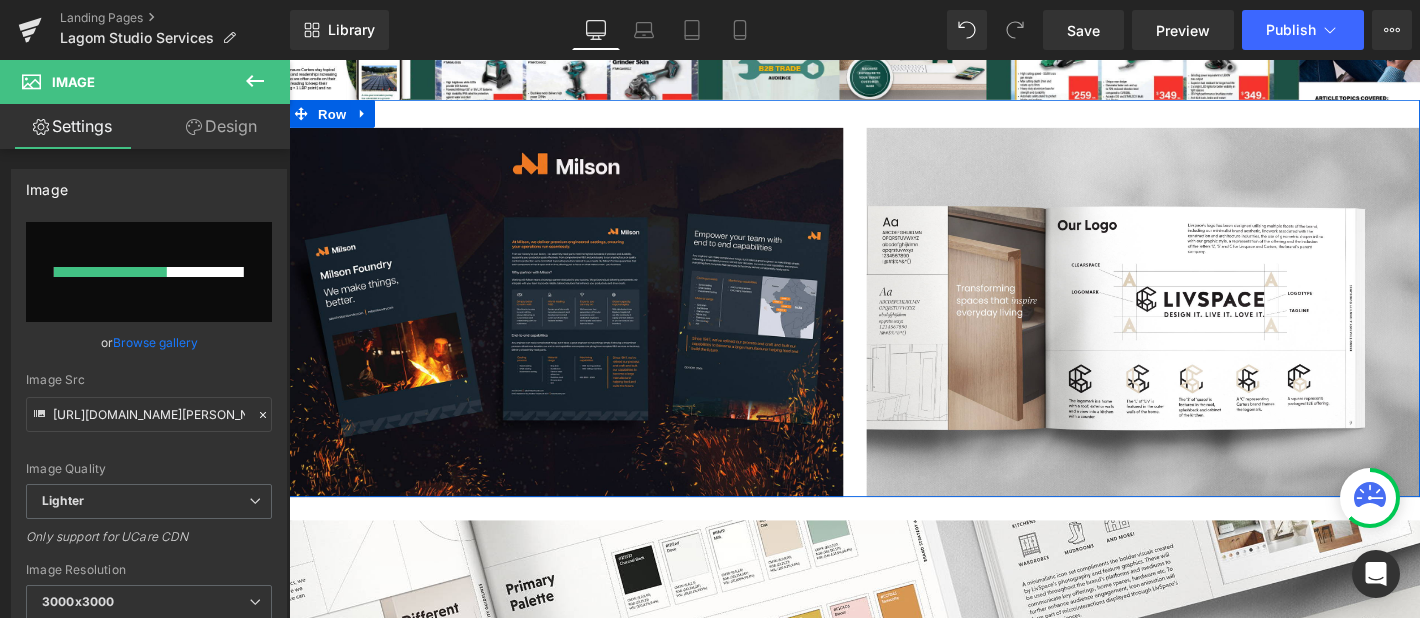 type 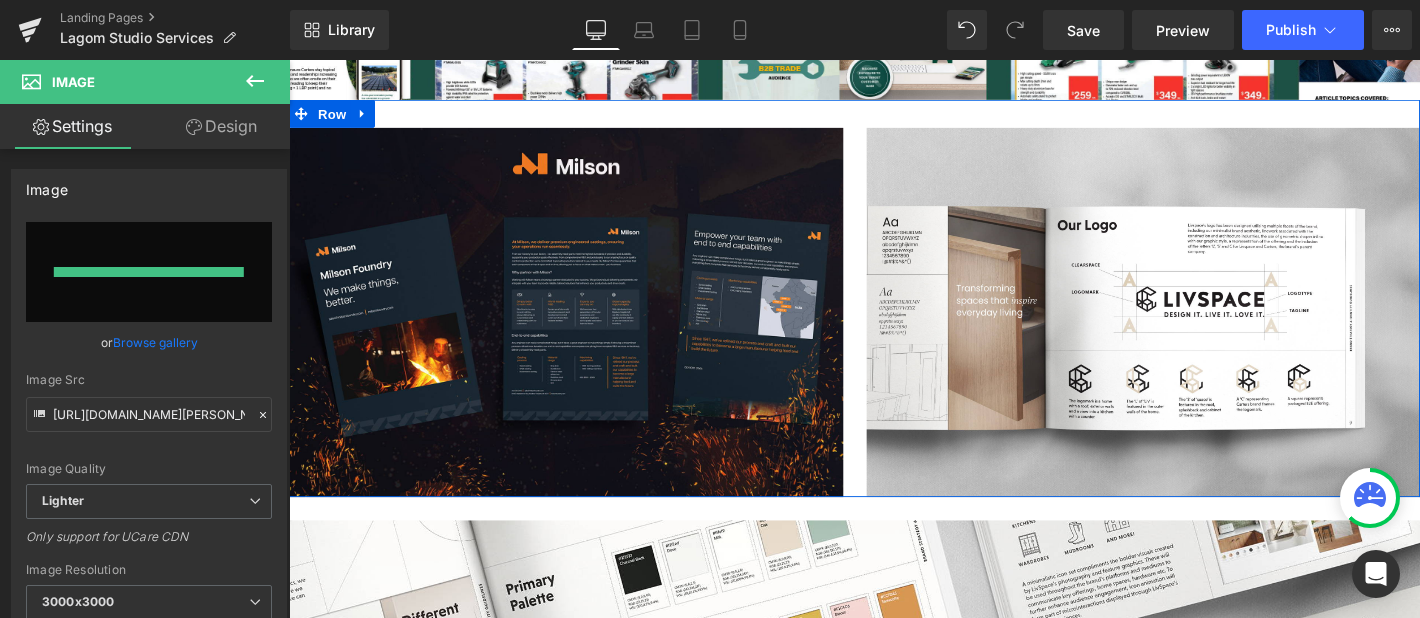 type on "[URL][DOMAIN_NAME]" 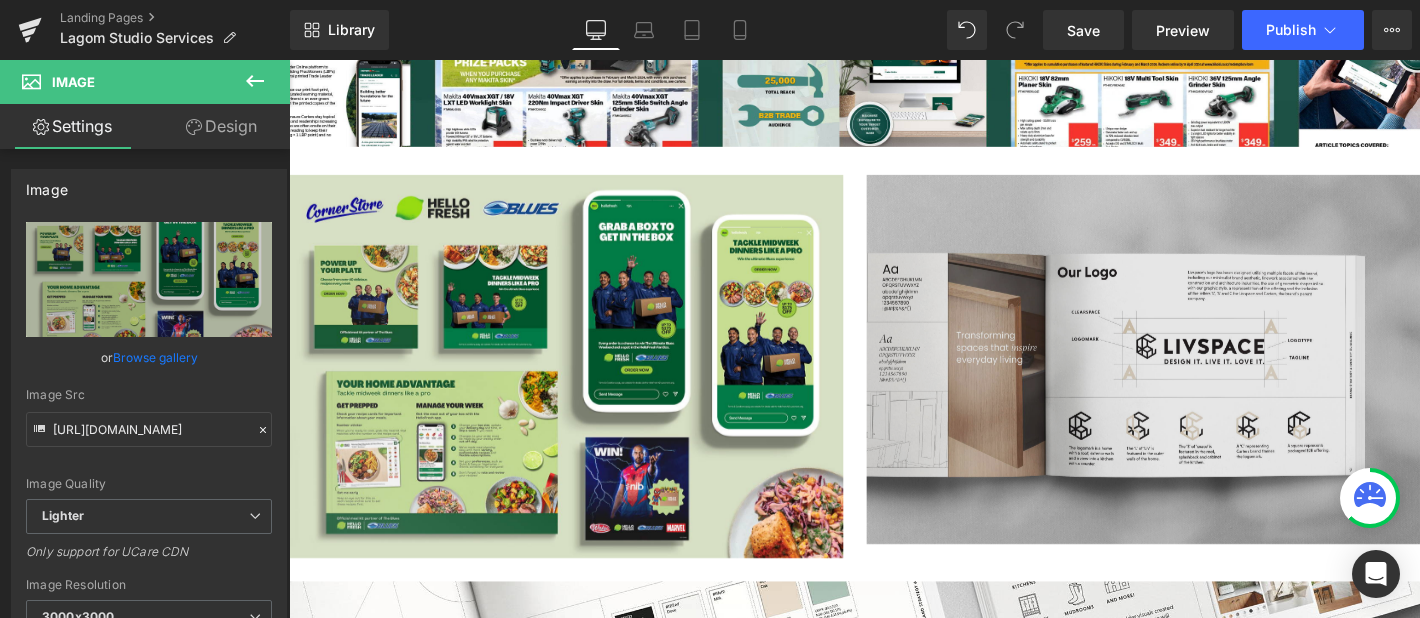scroll, scrollTop: 3269, scrollLeft: 0, axis: vertical 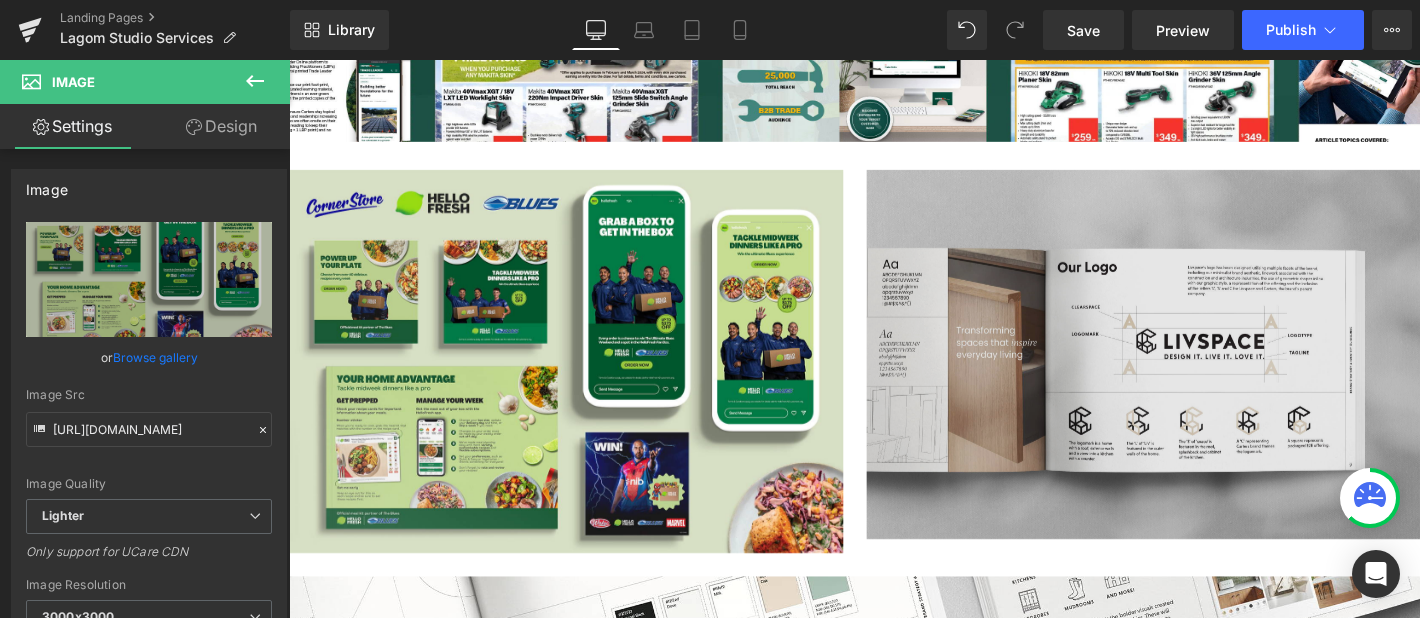 click at bounding box center (1203, 375) 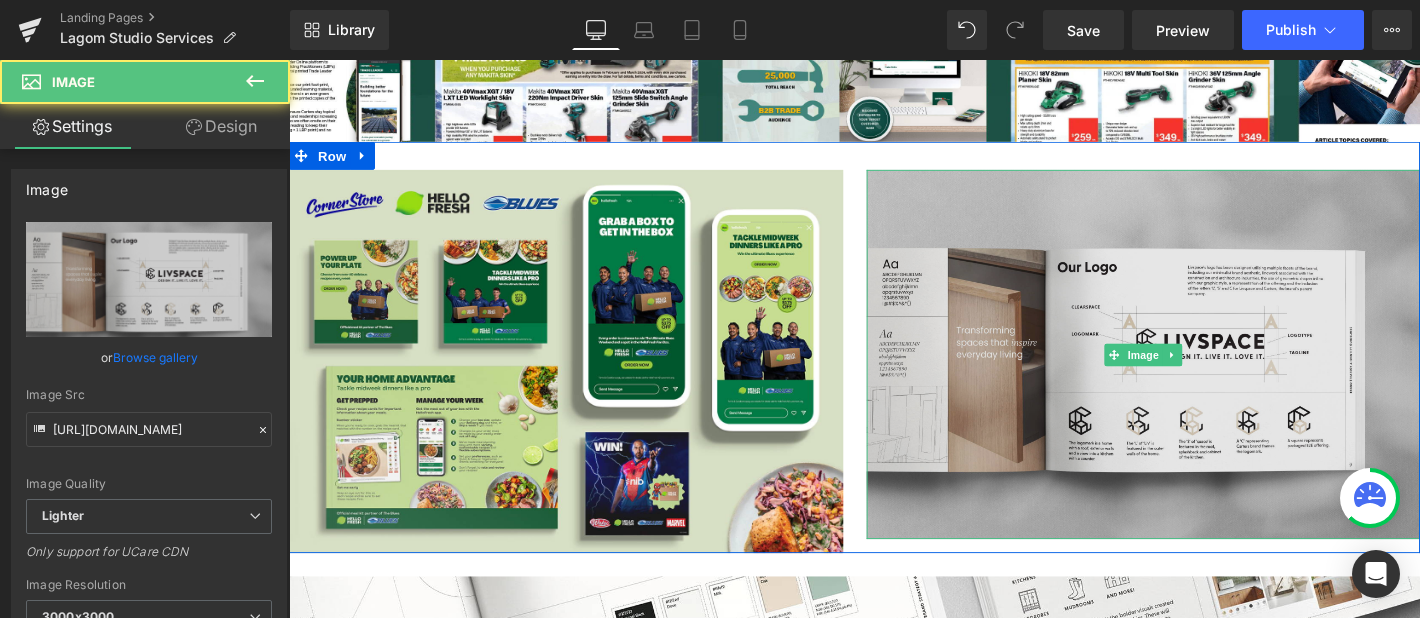 click at bounding box center (1203, 375) 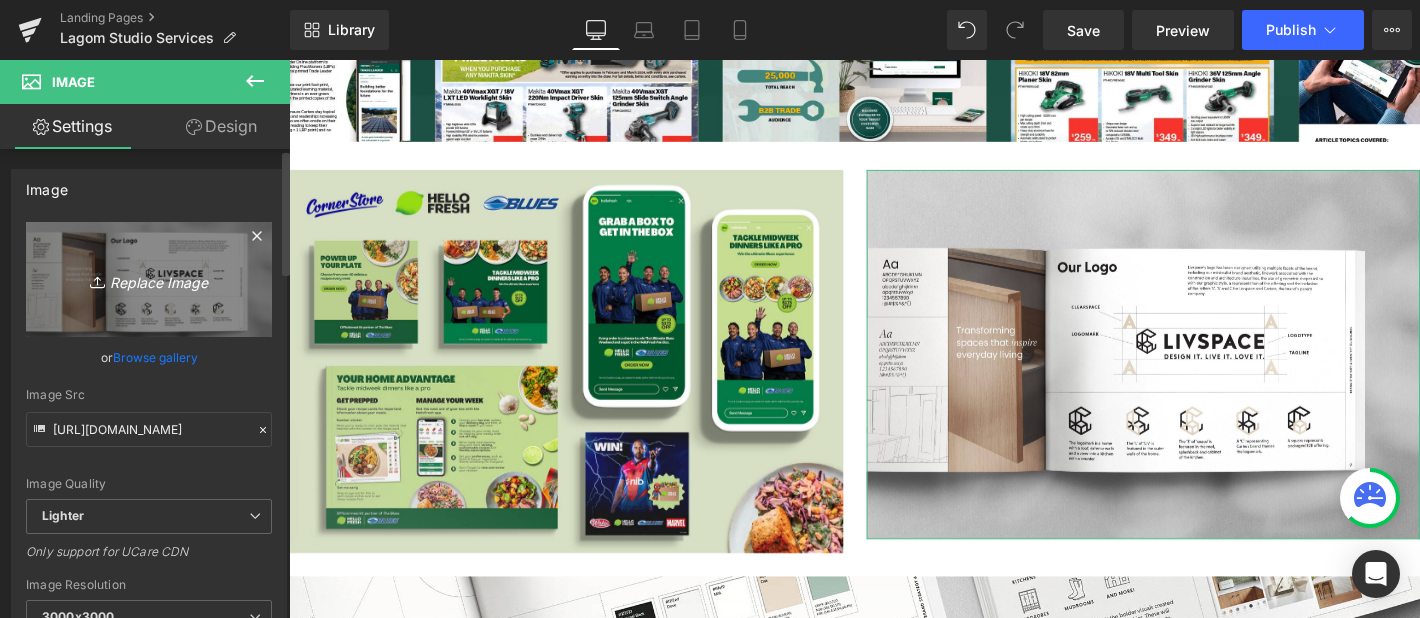 click on "Replace Image" at bounding box center [149, 279] 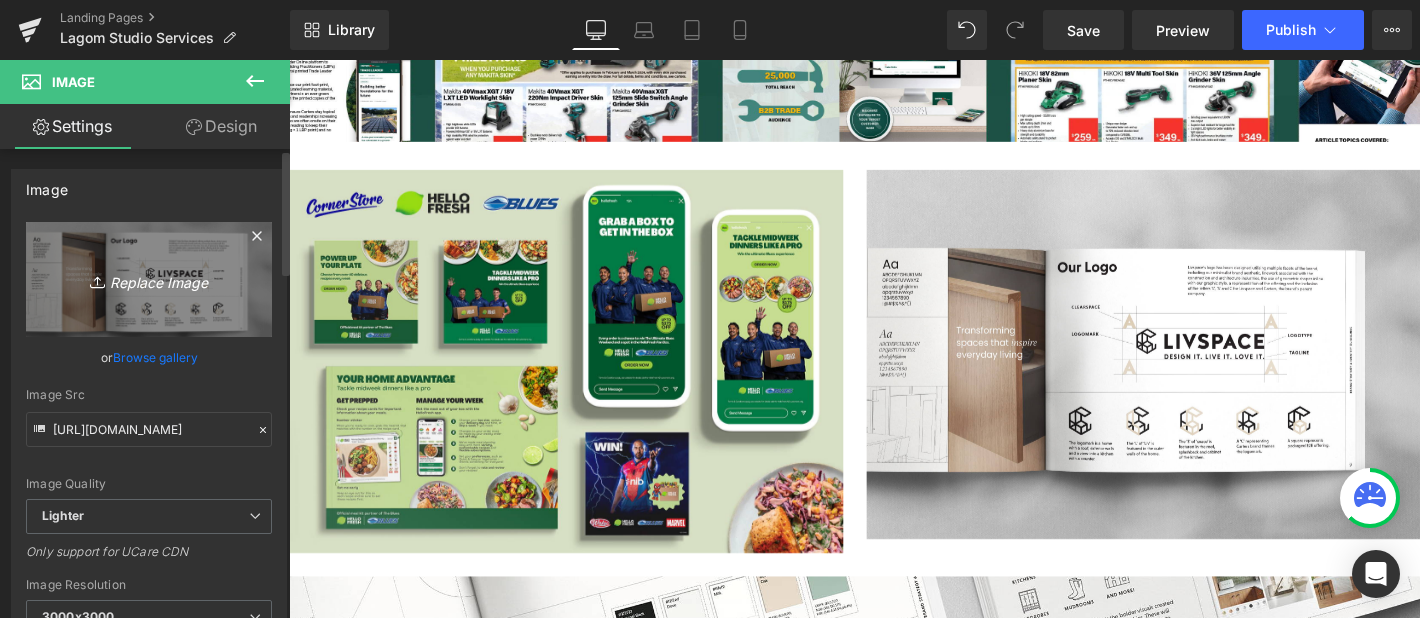 type on "C:\fakepath\Livspace Doc Flatlay Portfolio.jpg" 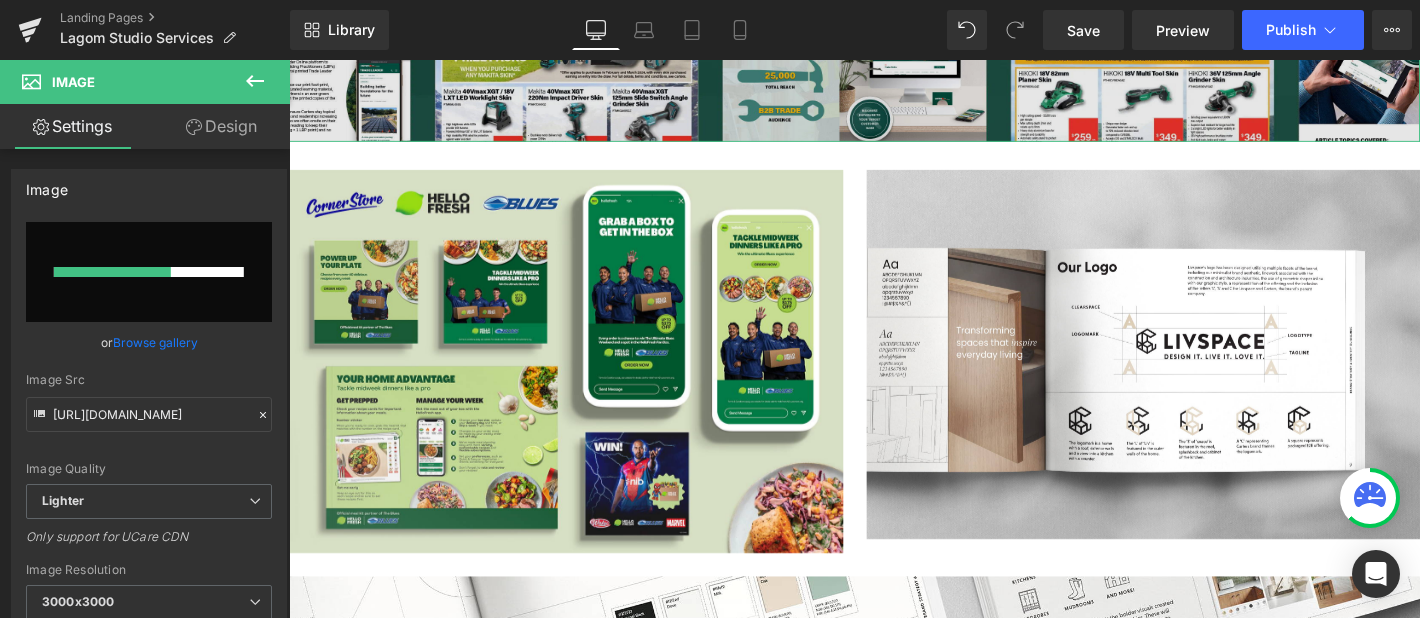 type 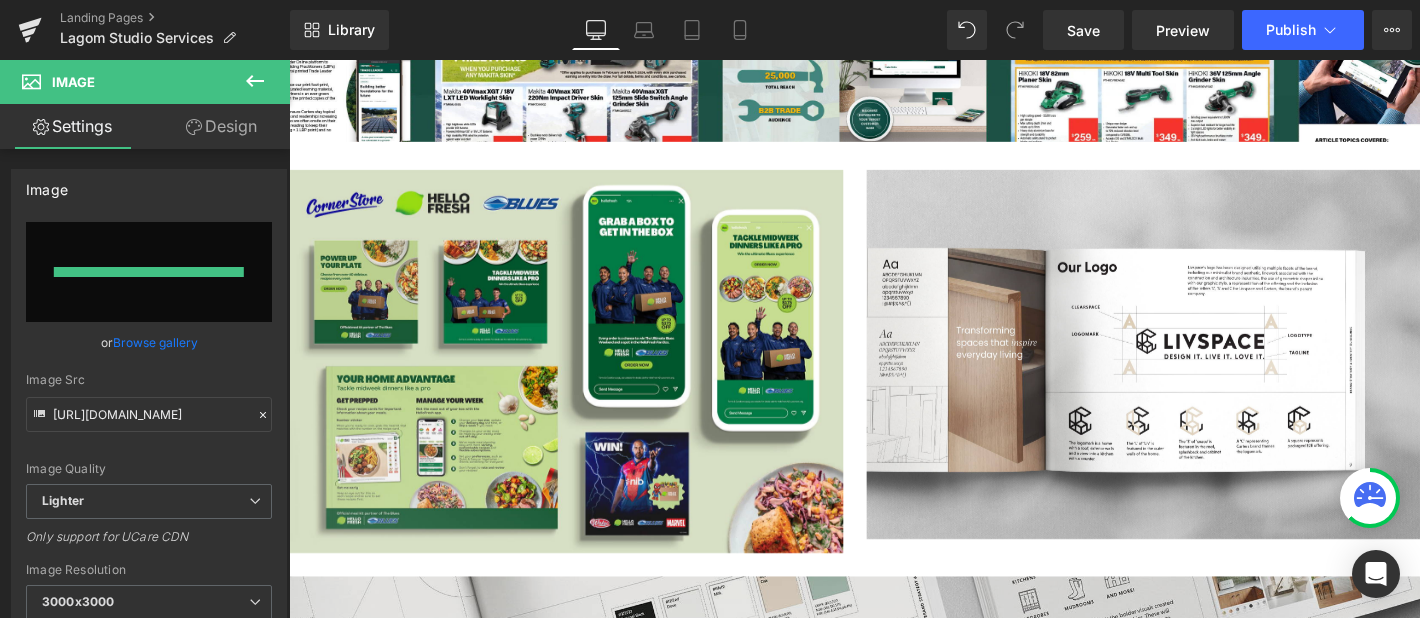 type on "[URL][DOMAIN_NAME]" 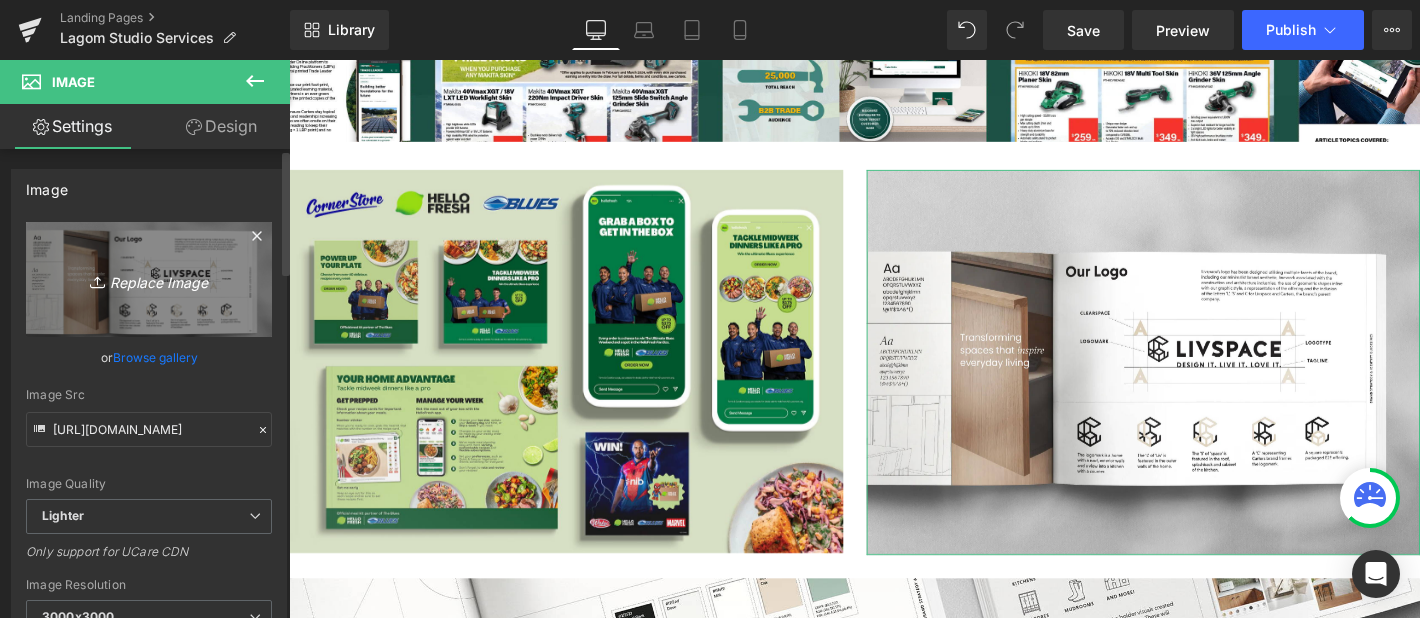 click on "Replace Image" at bounding box center (149, 279) 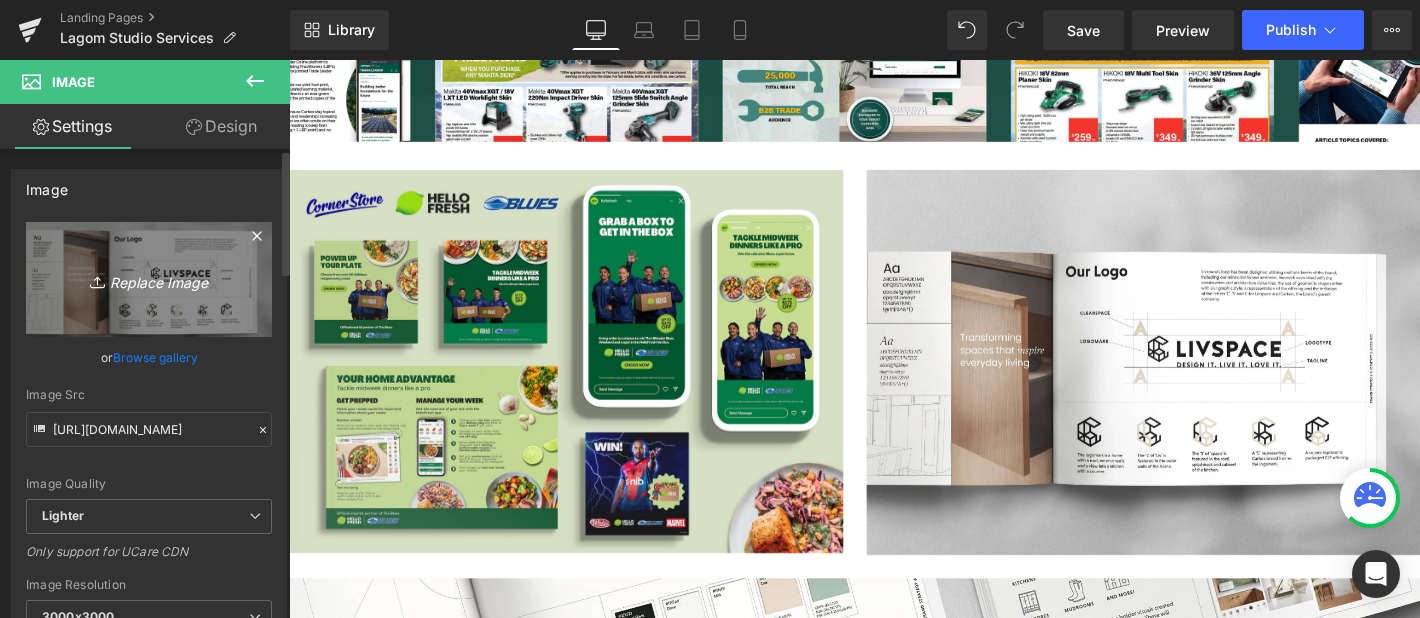 type on "C:\fakepath\Livspace Doc Flatlay Portfolio 2.jpg" 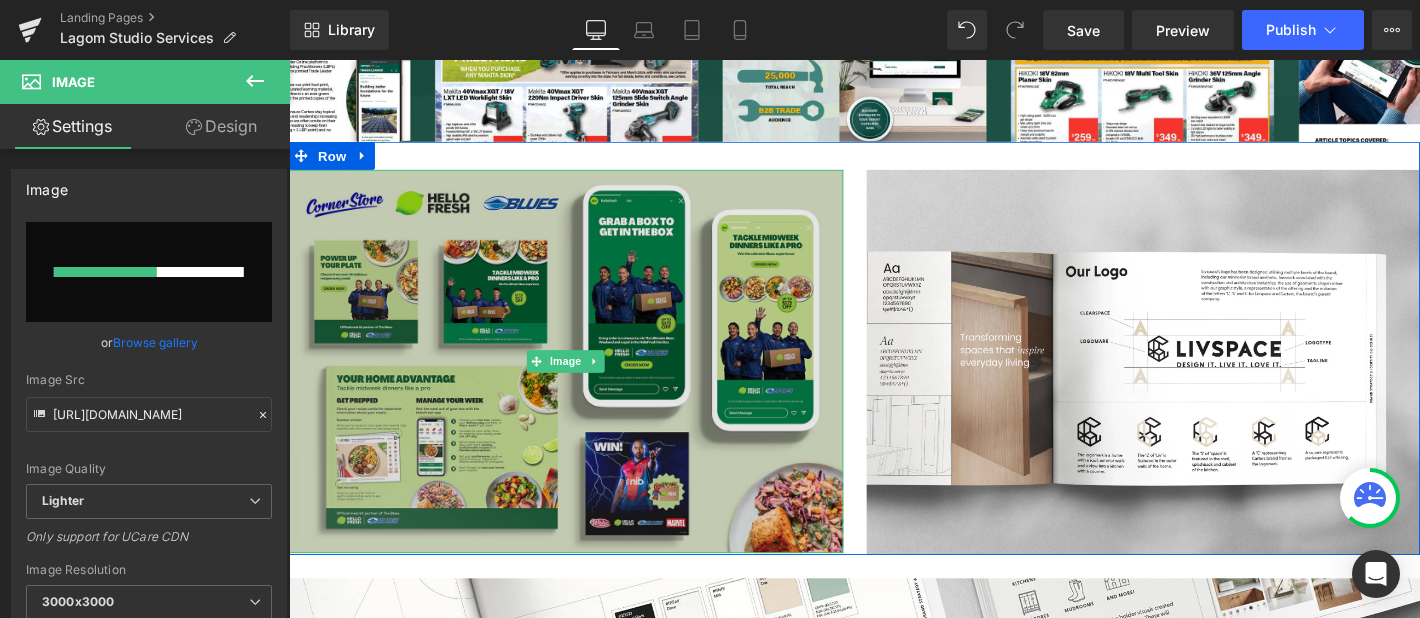 type 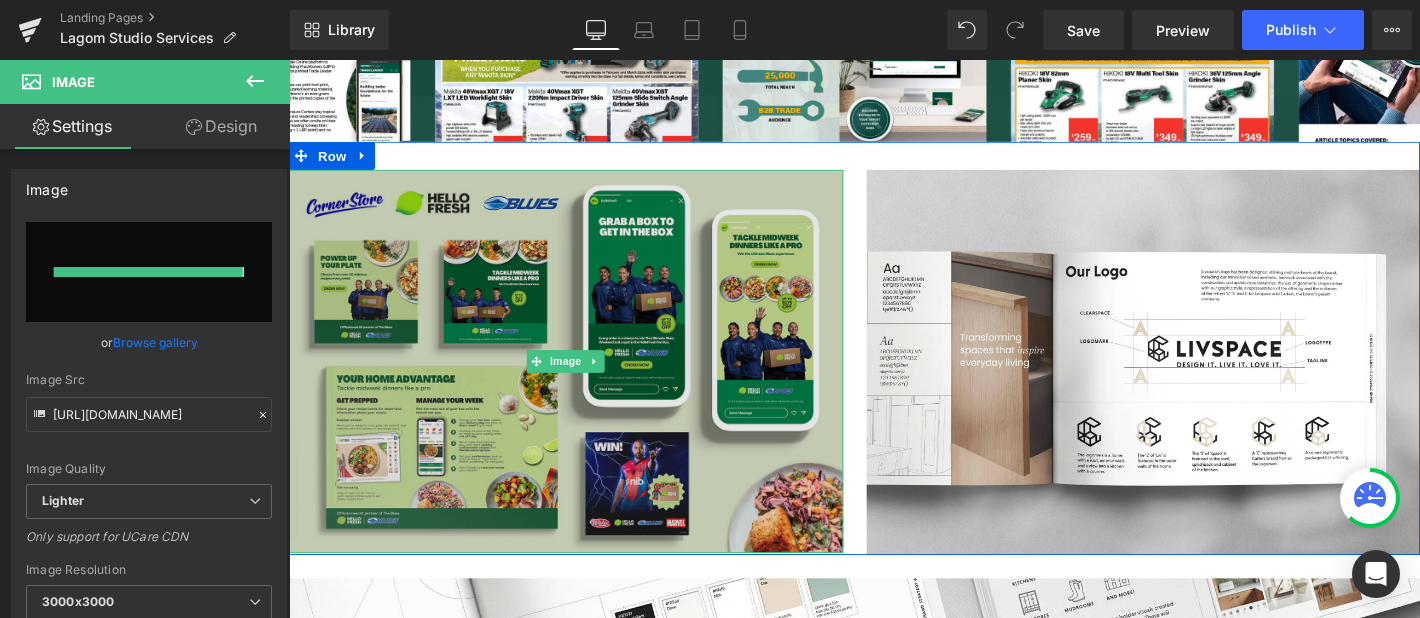 type on "[URL][DOMAIN_NAME]" 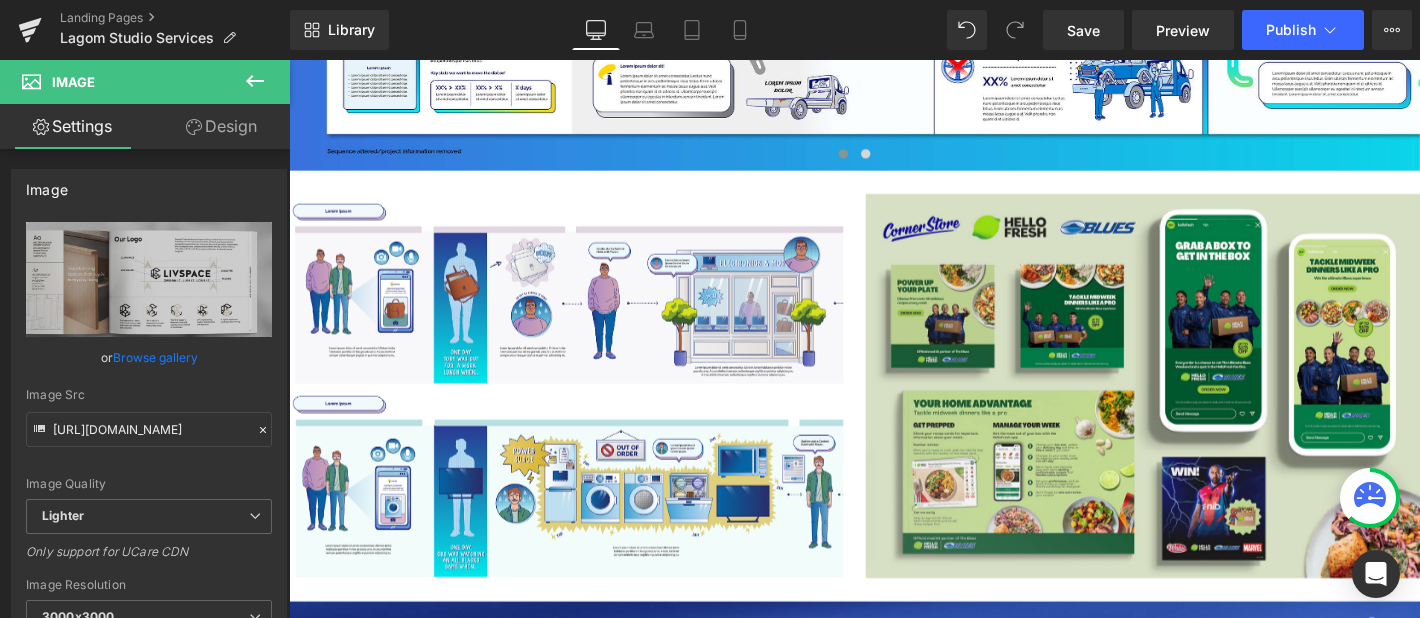 scroll, scrollTop: 4999, scrollLeft: 0, axis: vertical 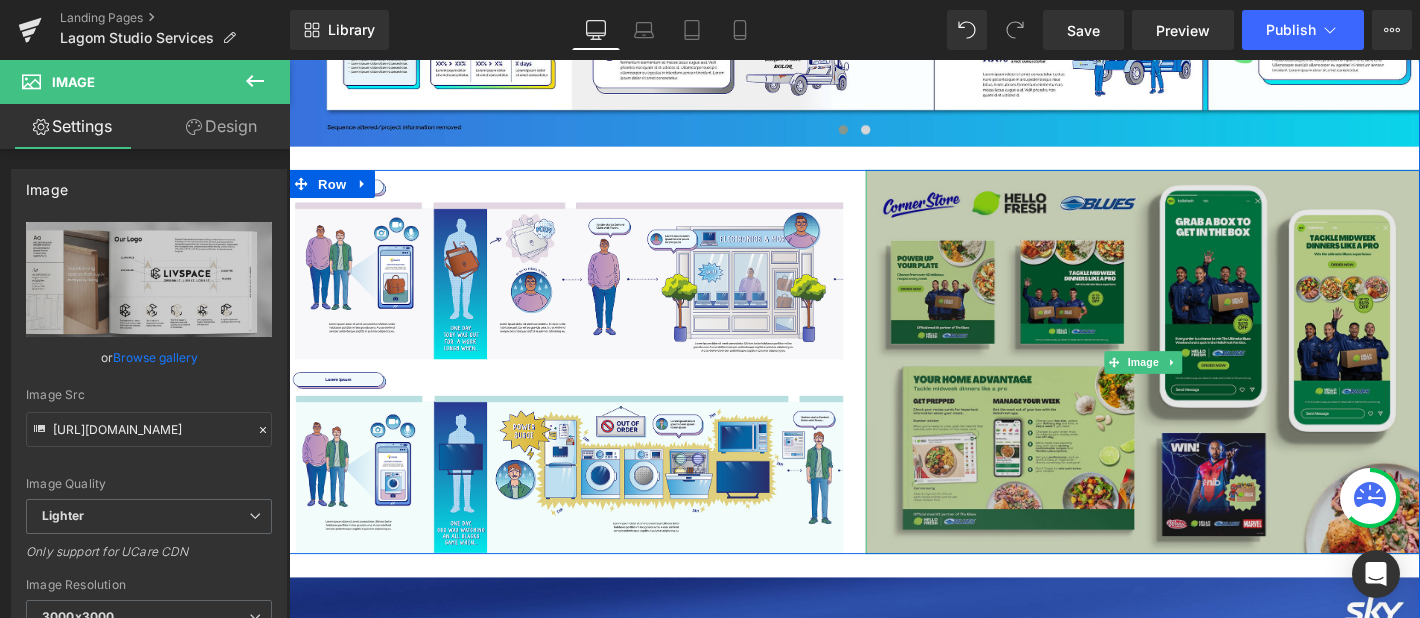 click at bounding box center [1202, 383] 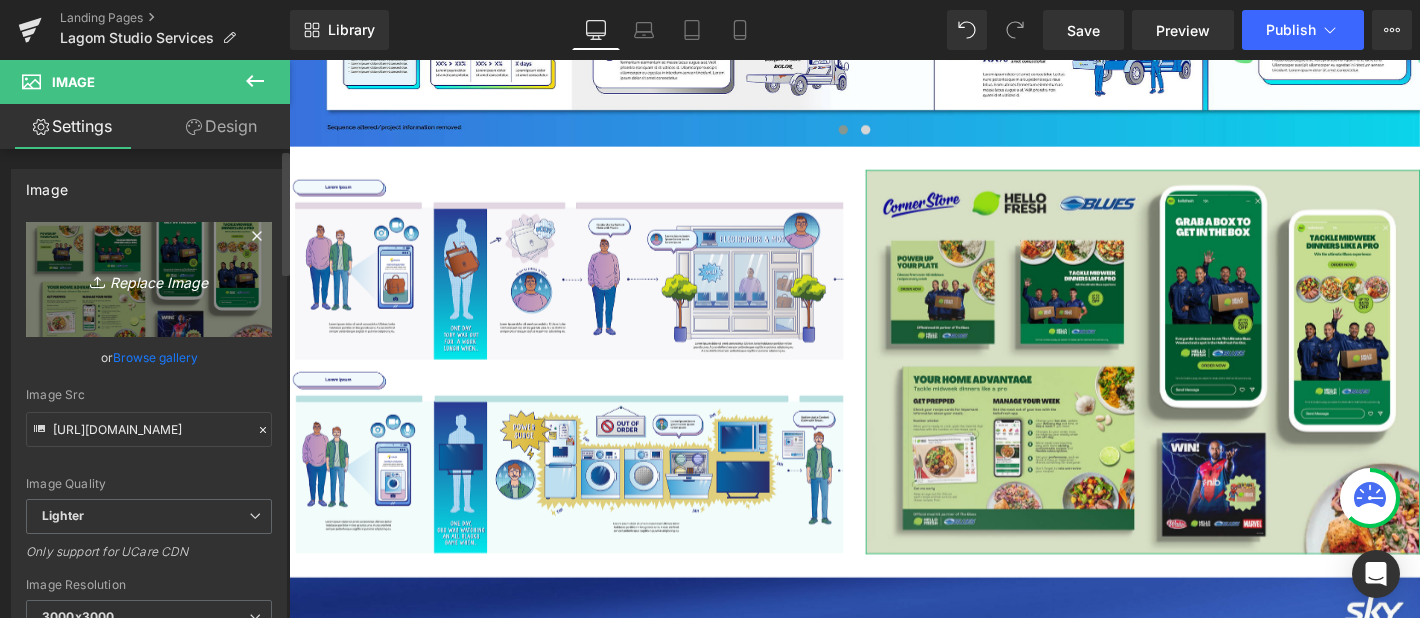 click on "Replace Image" at bounding box center [149, 279] 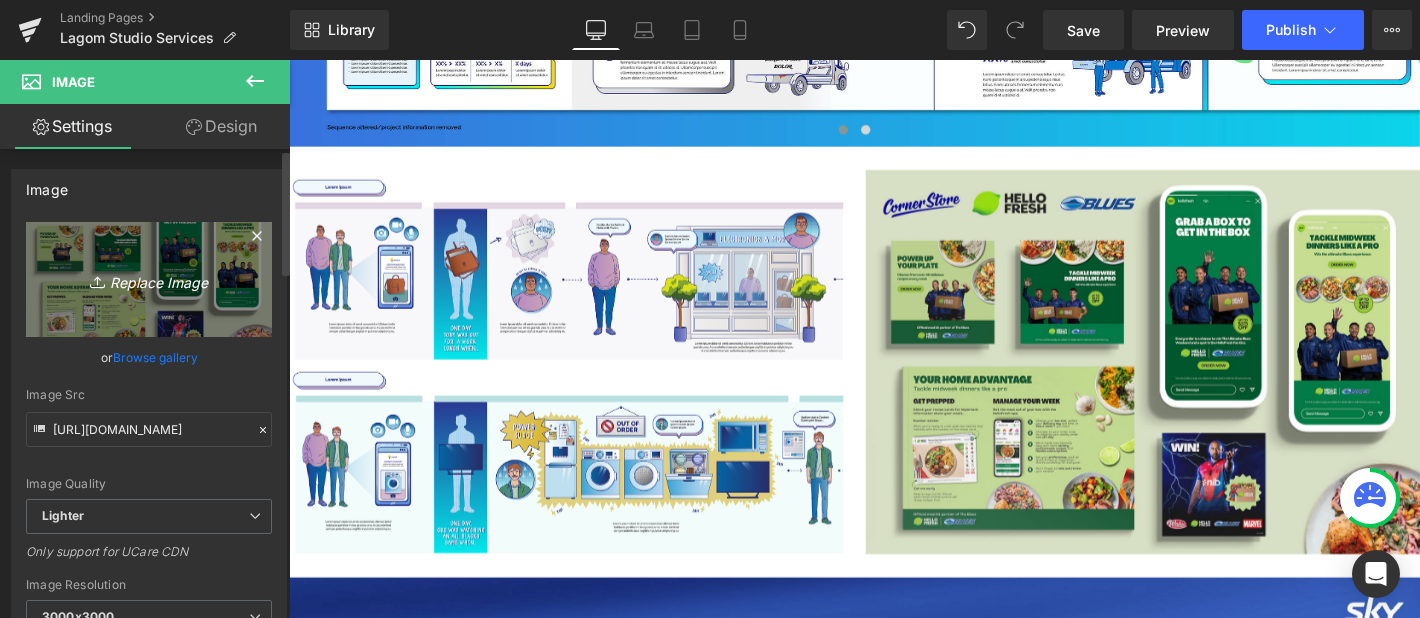 type on "C:\fakepath\Sky TV Graphic.jpg" 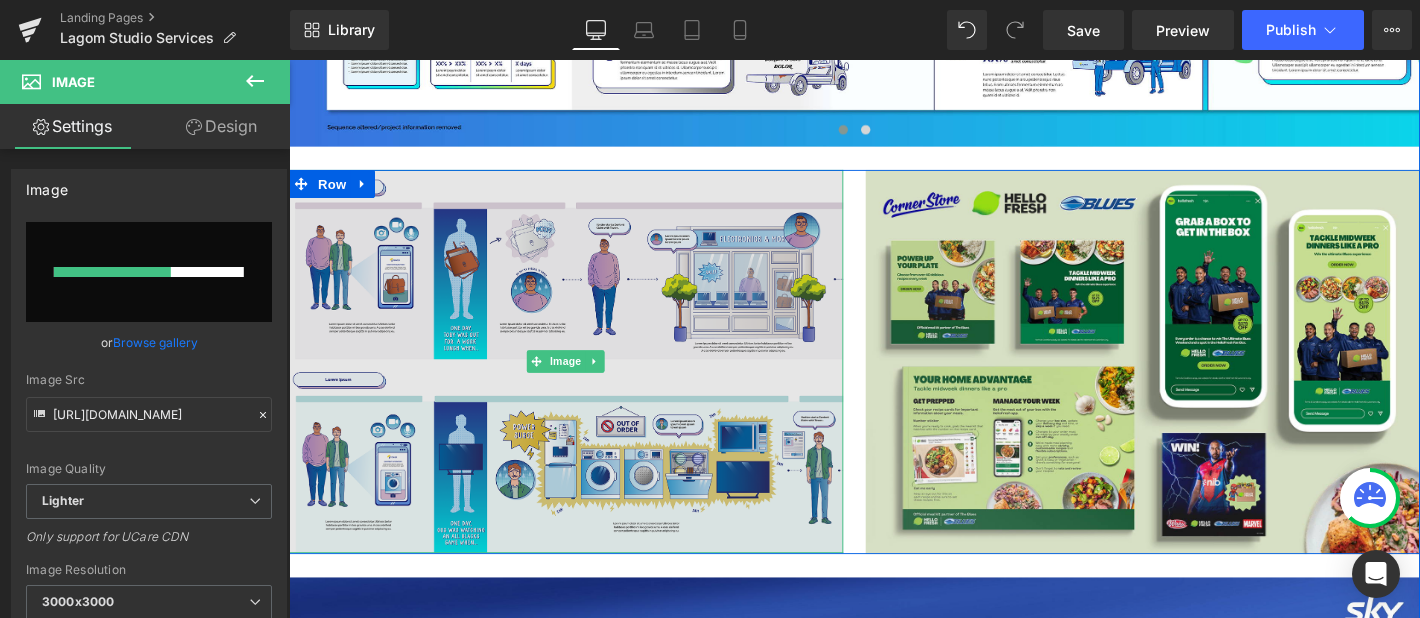 type 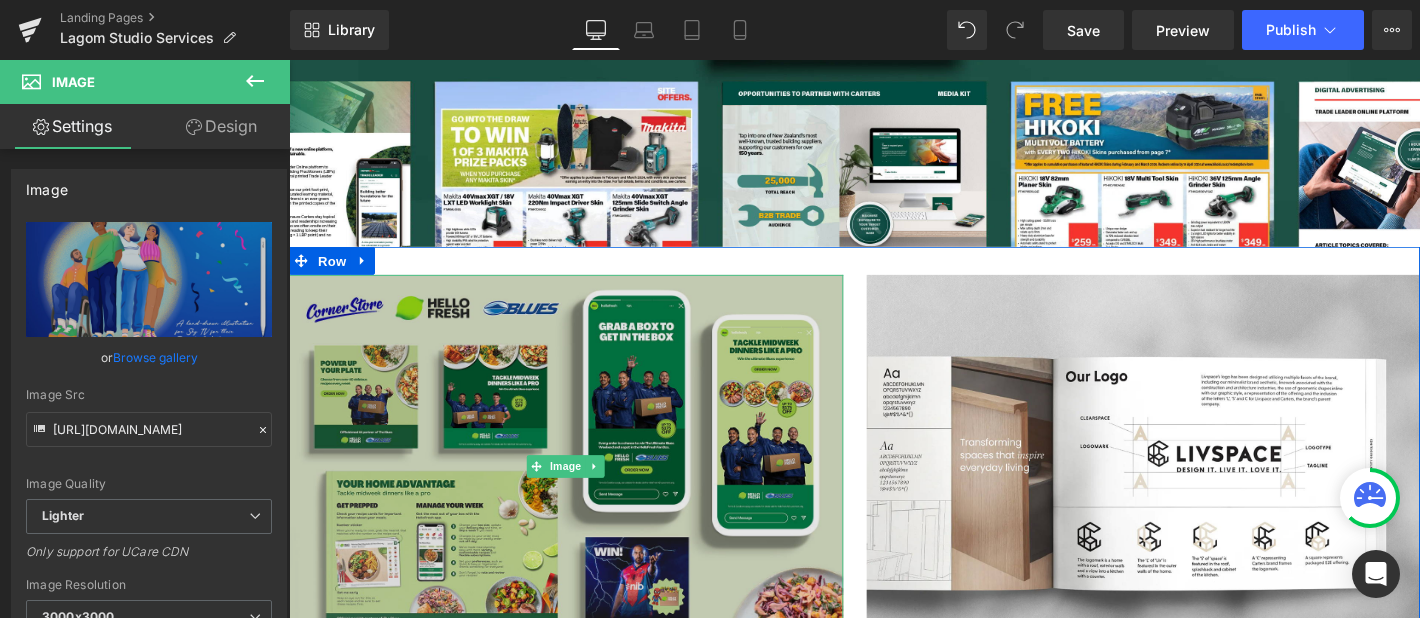 scroll, scrollTop: 3138, scrollLeft: 0, axis: vertical 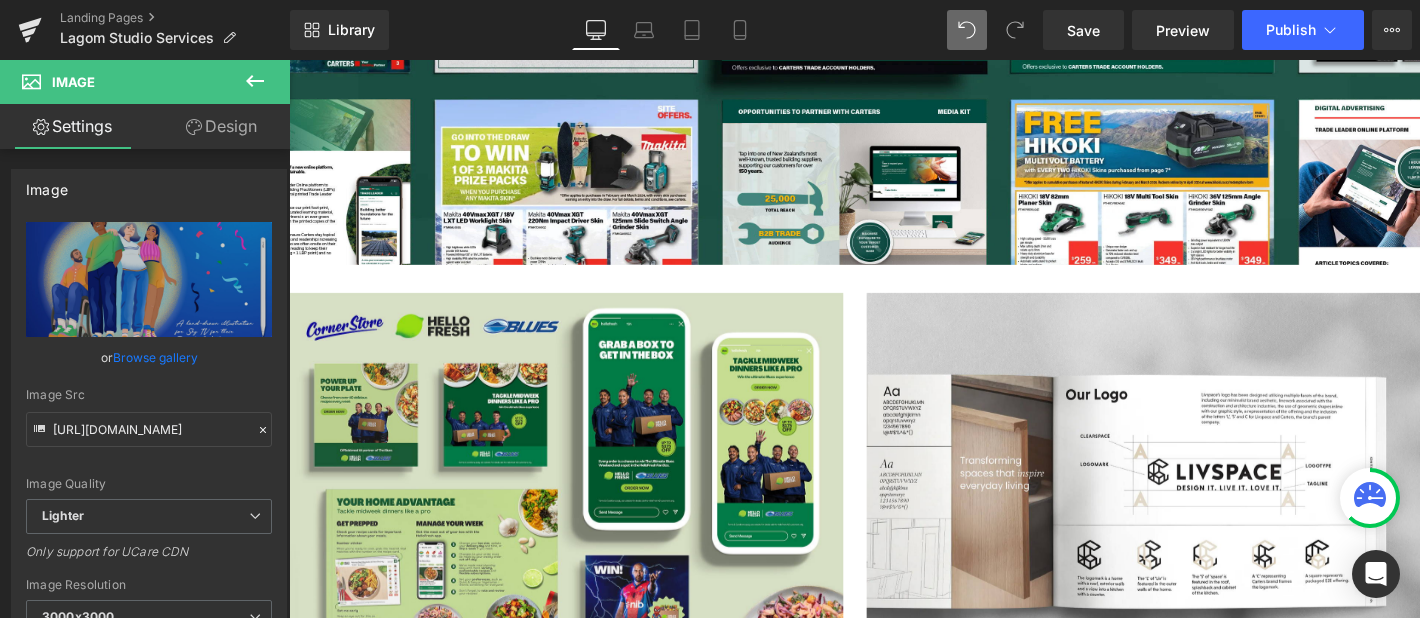 type on "[URL][DOMAIN_NAME]" 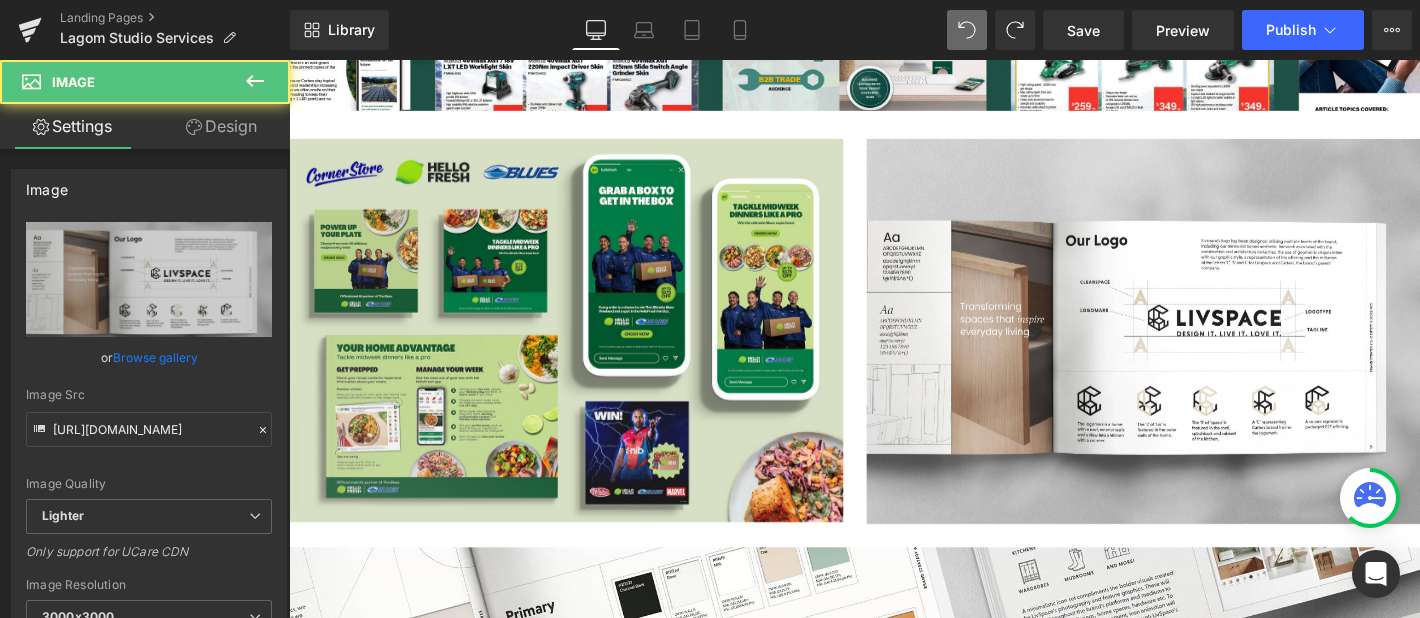 scroll, scrollTop: 3165, scrollLeft: 0, axis: vertical 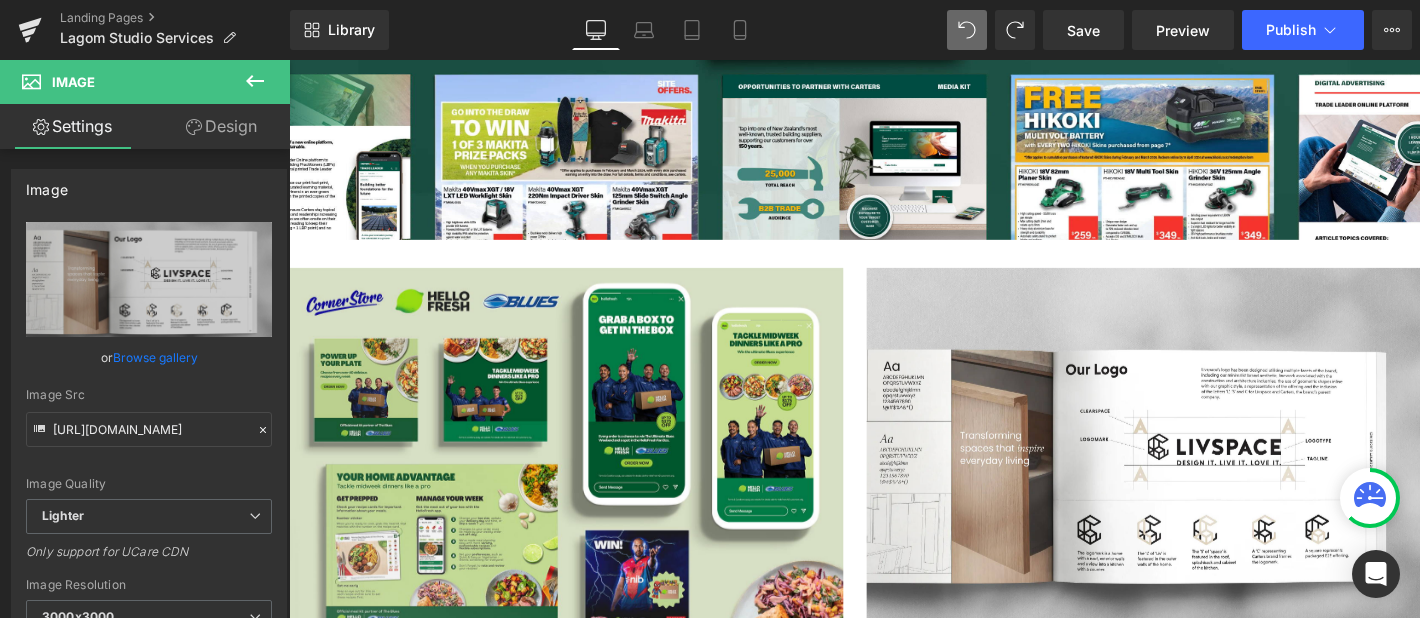type on "[URL][DOMAIN_NAME]" 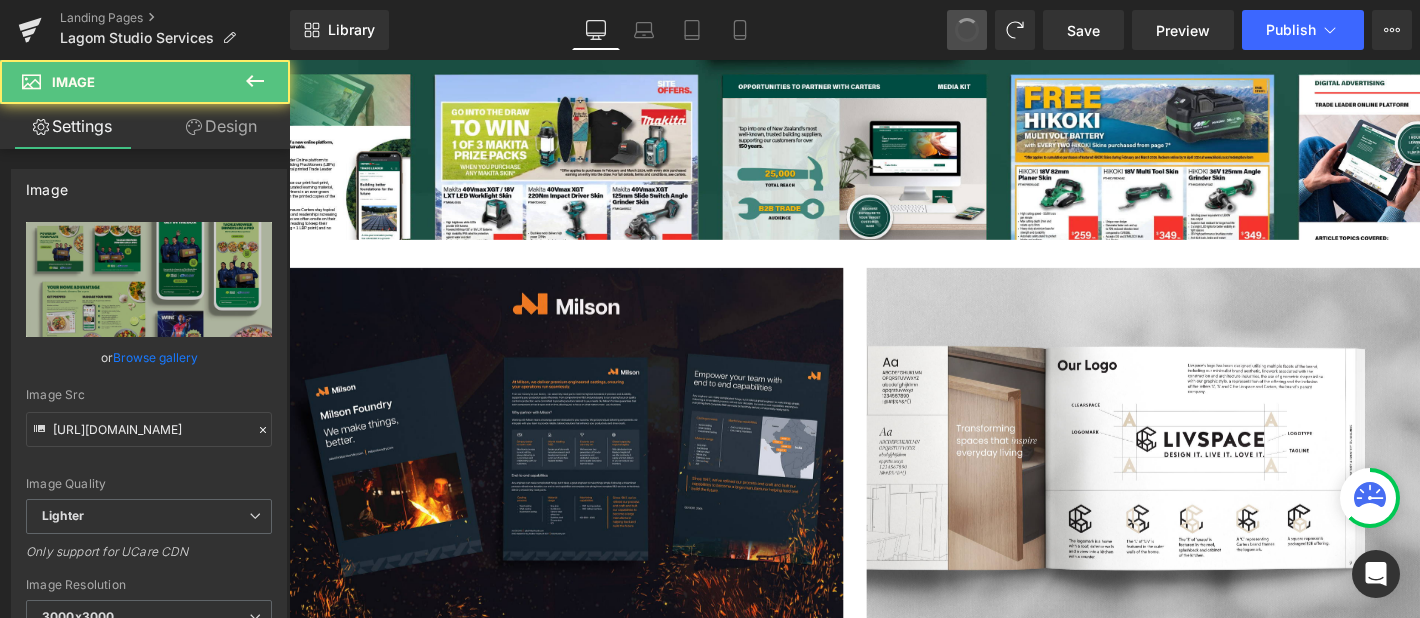 type on "[URL][DOMAIN_NAME][PERSON_NAME]" 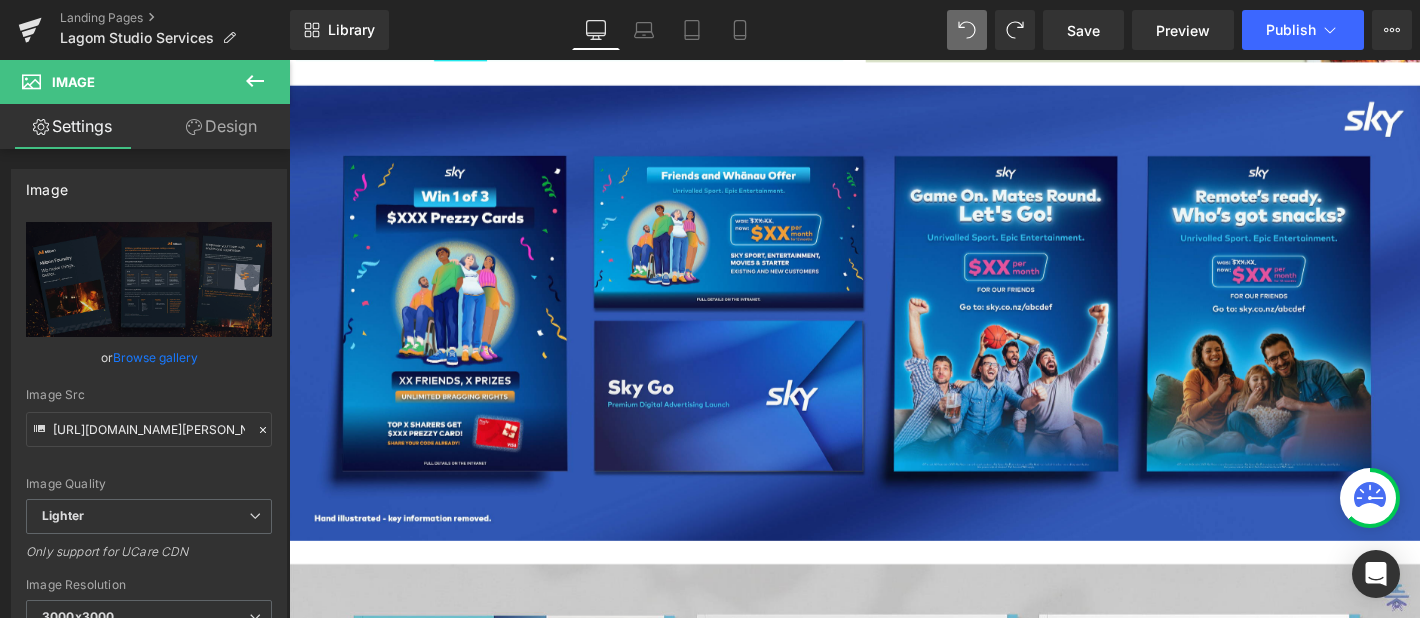 scroll, scrollTop: 5508, scrollLeft: 0, axis: vertical 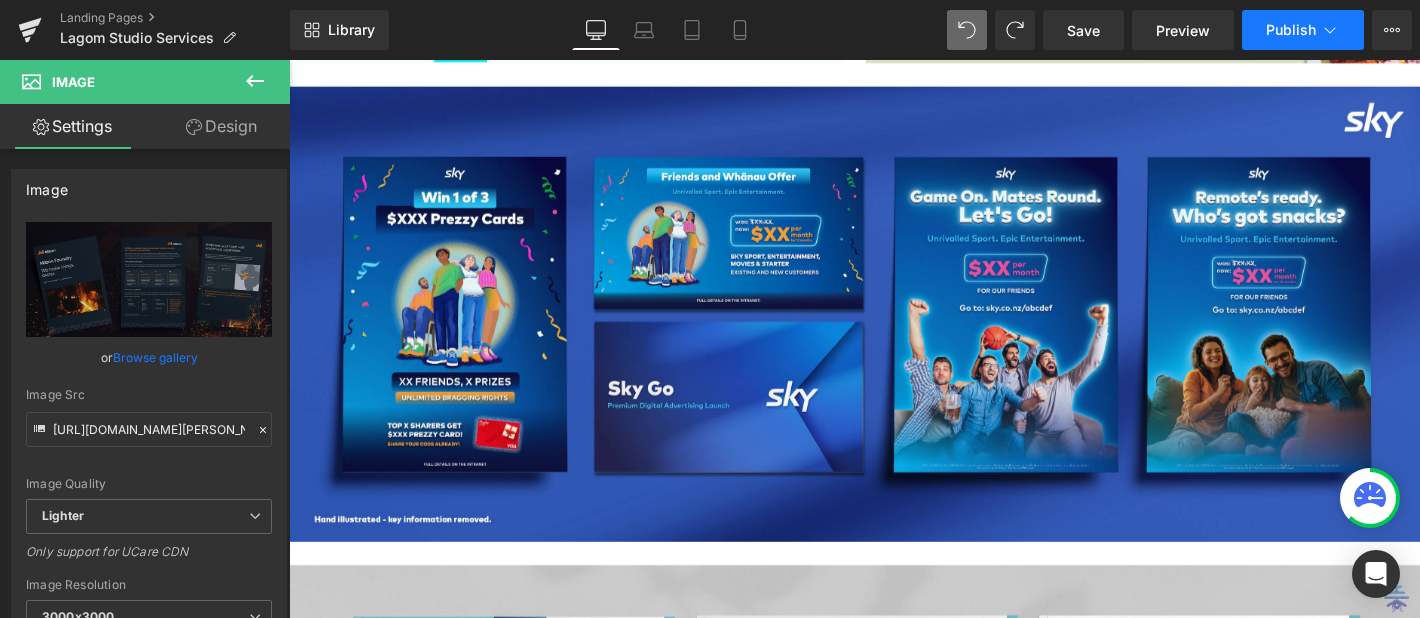 click on "Publish" at bounding box center [1291, 30] 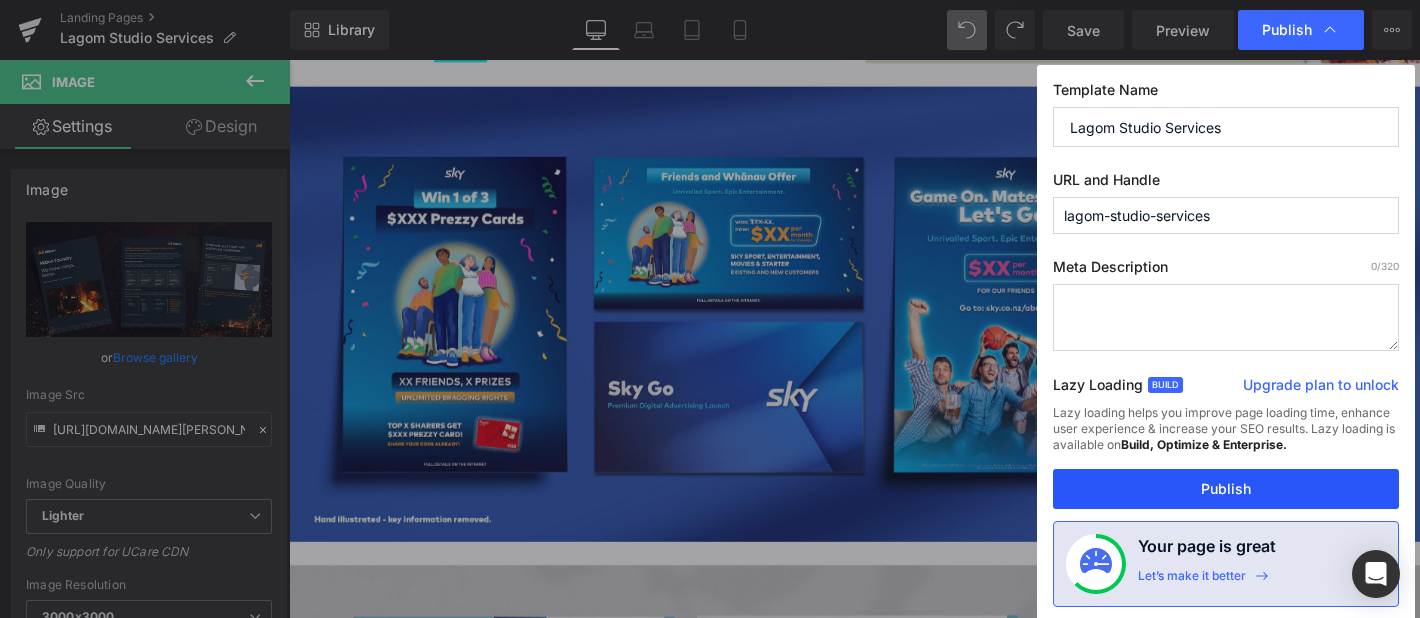click on "Publish" at bounding box center (1226, 489) 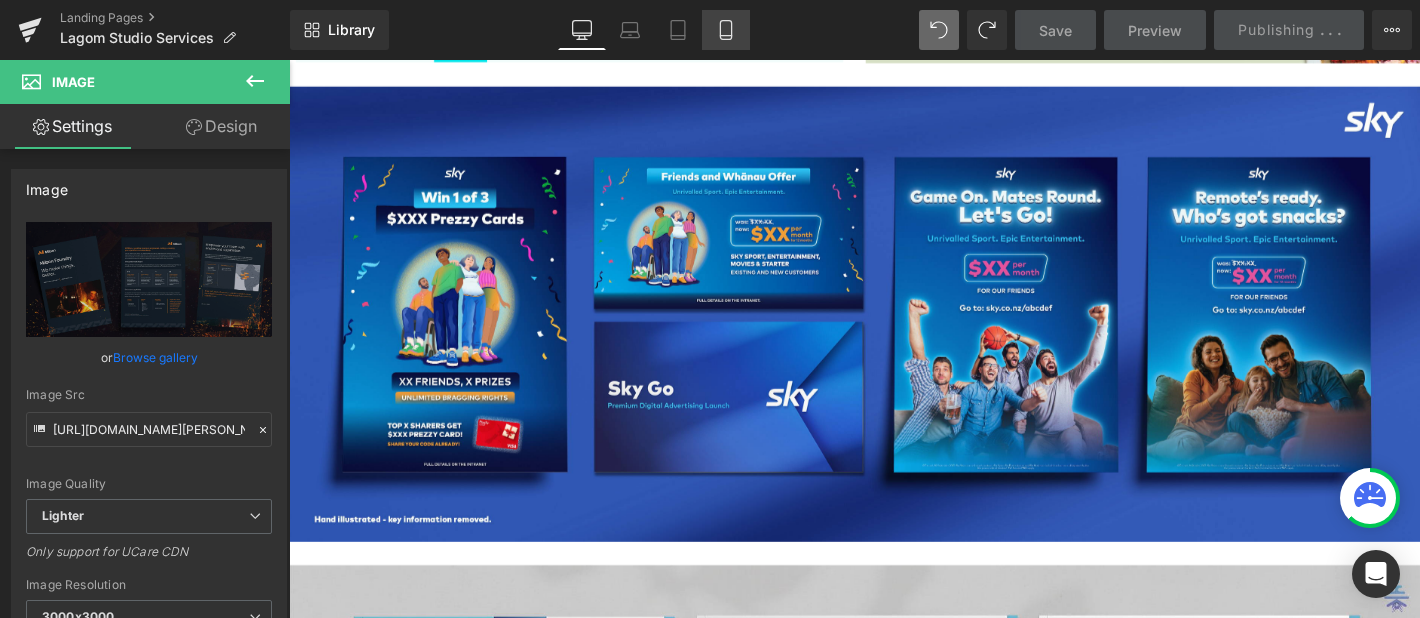 click 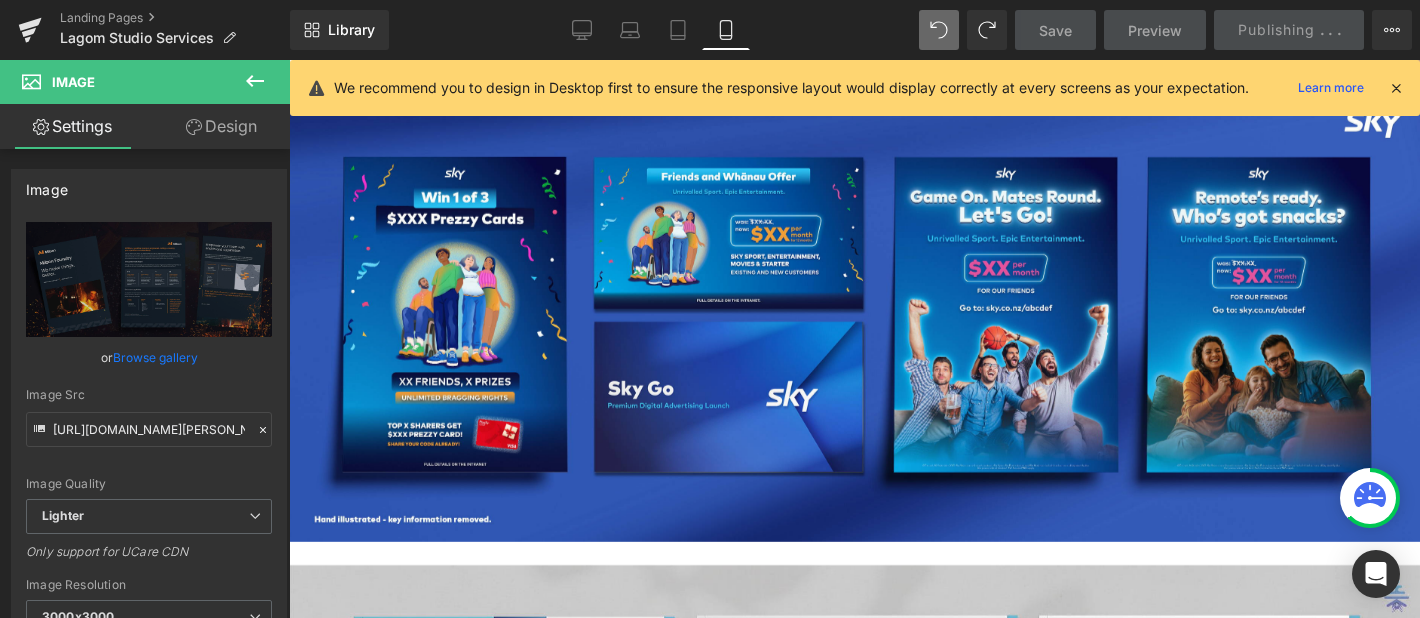 click 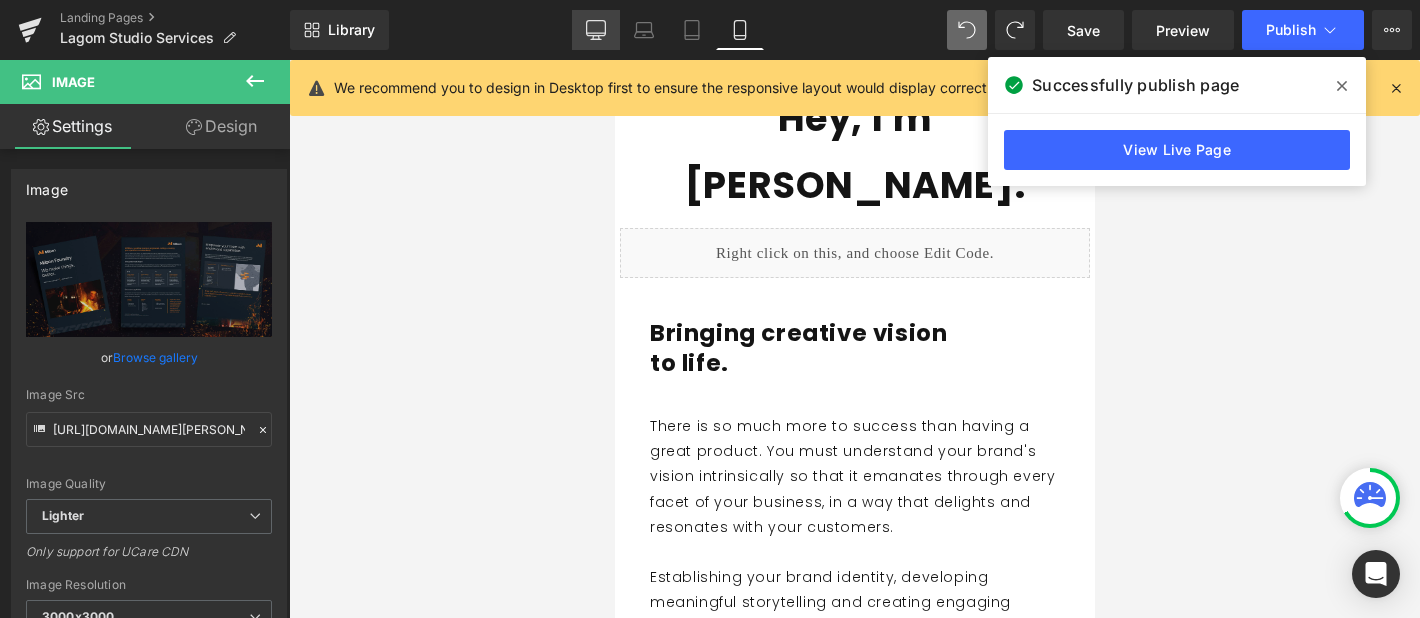 click 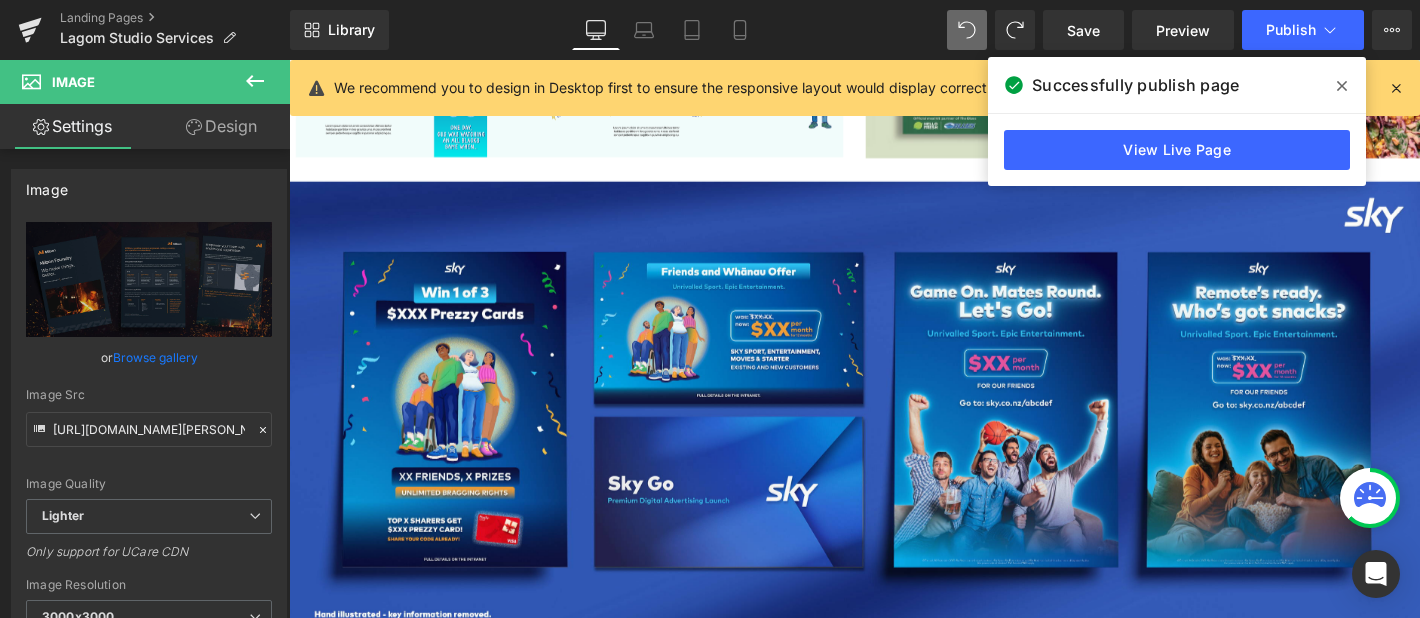 scroll, scrollTop: 5558, scrollLeft: 0, axis: vertical 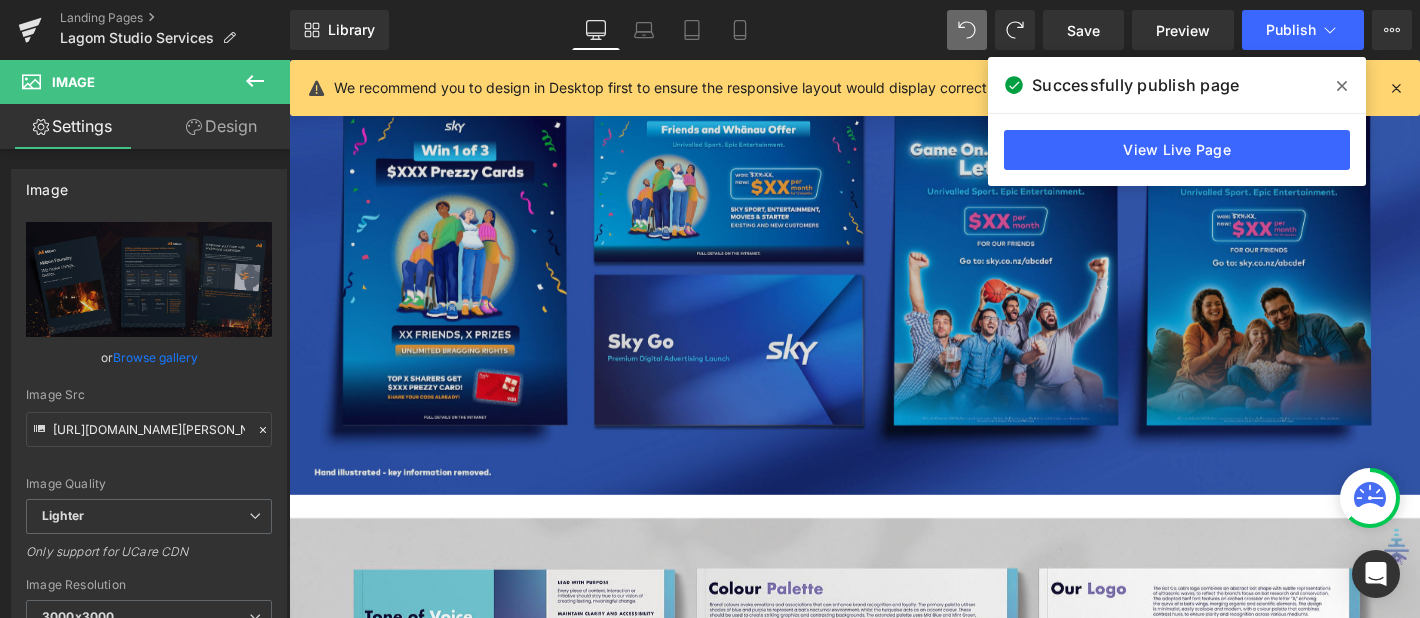 click at bounding box center (894, 281) 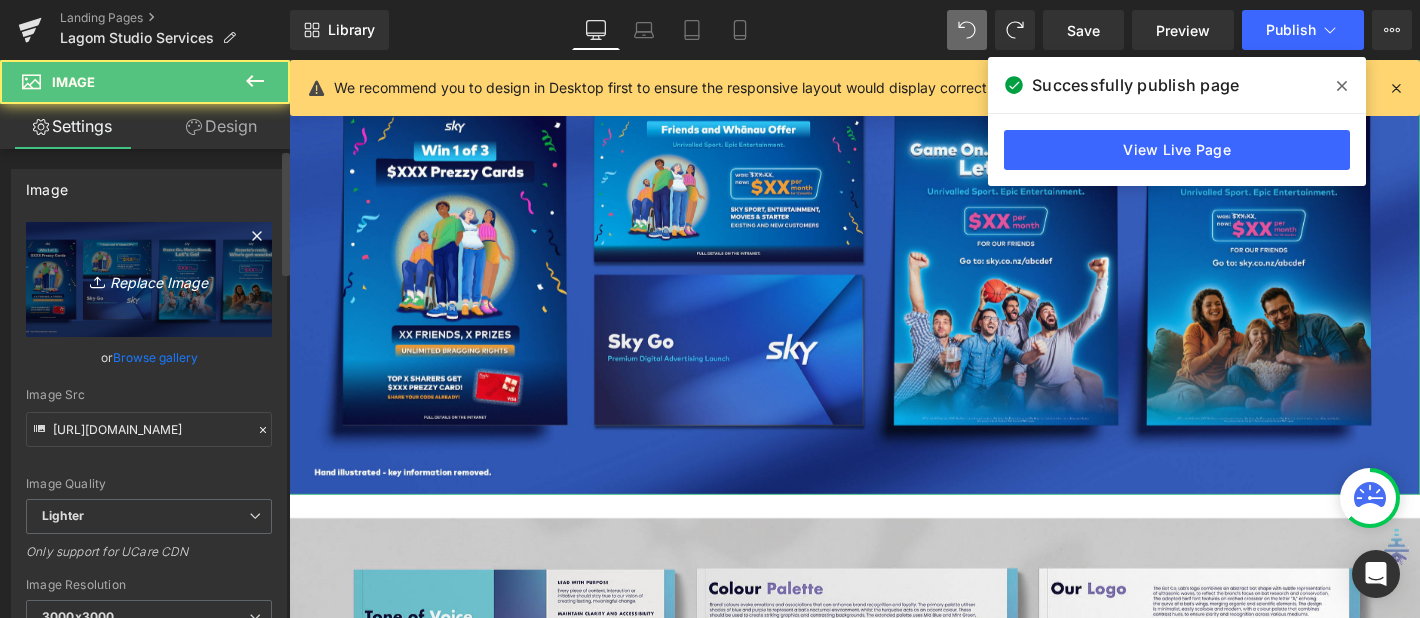 click on "Replace Image" at bounding box center [149, 279] 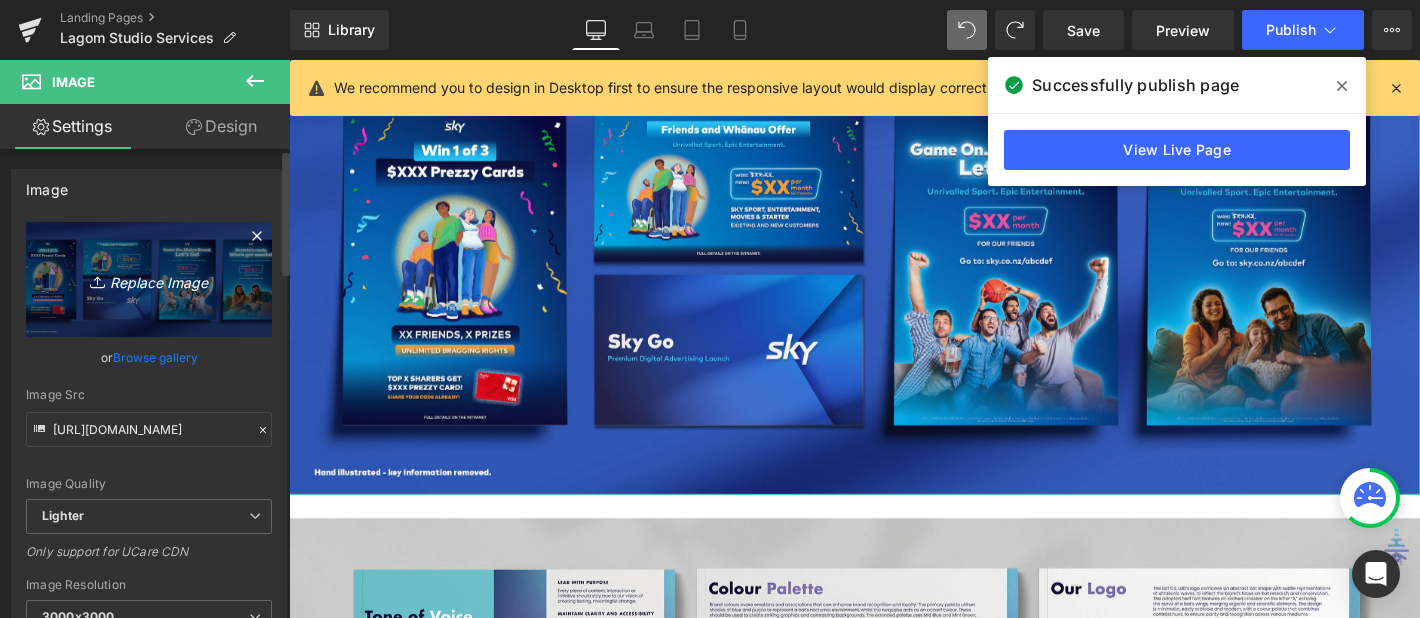 click on "Replace Image" at bounding box center (149, 279) 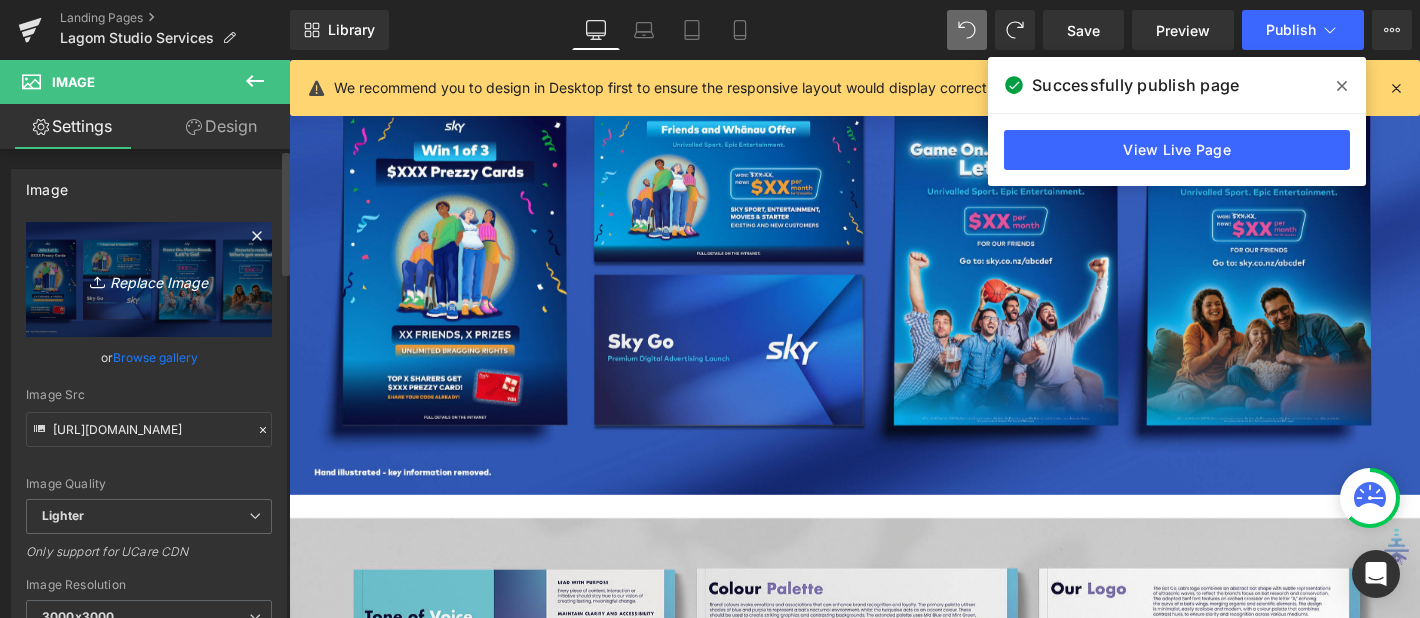 type on "C:\fakepath\Sky Portfolio 2.1.jpg" 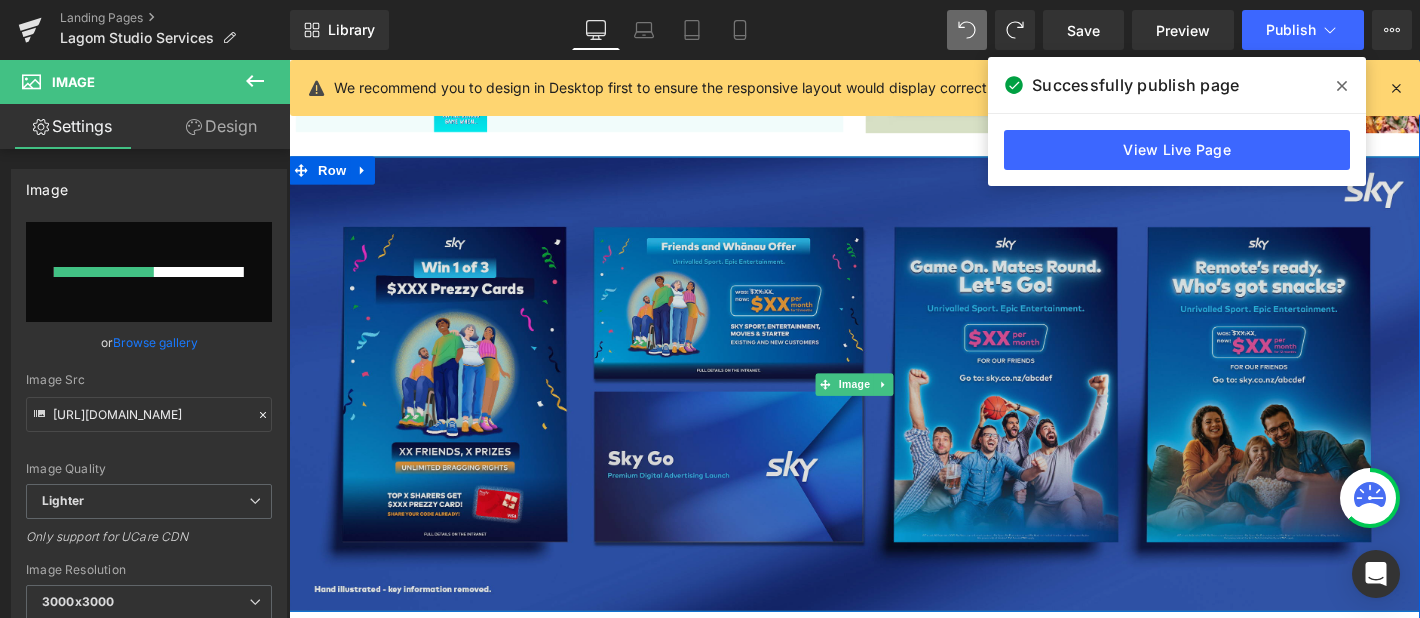 scroll, scrollTop: 5431, scrollLeft: 0, axis: vertical 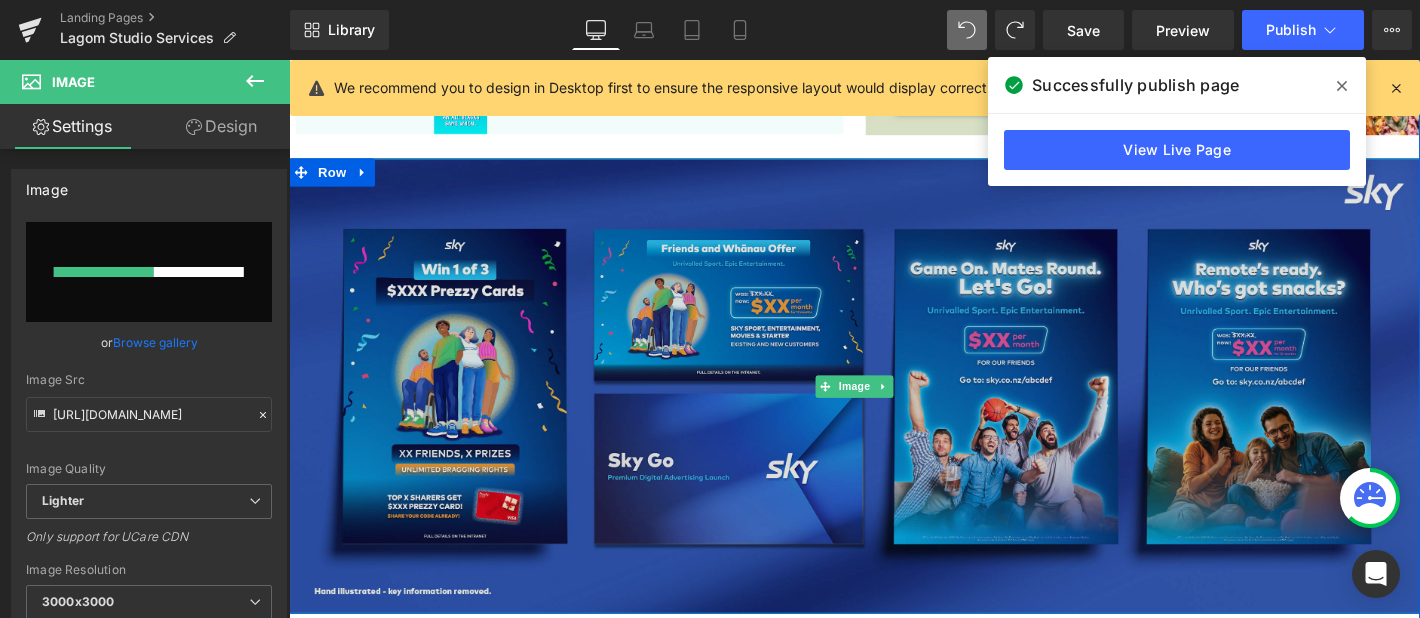 type 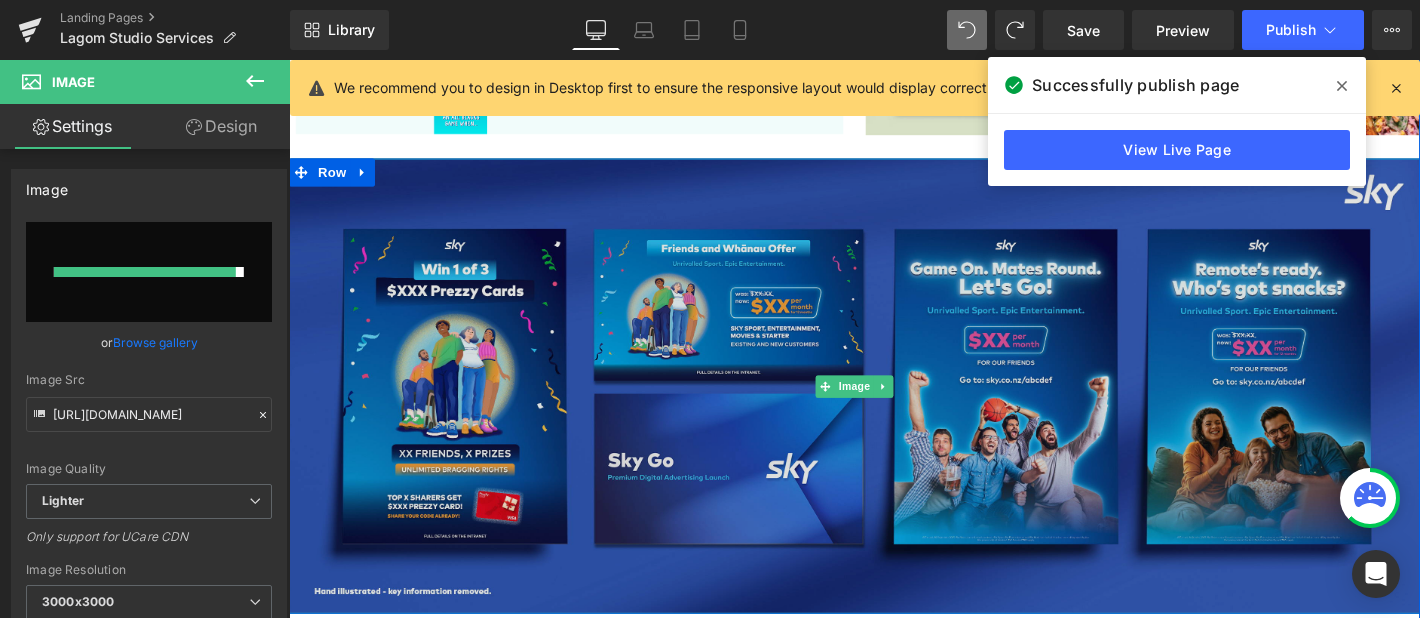 type on "[URL][DOMAIN_NAME]" 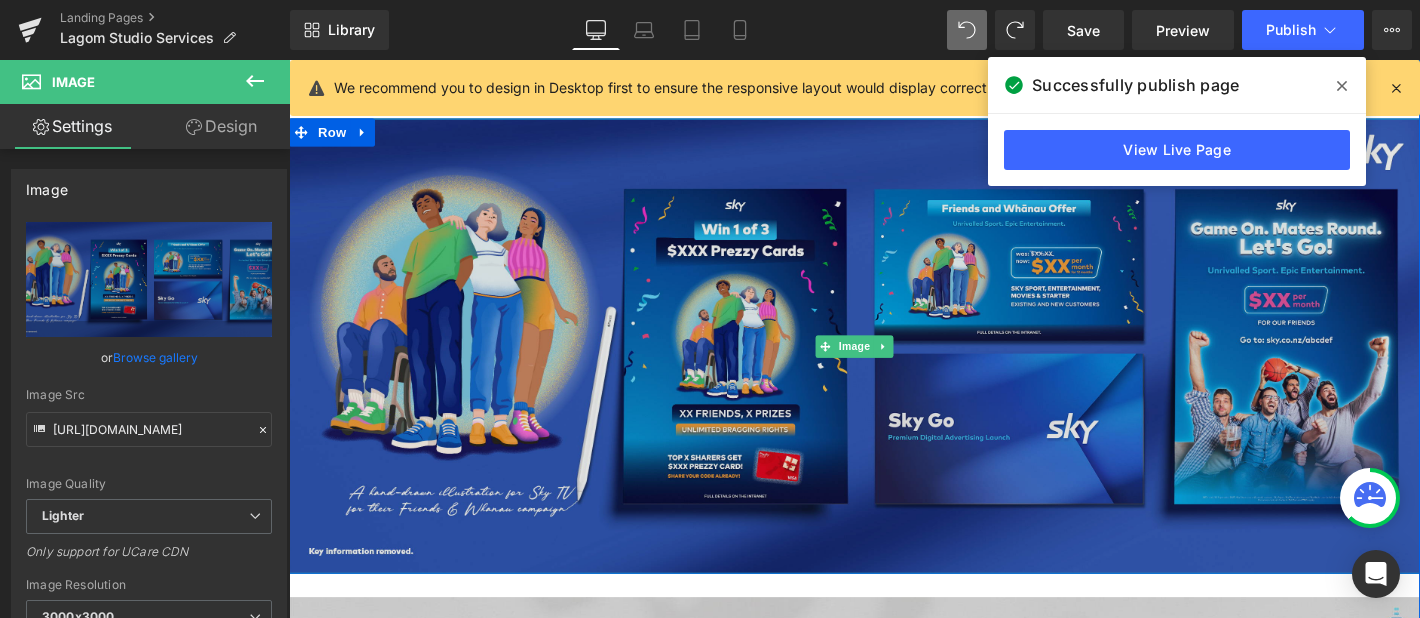scroll, scrollTop: 5485, scrollLeft: 0, axis: vertical 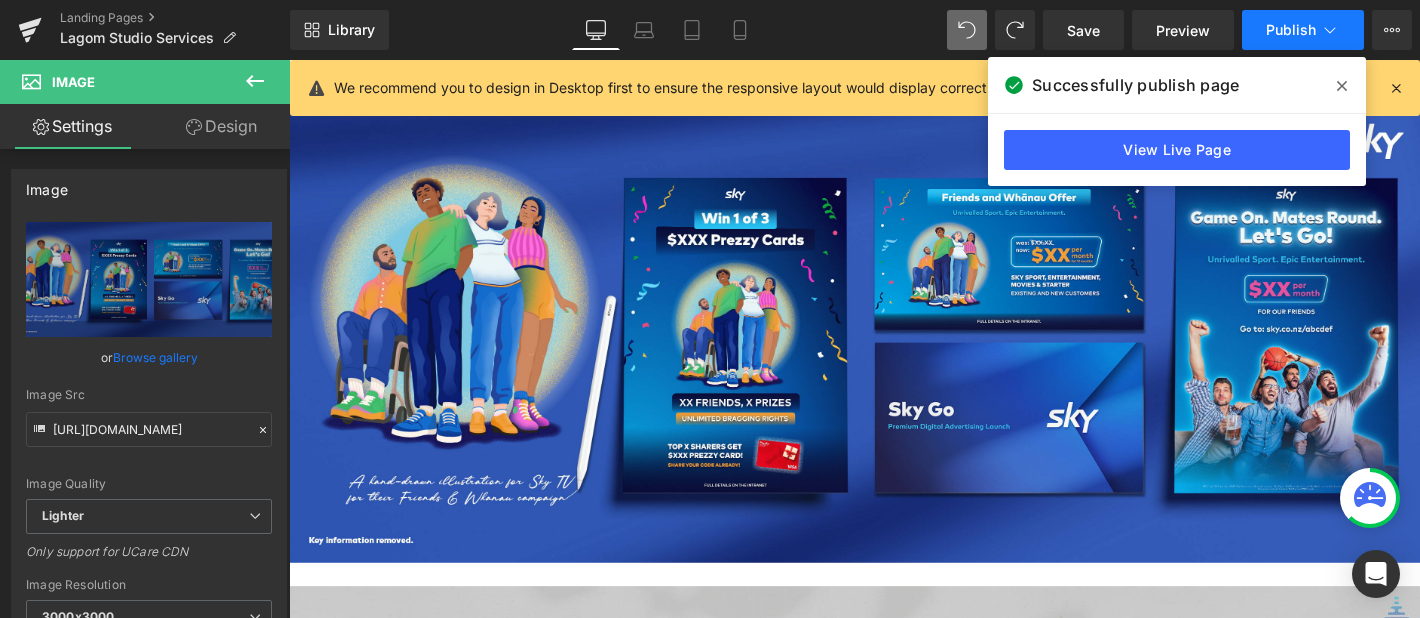 click on "Publish" at bounding box center (1291, 30) 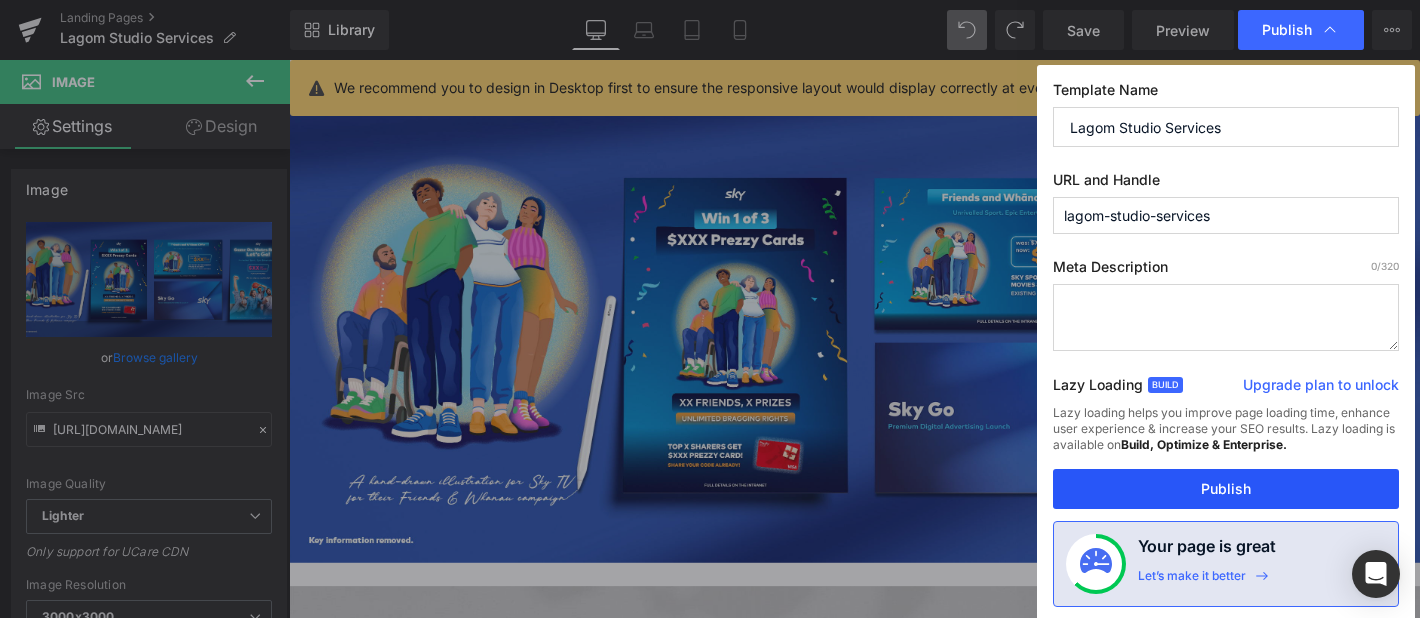click on "Publish" at bounding box center (1226, 489) 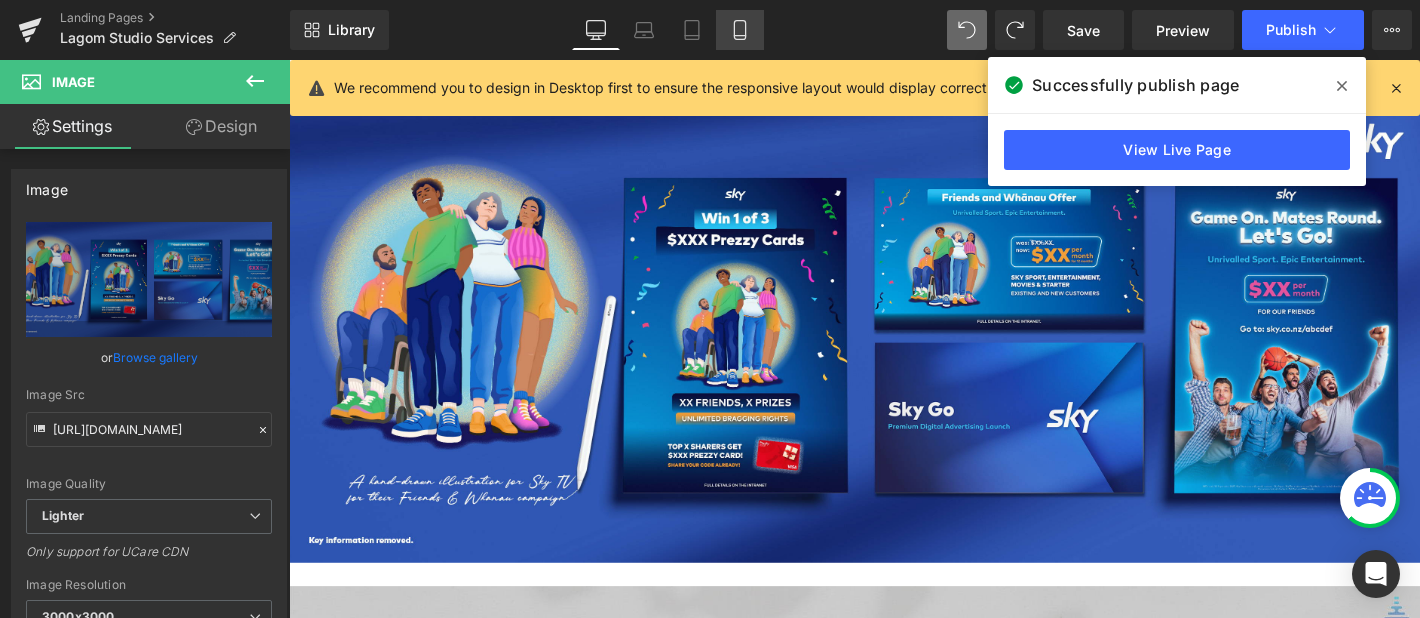 click 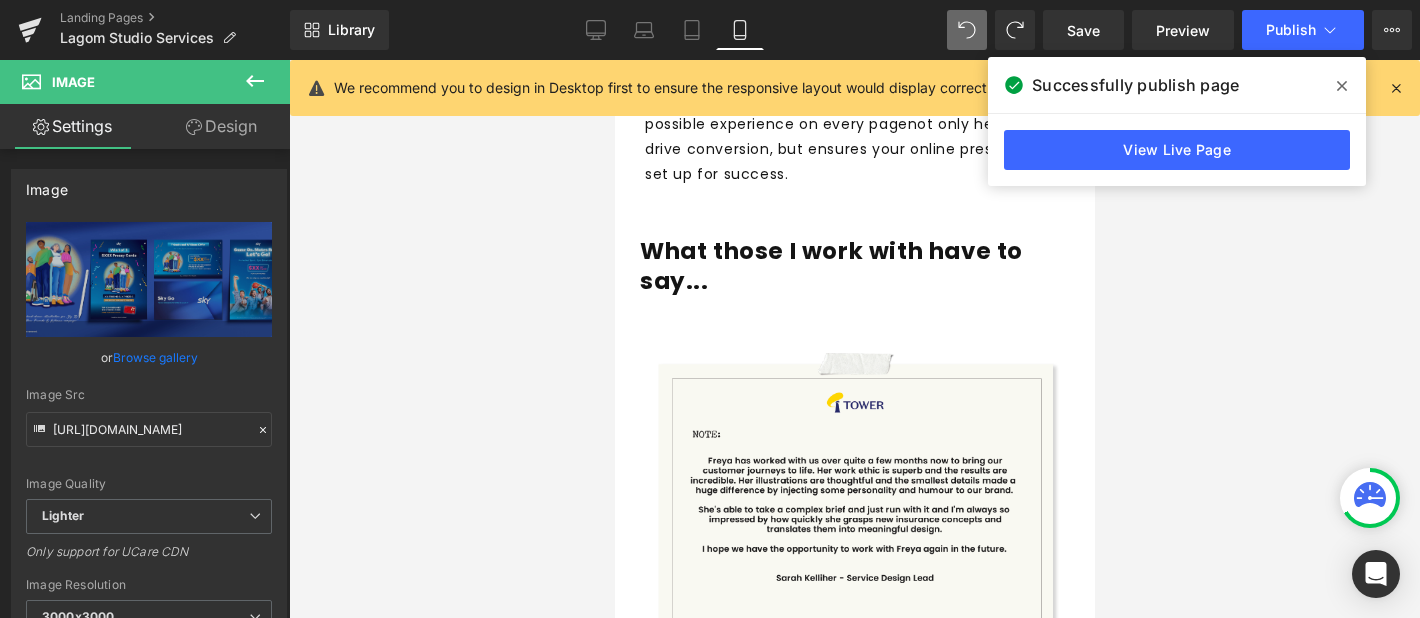 scroll, scrollTop: 3387, scrollLeft: 0, axis: vertical 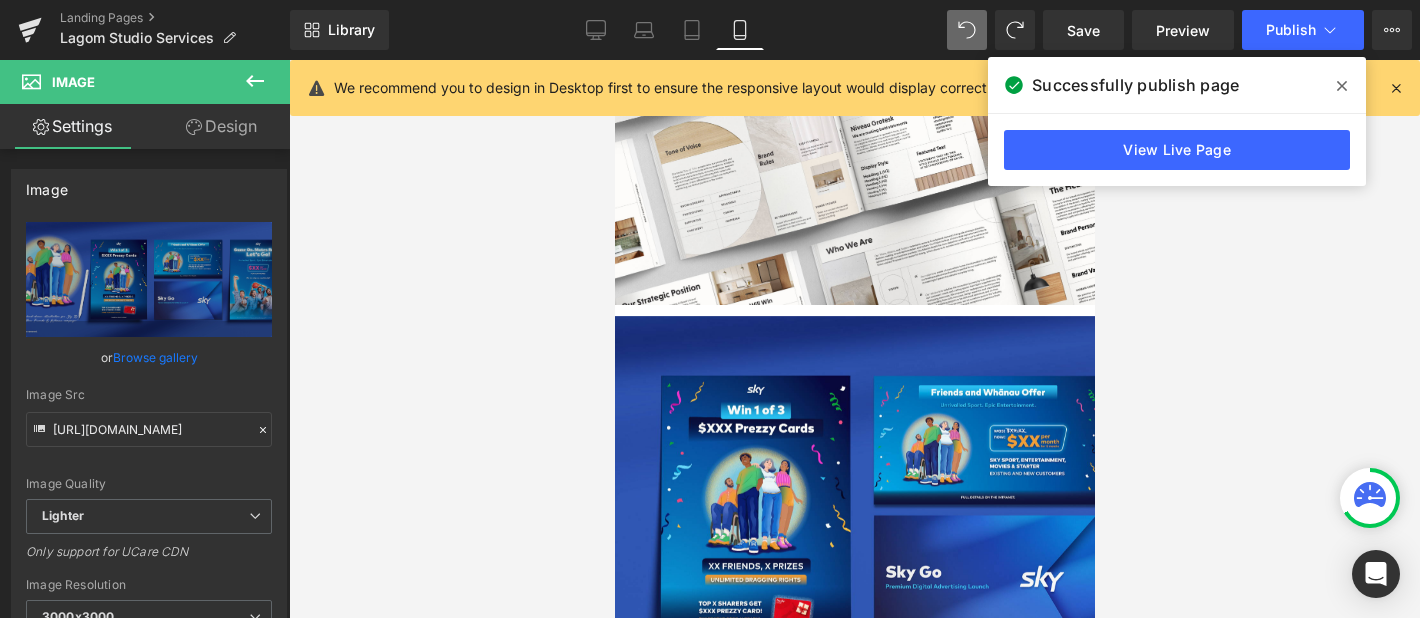 click at bounding box center (854, 509) 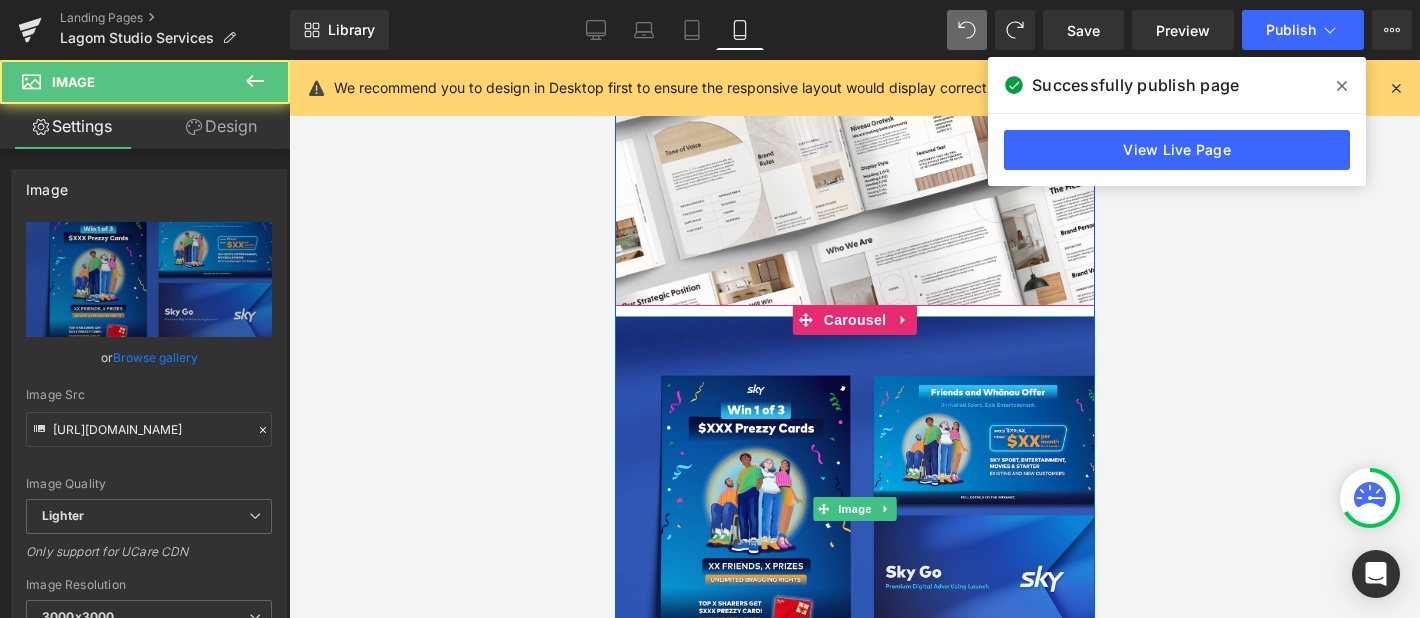 scroll, scrollTop: 4970, scrollLeft: 0, axis: vertical 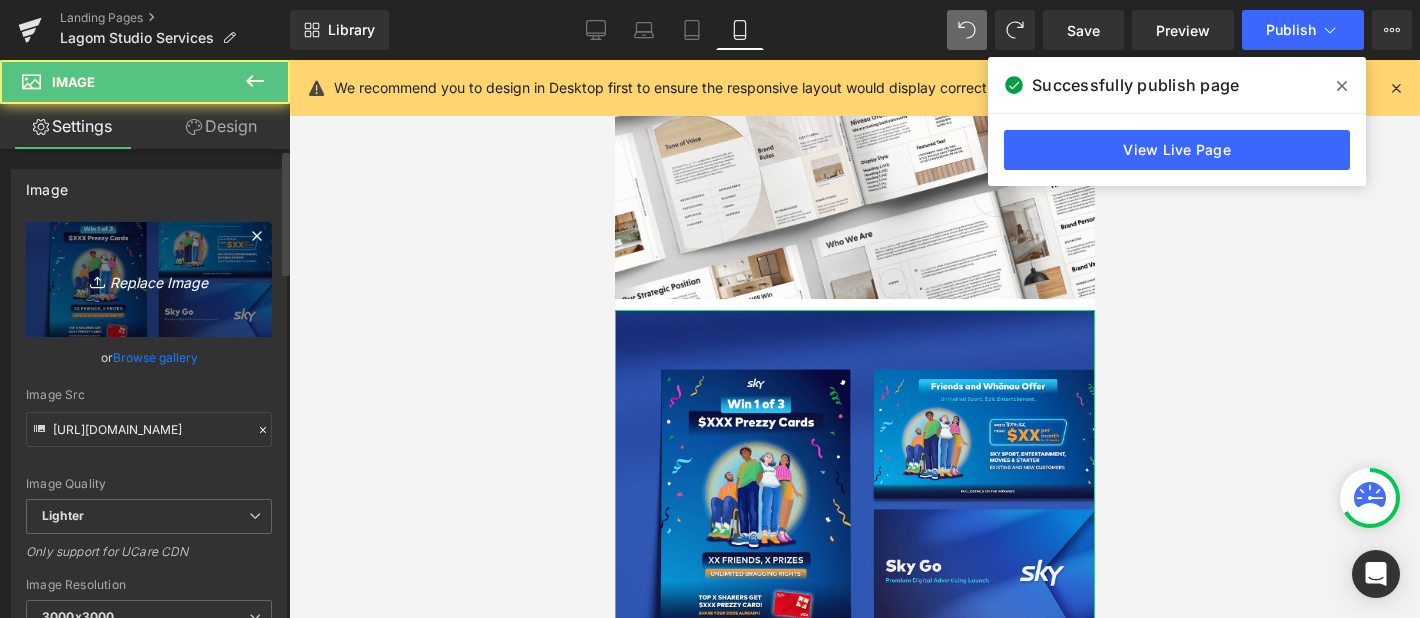 click on "Replace Image" at bounding box center [149, 279] 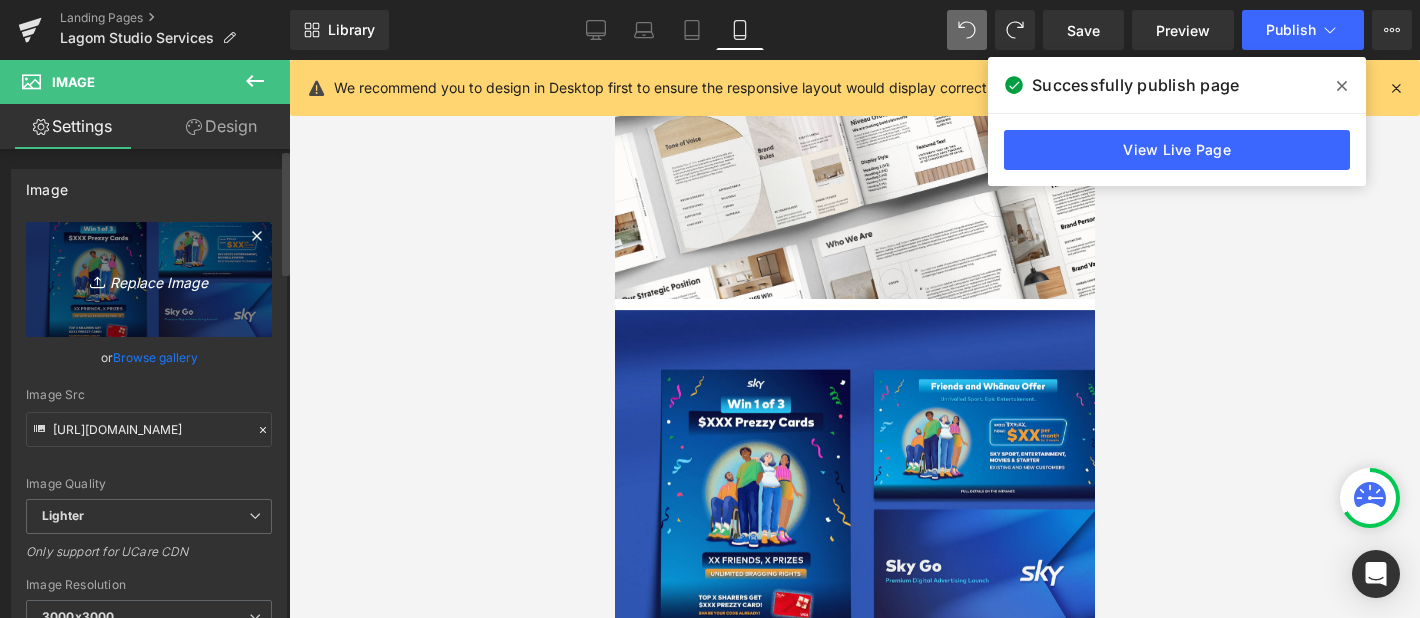 type on "C:\fakepath\Sky Portfolio 2 Split-01.jpg" 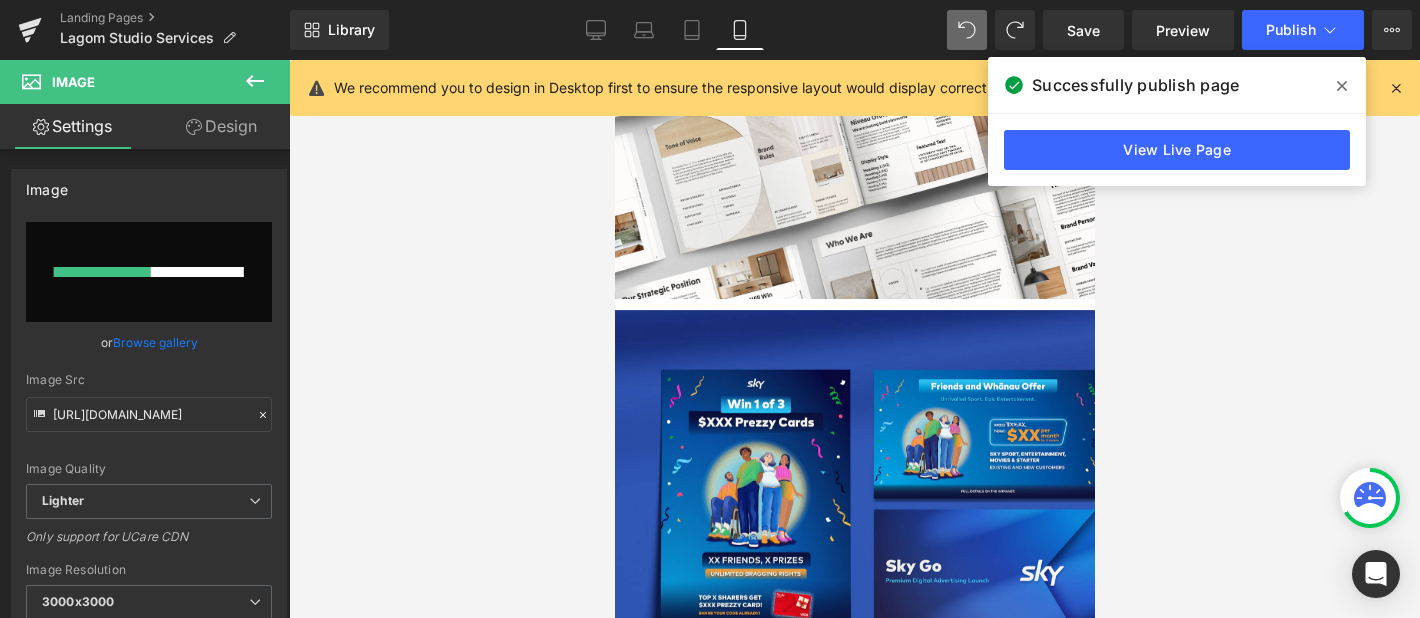 type 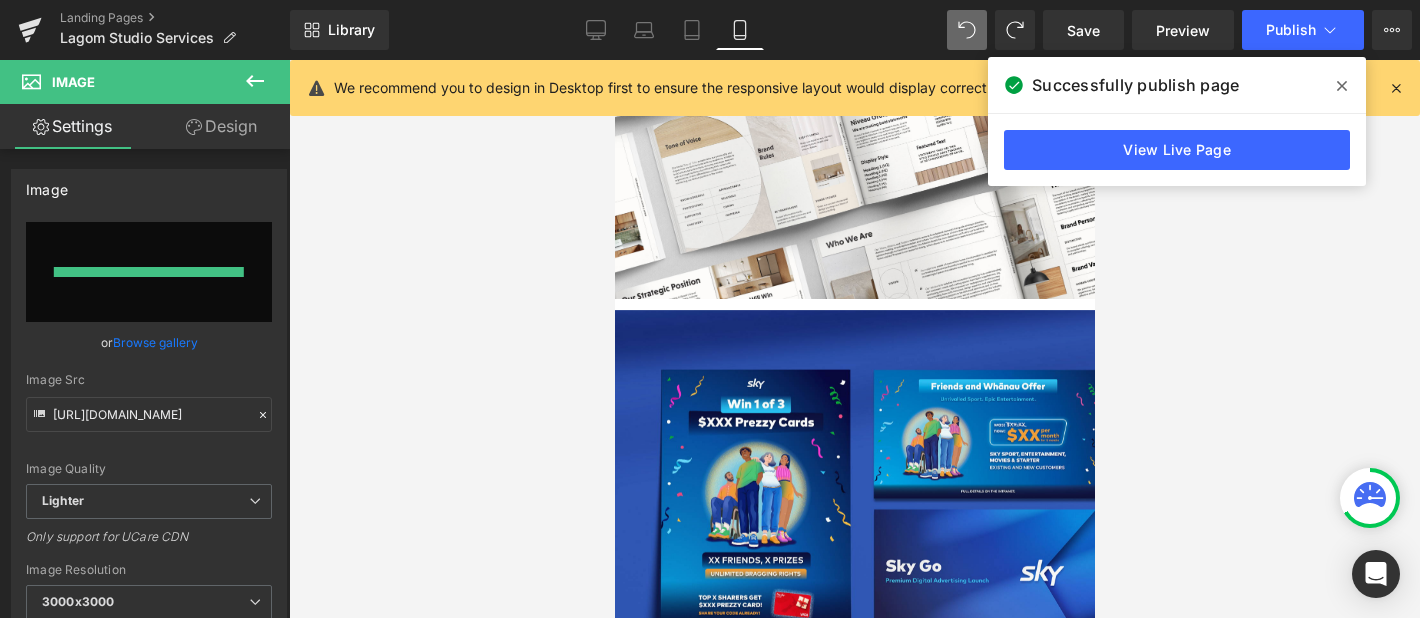 type on "[URL][DOMAIN_NAME]" 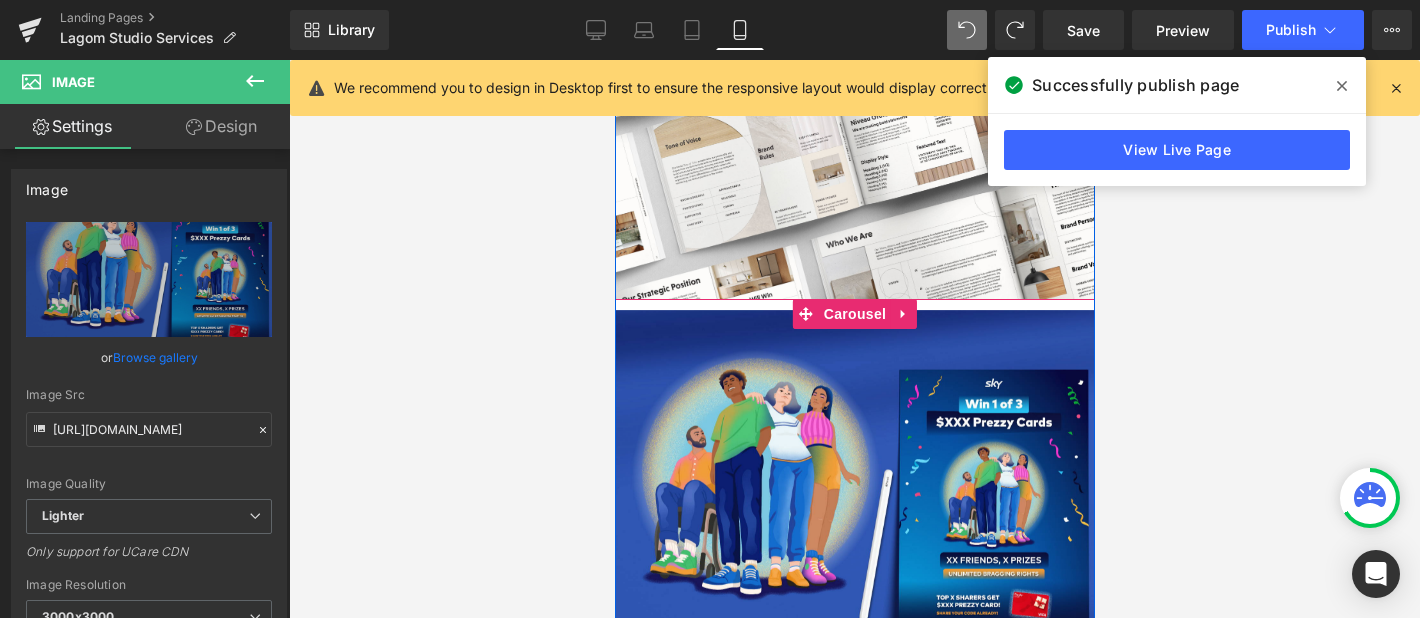 click at bounding box center (866, 679) 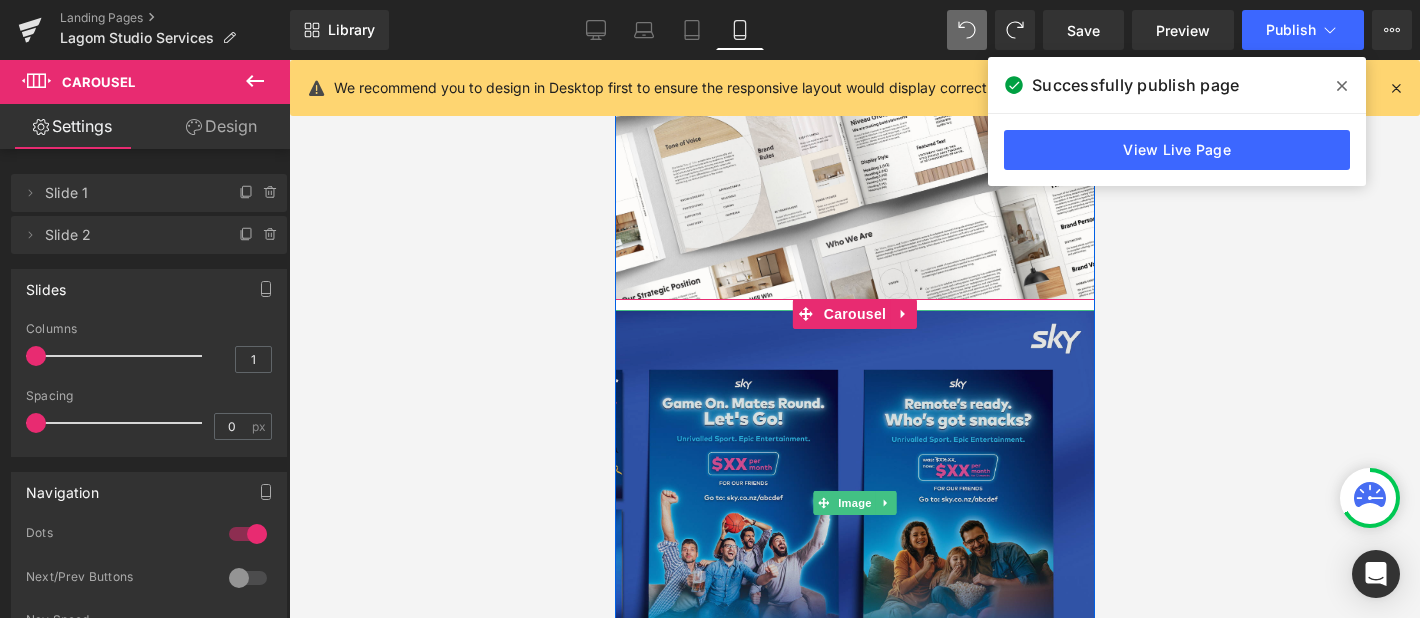 click at bounding box center (854, 503) 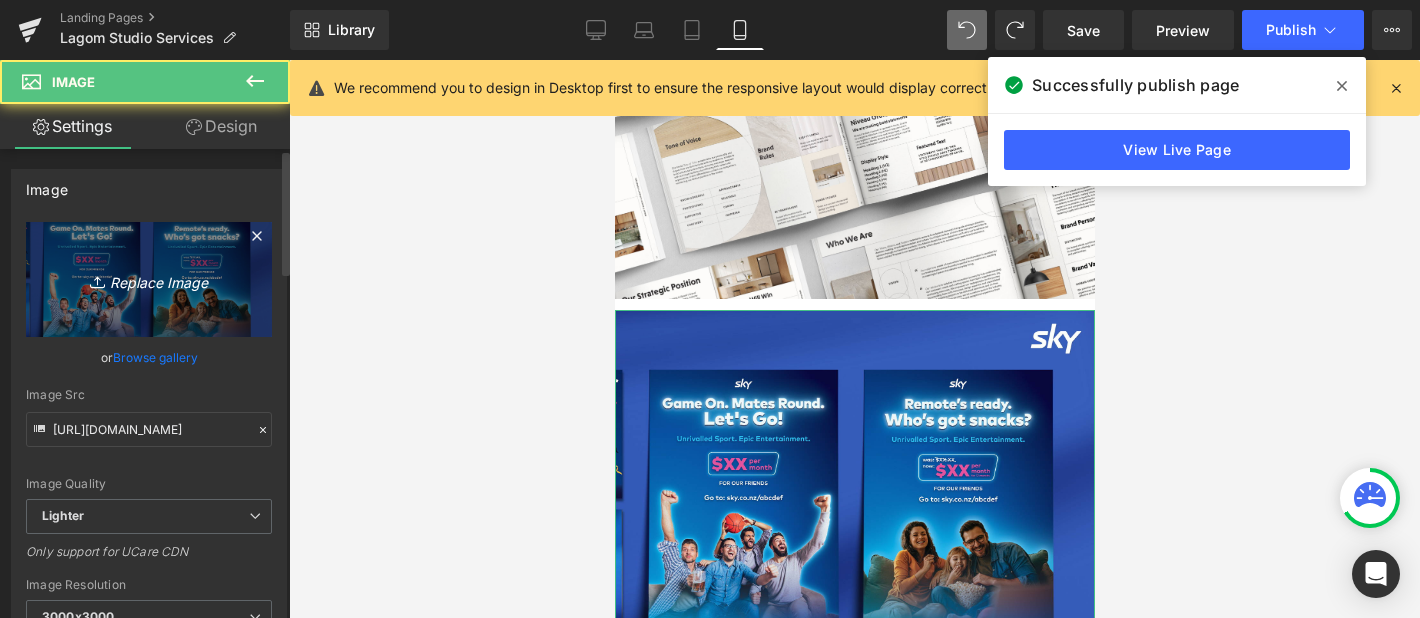 click on "Replace Image" at bounding box center (149, 279) 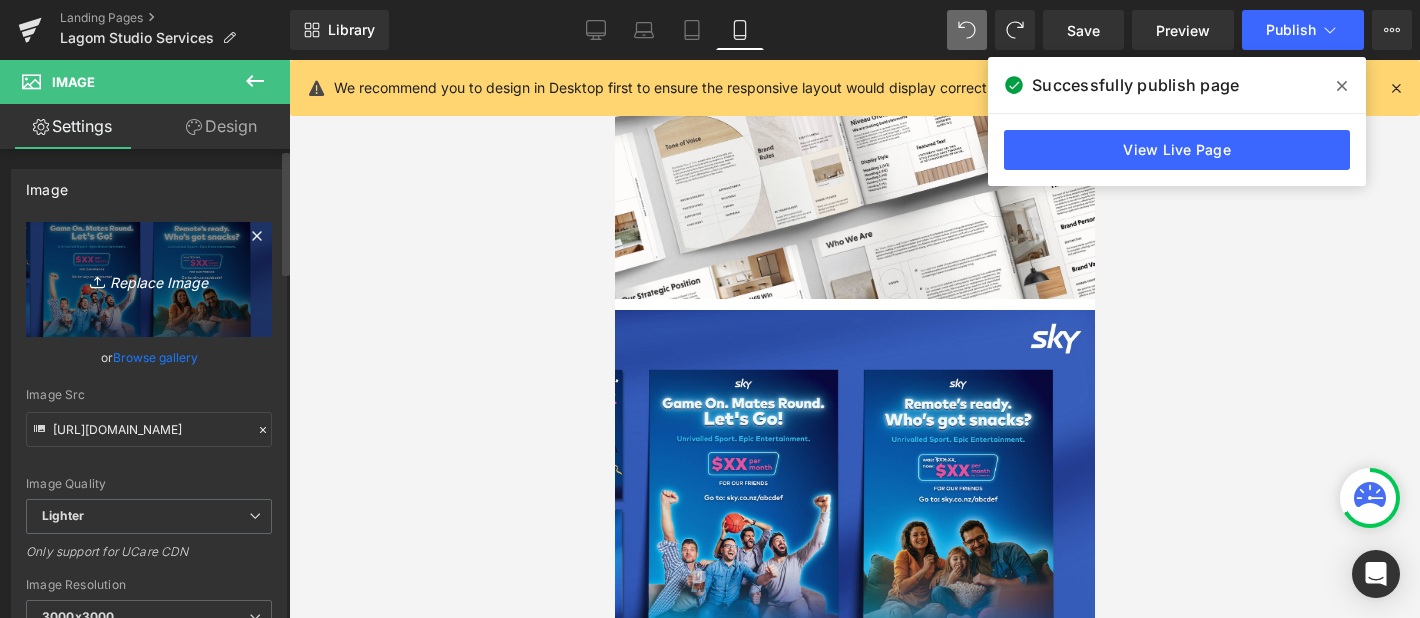 type on "C:\fakepath\Sky Portfolio 2 Split-02.jpg" 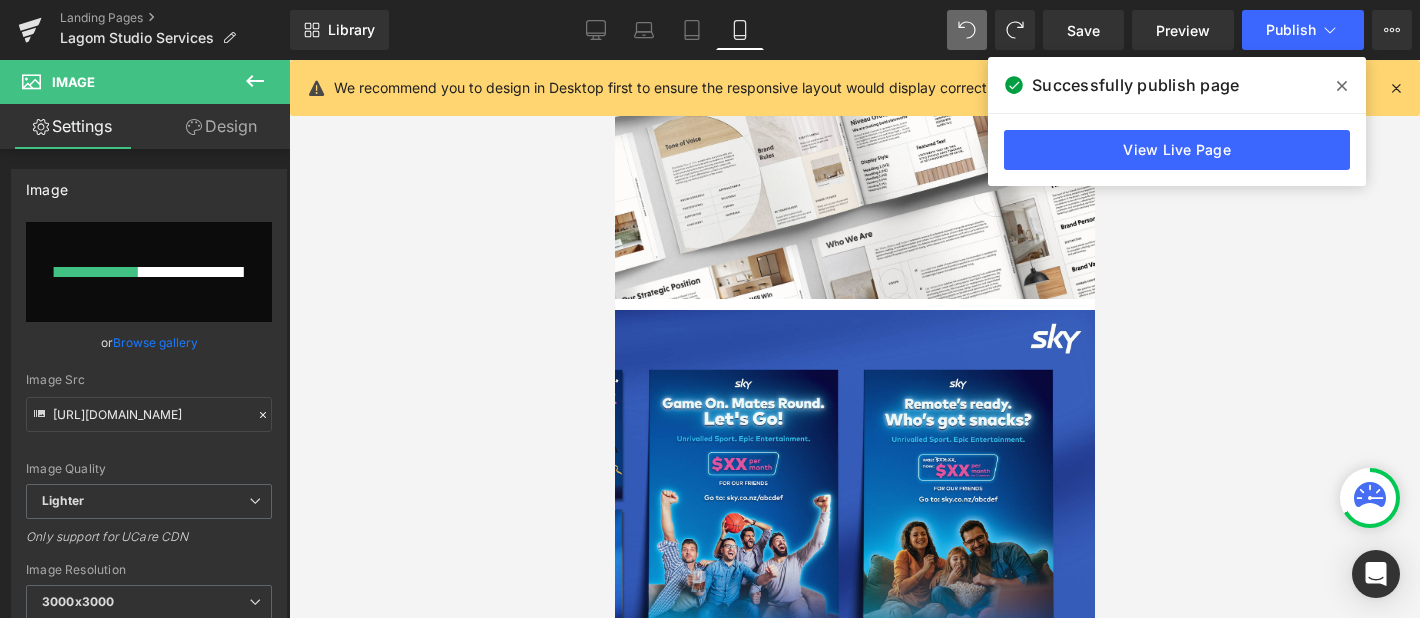 type 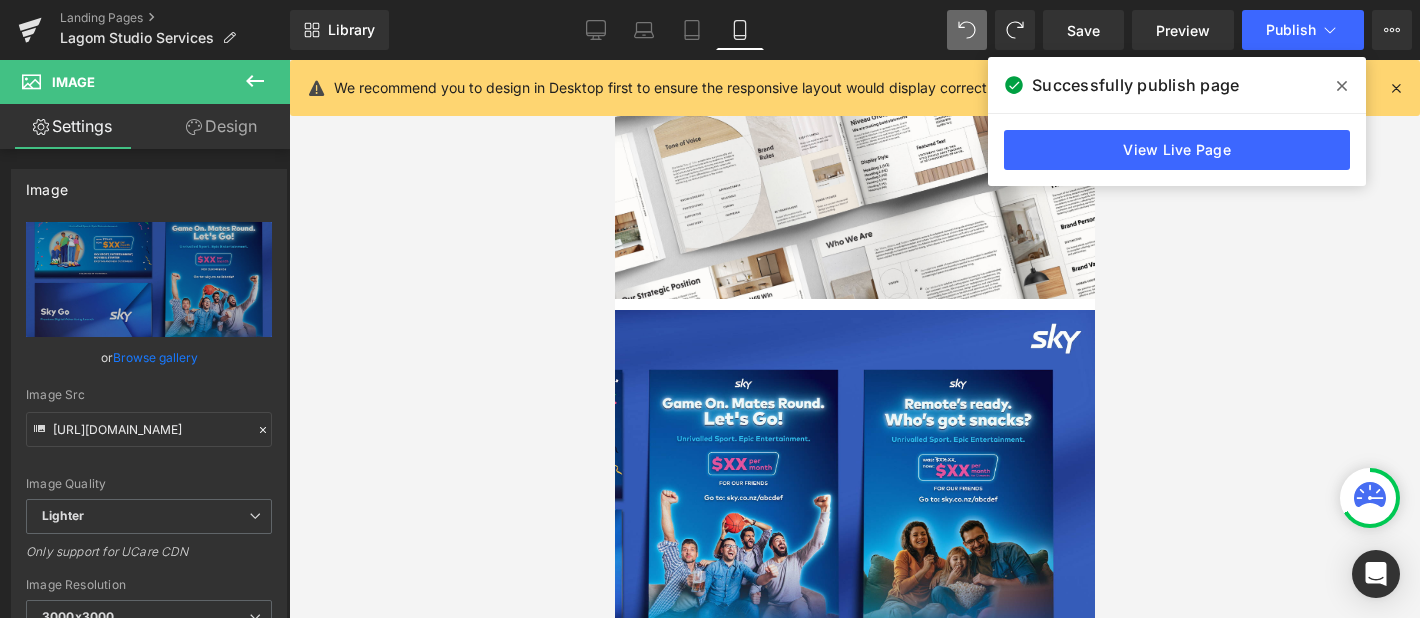 type on "[URL][DOMAIN_NAME]" 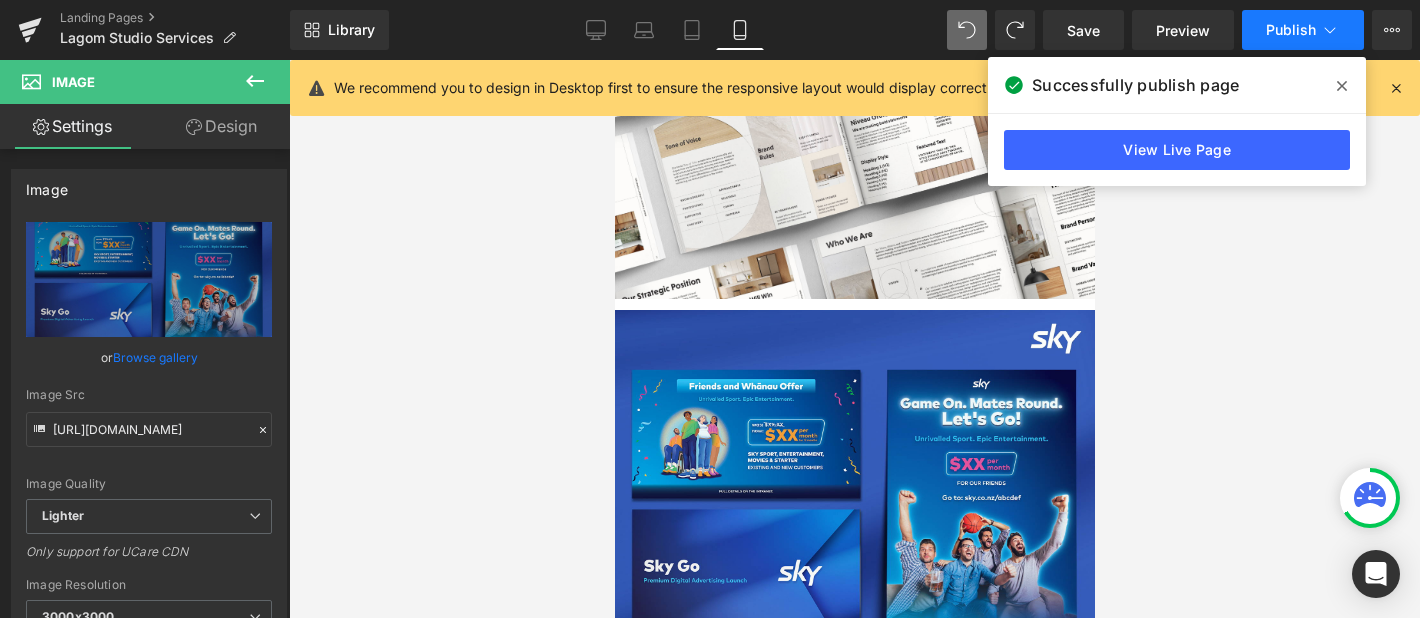 click on "Publish" at bounding box center (1291, 30) 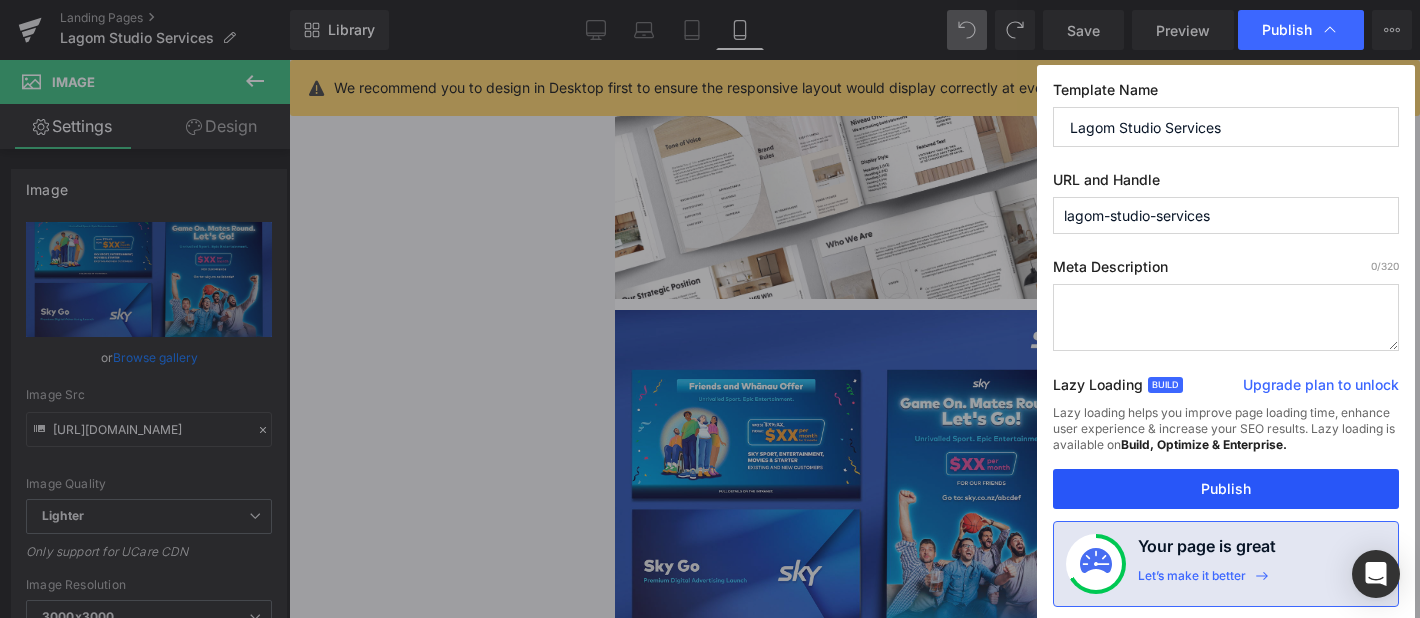 click on "Publish" at bounding box center (1226, 489) 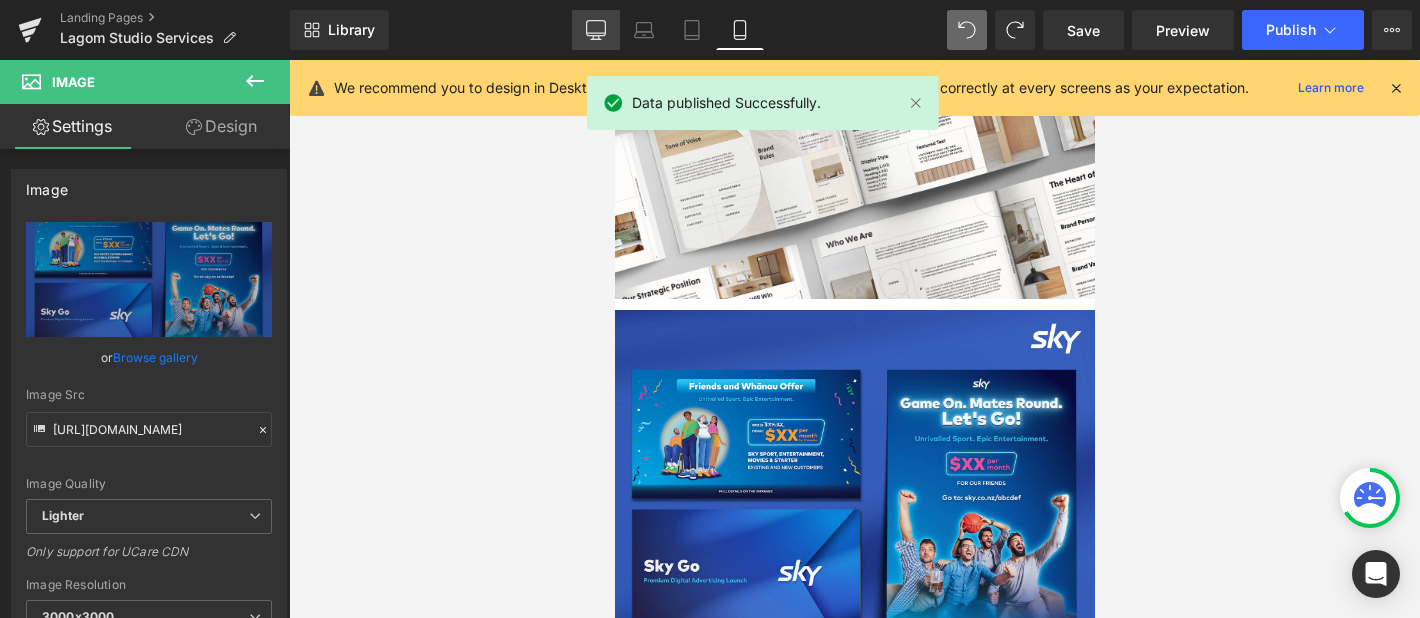 click on "Desktop" at bounding box center [596, 30] 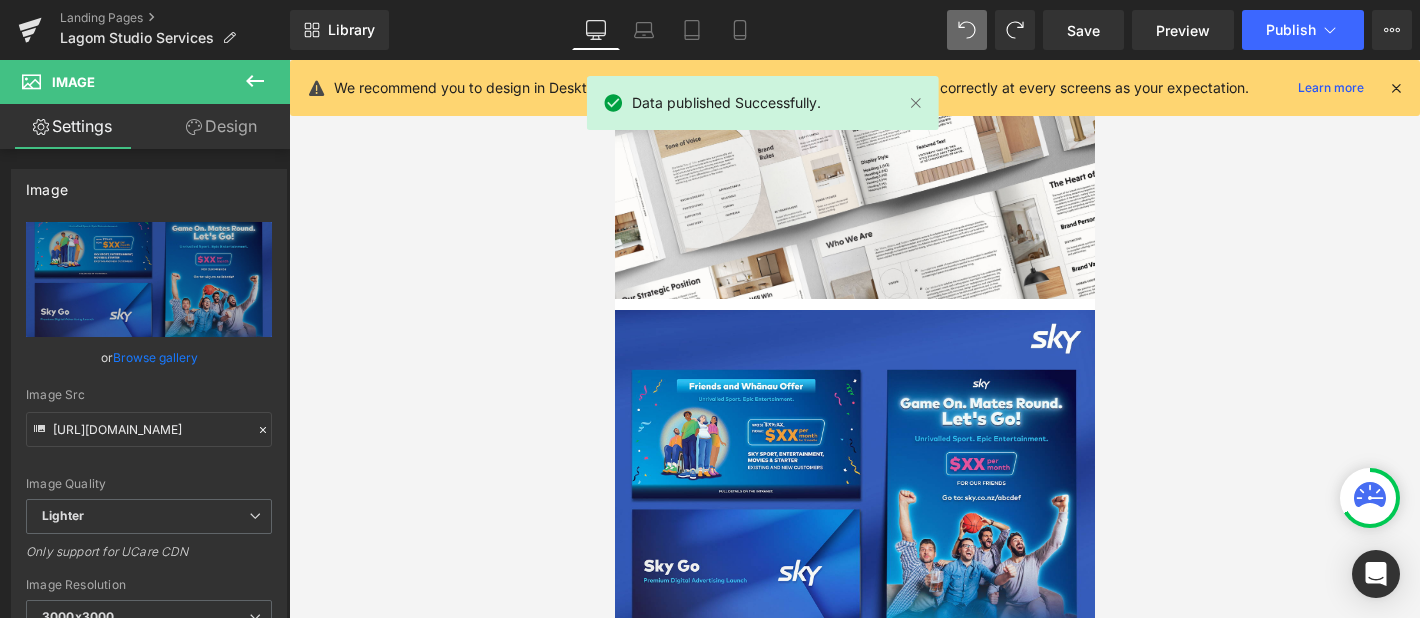 click on "Desktop" at bounding box center [596, 30] 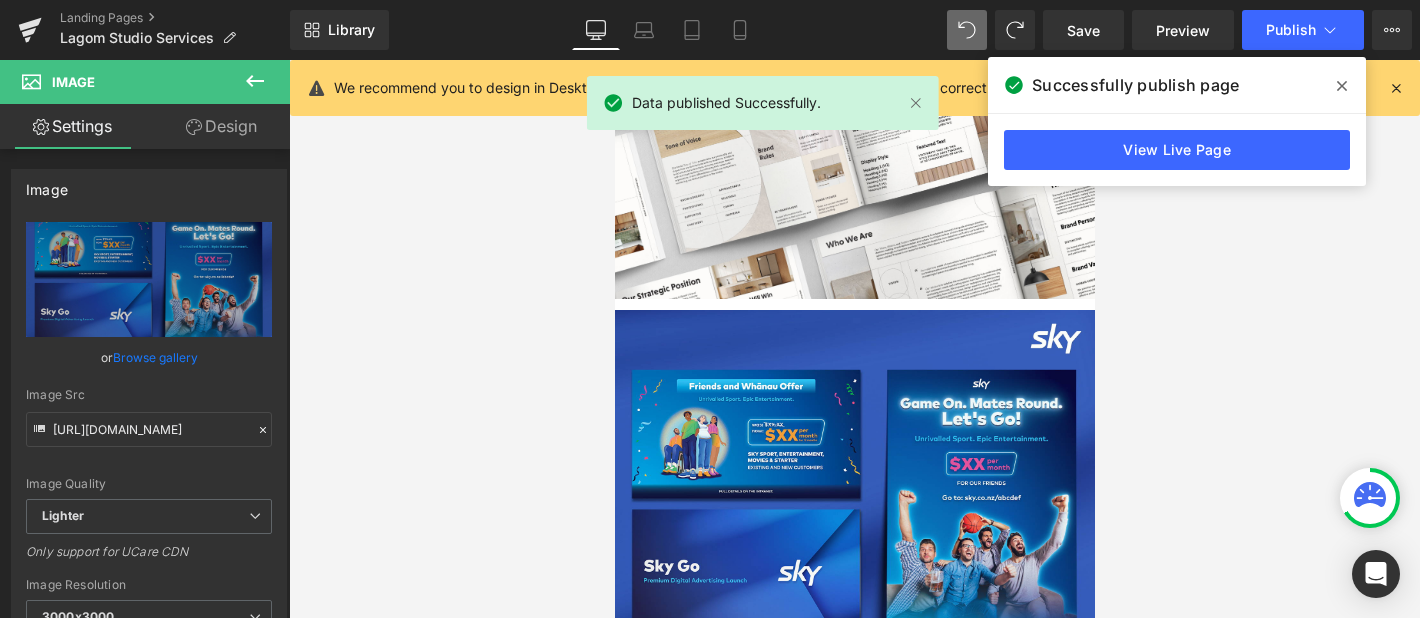 type on "auto" 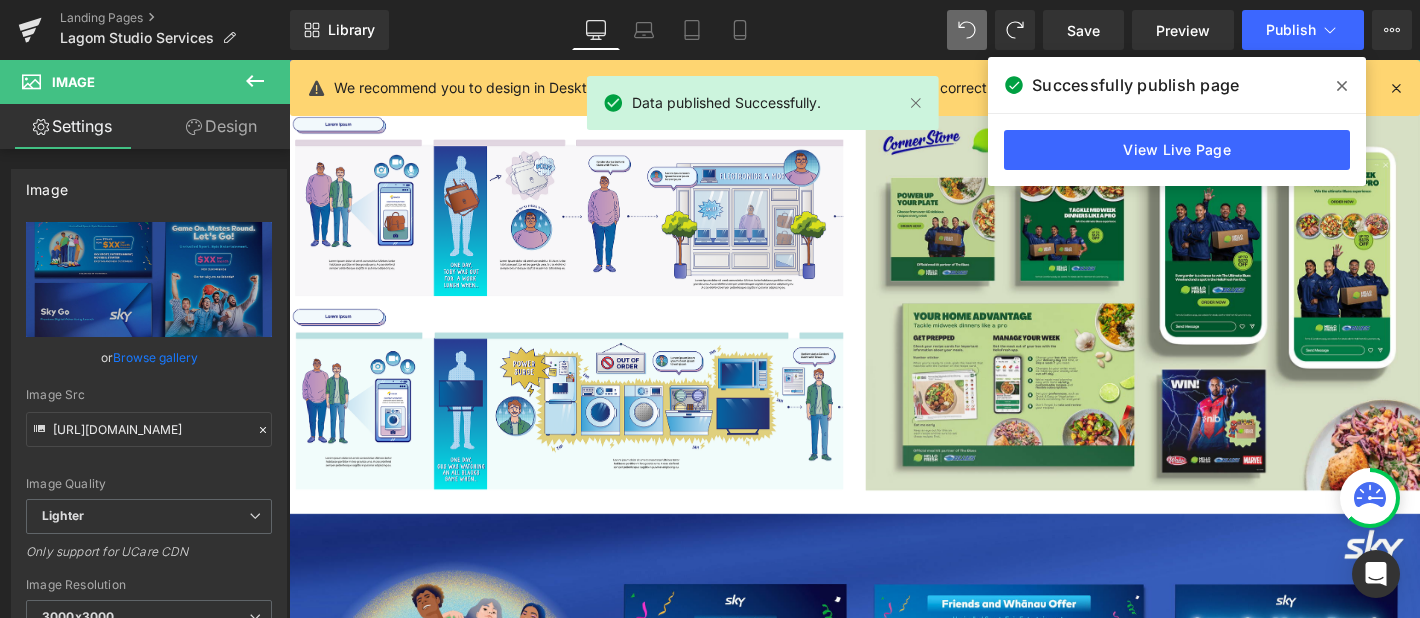 scroll, scrollTop: 0, scrollLeft: 0, axis: both 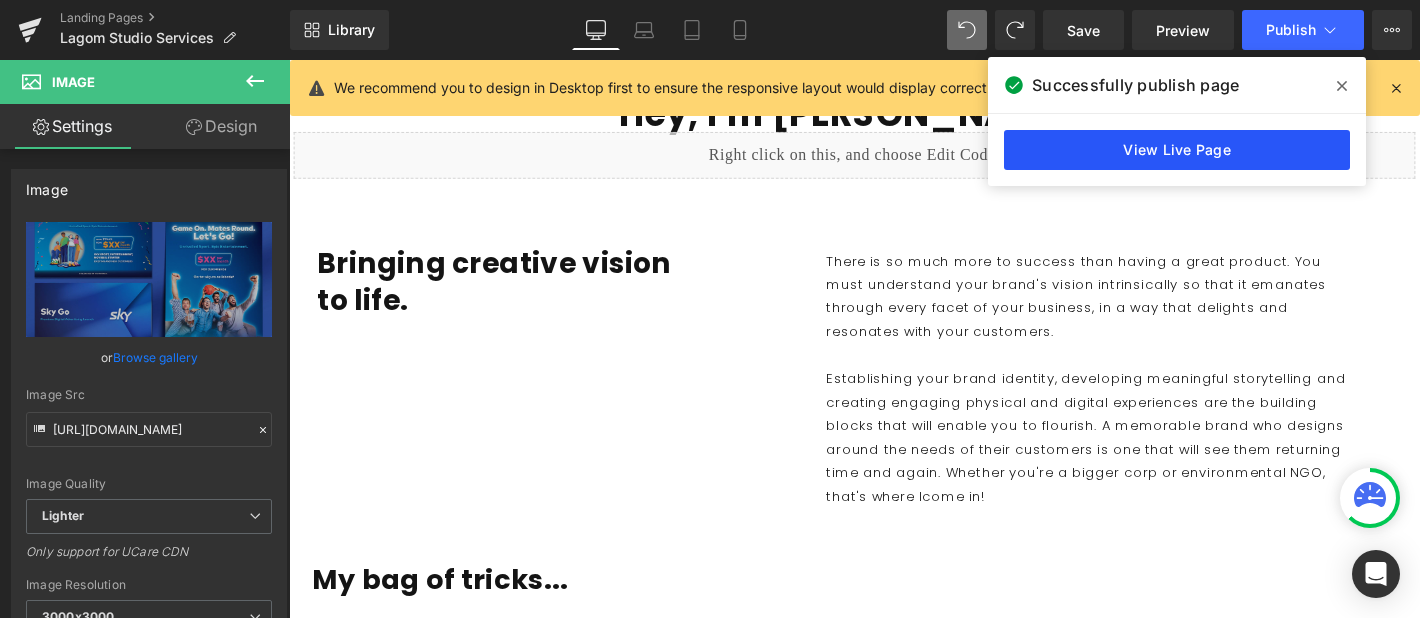 click on "View Live Page" at bounding box center (1177, 150) 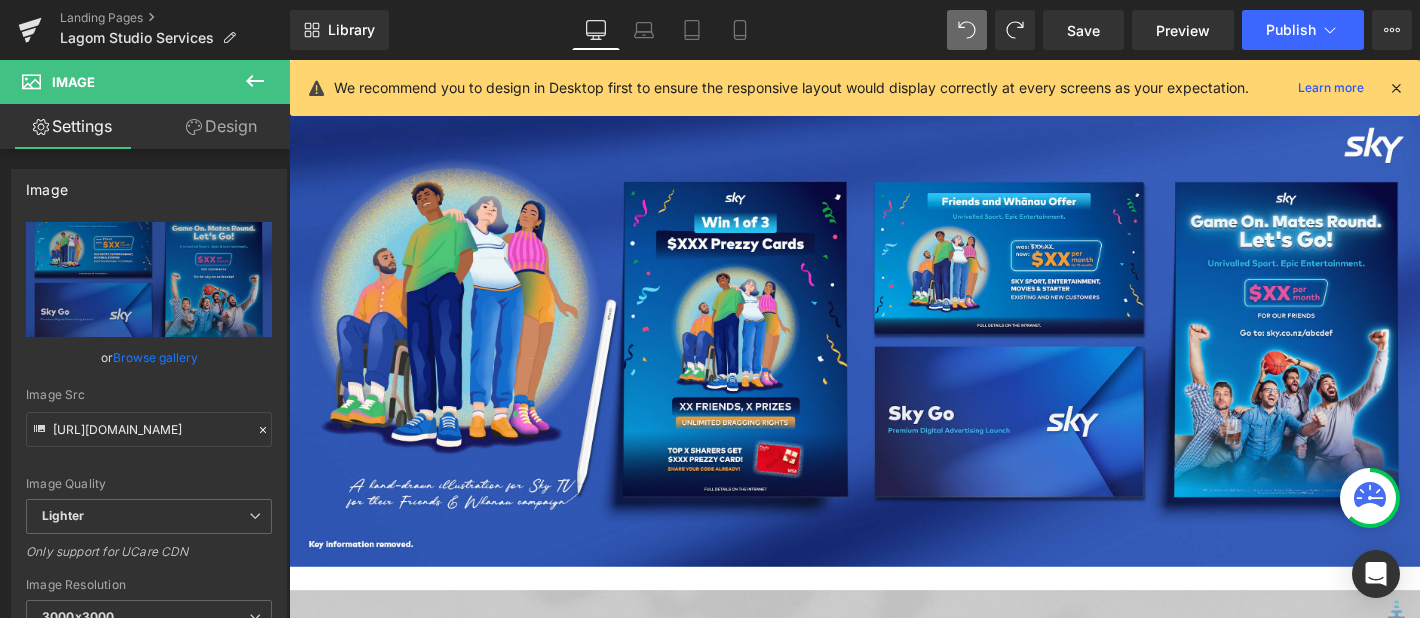 scroll, scrollTop: 5480, scrollLeft: 0, axis: vertical 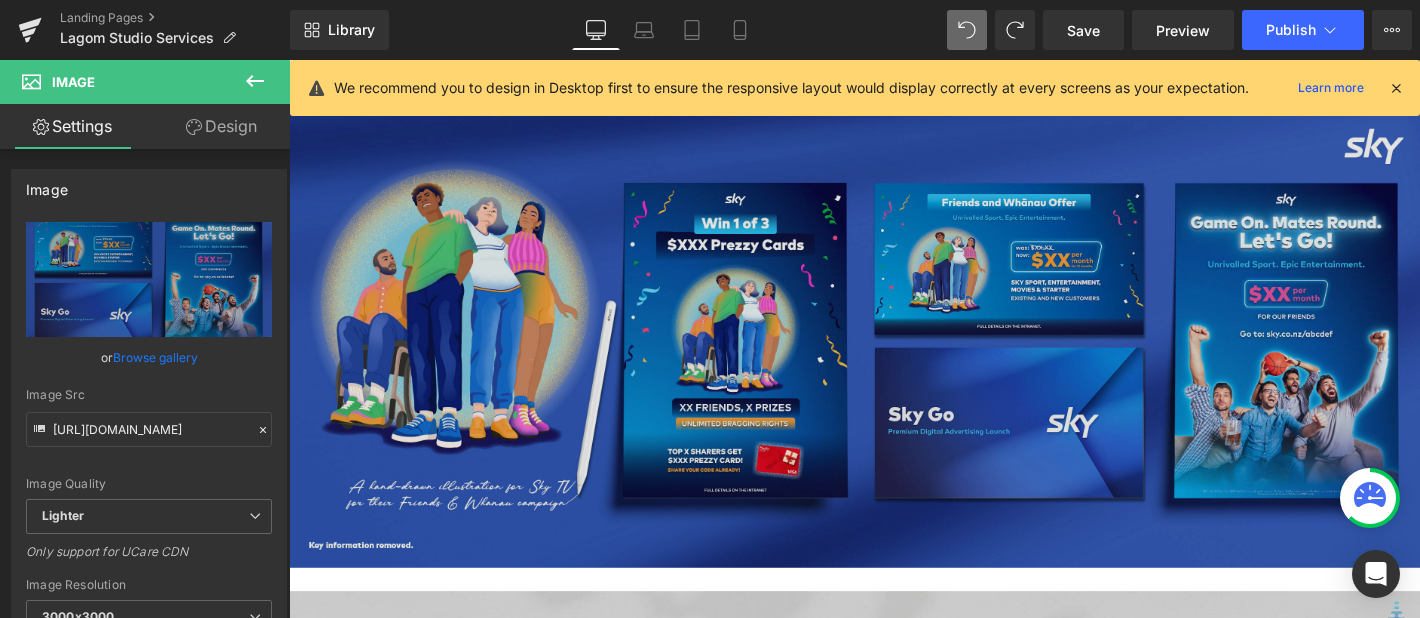 click at bounding box center [894, 359] 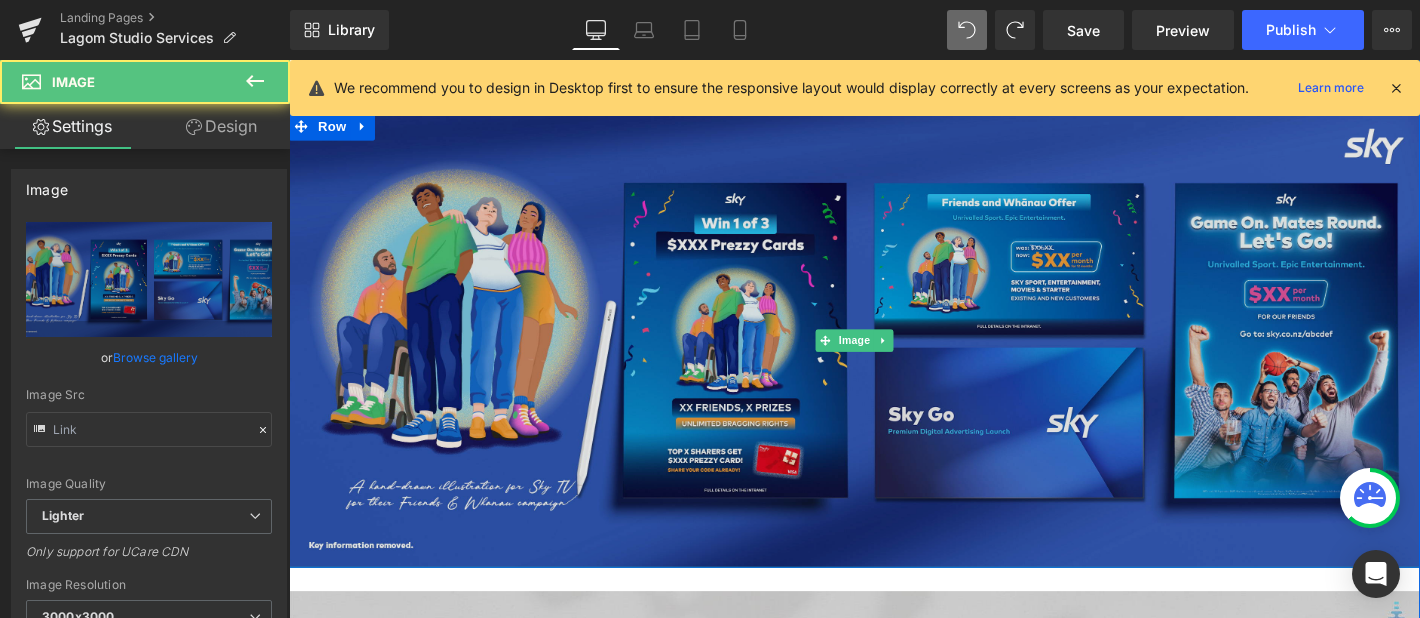 type on "[URL][DOMAIN_NAME]" 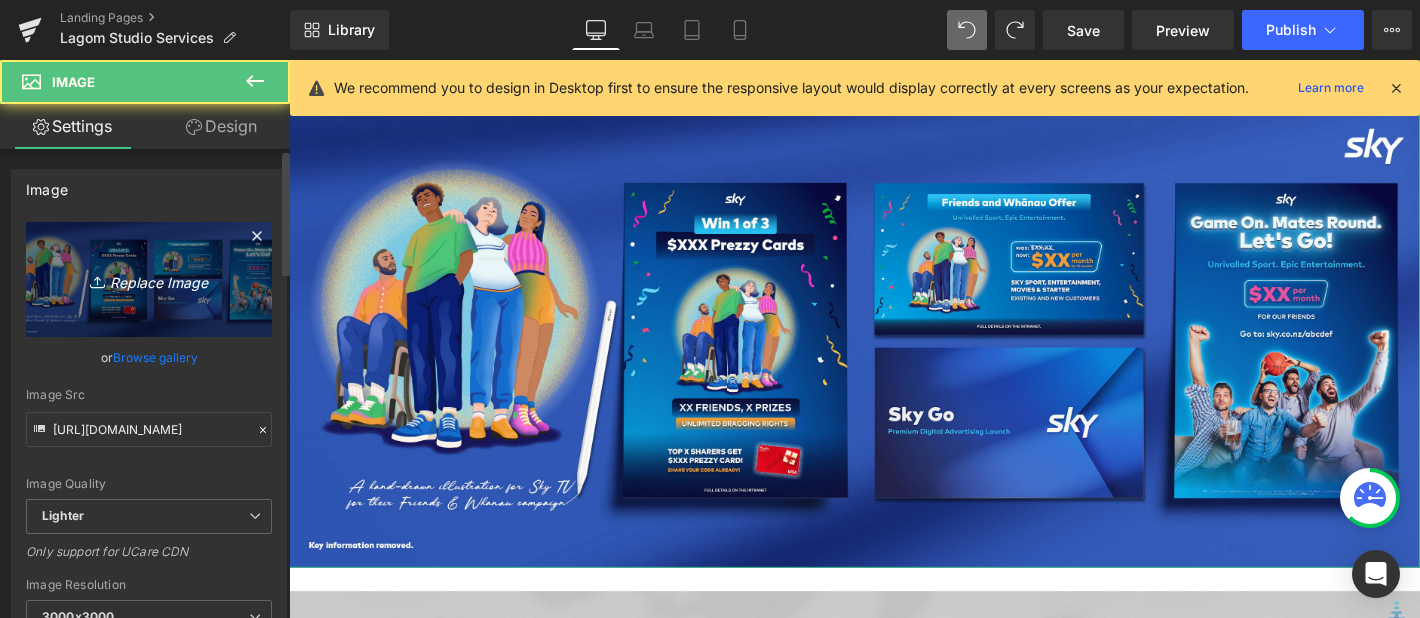 click on "Replace Image" at bounding box center (149, 279) 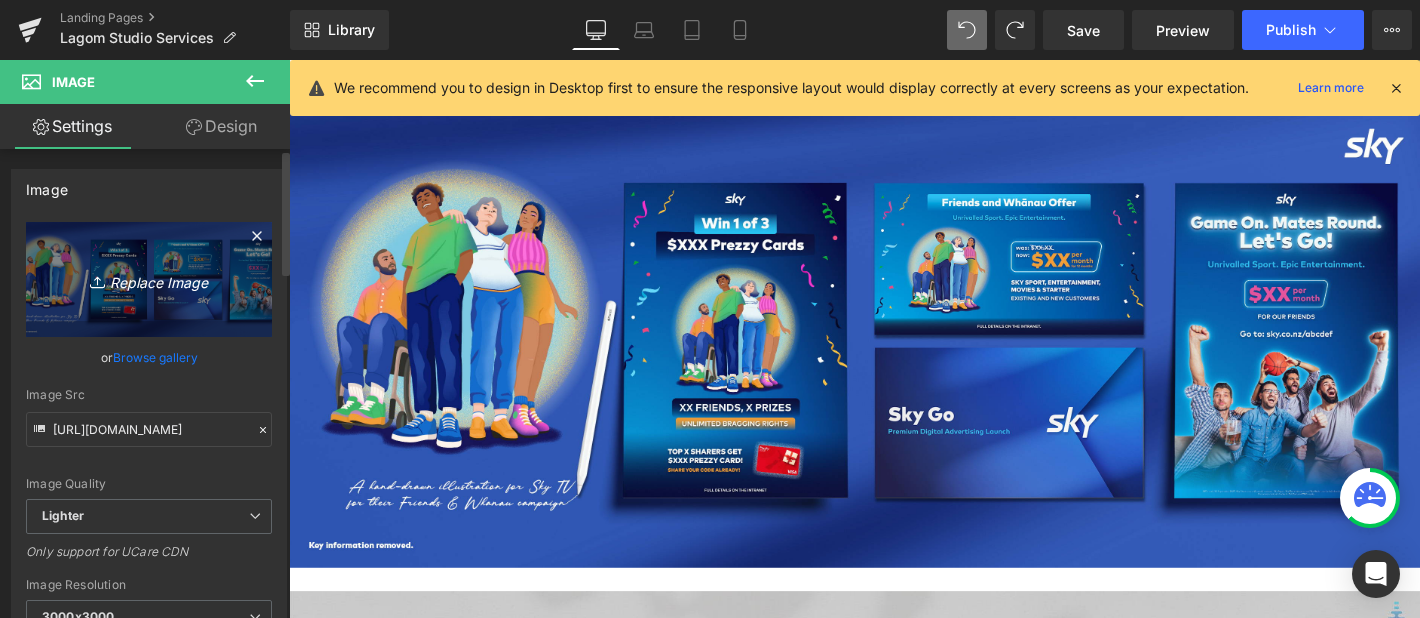 type on "C:\fakepath\Sky Portfolio 2.2.jpg" 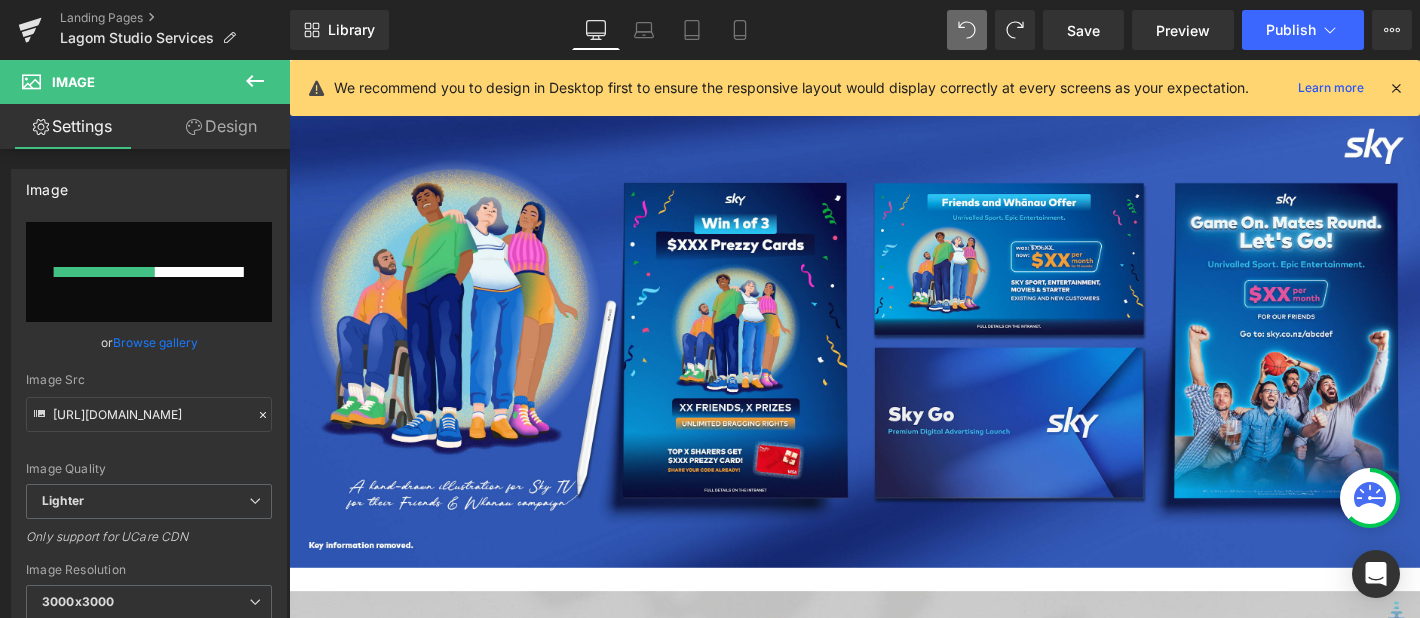 type 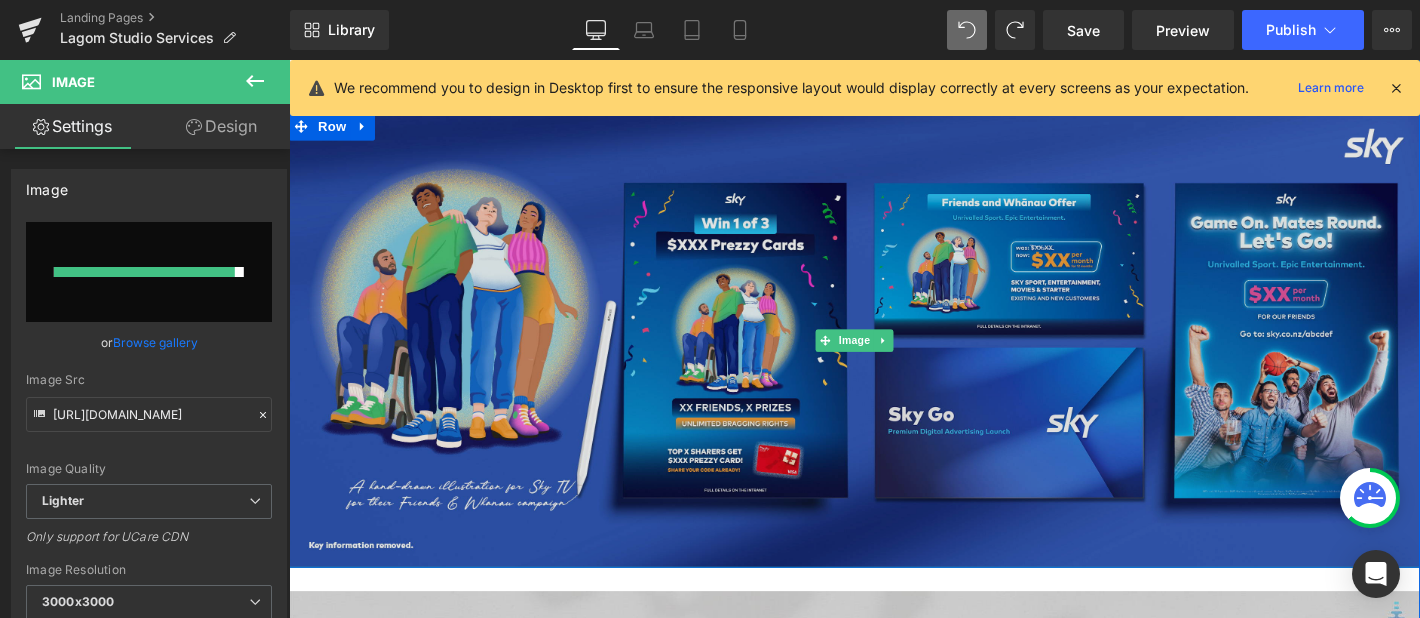 type on "[URL][DOMAIN_NAME]" 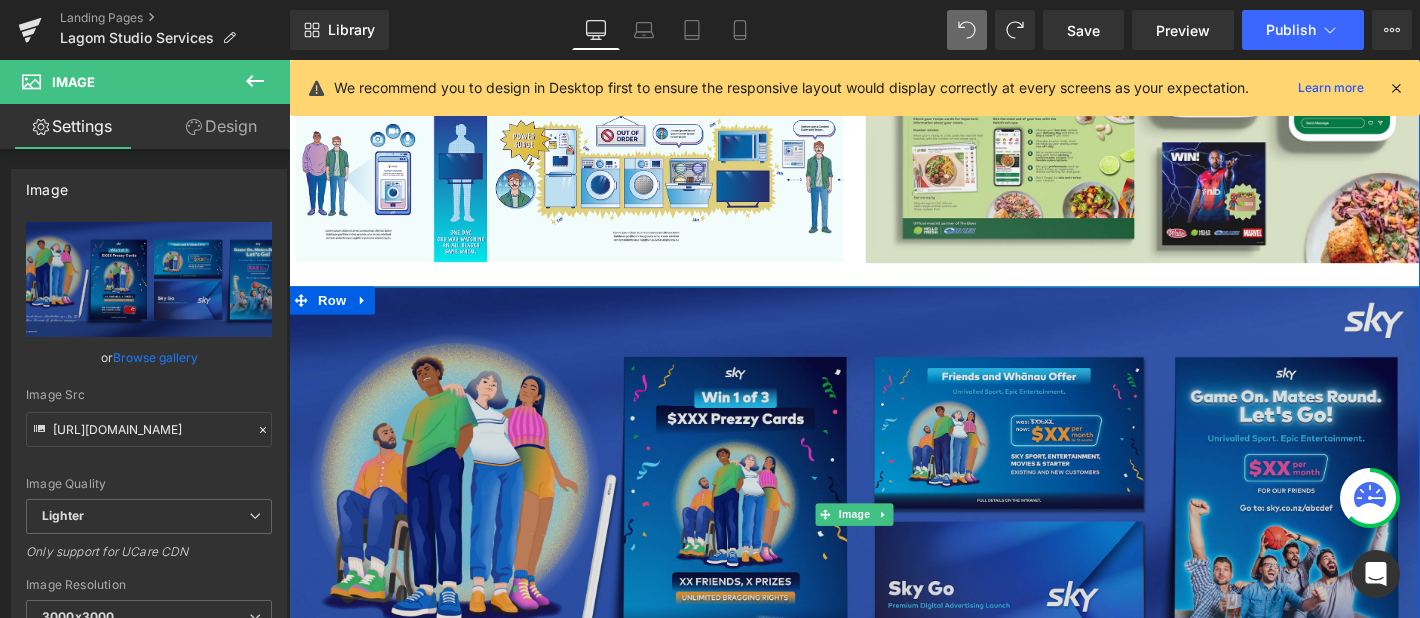 scroll, scrollTop: 5233, scrollLeft: 0, axis: vertical 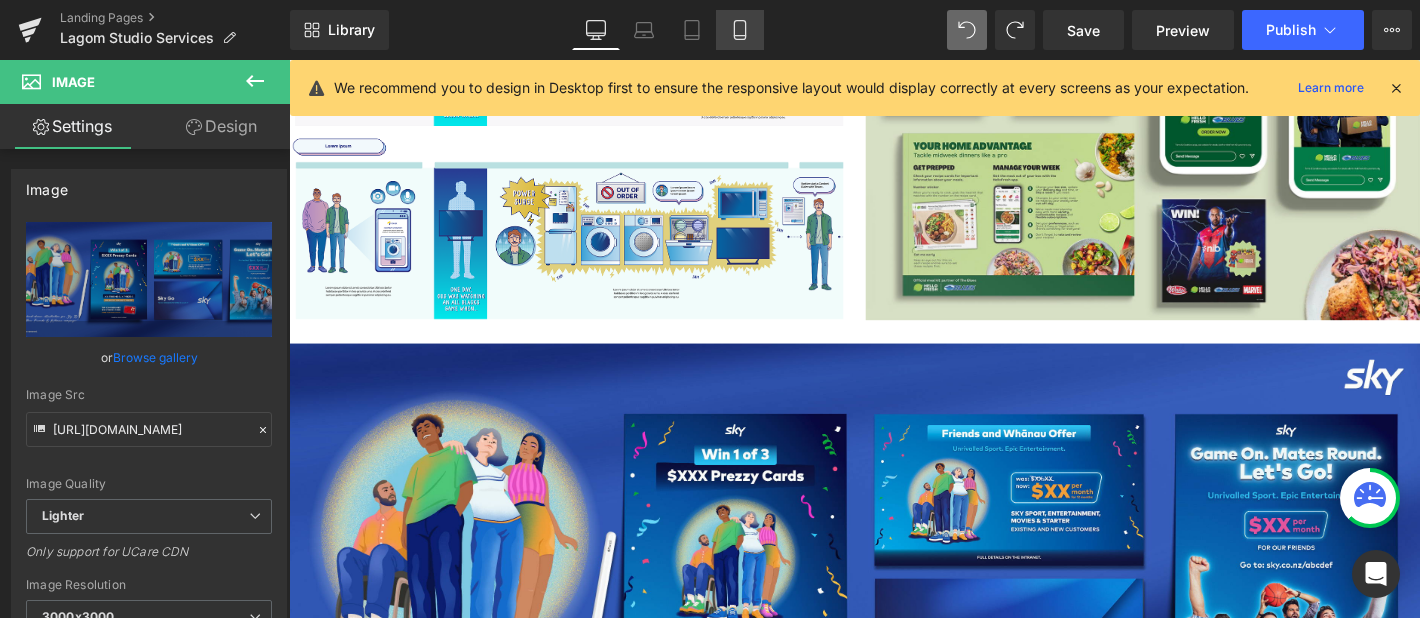 click 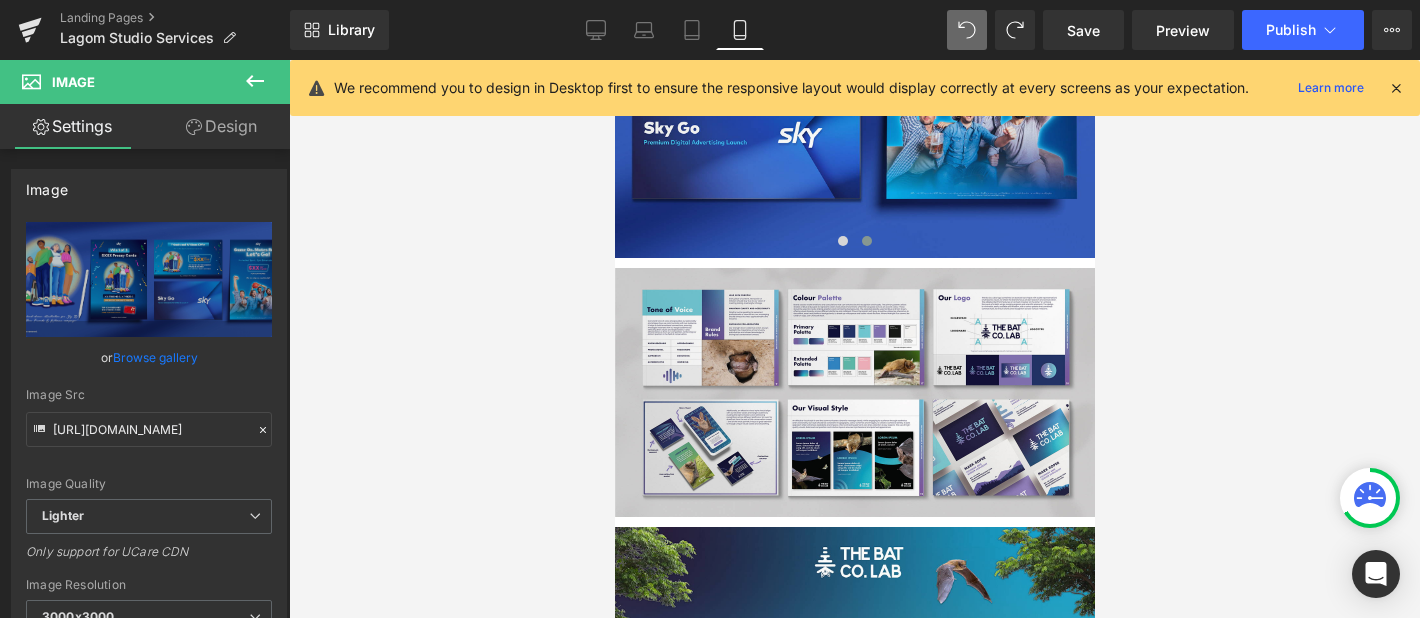 scroll, scrollTop: 5133, scrollLeft: 0, axis: vertical 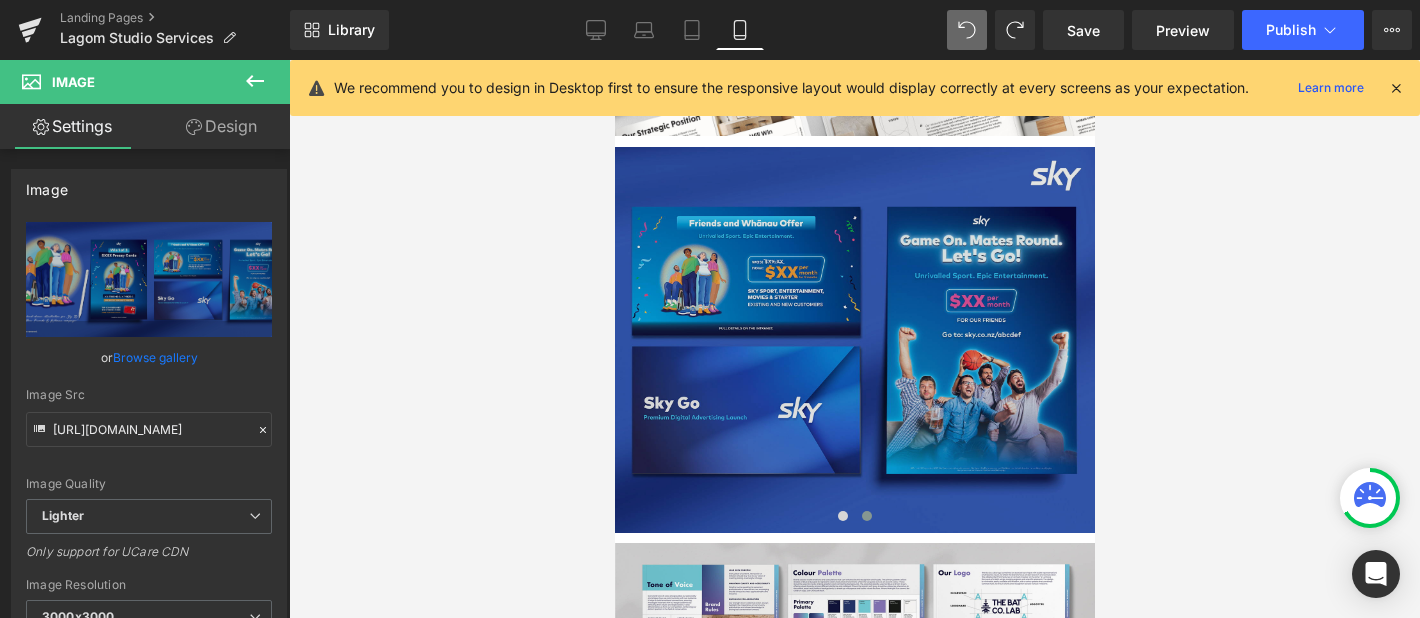 click at bounding box center (854, 340) 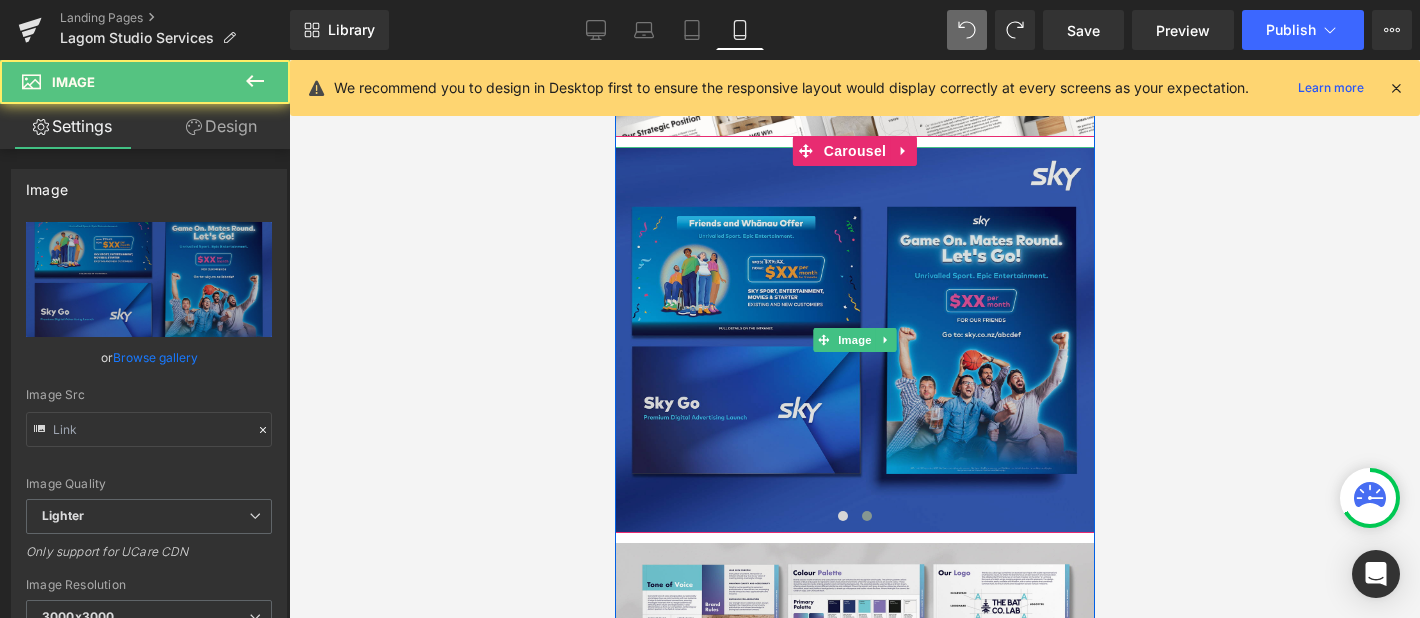 type on "[URL][DOMAIN_NAME]" 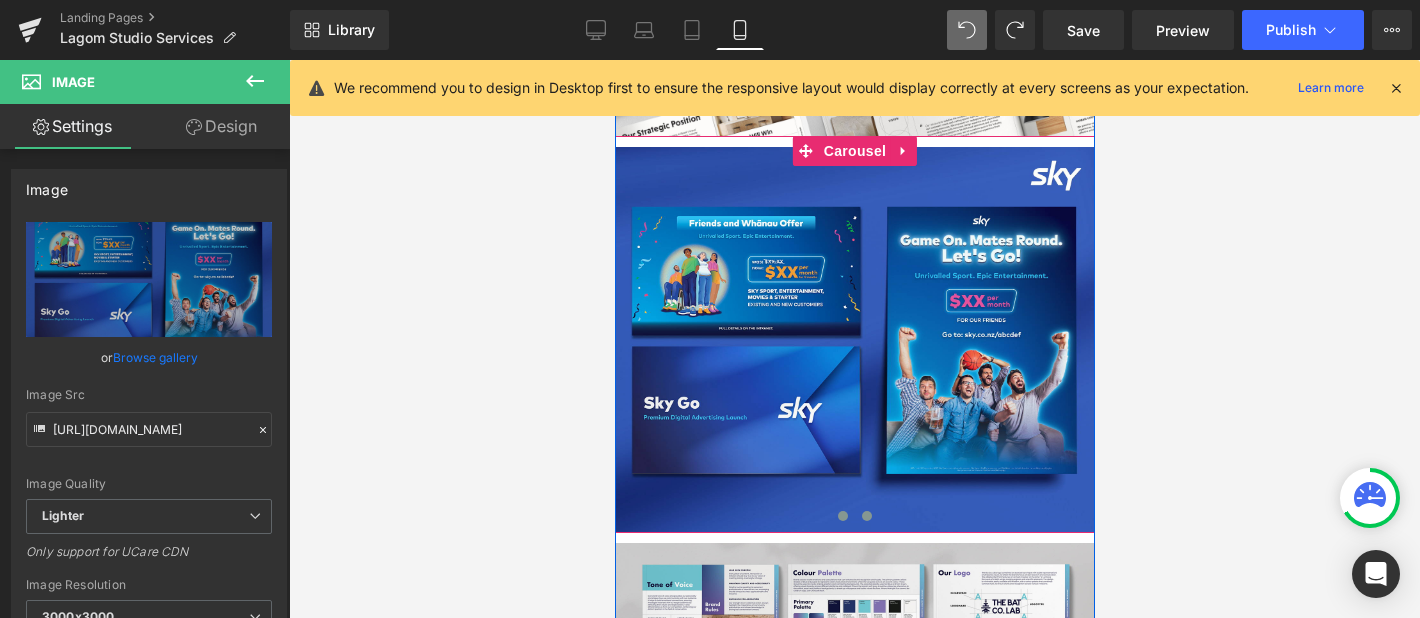click at bounding box center (842, 516) 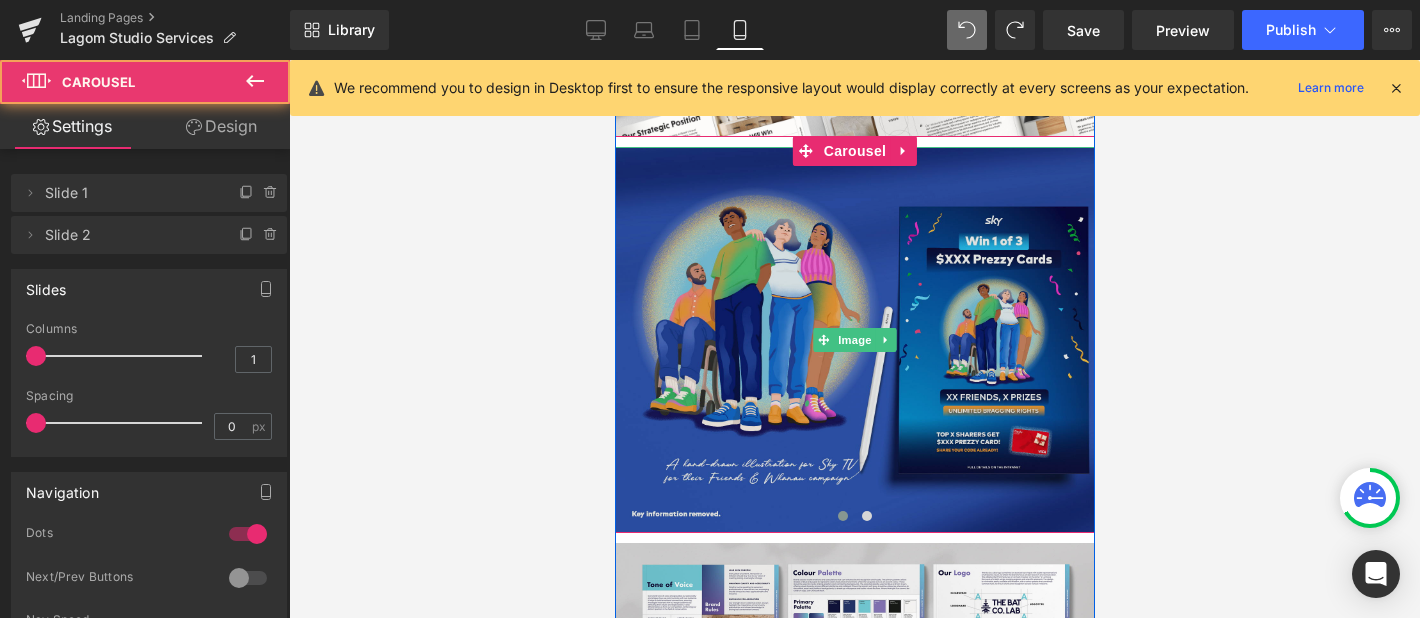 click at bounding box center (854, 340) 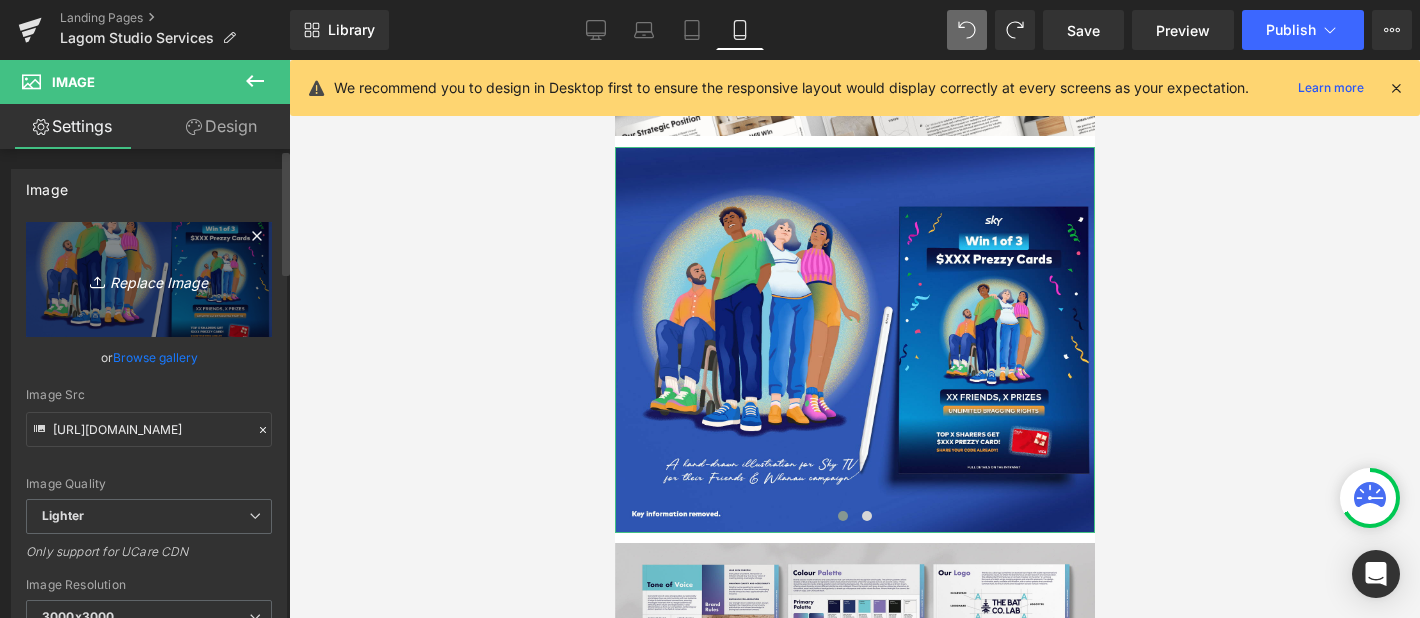 click on "Replace Image" at bounding box center (149, 279) 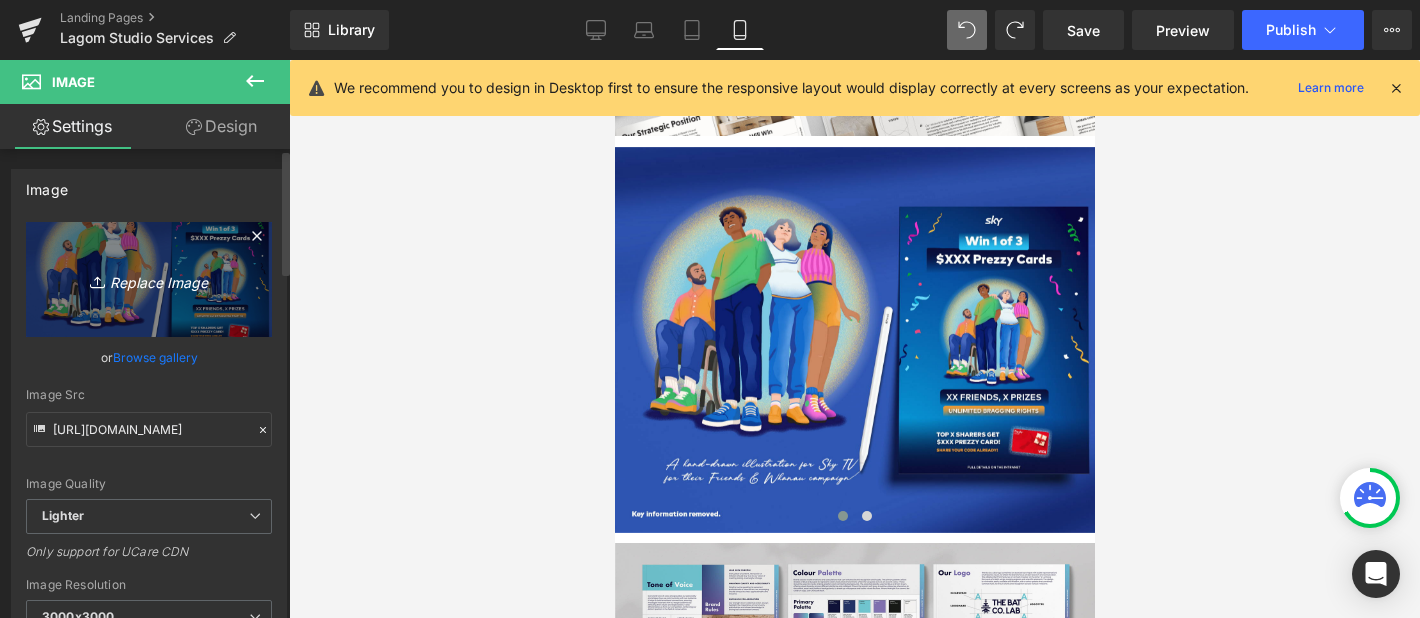 type on "C:\fakepath\Sky Portfolio 2.2 Split-01.jpg" 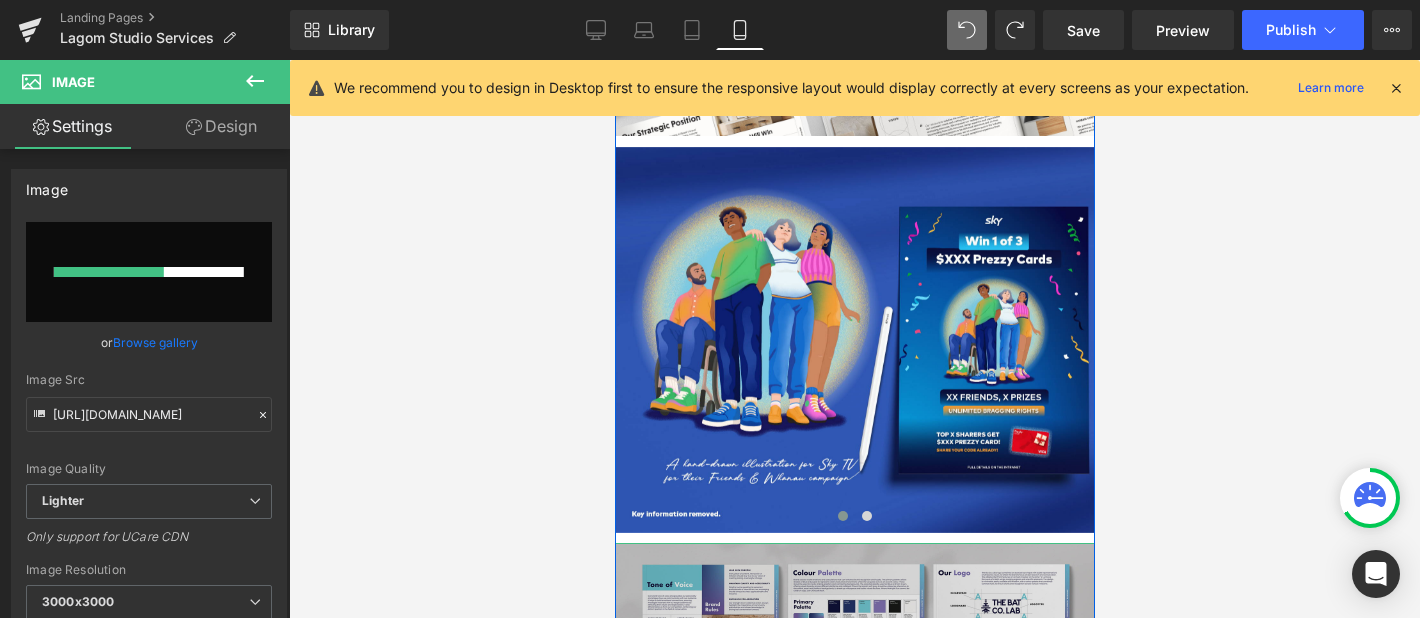 type 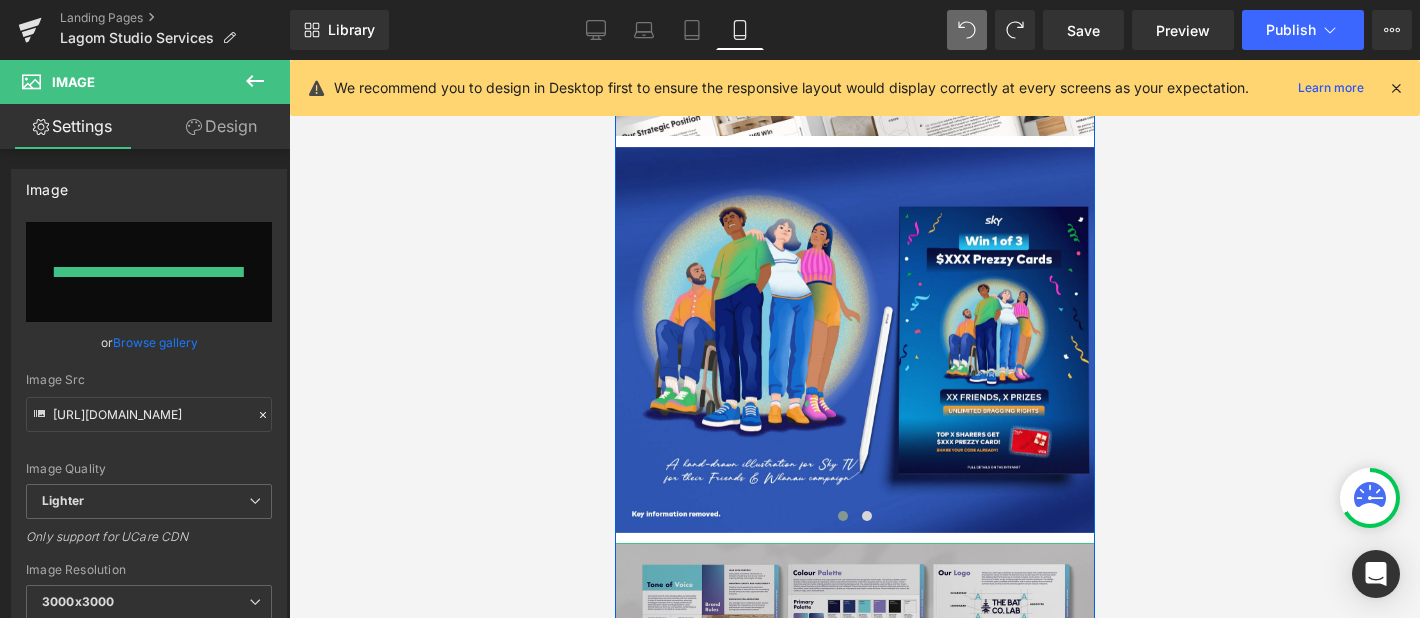 type on "[URL][DOMAIN_NAME]" 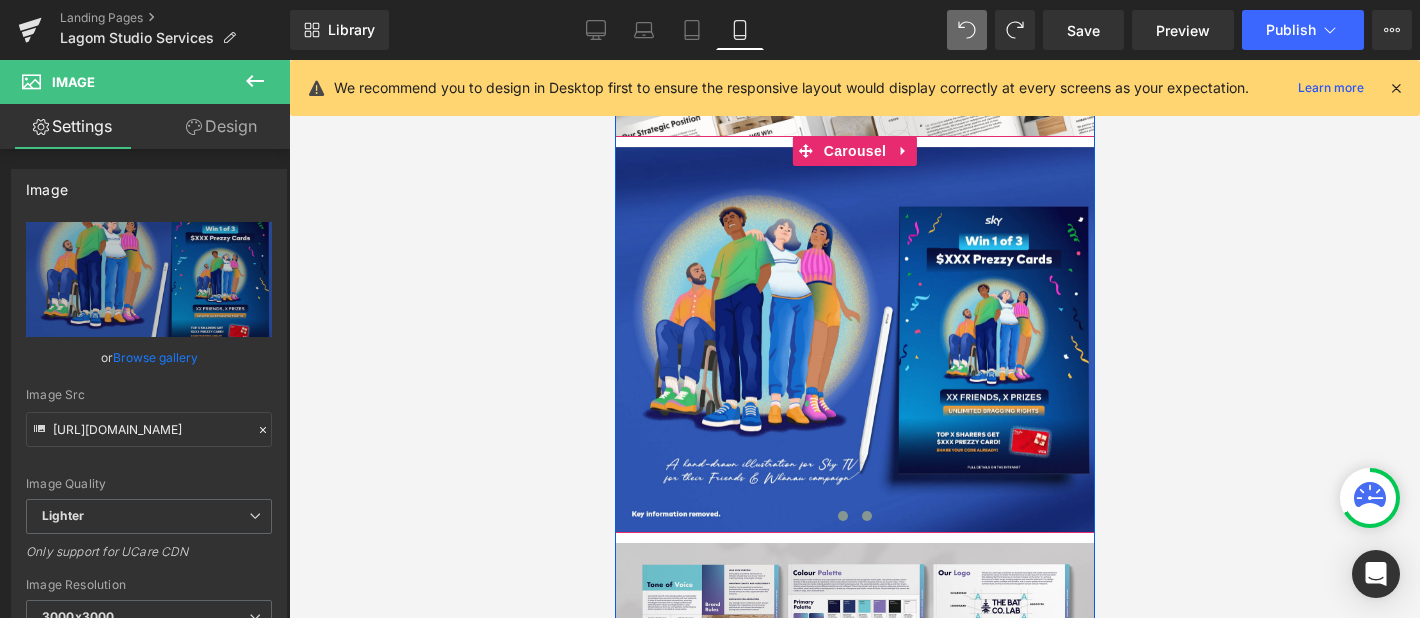 click at bounding box center (866, 516) 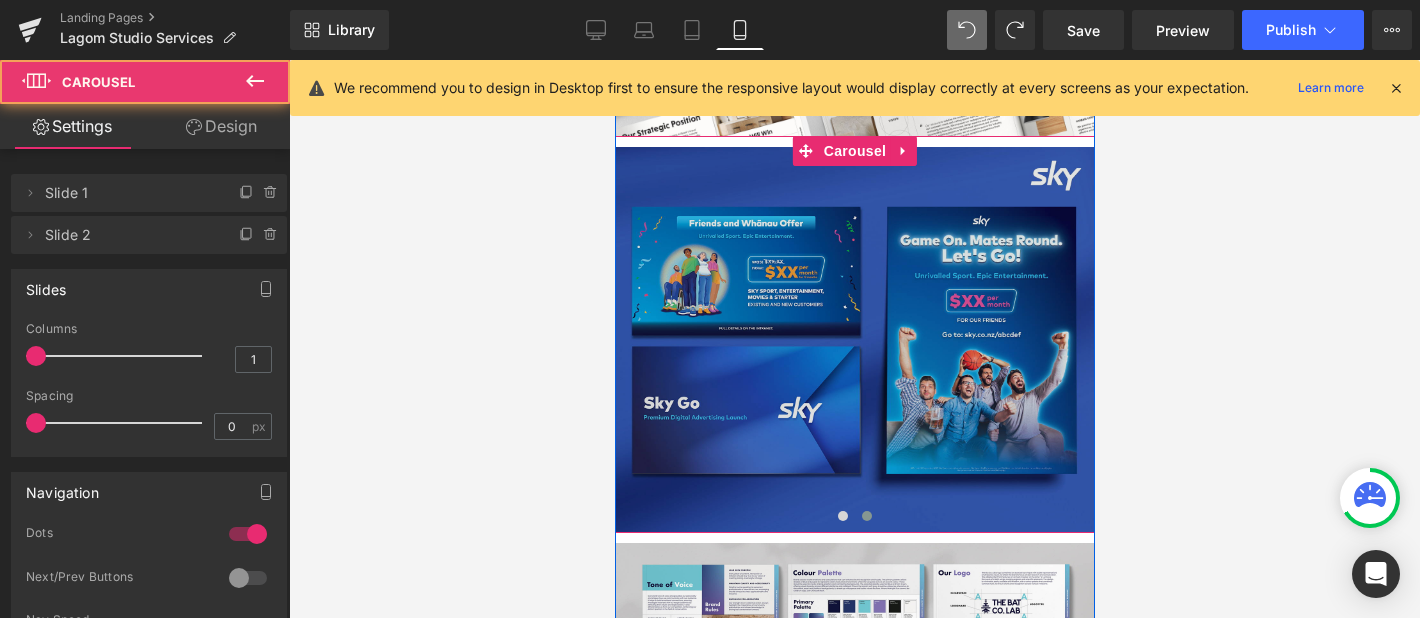 click at bounding box center [854, 340] 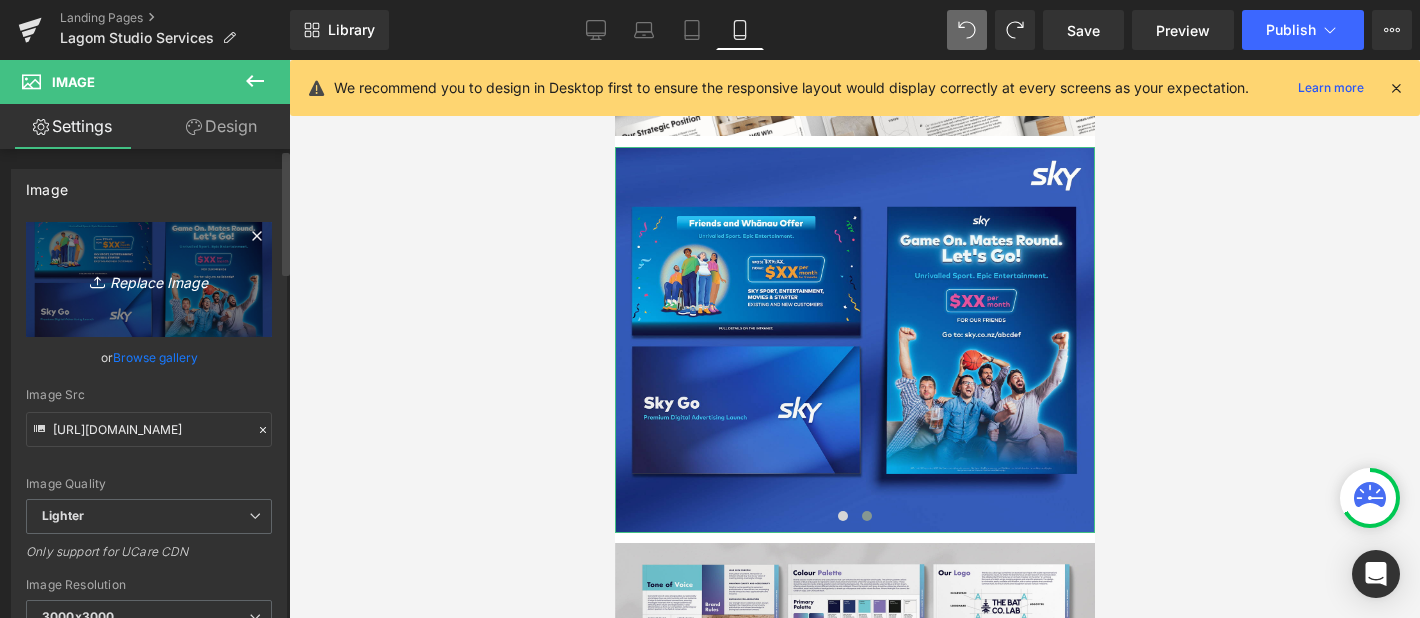 click 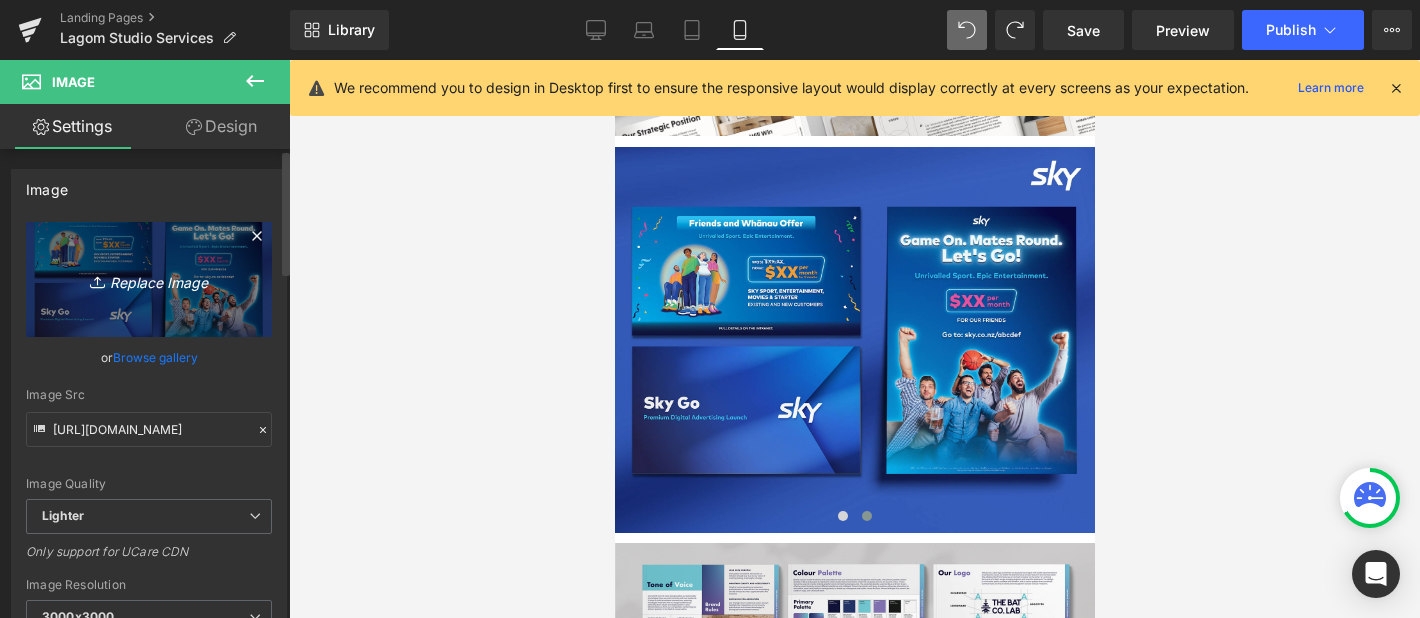 type on "C:\fakepath\Sky Portfolio 2.2 Split-02.jpg" 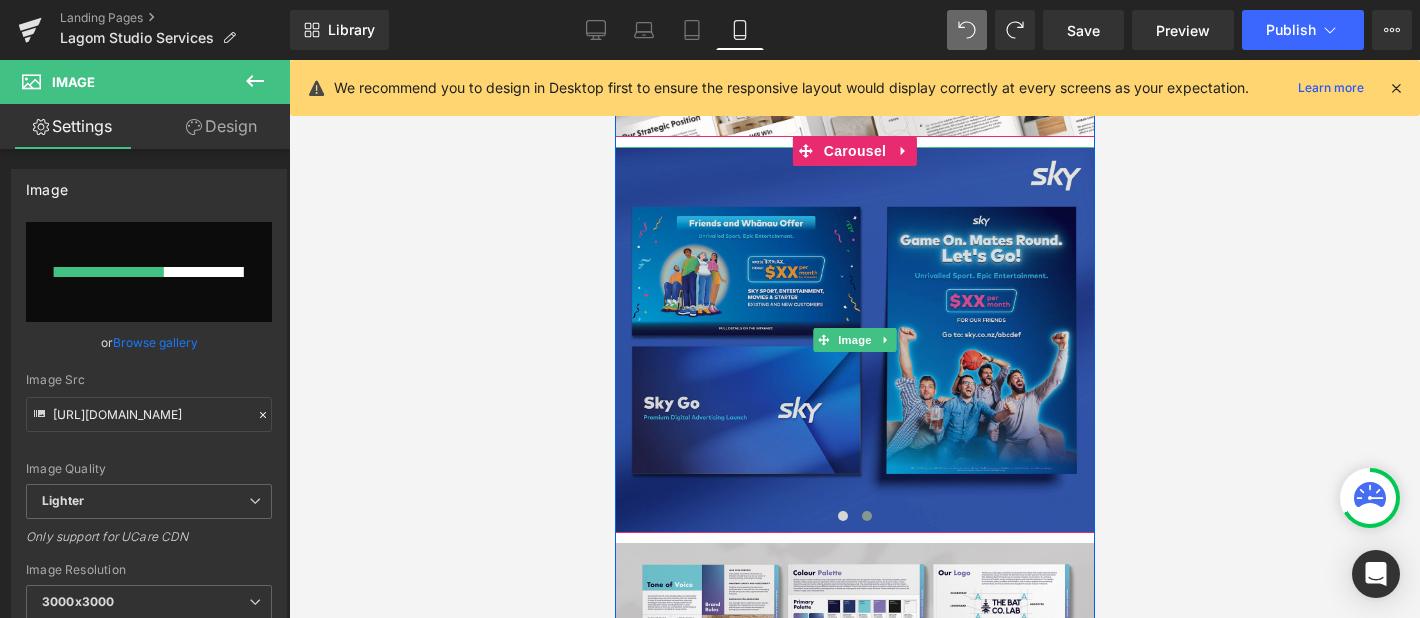 type 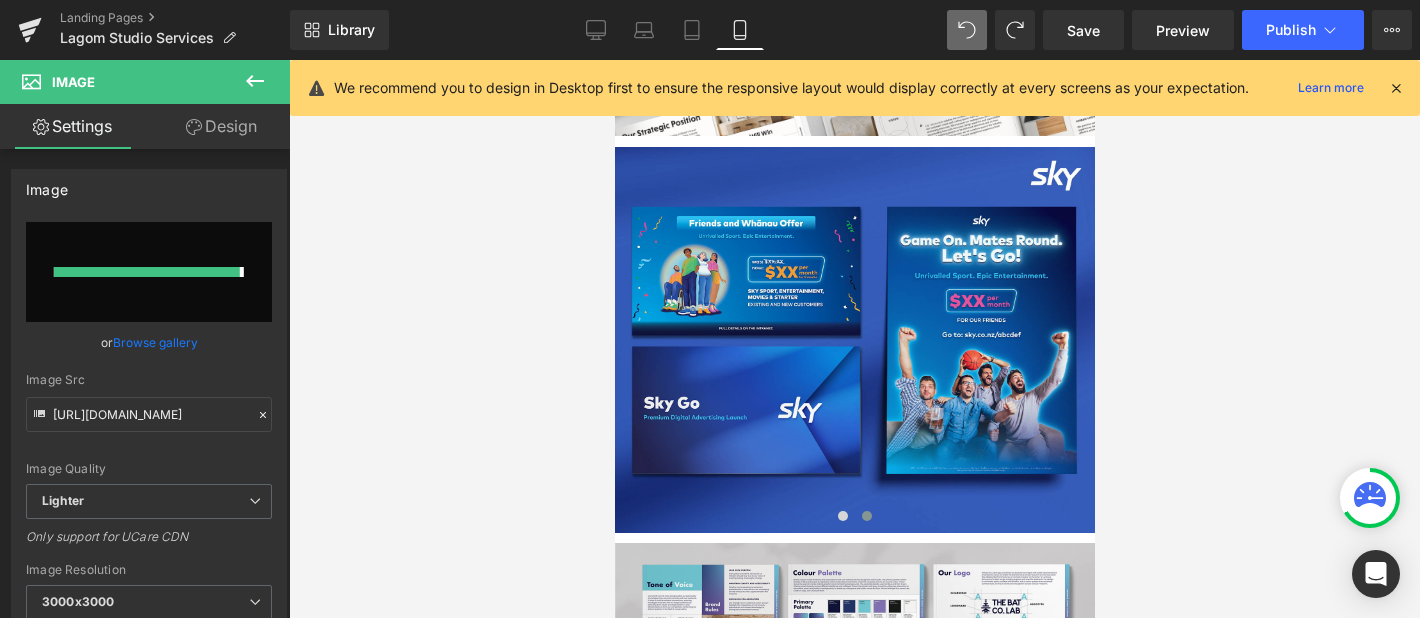 type on "[URL][DOMAIN_NAME]" 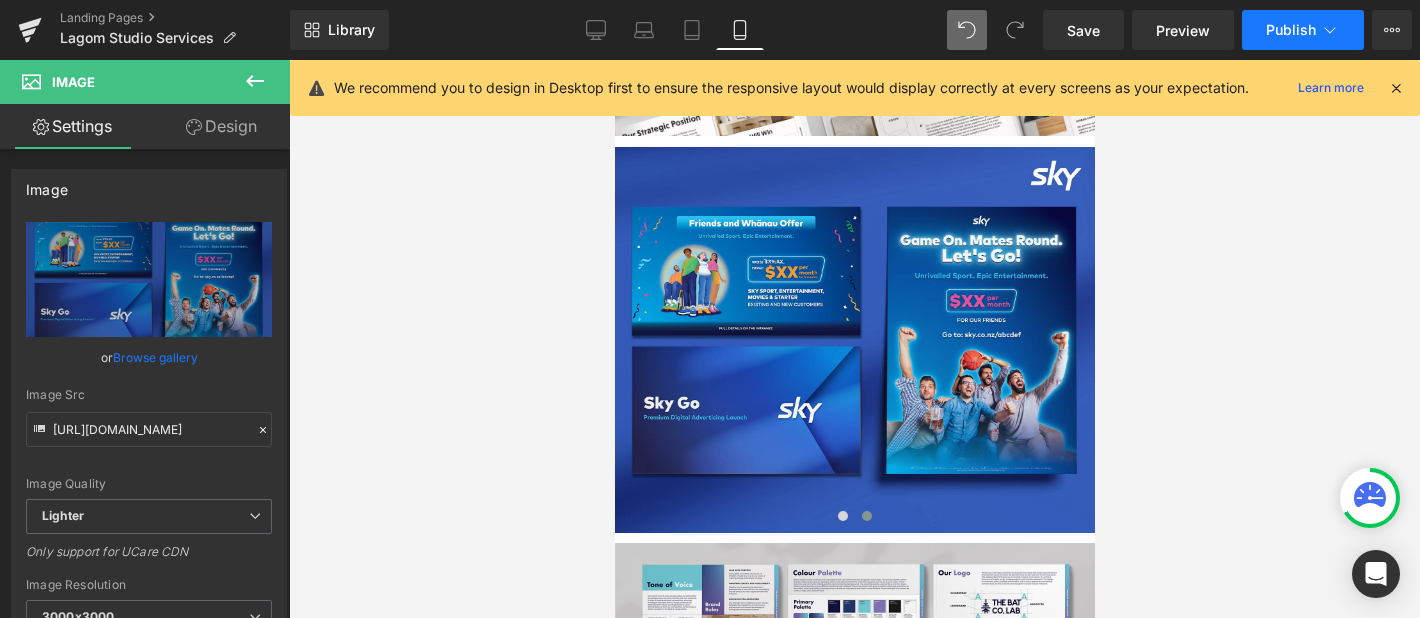 click on "Publish" at bounding box center [1291, 30] 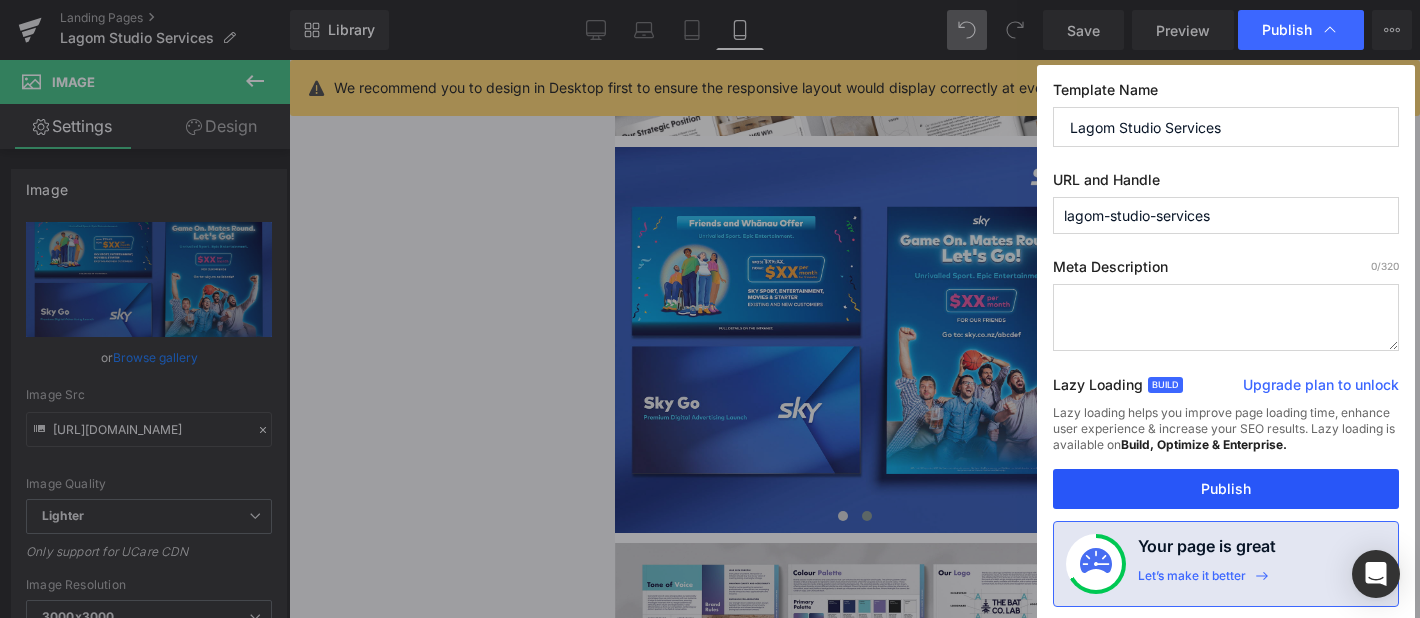 click on "Publish" at bounding box center (1226, 489) 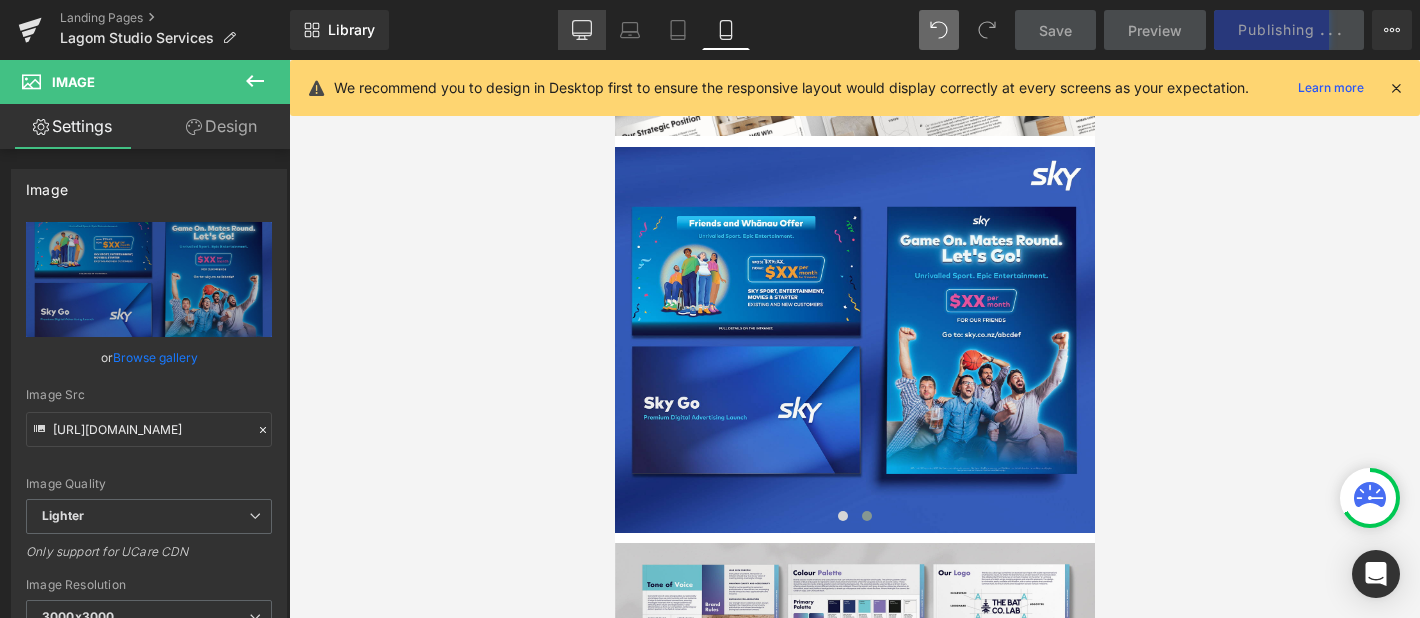 click on "Desktop" at bounding box center [582, 30] 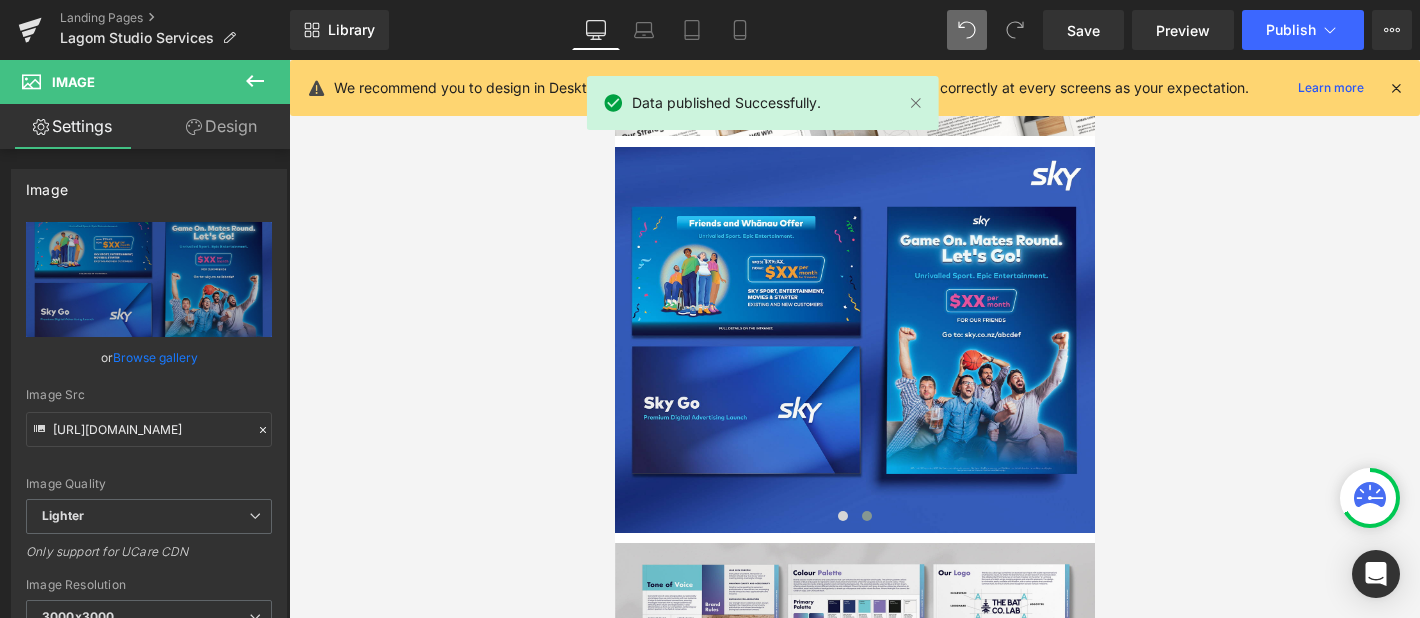 type on "auto" 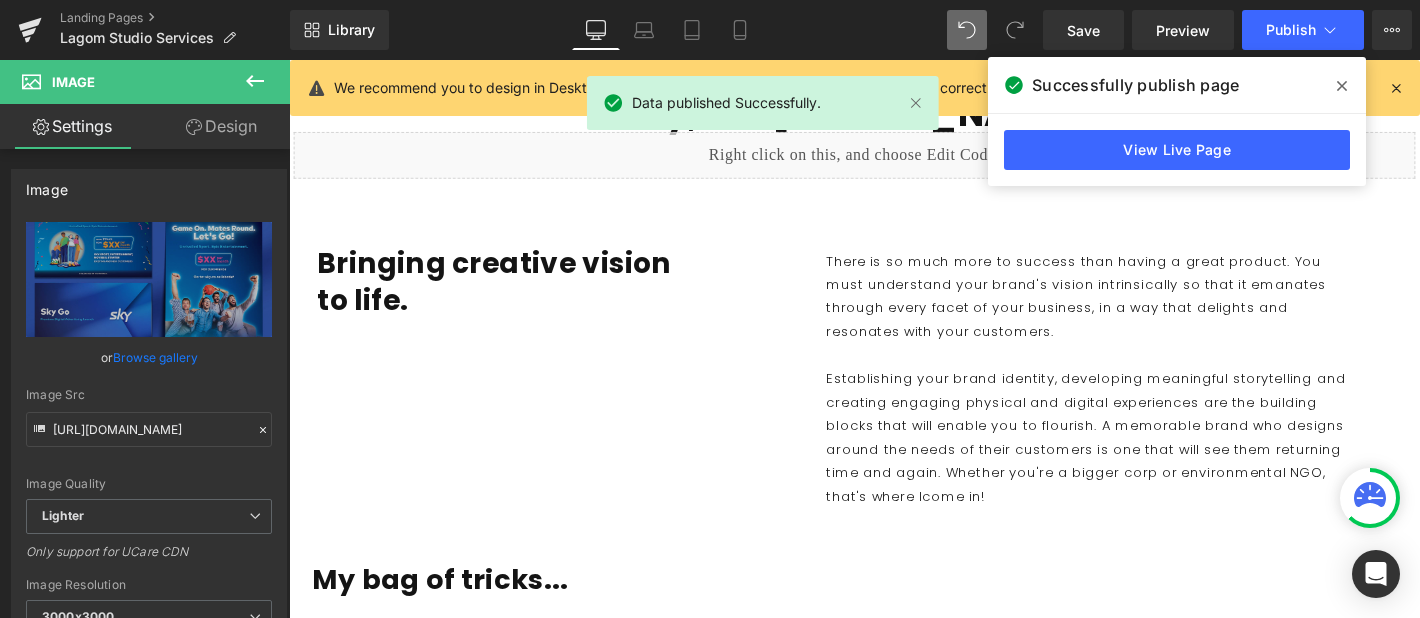 click 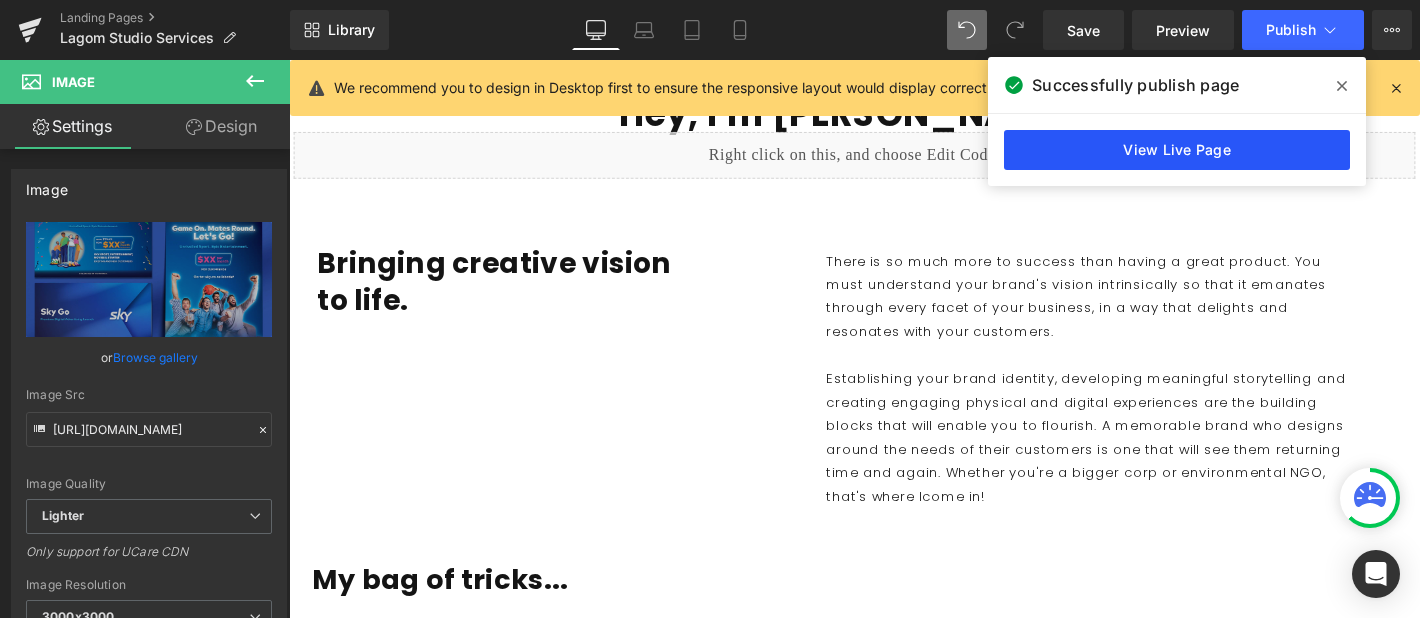 click on "View Live Page" at bounding box center (1177, 150) 